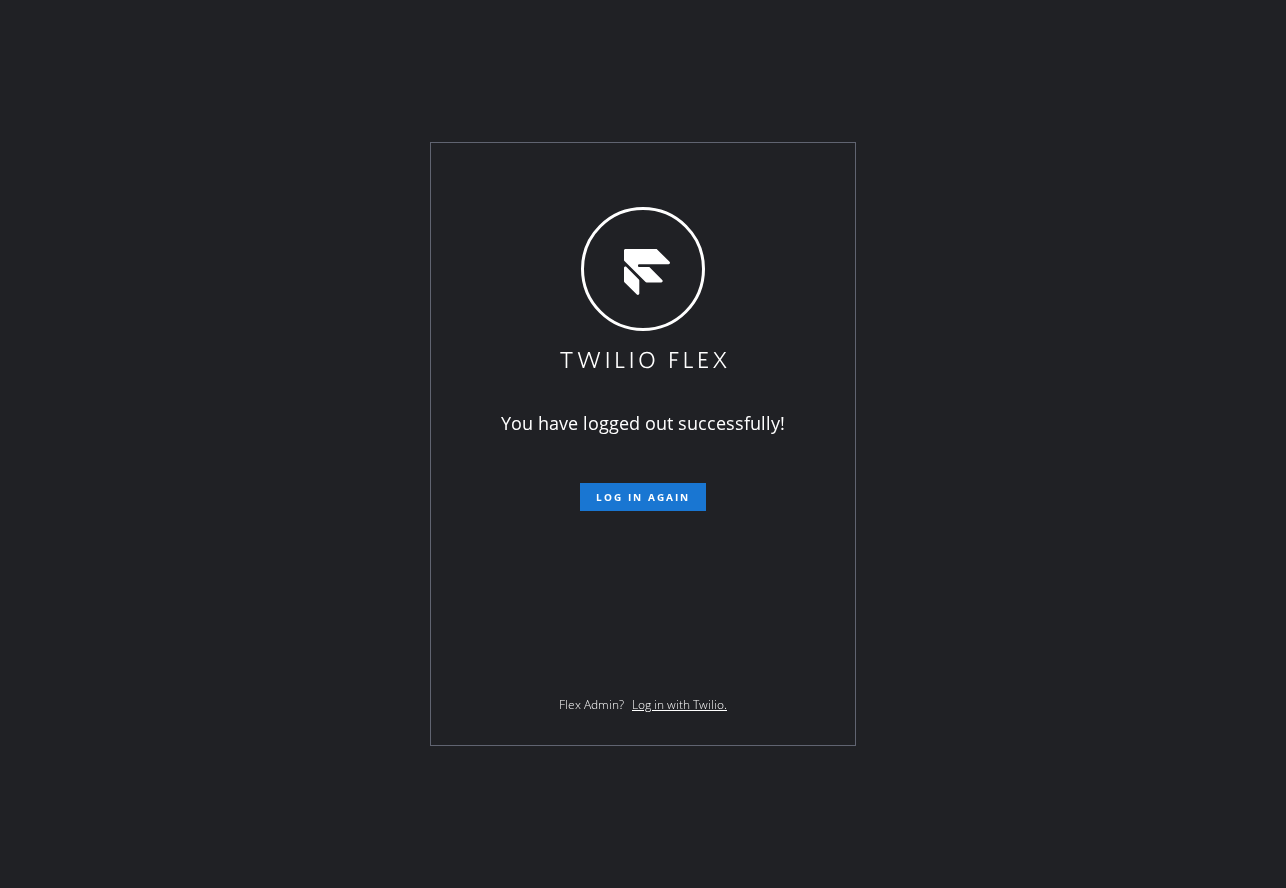 scroll, scrollTop: 0, scrollLeft: 0, axis: both 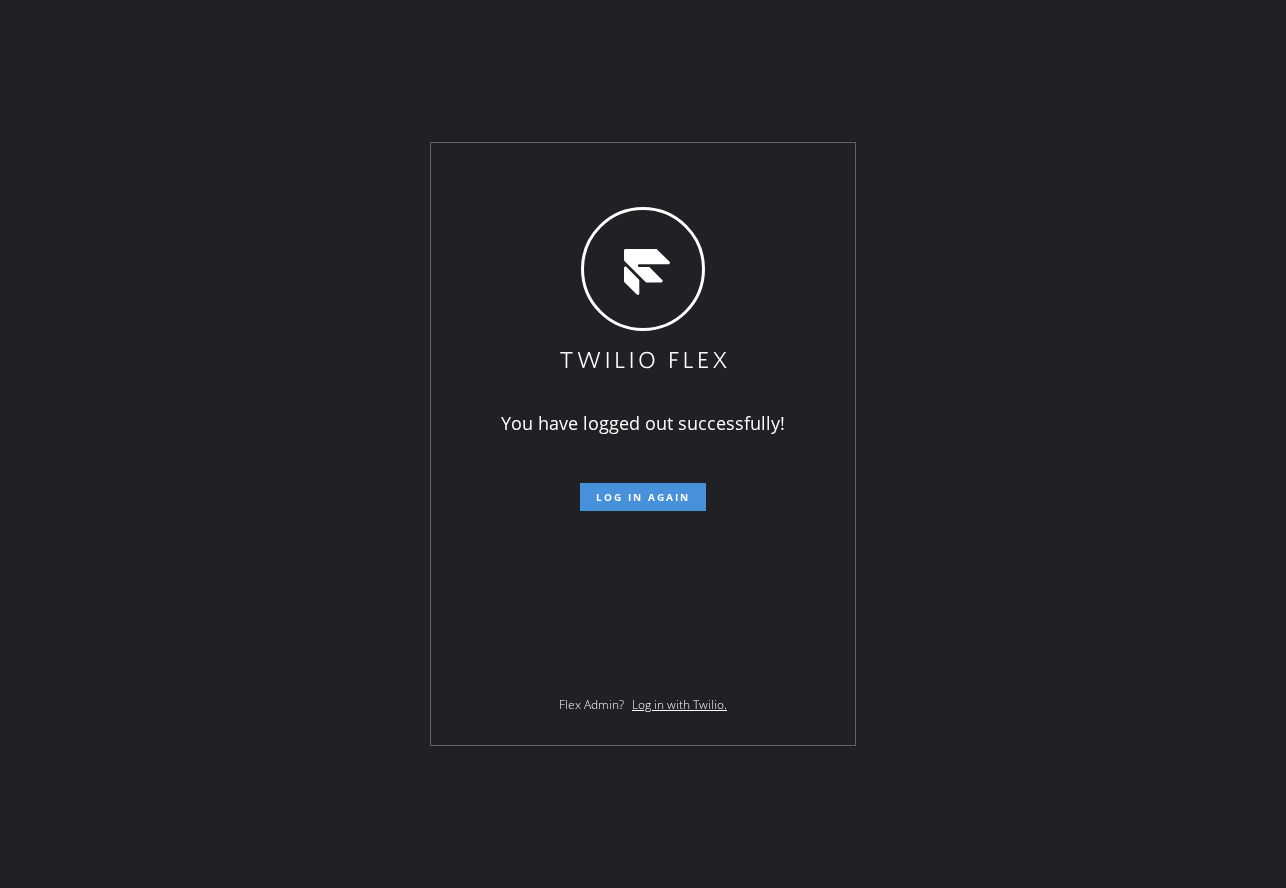 click on "Log in again" at bounding box center [643, 497] 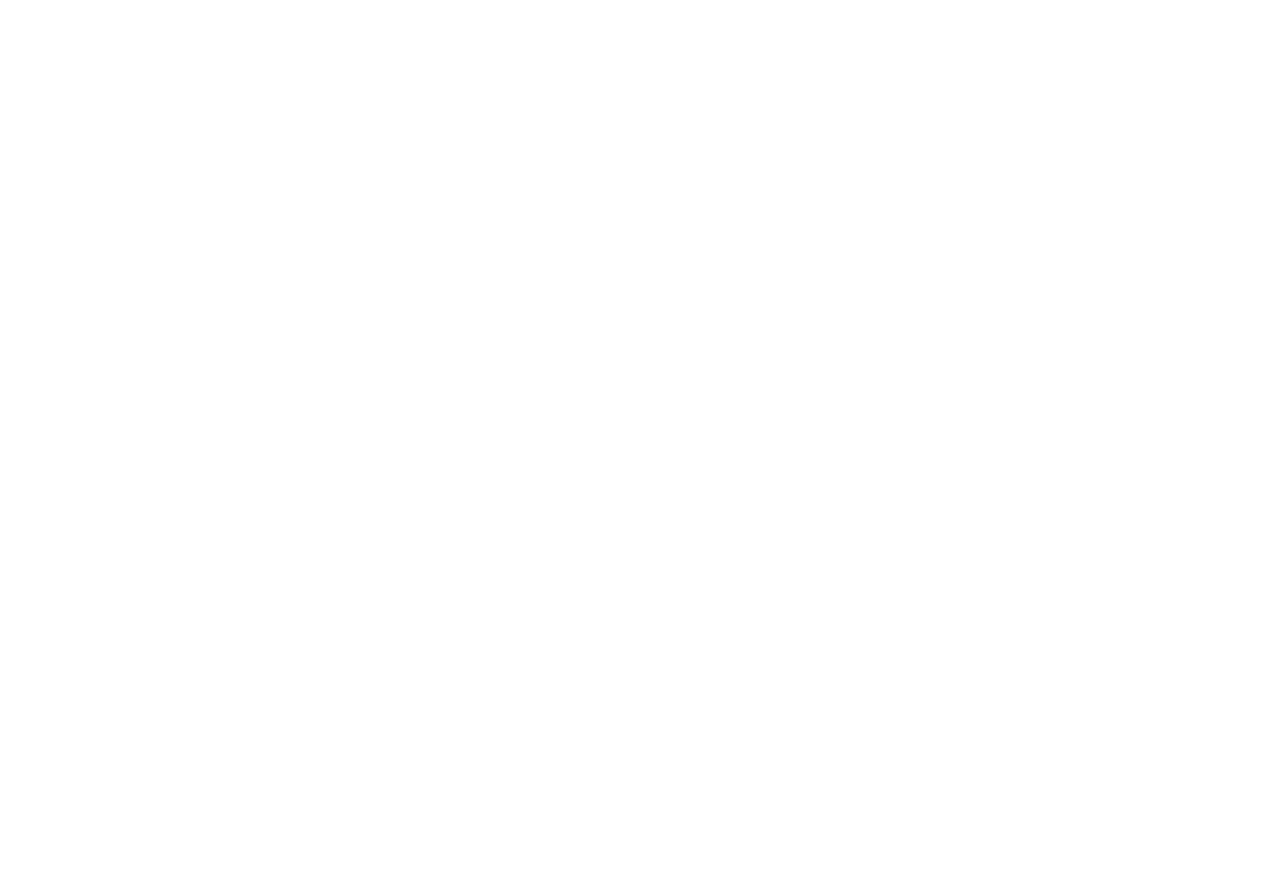scroll, scrollTop: 0, scrollLeft: 0, axis: both 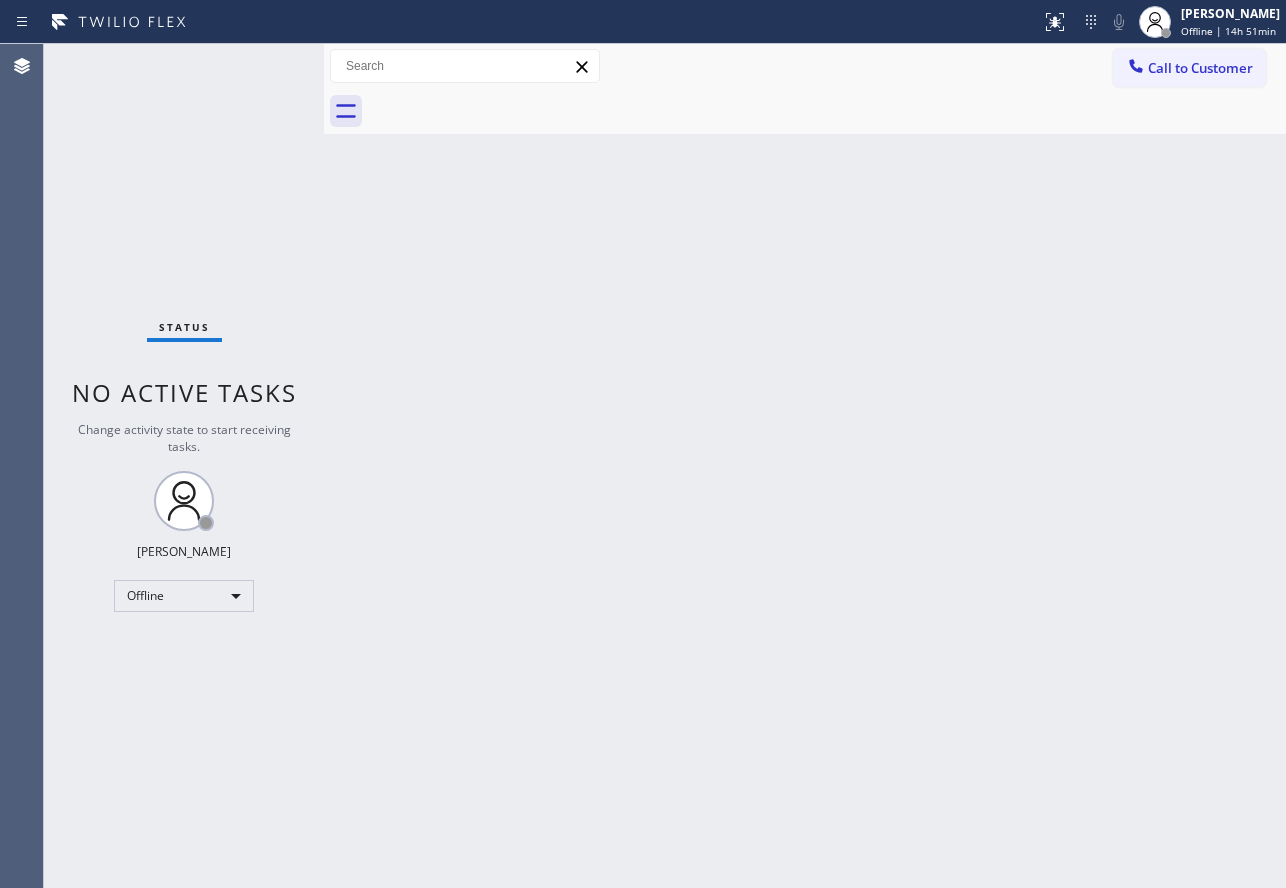 click on "Back to Dashboard Change Sender ID Customers Technicians Select a contact Outbound call Technician Search Technician Your caller id phone number Your caller id phone number Call Technician info Name   Phone none Address none Change Sender ID HVAC [PHONE_NUMBER] 5 Star Appliance [PHONE_NUMBER] Appliance Repair [PHONE_NUMBER] Plumbing [PHONE_NUMBER] Air Duct Cleaning [PHONE_NUMBER]  Electricians [PHONE_NUMBER] Cancel Change Check personal SMS Reset Change No tabs Call to Customer Outbound call Location Search location Your caller id phone number Customer number Call Outbound call Technician Search Technician Your caller id phone number Your caller id phone number Call" at bounding box center (805, 466) 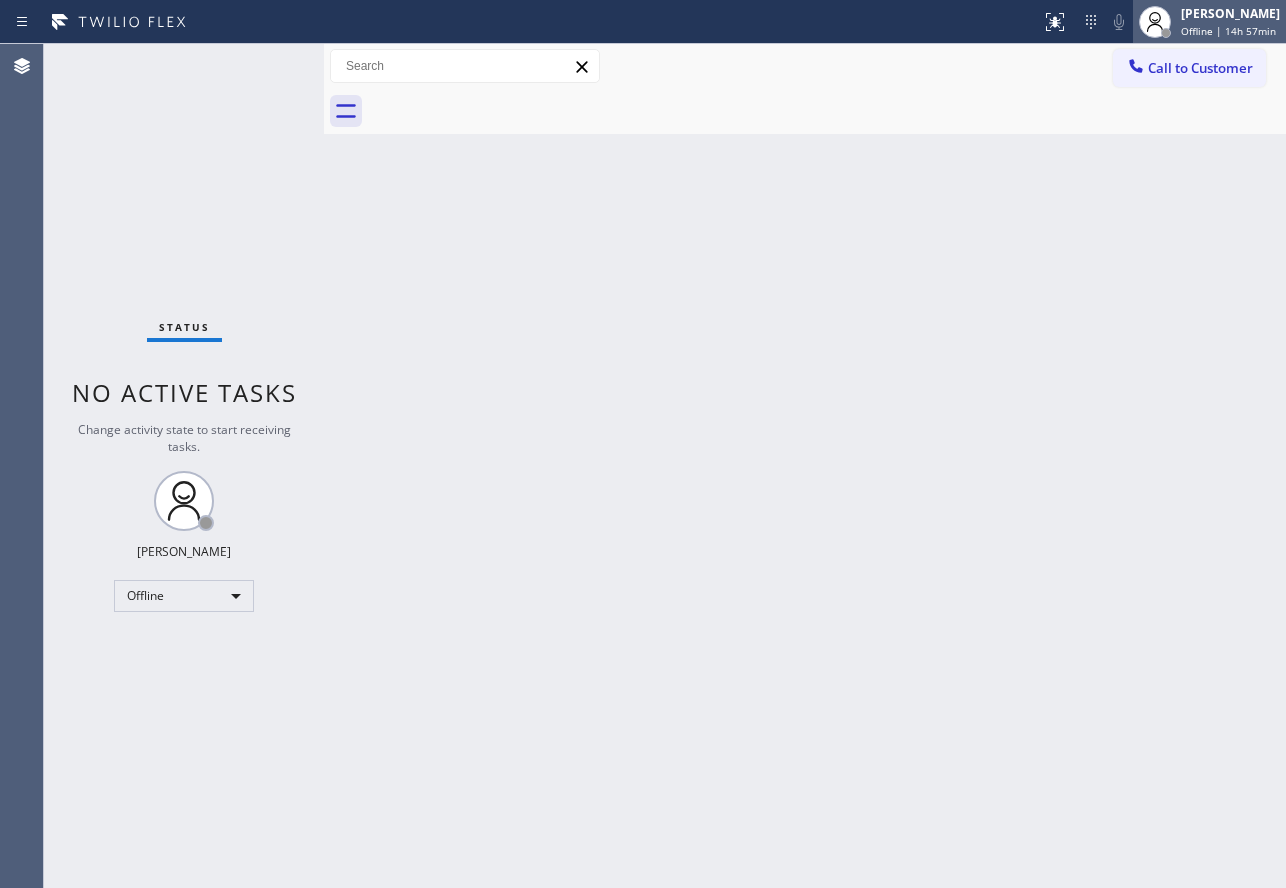 click on "Offline | 14h 57min" at bounding box center (1228, 31) 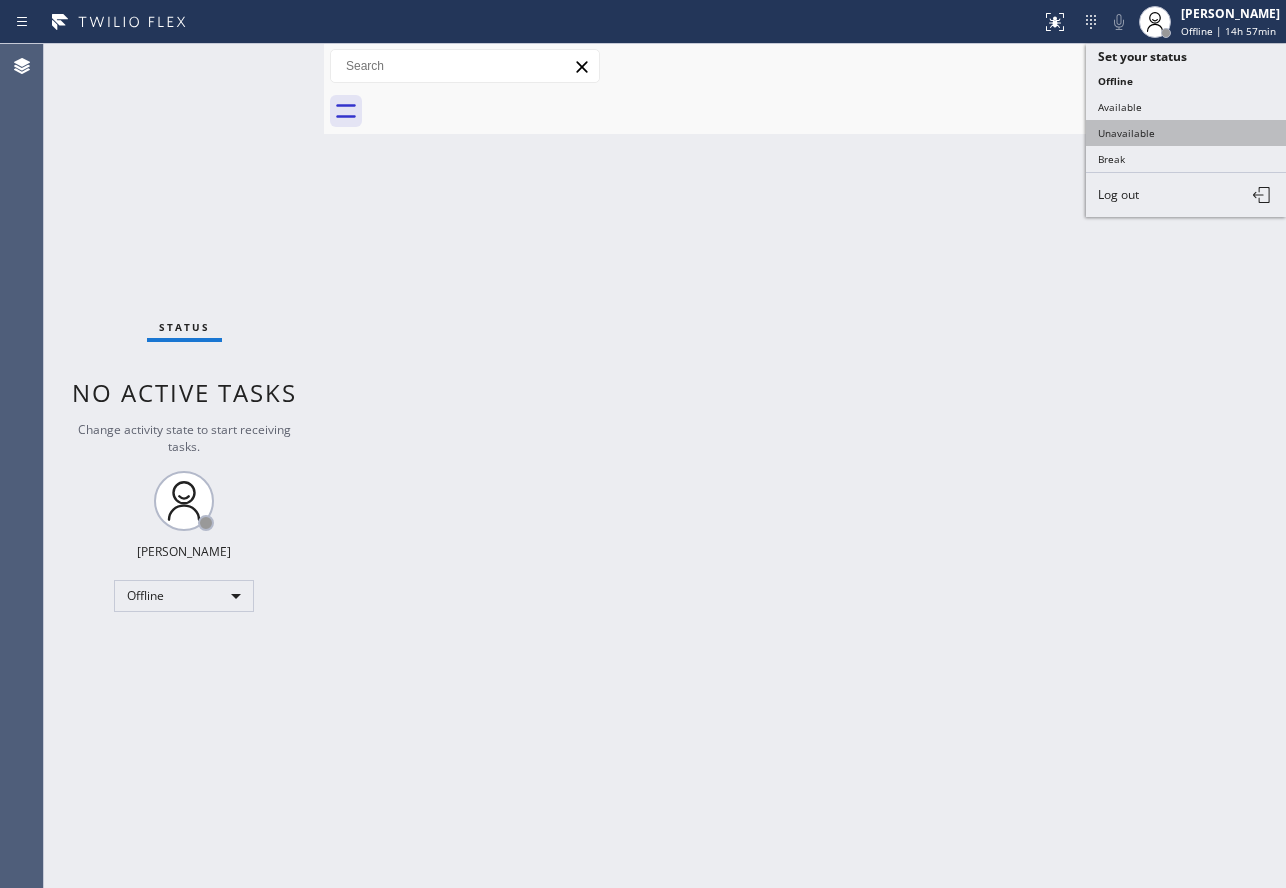 click on "Unavailable" at bounding box center (1186, 133) 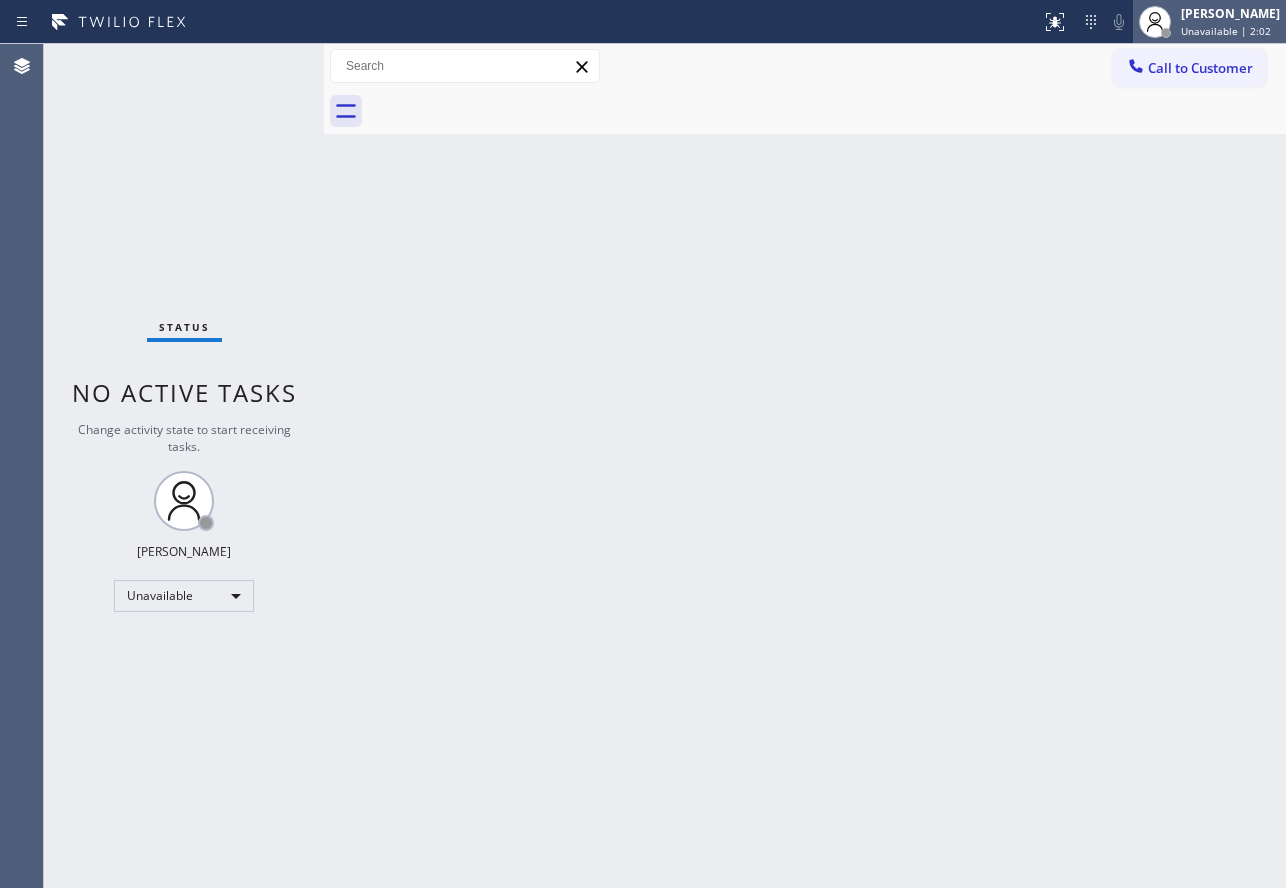 click on "Unavailable | 2:02" at bounding box center [1226, 31] 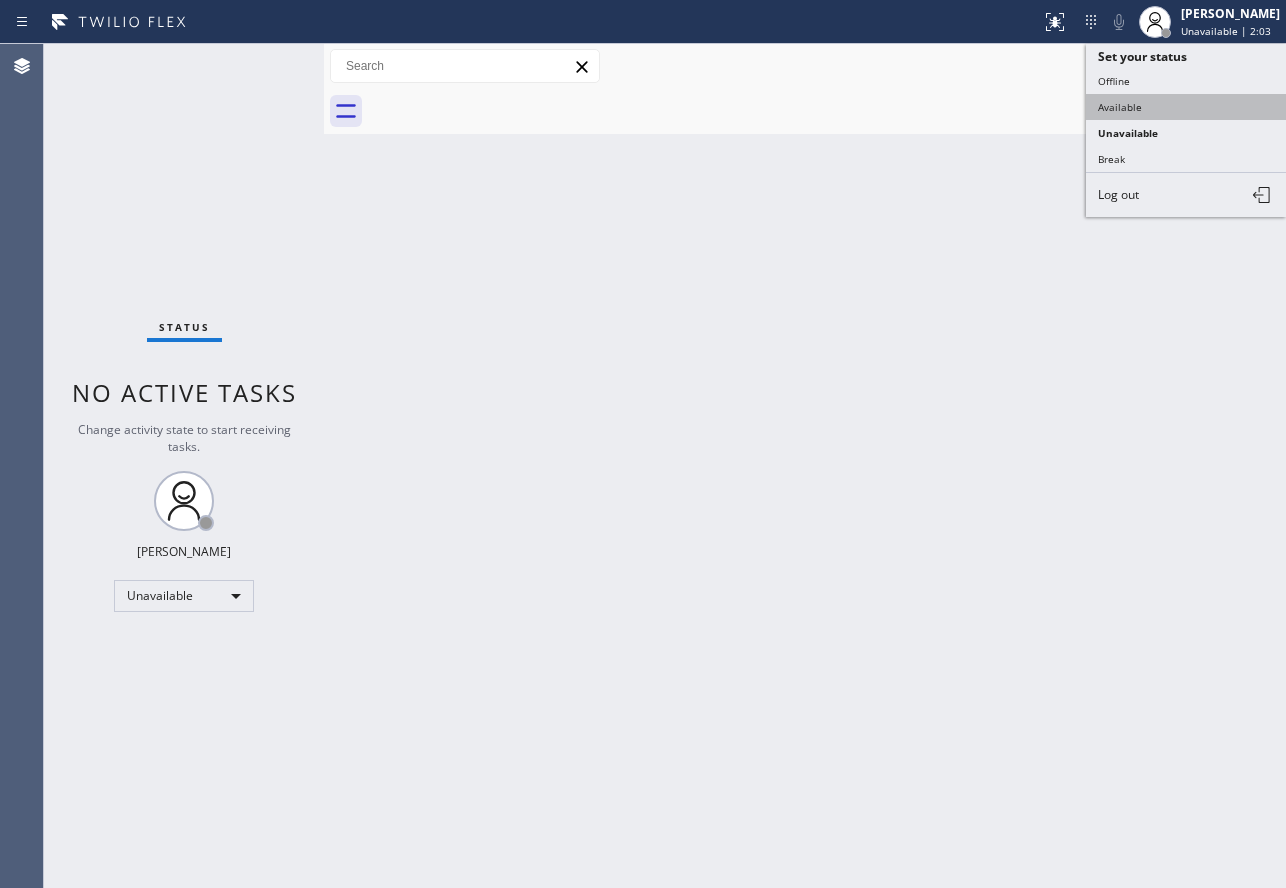 click on "Available" at bounding box center [1186, 107] 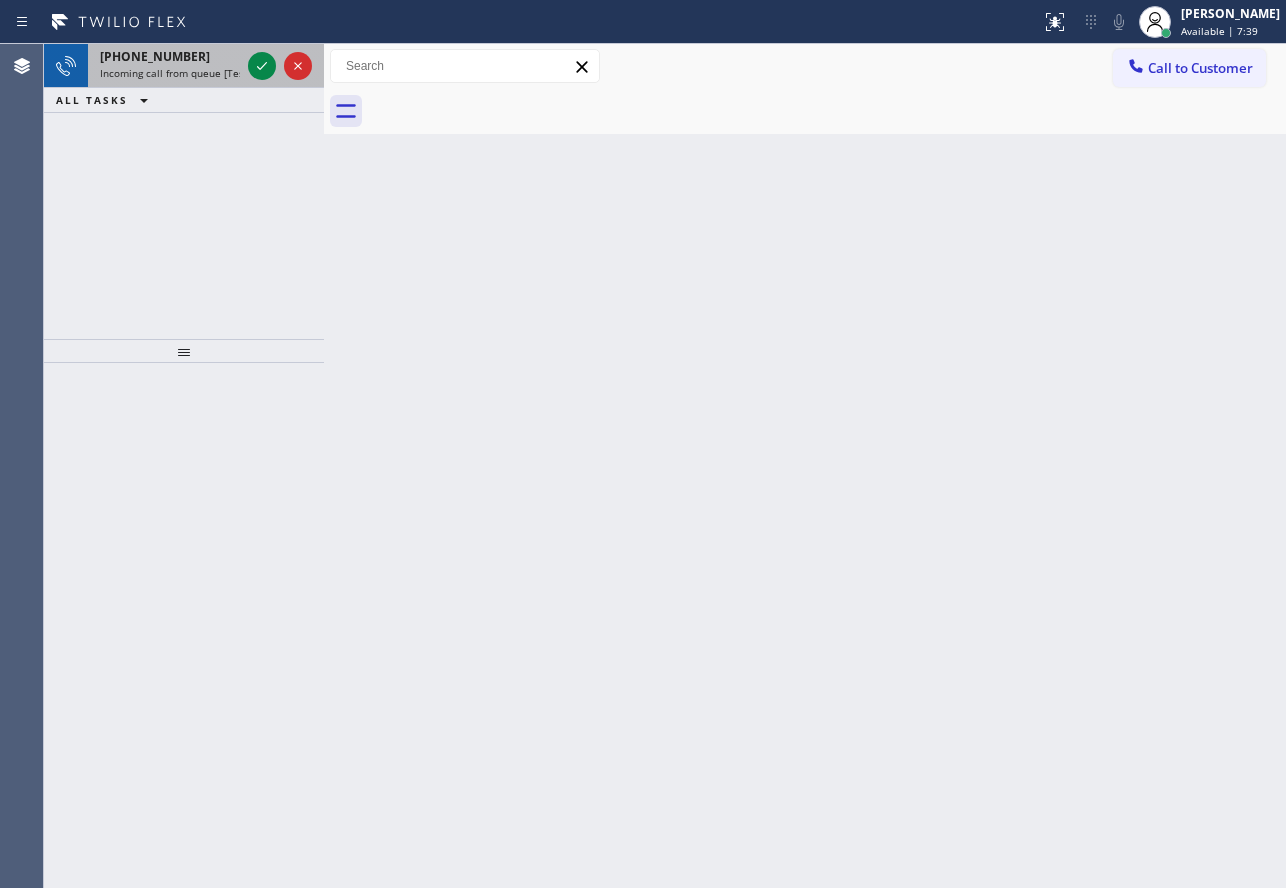 click on "[PHONE_NUMBER]" at bounding box center [155, 56] 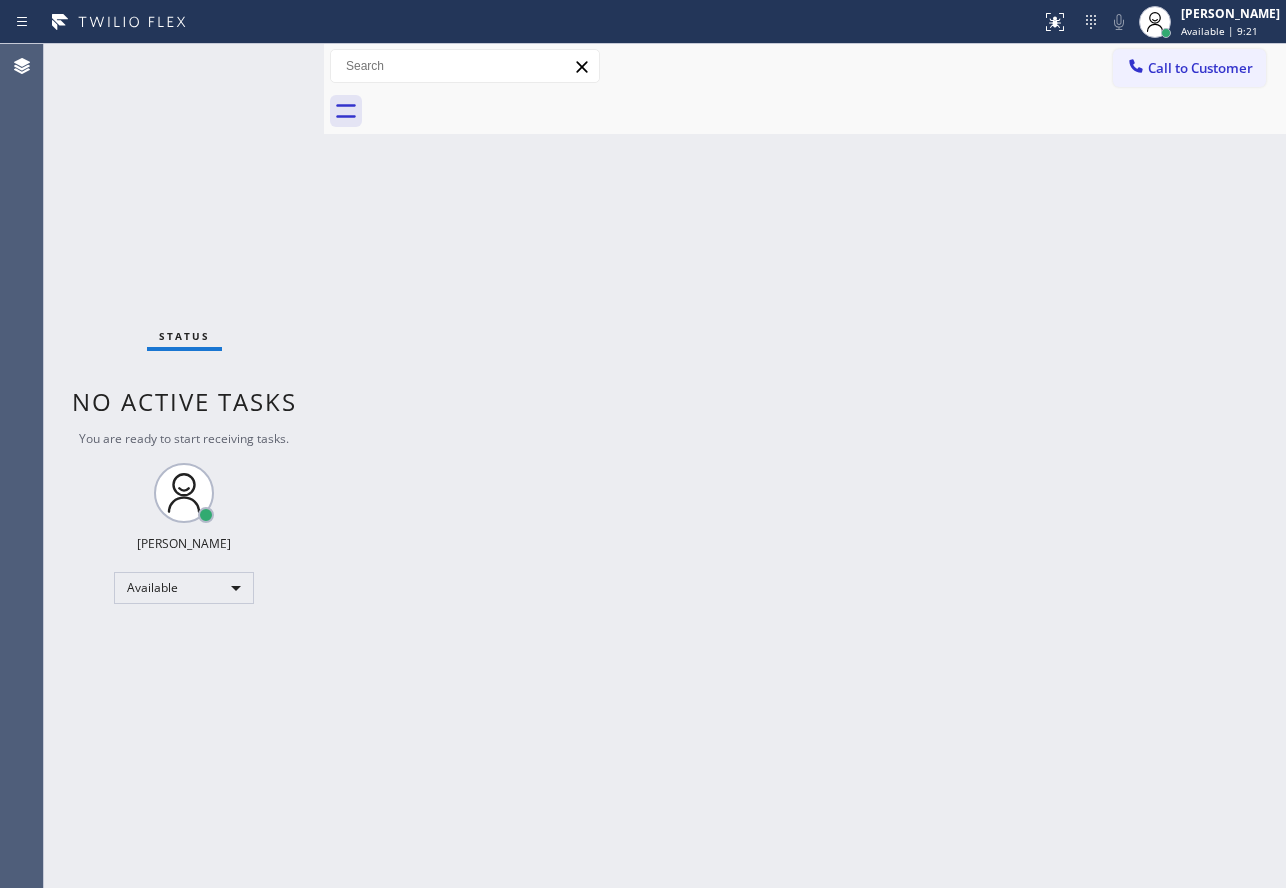 click on "Back to Dashboard Change Sender ID Customers Technicians Select a contact Outbound call Technician Search Technician Your caller id phone number Your caller id phone number Call Technician info Name   Phone none Address none Change Sender ID HVAC [PHONE_NUMBER] 5 Star Appliance [PHONE_NUMBER] Appliance Repair [PHONE_NUMBER] Plumbing [PHONE_NUMBER] Air Duct Cleaning [PHONE_NUMBER]  Electricians [PHONE_NUMBER] Cancel Change Check personal SMS Reset Change No tabs Call to Customer Outbound call Location Search location Your caller id phone number Customer number Call Outbound call Technician Search Technician Your caller id phone number Your caller id phone number Call" at bounding box center [805, 466] 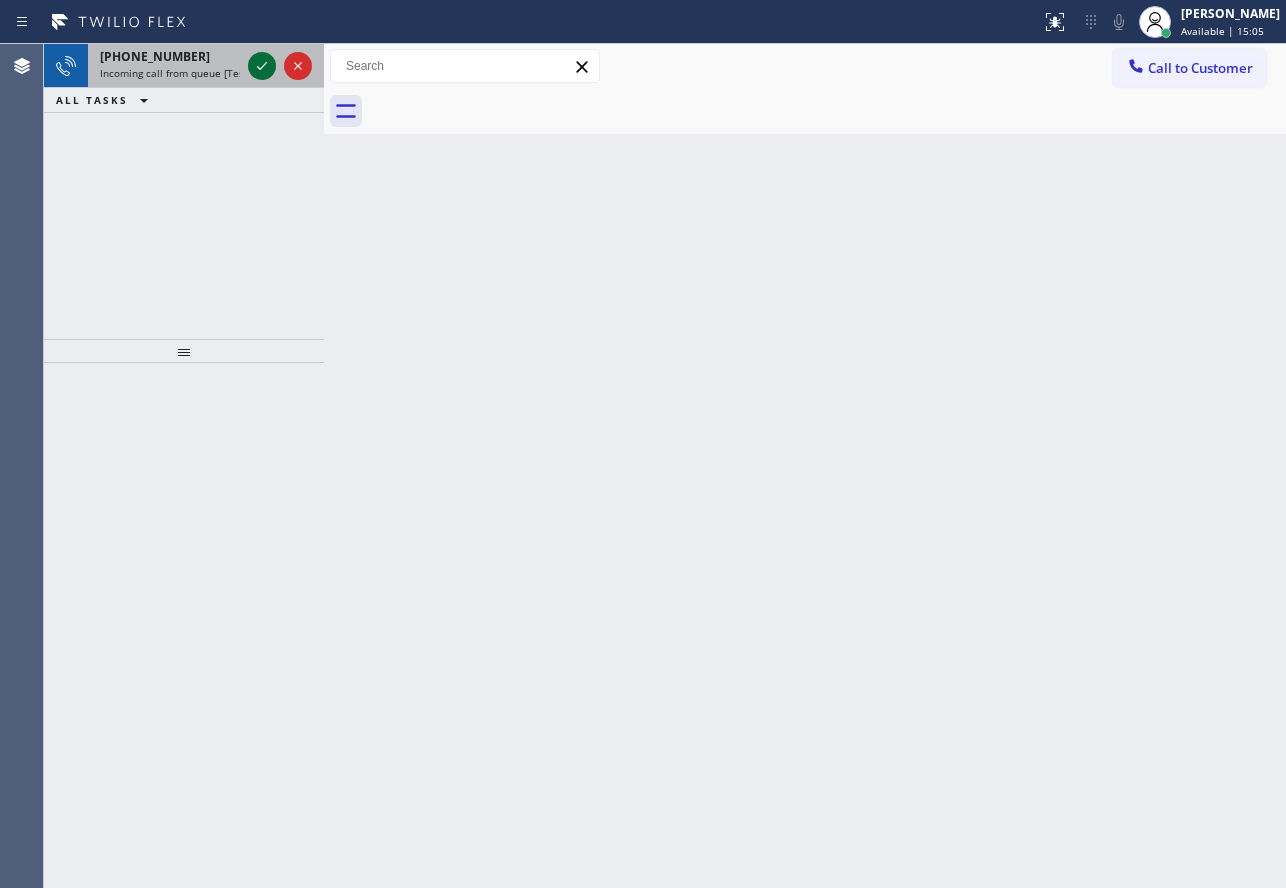 click 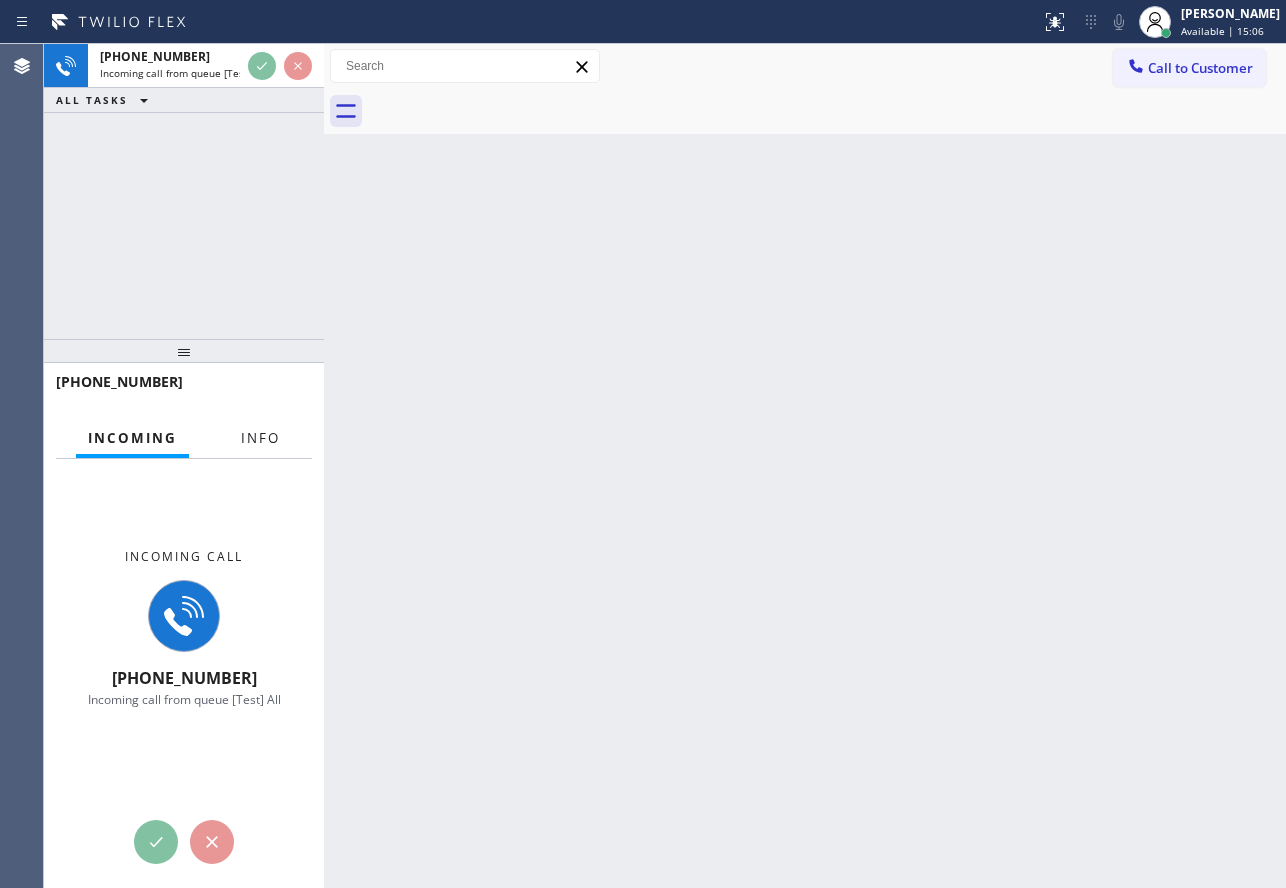 click on "Info" at bounding box center [260, 438] 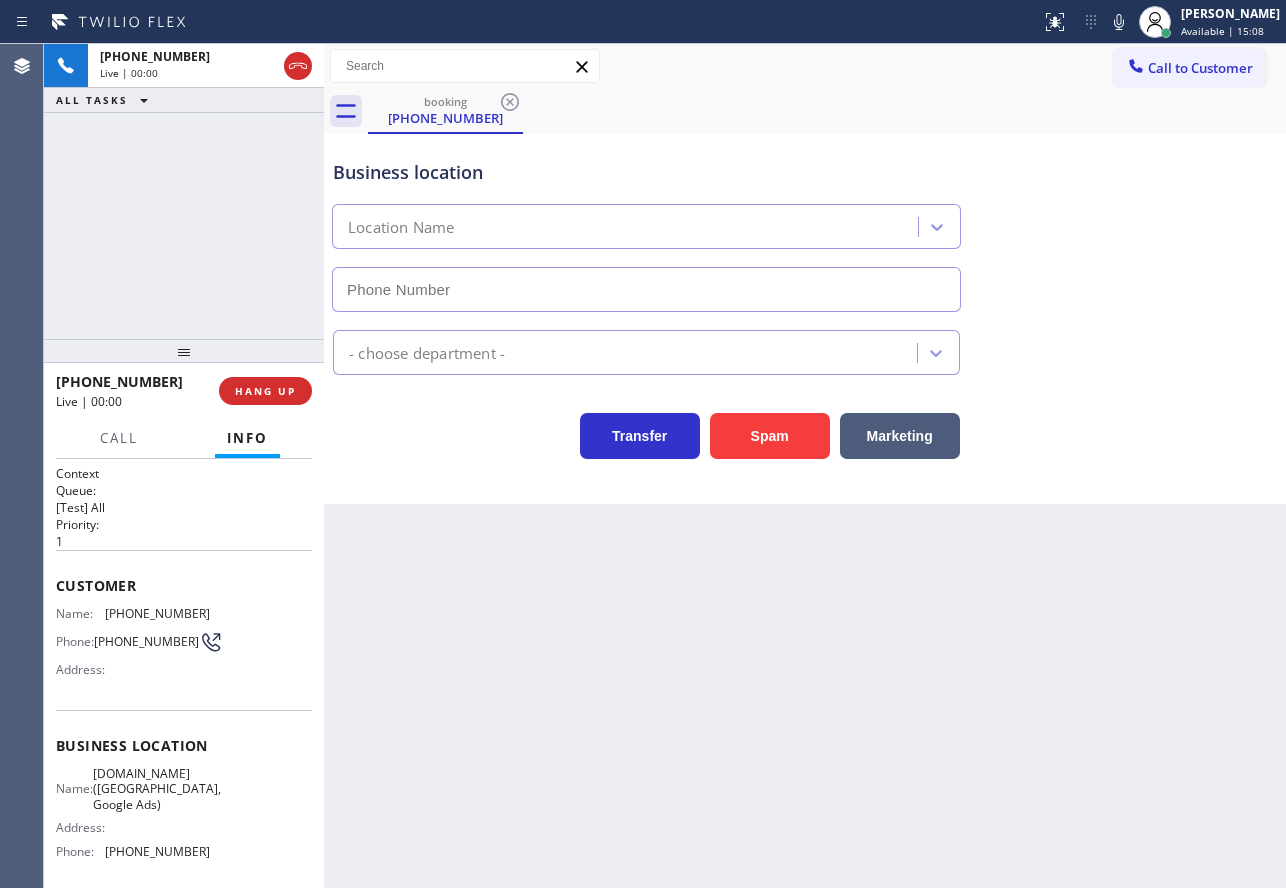 type on "[PHONE_NUMBER]" 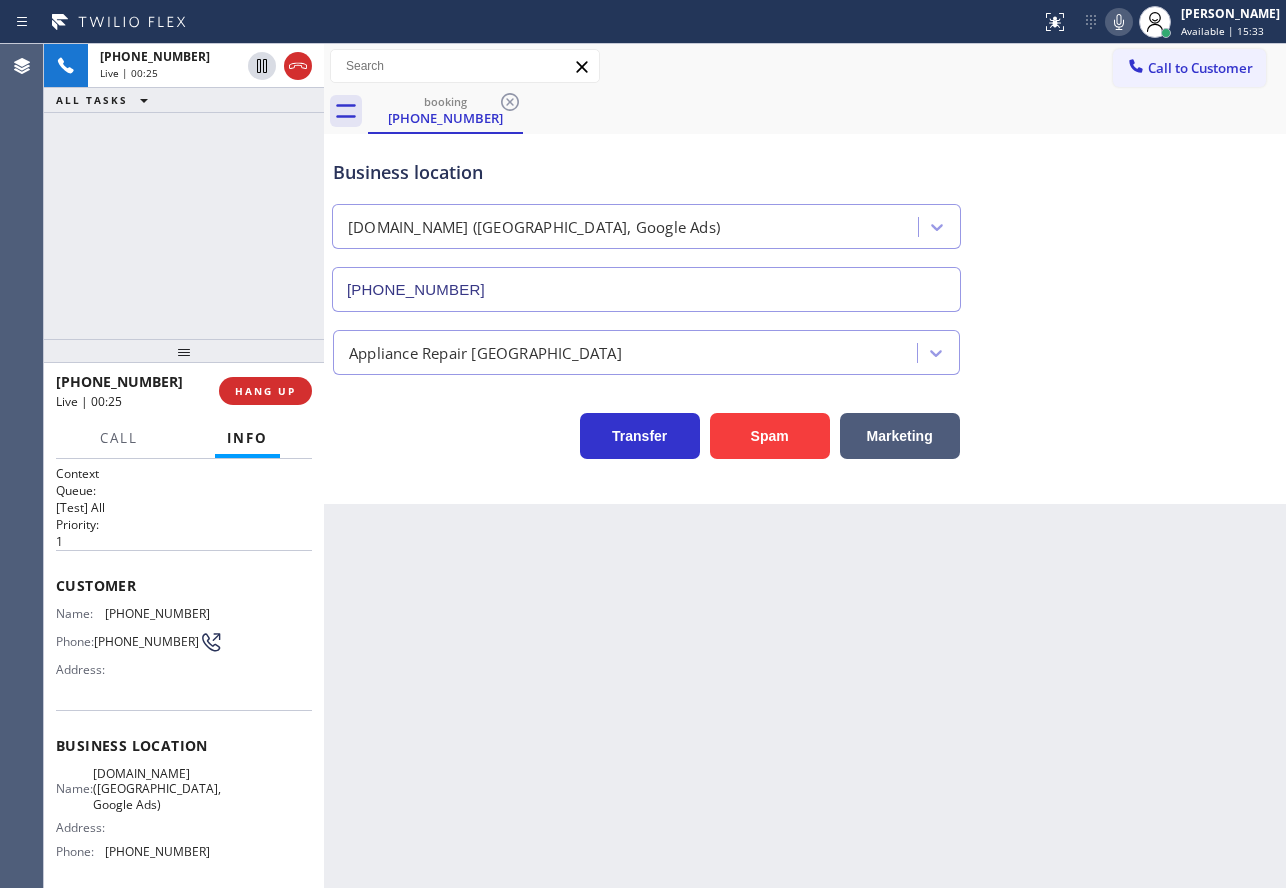 click 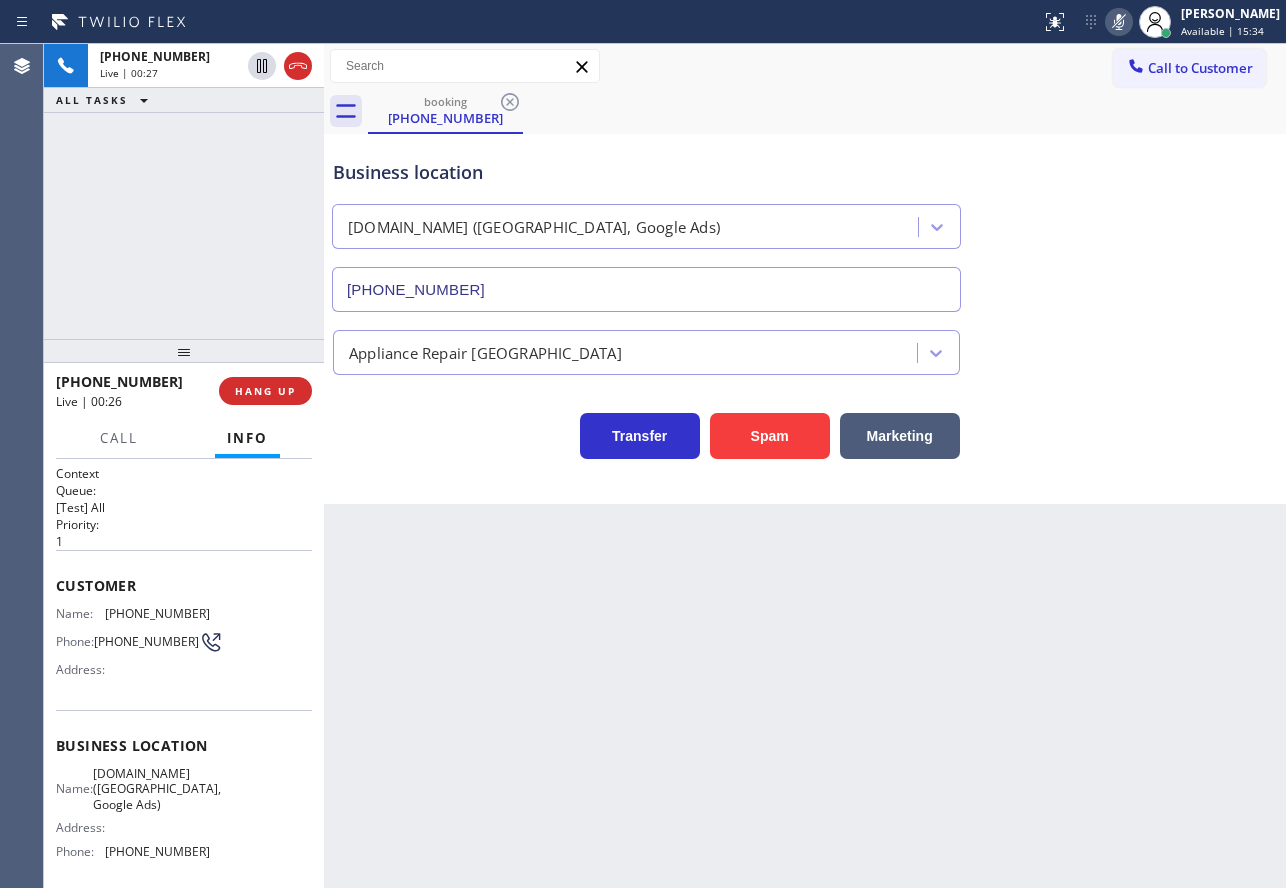 click 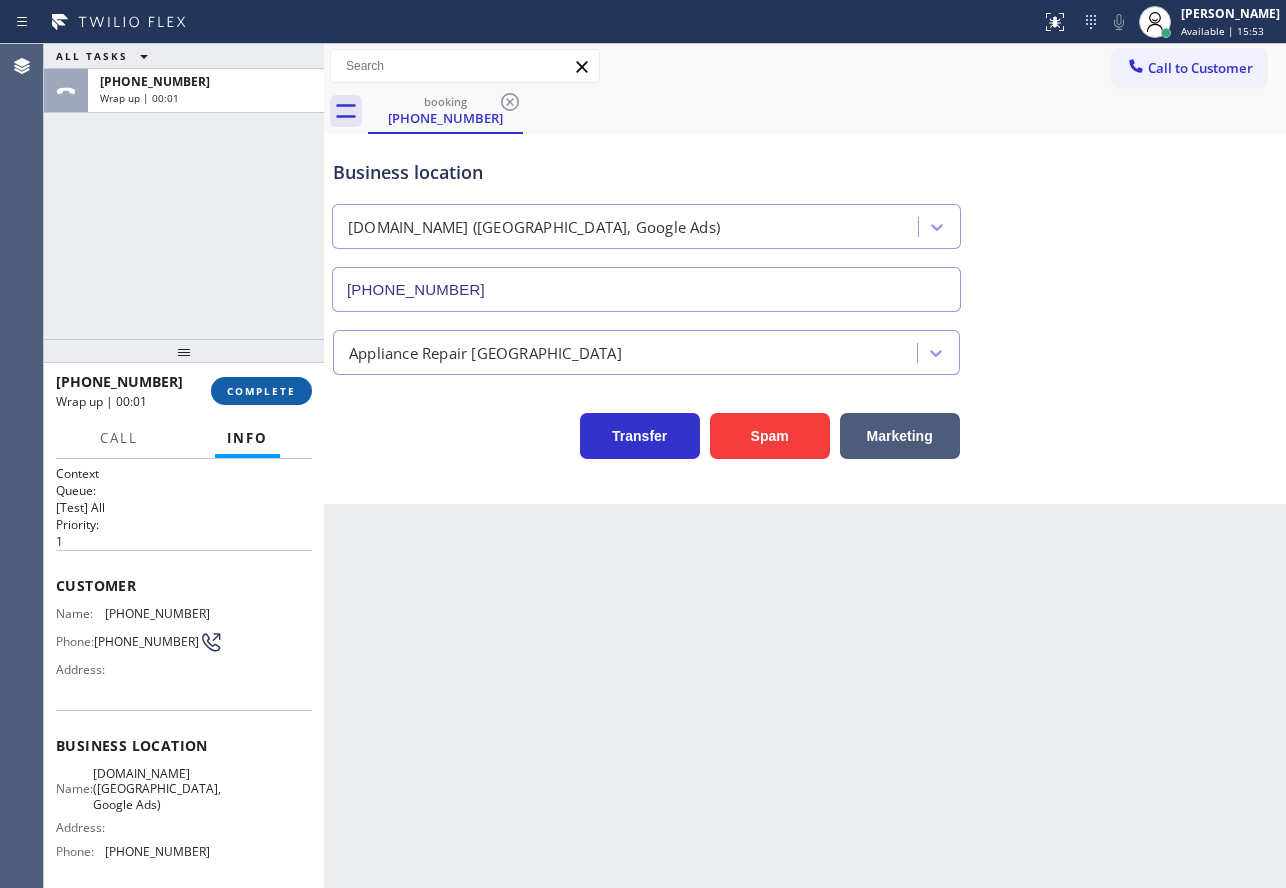 click on "COMPLETE" at bounding box center [261, 391] 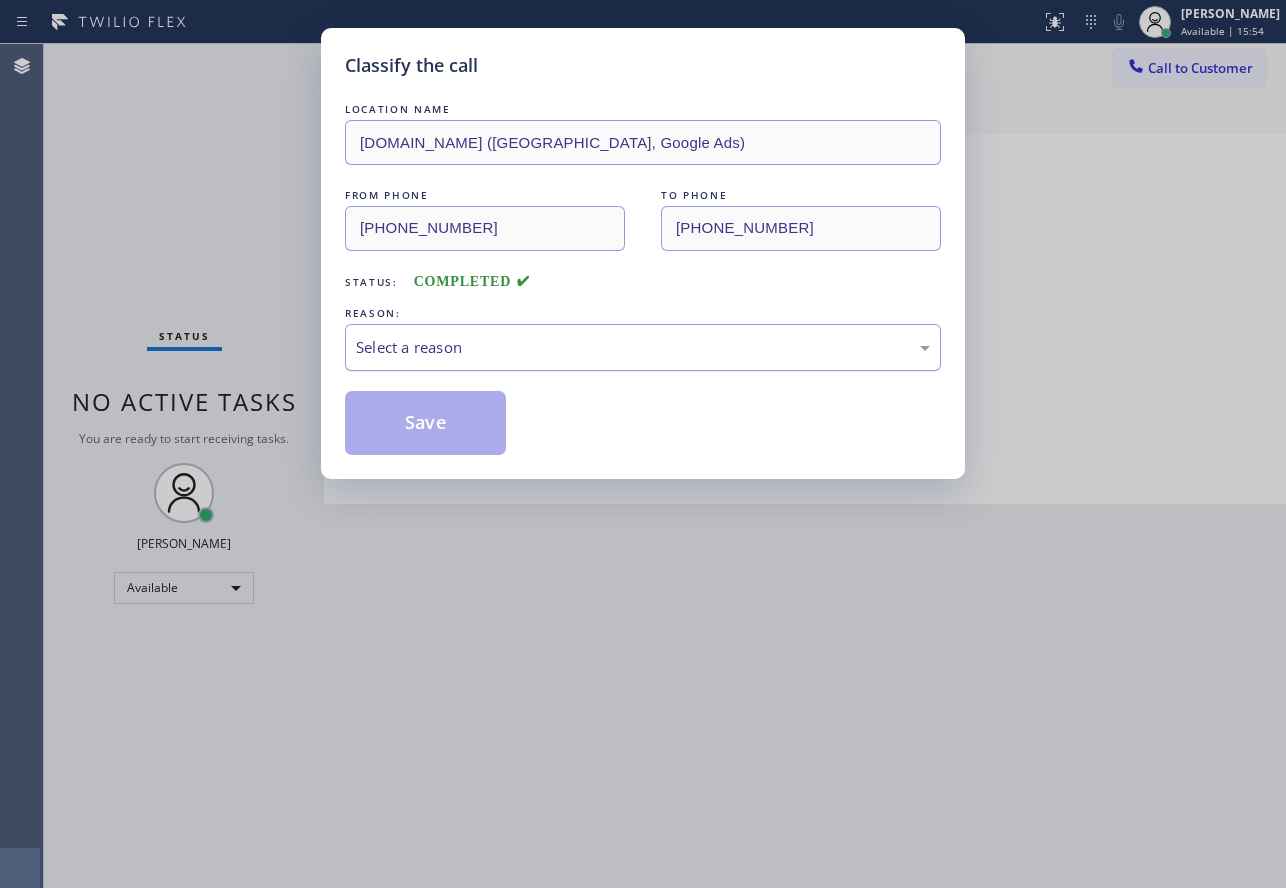 drag, startPoint x: 583, startPoint y: 349, endPoint x: 550, endPoint y: 366, distance: 37.12142 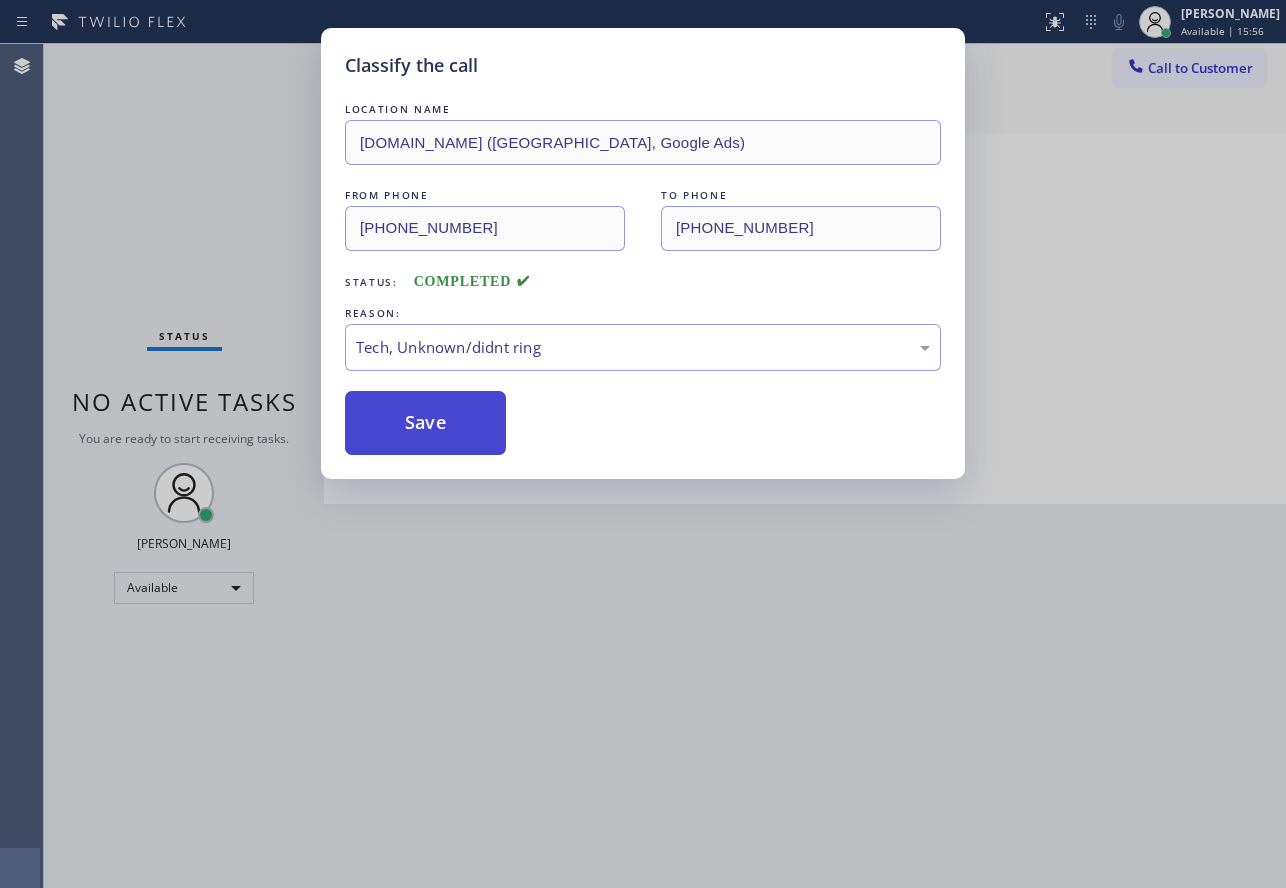 click on "Save" at bounding box center (425, 423) 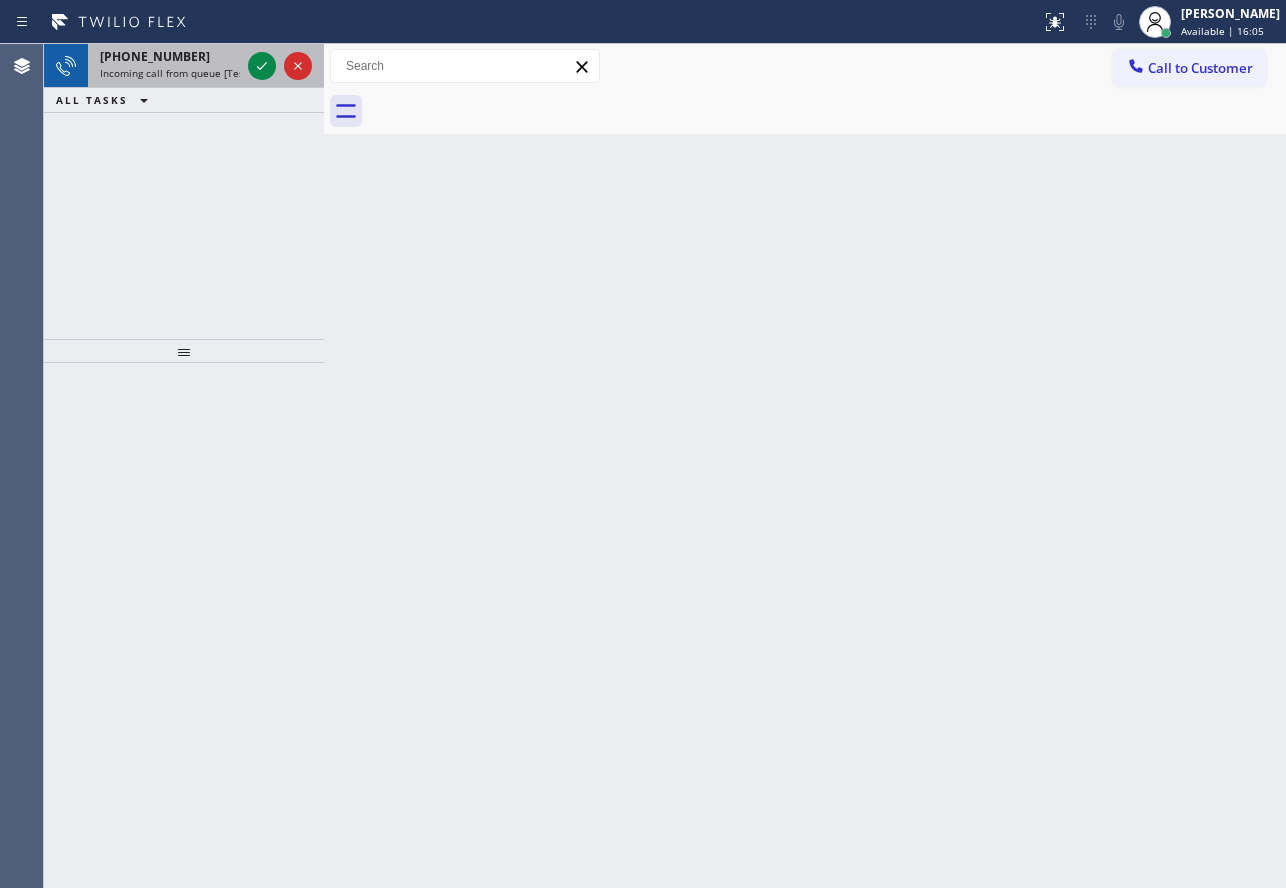 click on "Incoming call from queue [Test] All" at bounding box center [183, 73] 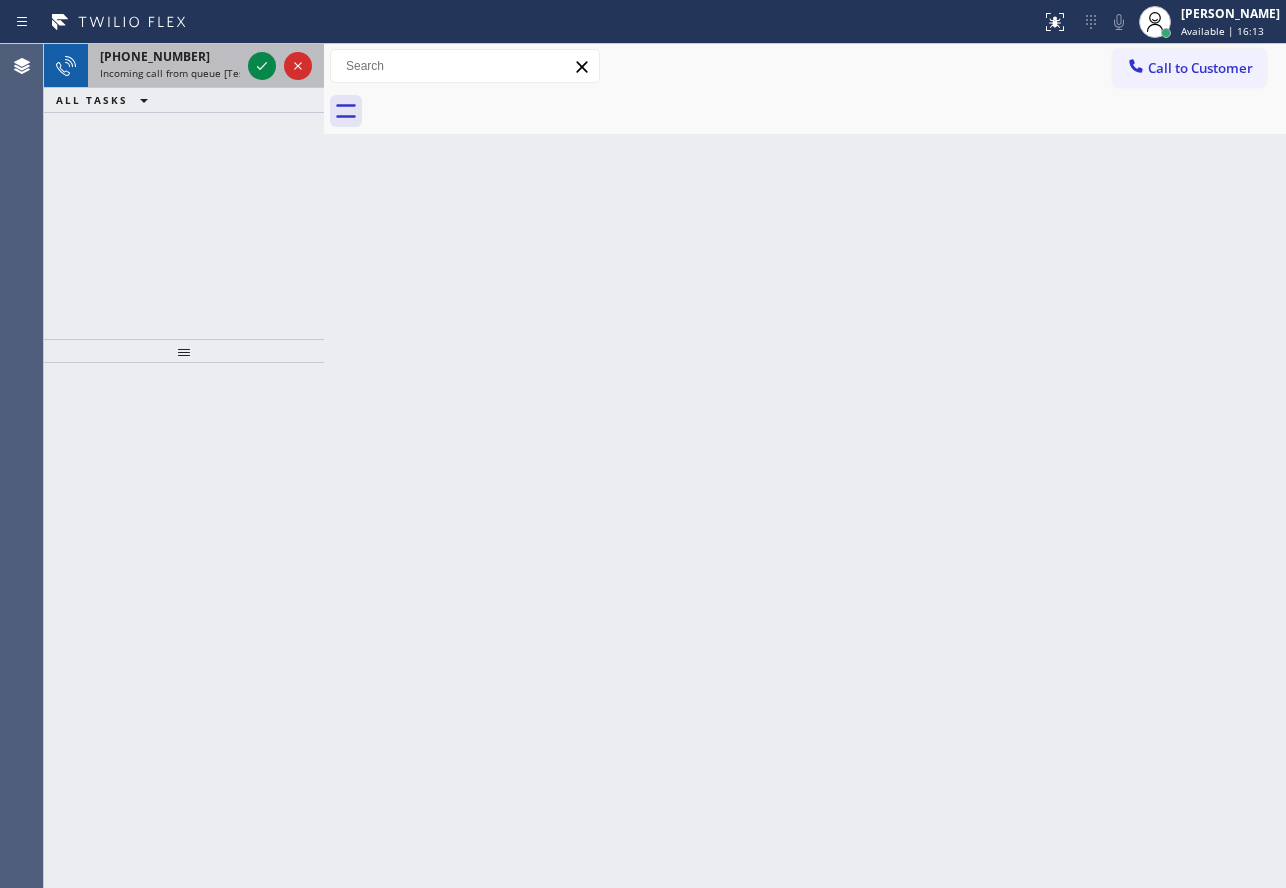 click on "[PHONE_NUMBER]" at bounding box center [155, 56] 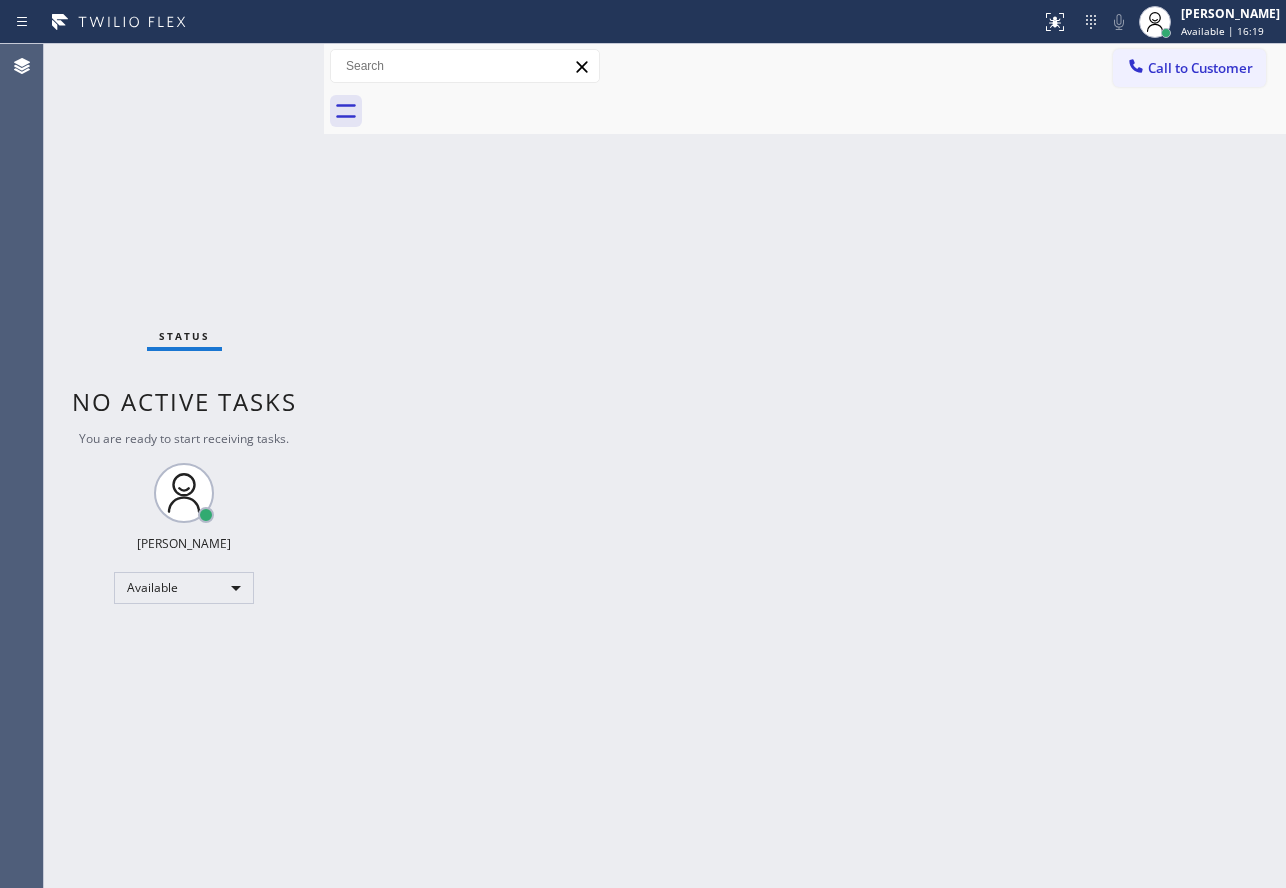 click on "Status   No active tasks     You are ready to start receiving tasks.   [PERSON_NAME] Available" at bounding box center [184, 466] 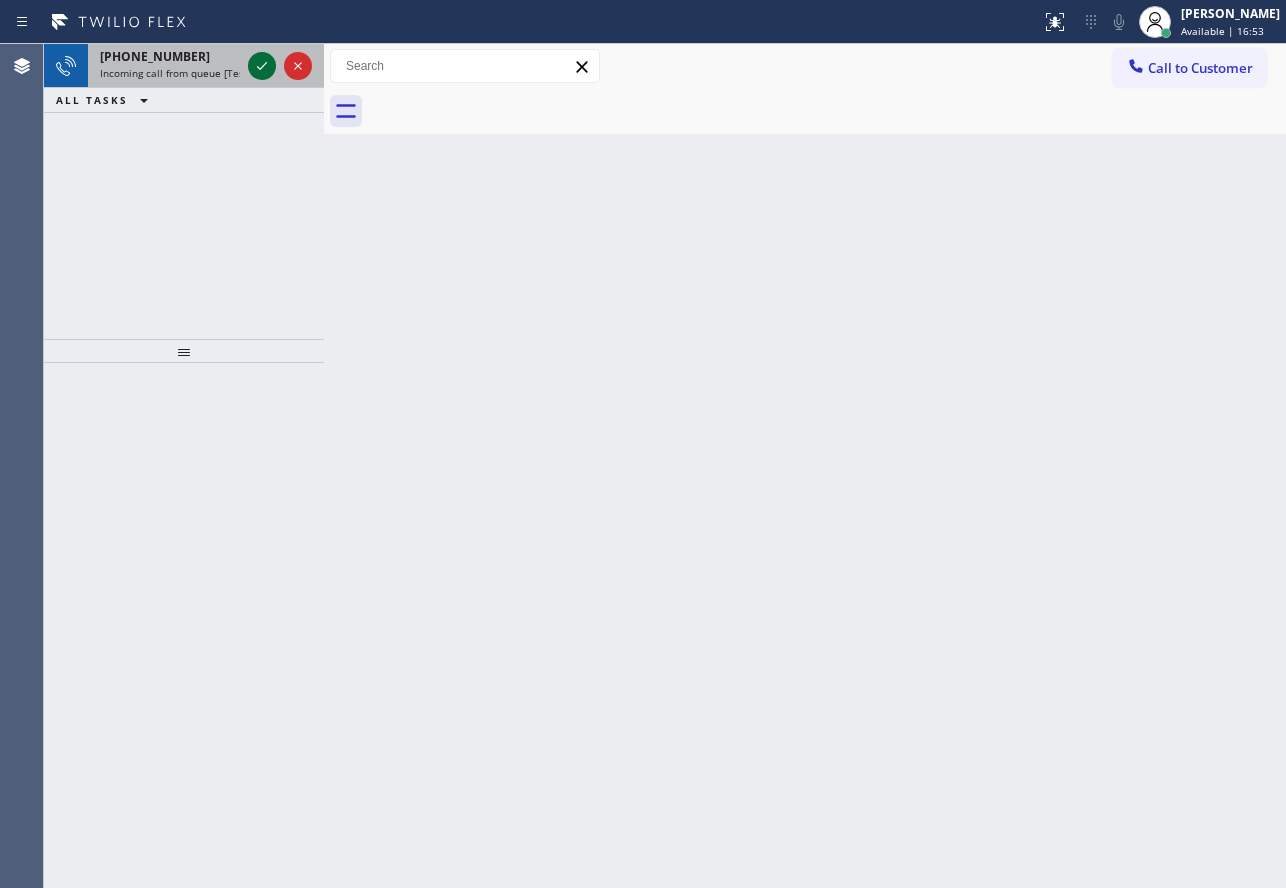 drag, startPoint x: 157, startPoint y: 70, endPoint x: 275, endPoint y: 67, distance: 118.03813 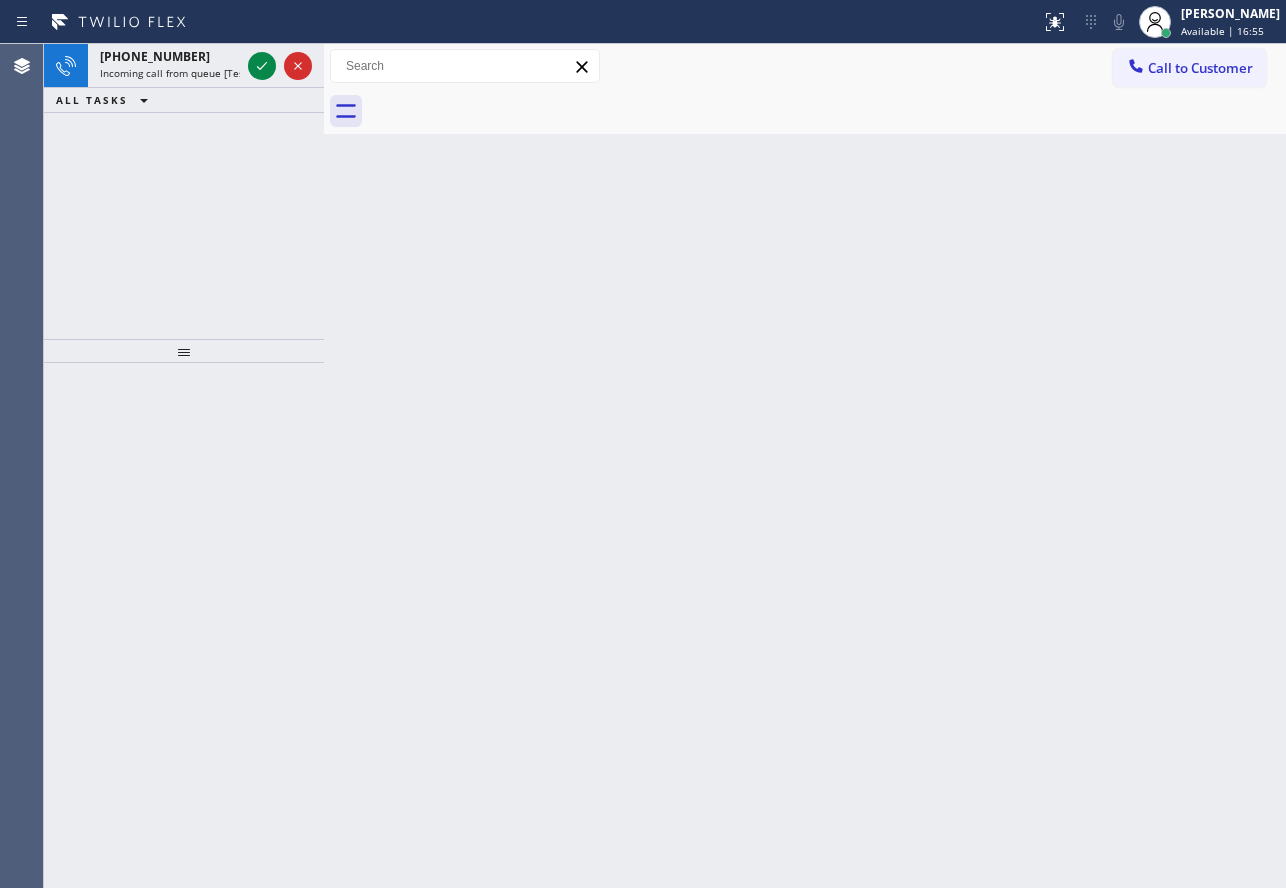 click 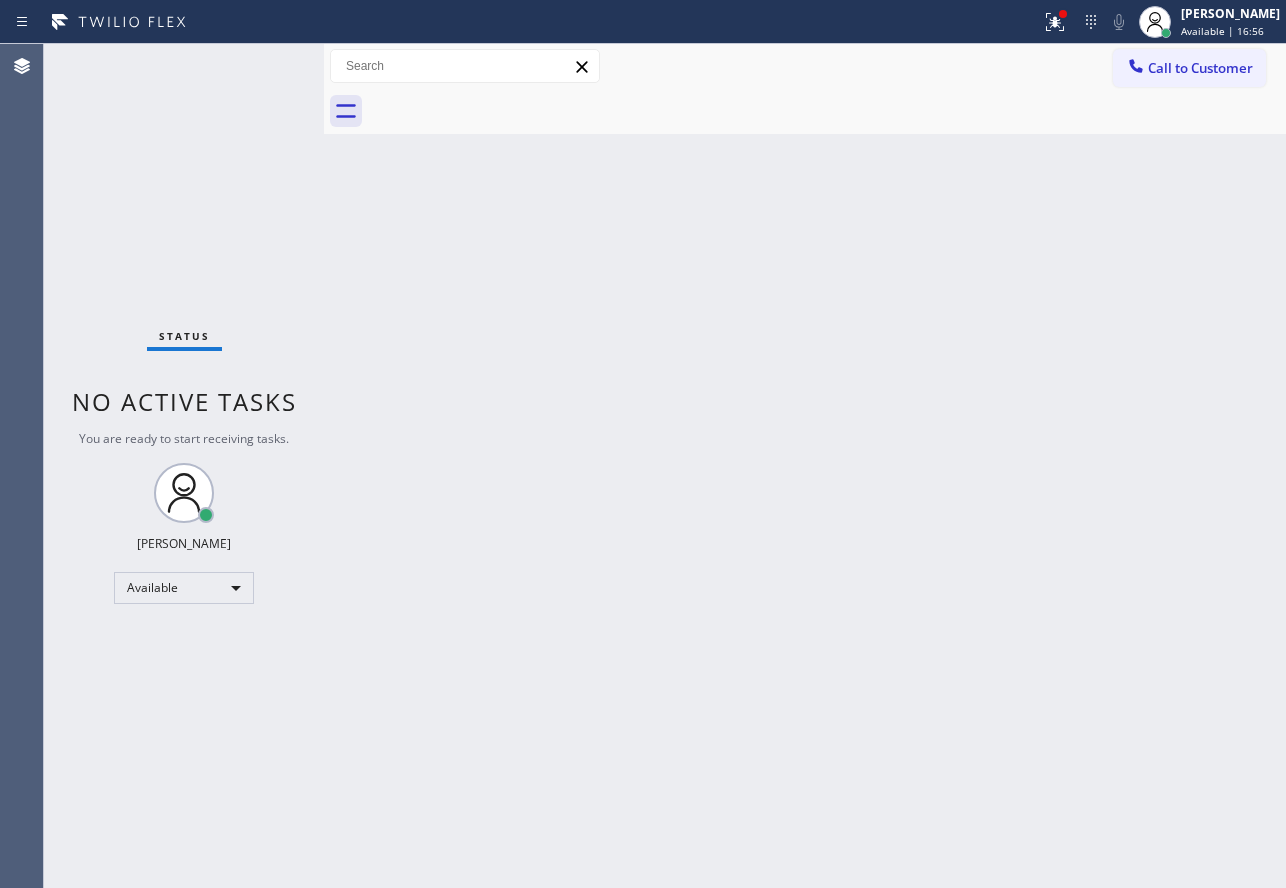 click on "Status   No active tasks     You are ready to start receiving tasks.   [PERSON_NAME] Available" at bounding box center [184, 466] 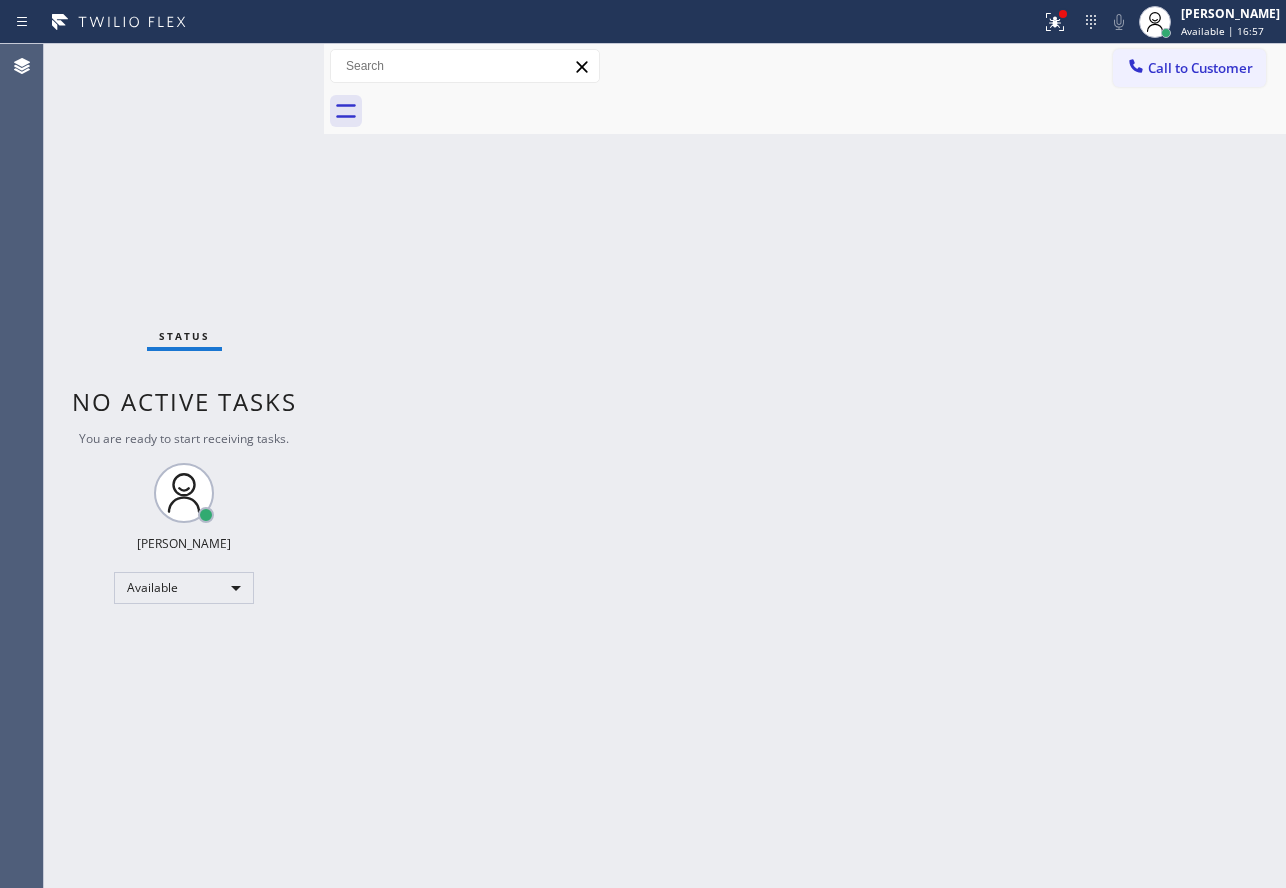 click on "Status   No active tasks     You are ready to start receiving tasks.   [PERSON_NAME] Available" at bounding box center [184, 466] 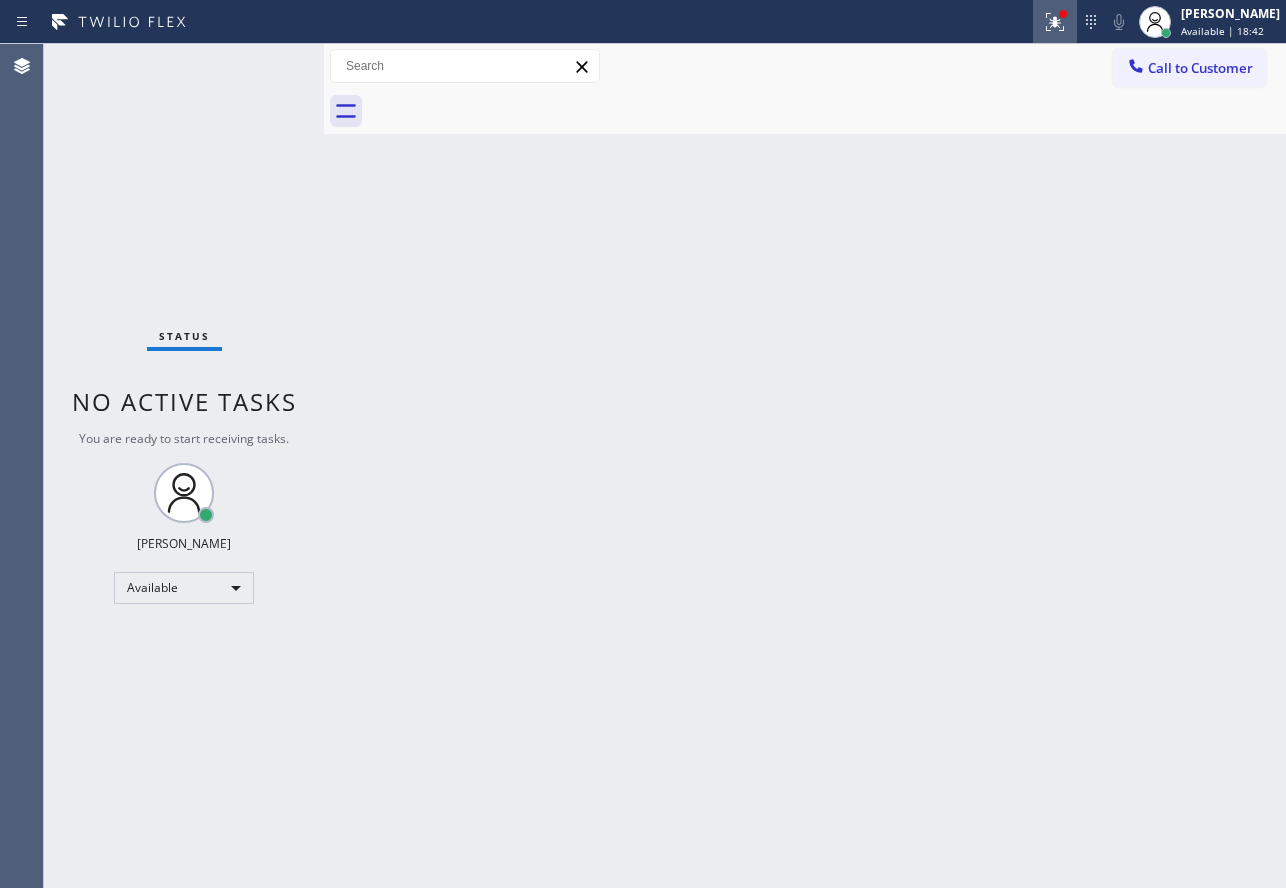 click 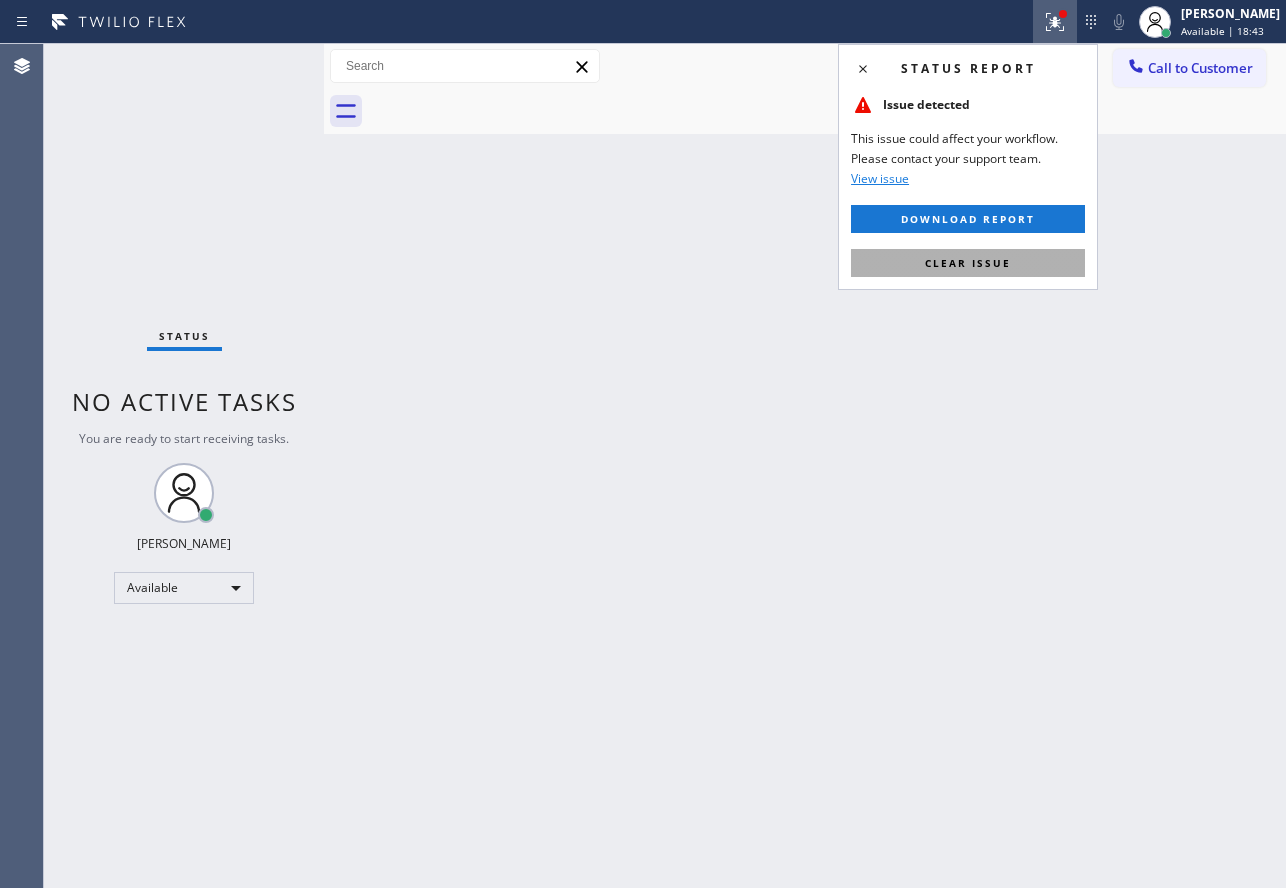click on "Clear issue" at bounding box center (968, 263) 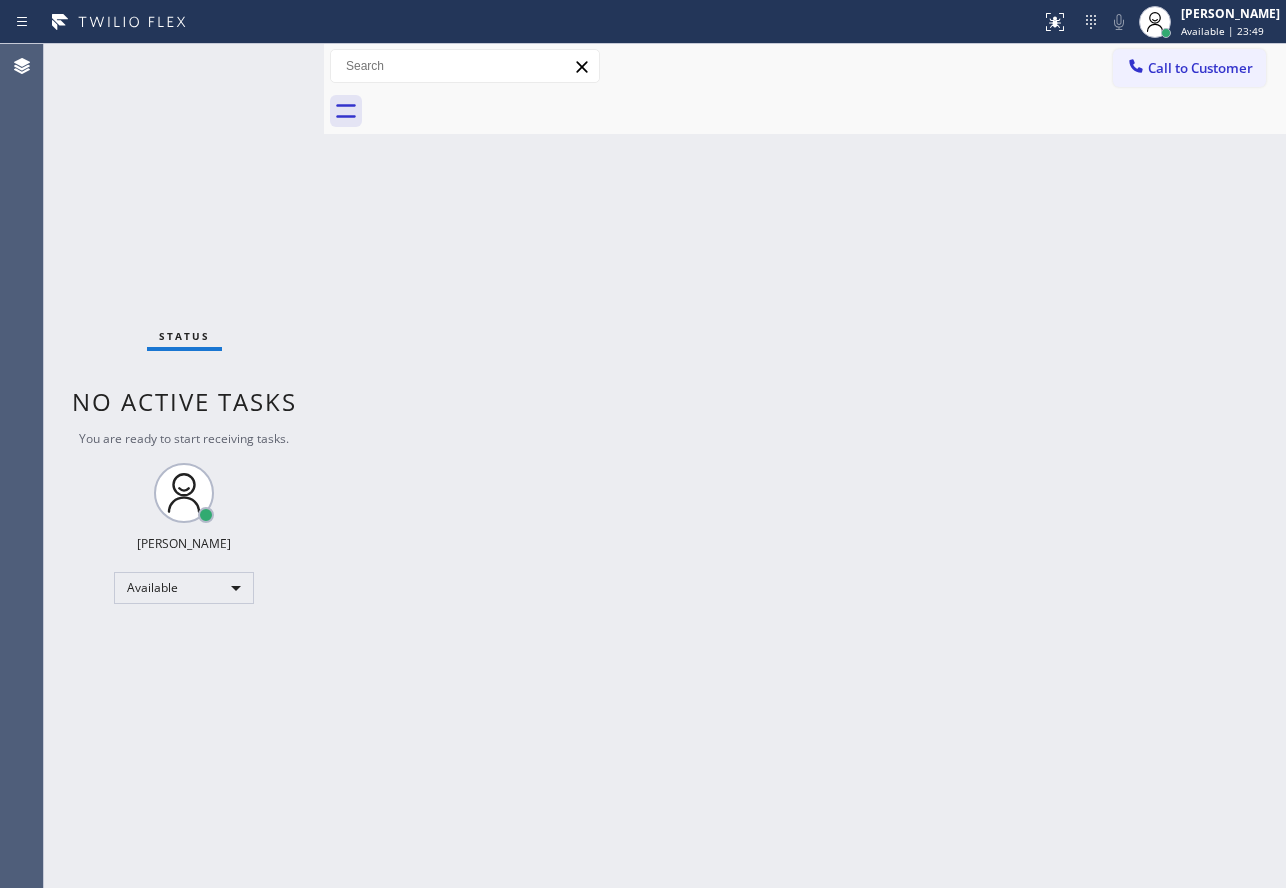 click on "Back to Dashboard Change Sender ID Customers Technicians Select a contact Outbound call Technician Search Technician Your caller id phone number Your caller id phone number Call Technician info Name   Phone none Address none Change Sender ID HVAC [PHONE_NUMBER] 5 Star Appliance [PHONE_NUMBER] Appliance Repair [PHONE_NUMBER] Plumbing [PHONE_NUMBER] Air Duct Cleaning [PHONE_NUMBER]  Electricians [PHONE_NUMBER] Cancel Change Check personal SMS Reset Change No tabs Call to Customer Outbound call Location Search location Your caller id phone number Customer number Call Outbound call Technician Search Technician Your caller id phone number Your caller id phone number Call" at bounding box center (805, 466) 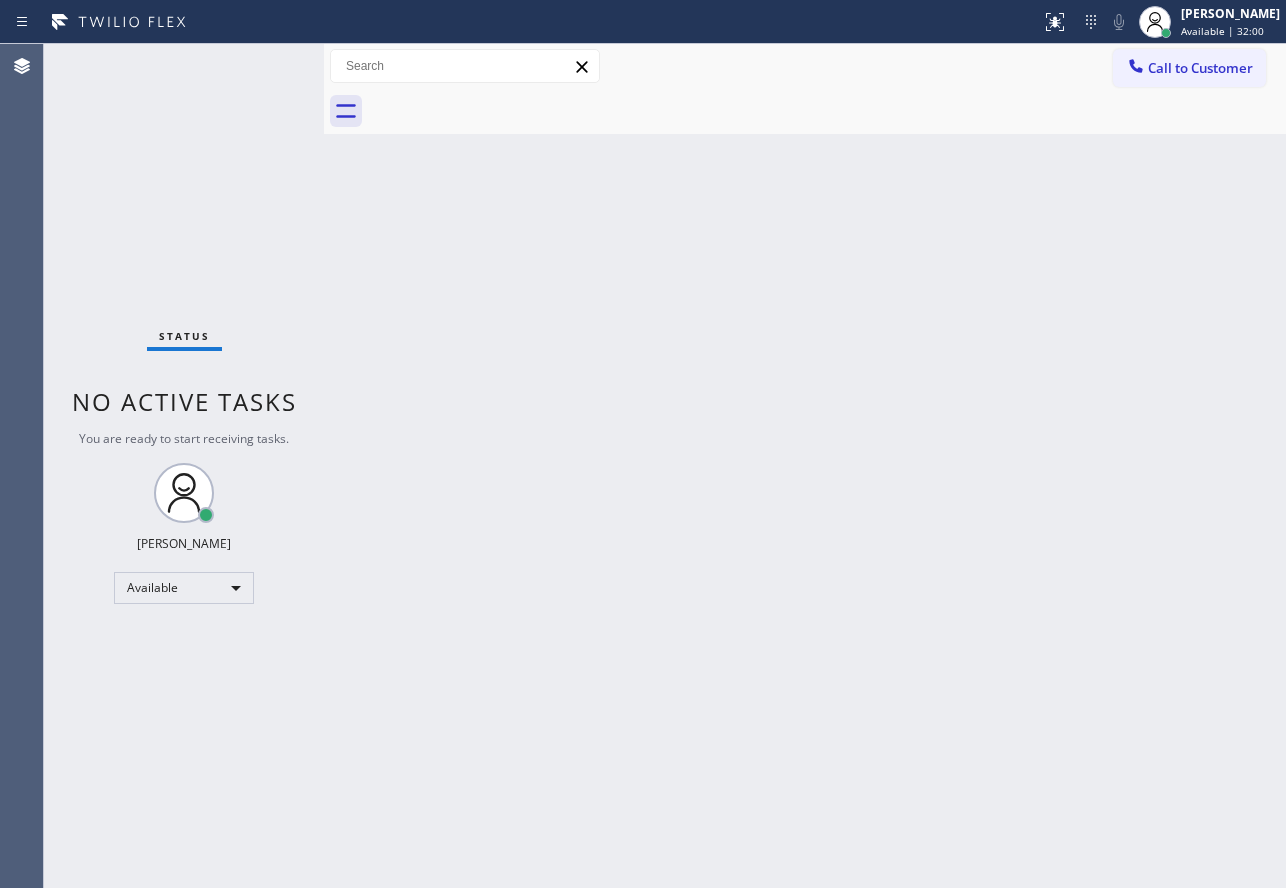 drag, startPoint x: 195, startPoint y: 102, endPoint x: 253, endPoint y: 120, distance: 60.728905 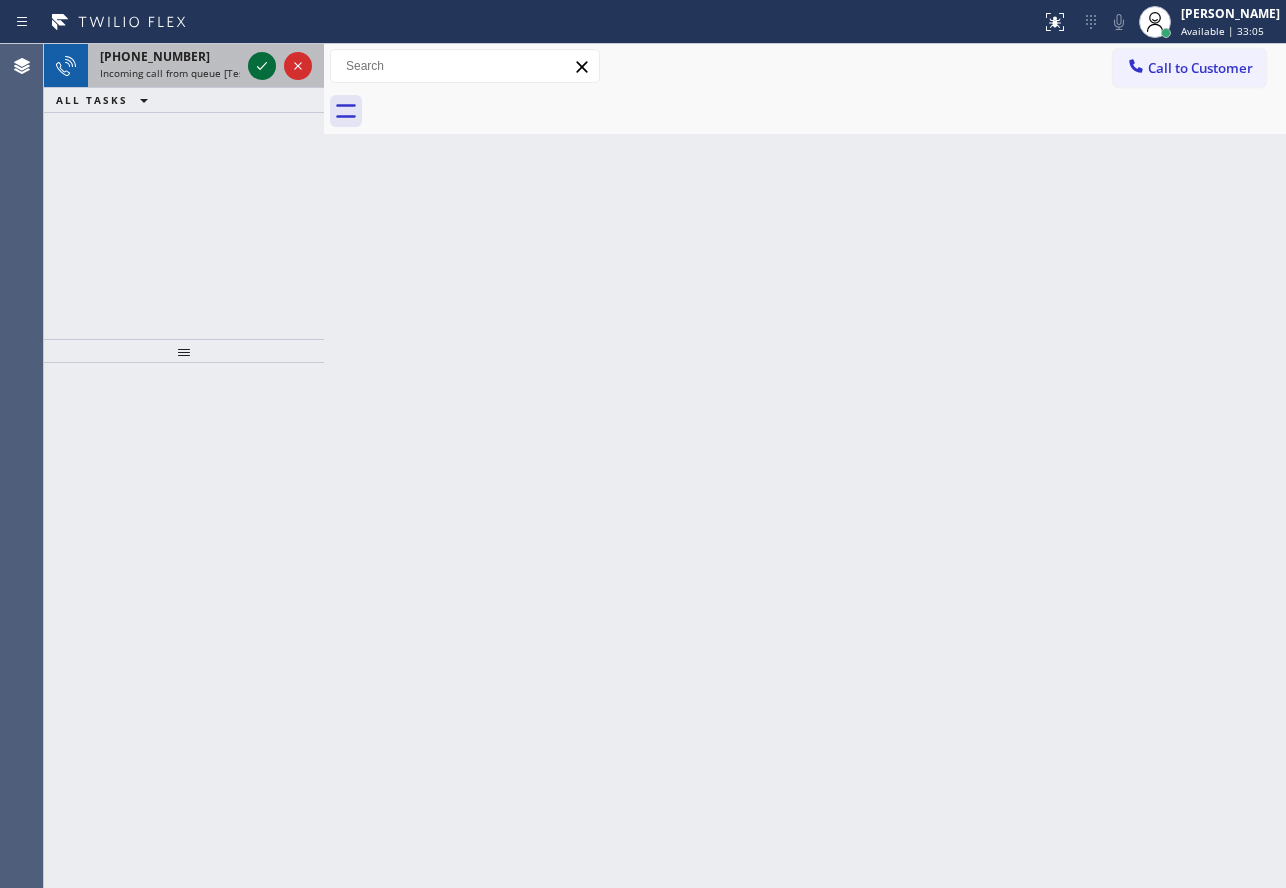 click 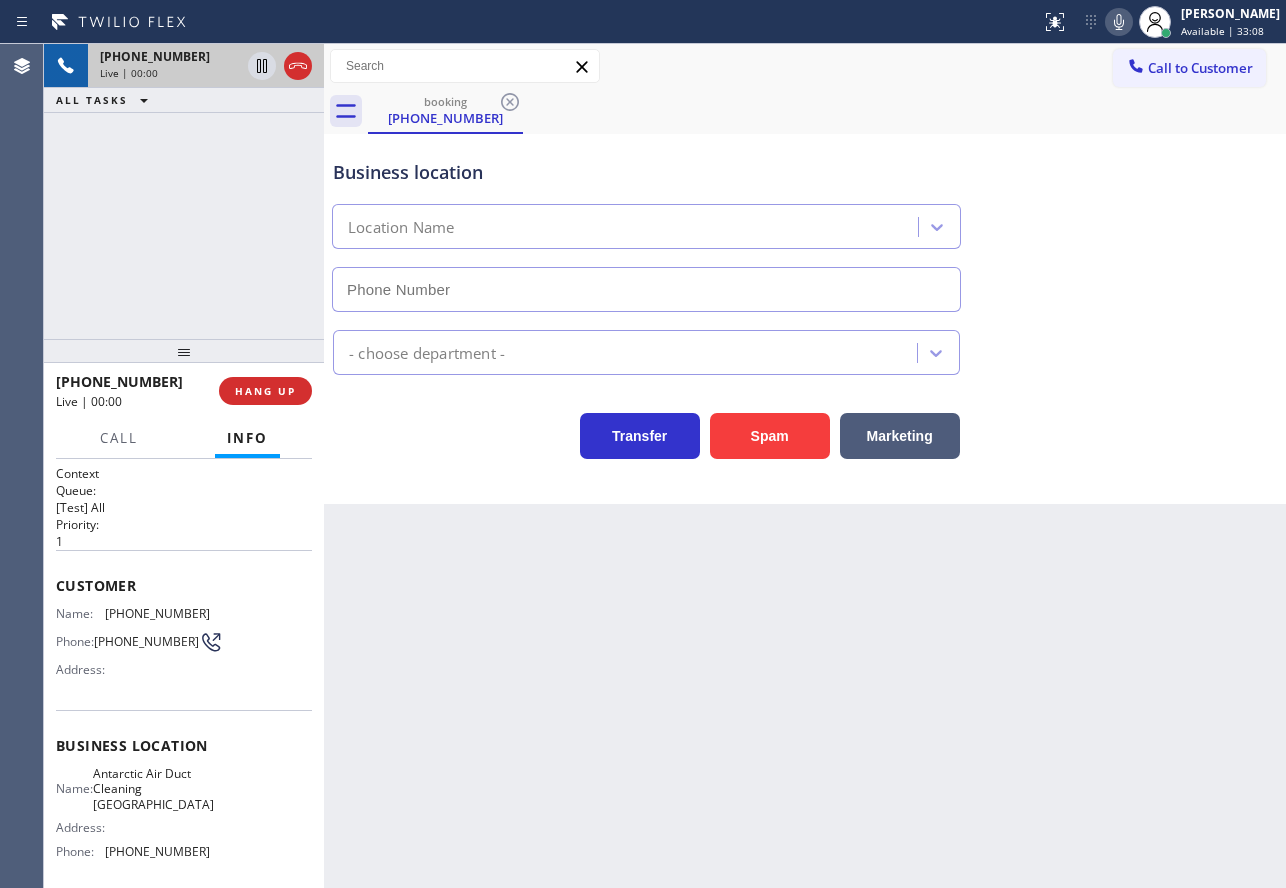 type on "[PHONE_NUMBER]" 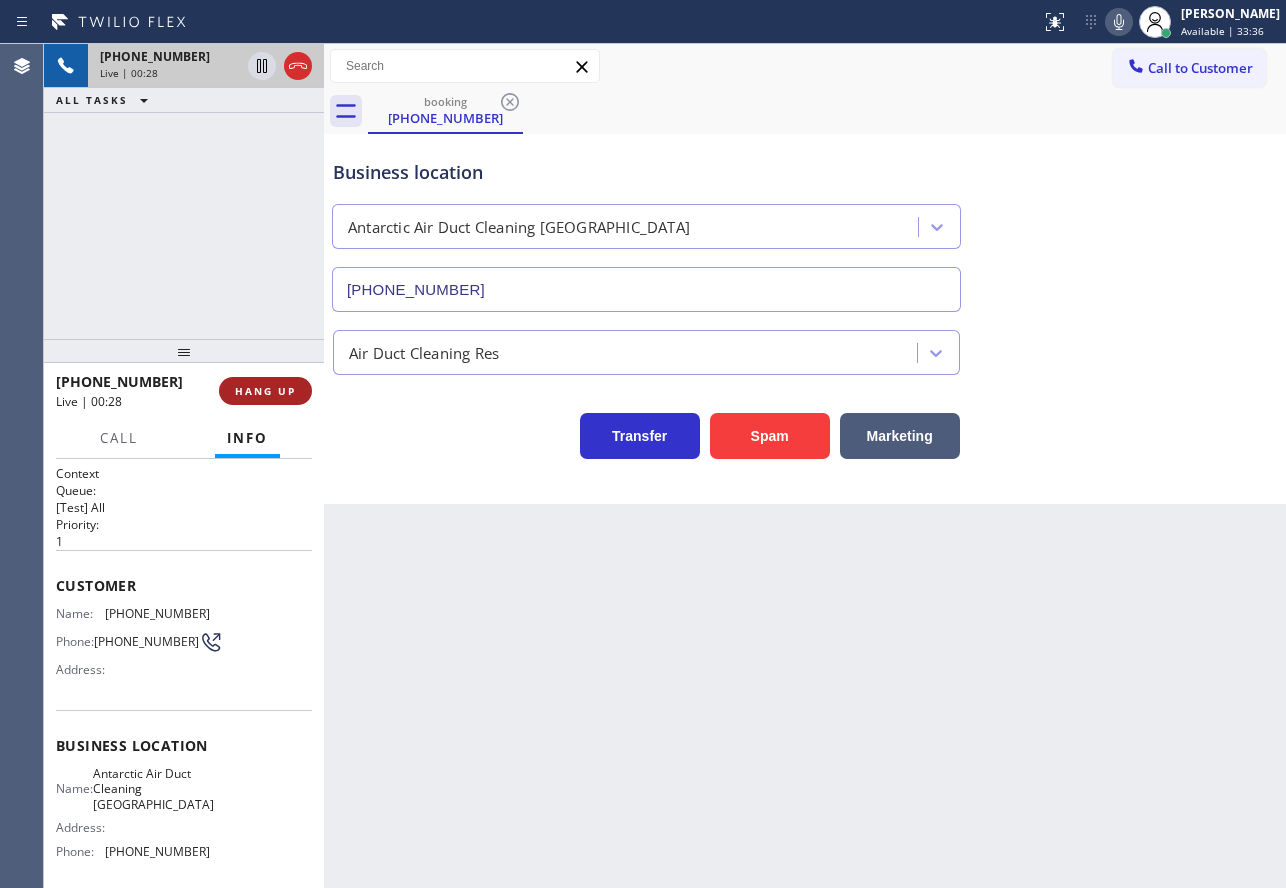 click on "HANG UP" at bounding box center (265, 391) 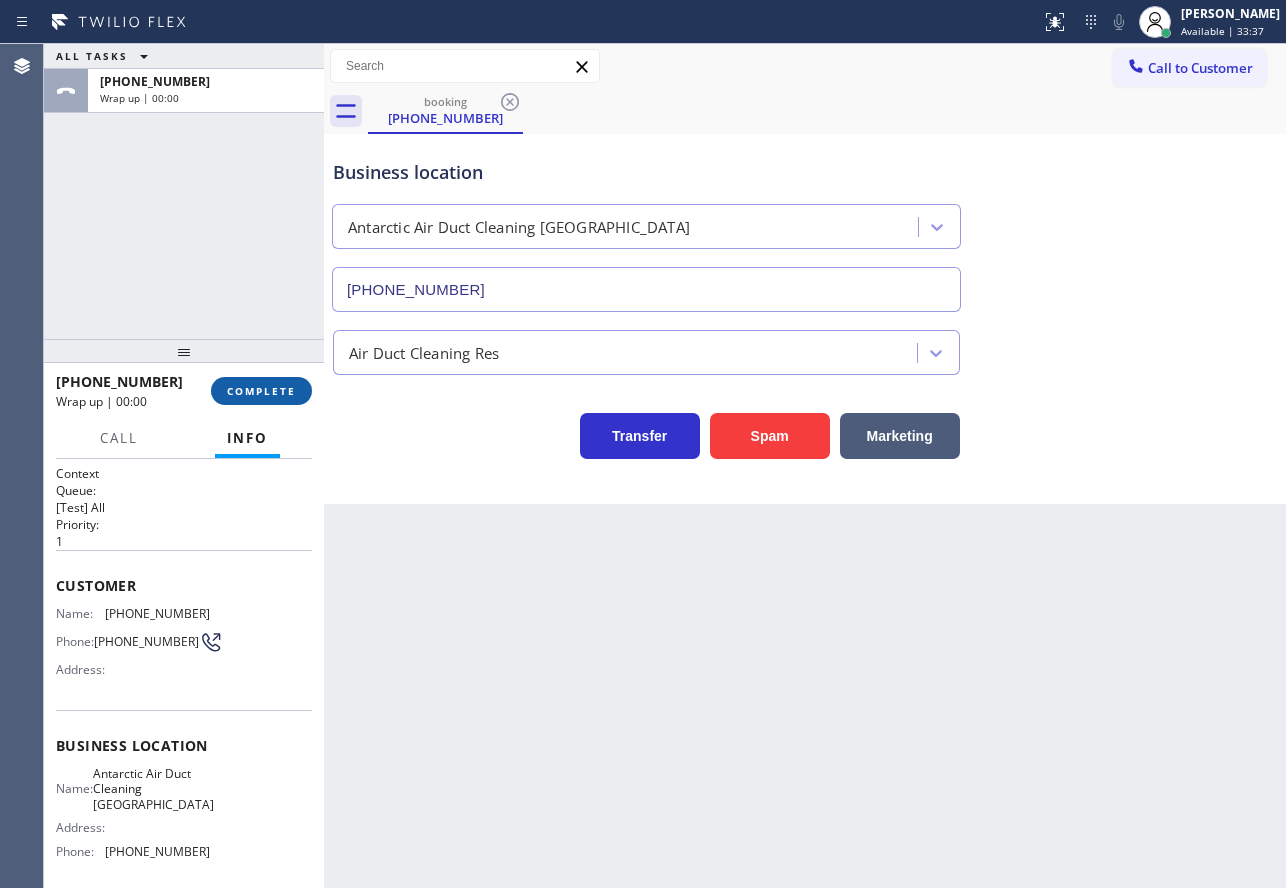 click on "COMPLETE" at bounding box center (261, 391) 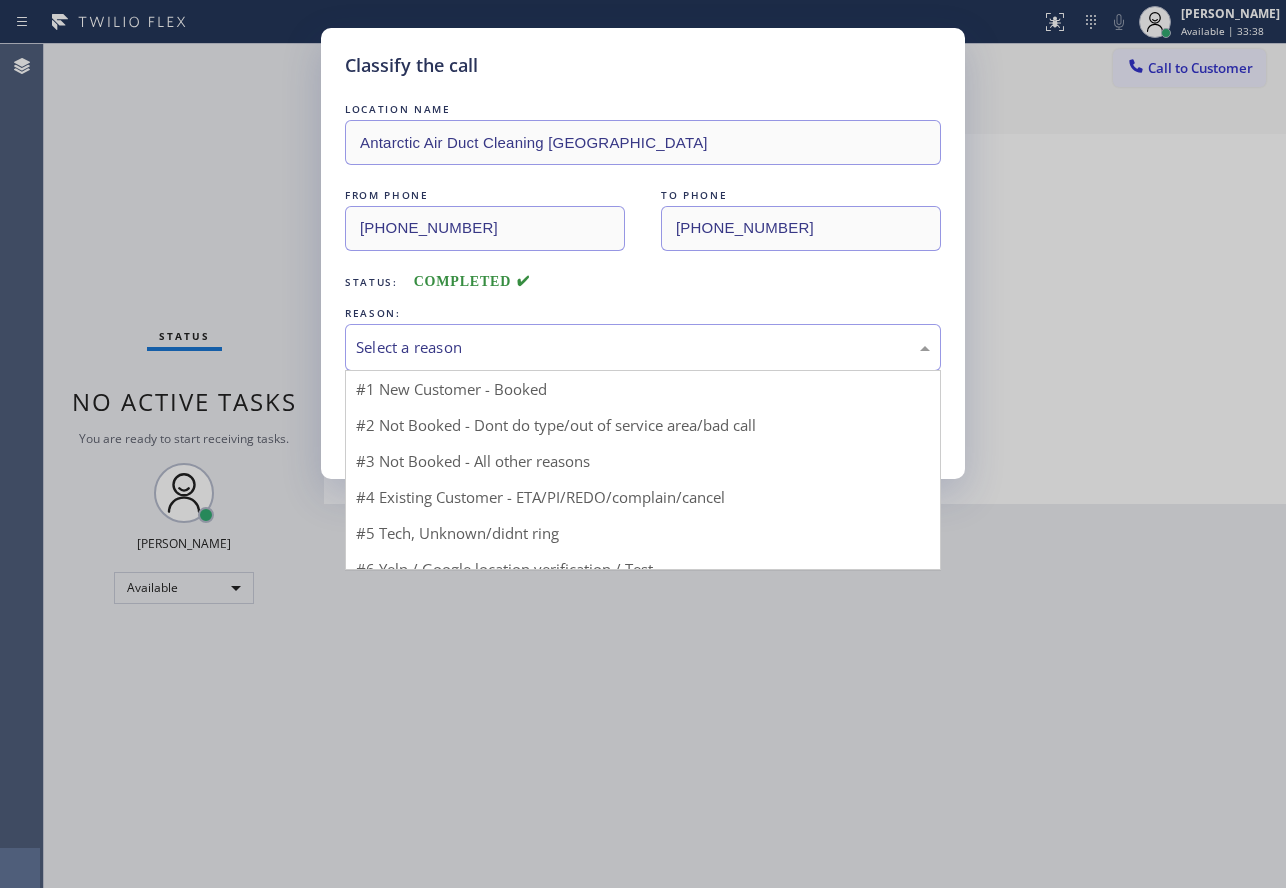 click on "Select a reason" at bounding box center [643, 347] 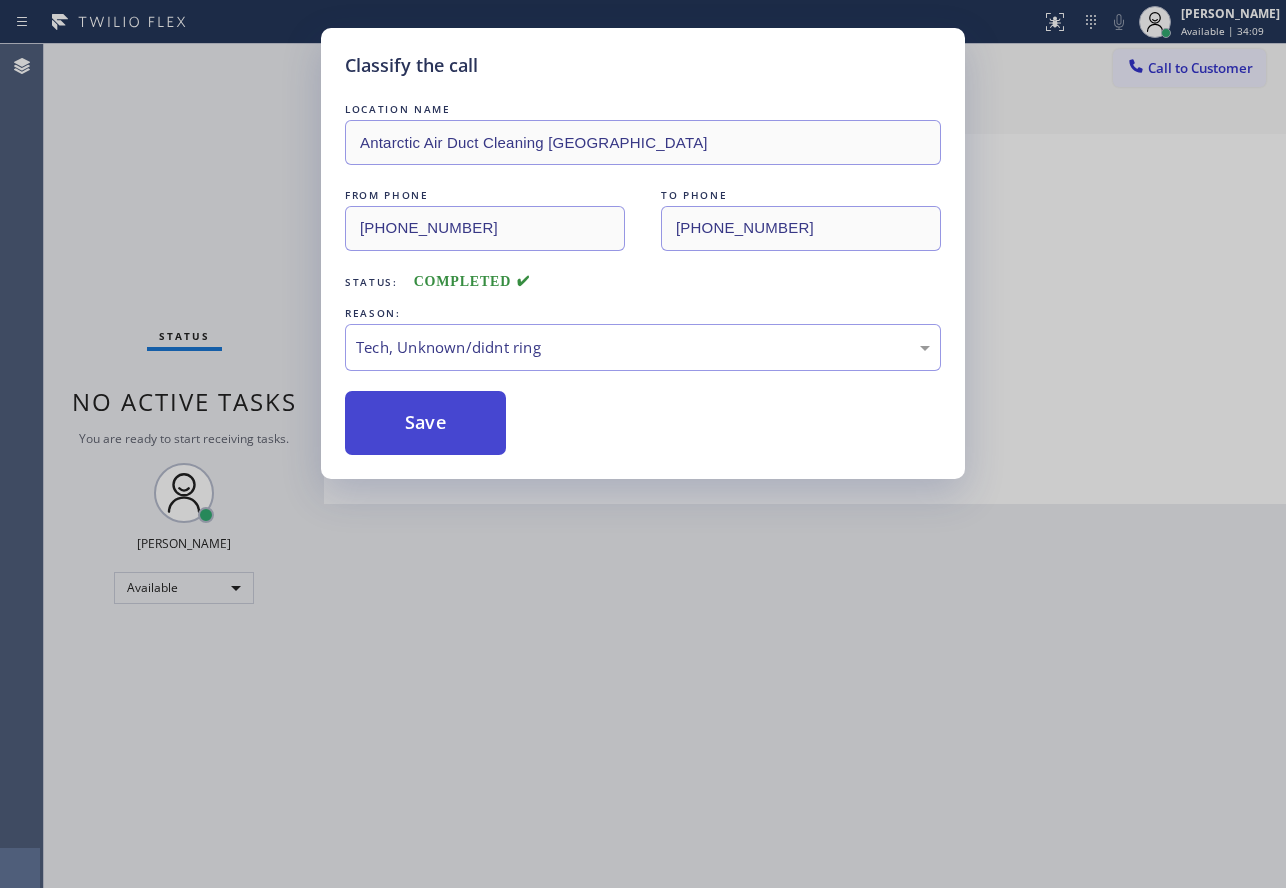 click on "Save" at bounding box center [425, 423] 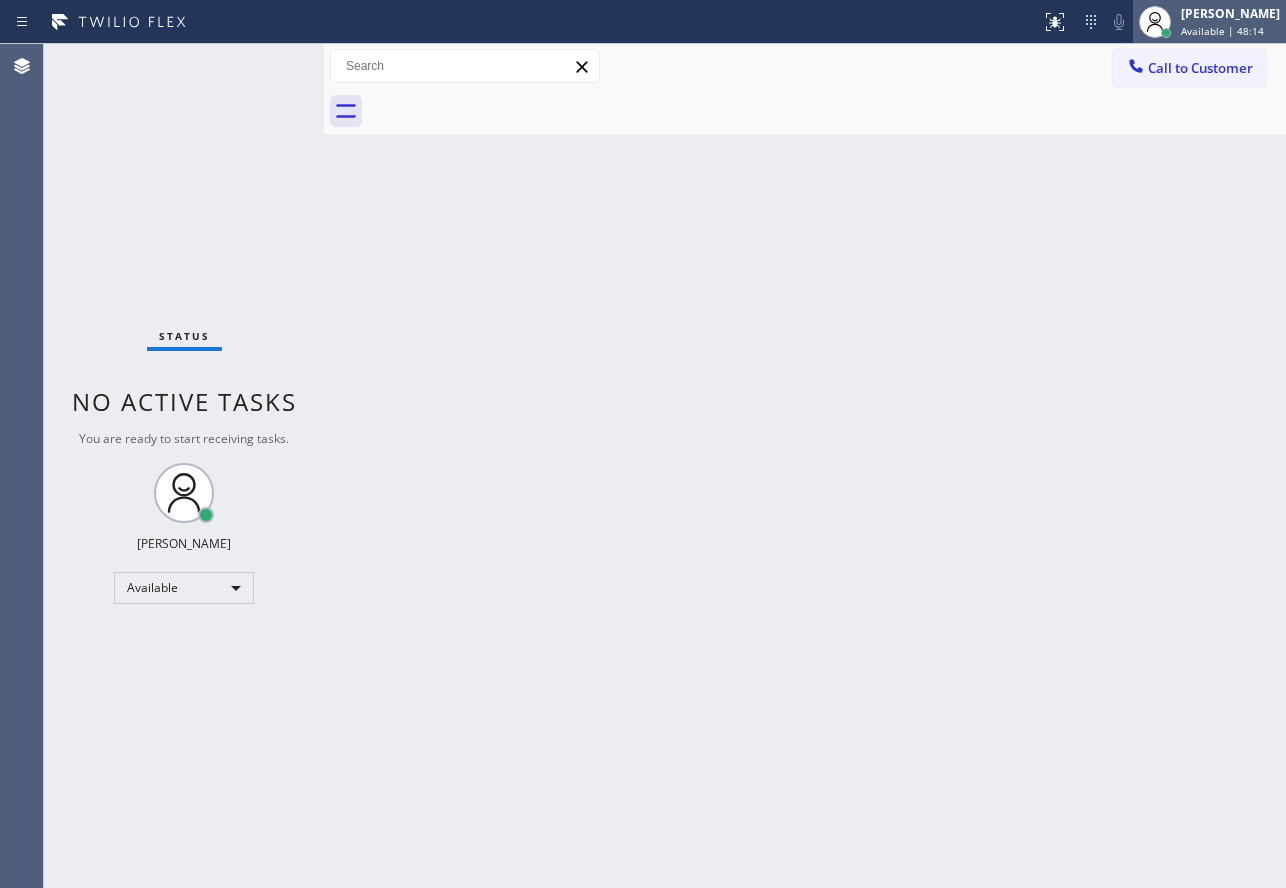 click on "[PERSON_NAME]" at bounding box center [1230, 13] 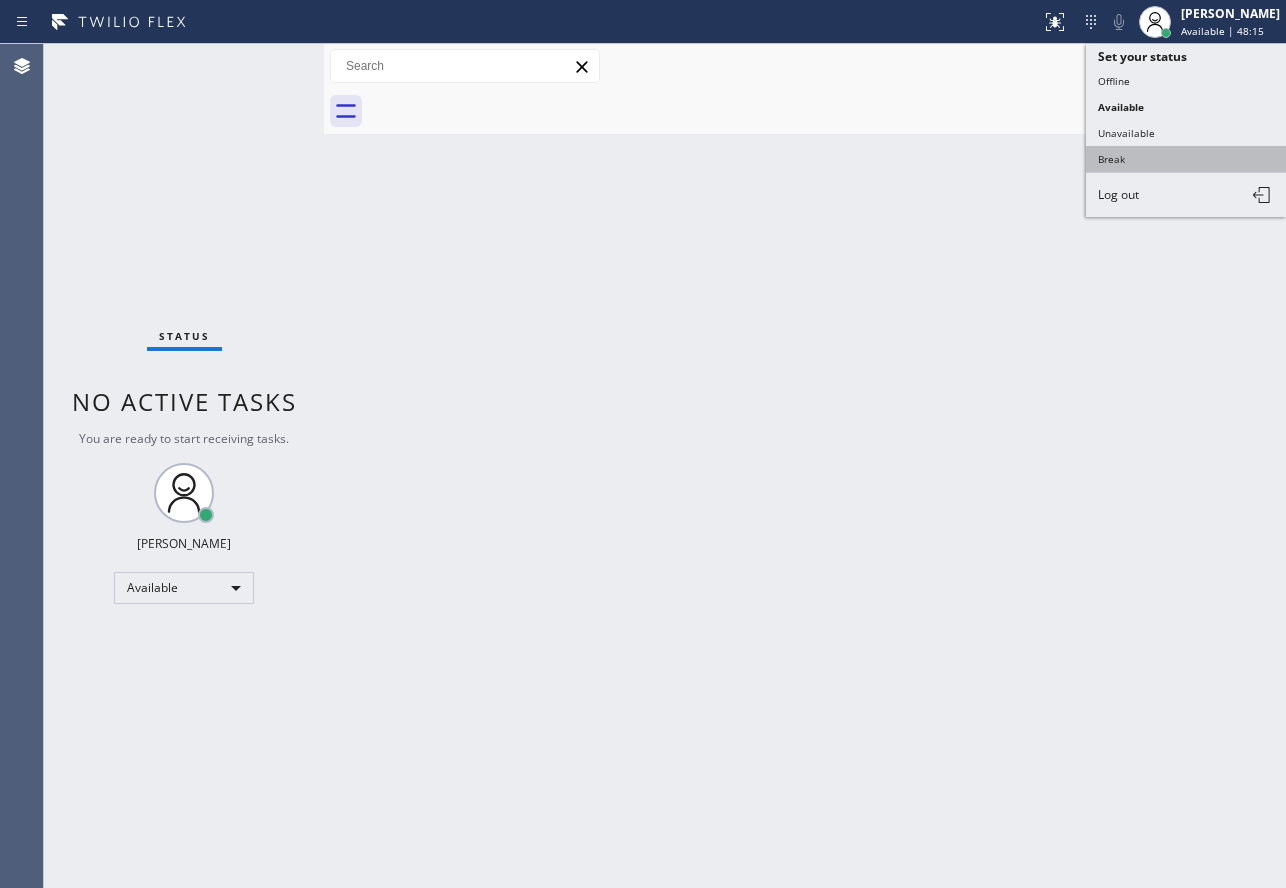 click on "Break" at bounding box center (1186, 159) 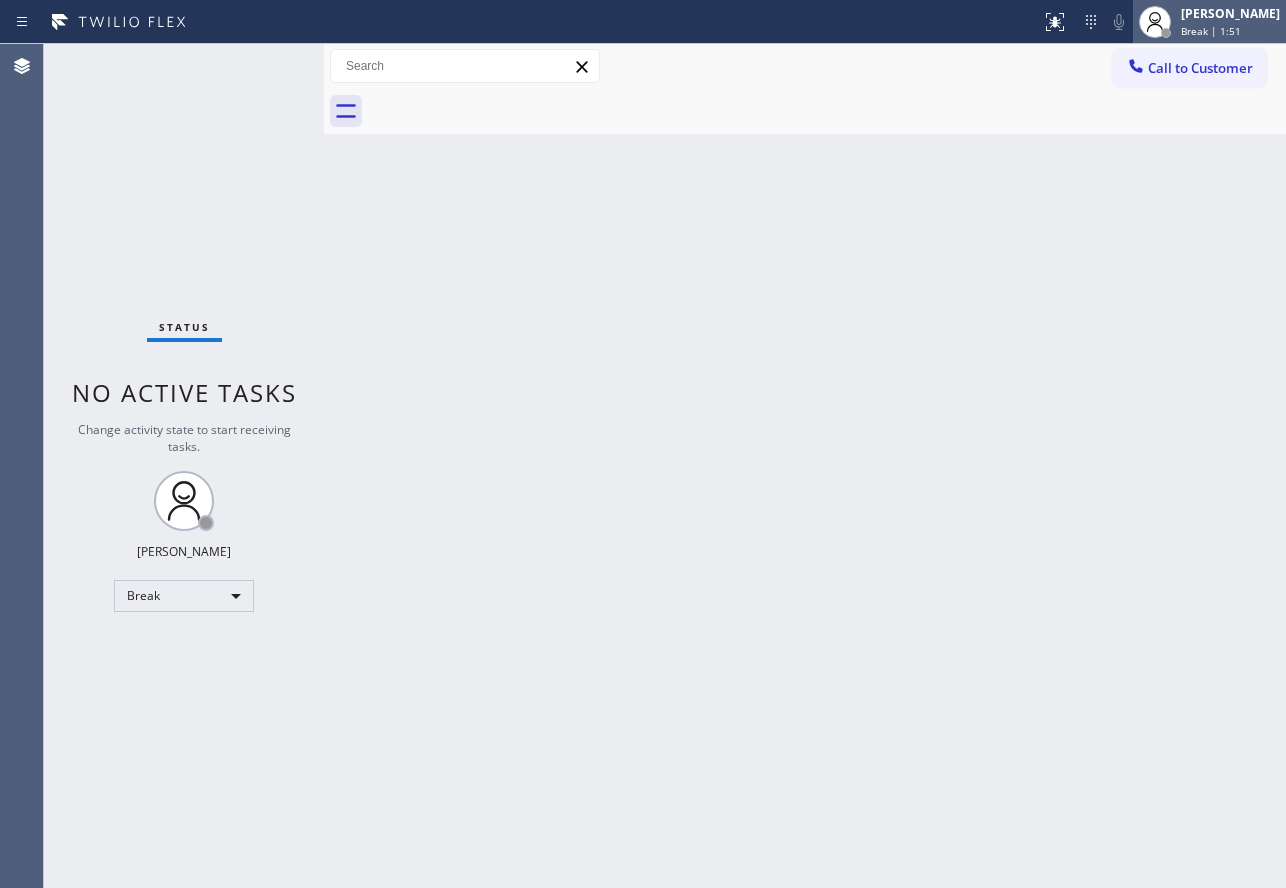 click on "[PERSON_NAME] Break | 1:51" at bounding box center [1231, 21] 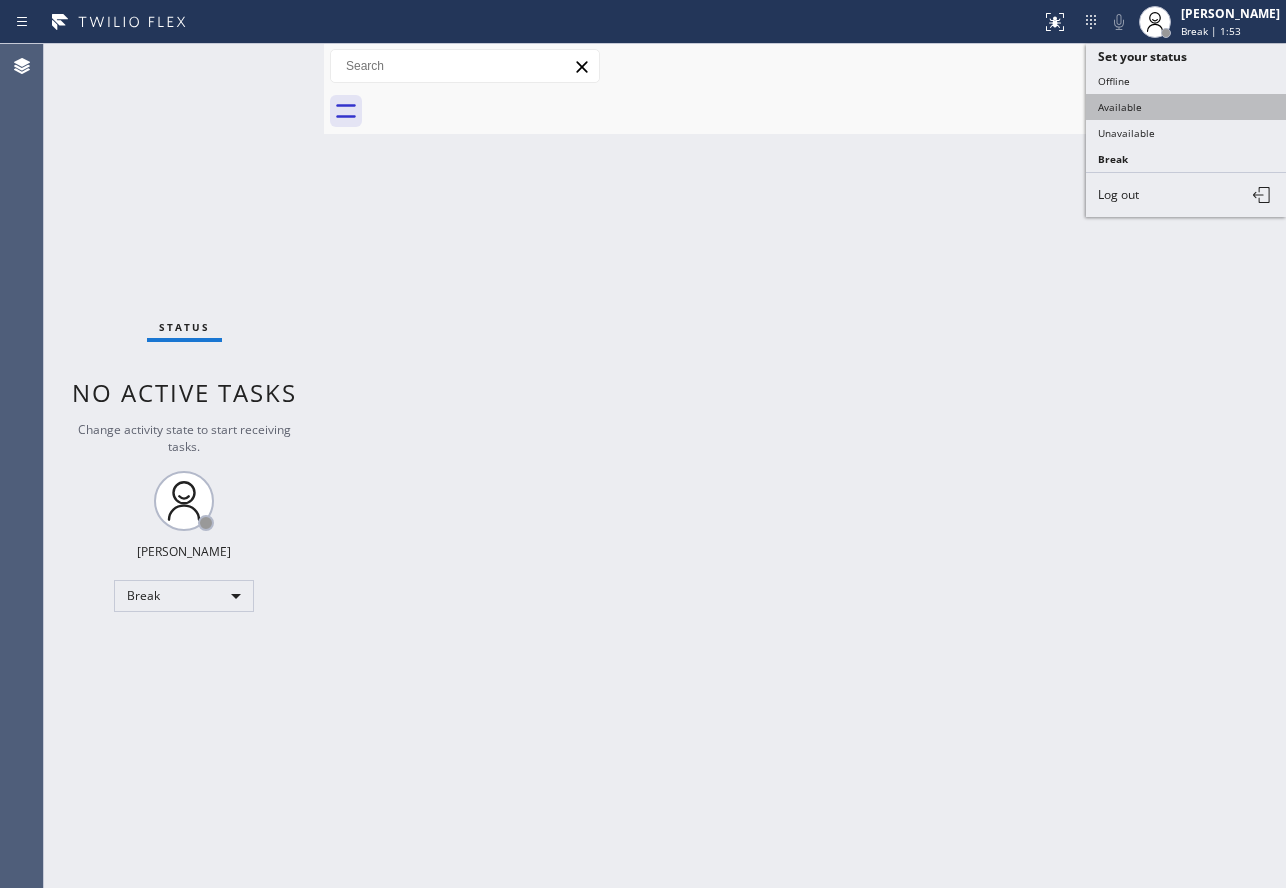 click on "Available" at bounding box center [1186, 107] 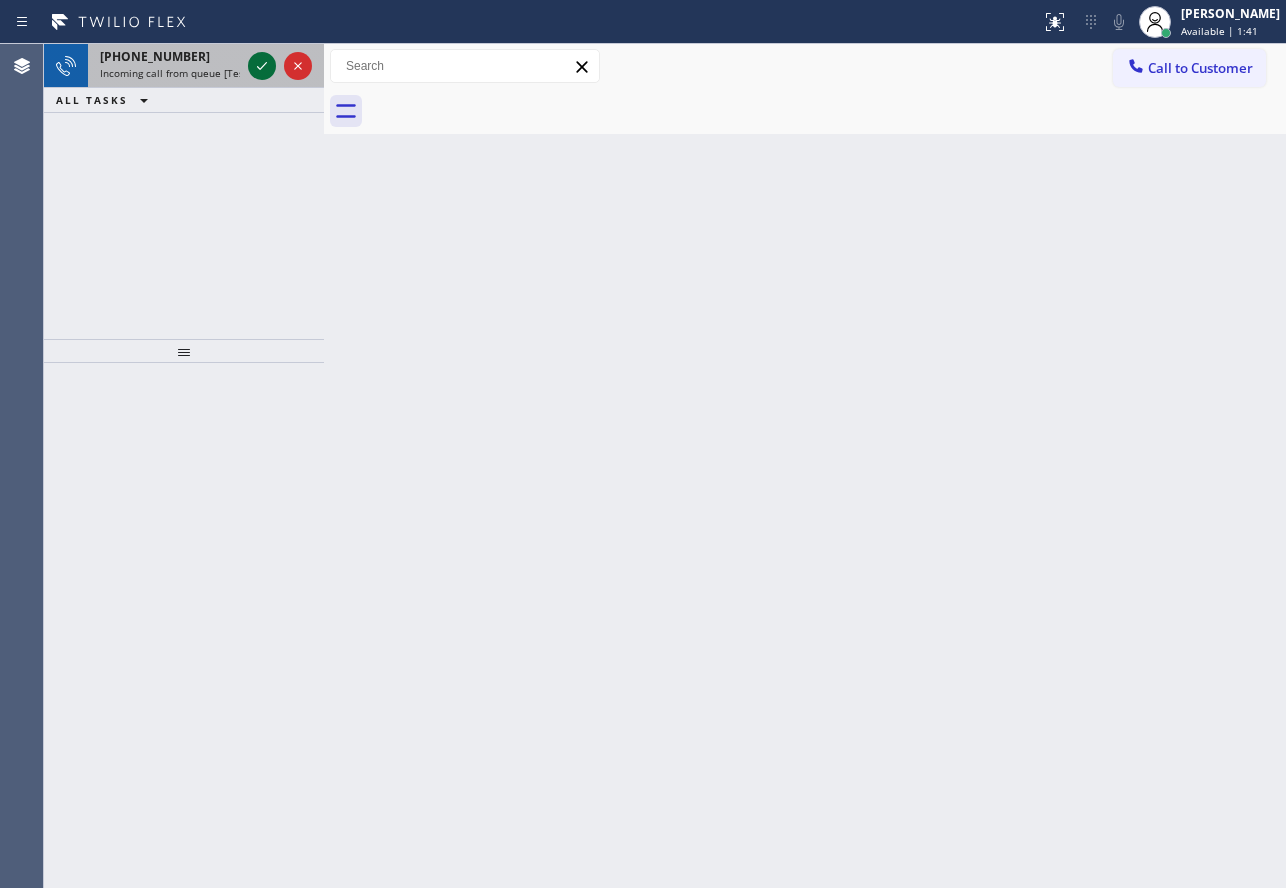 click 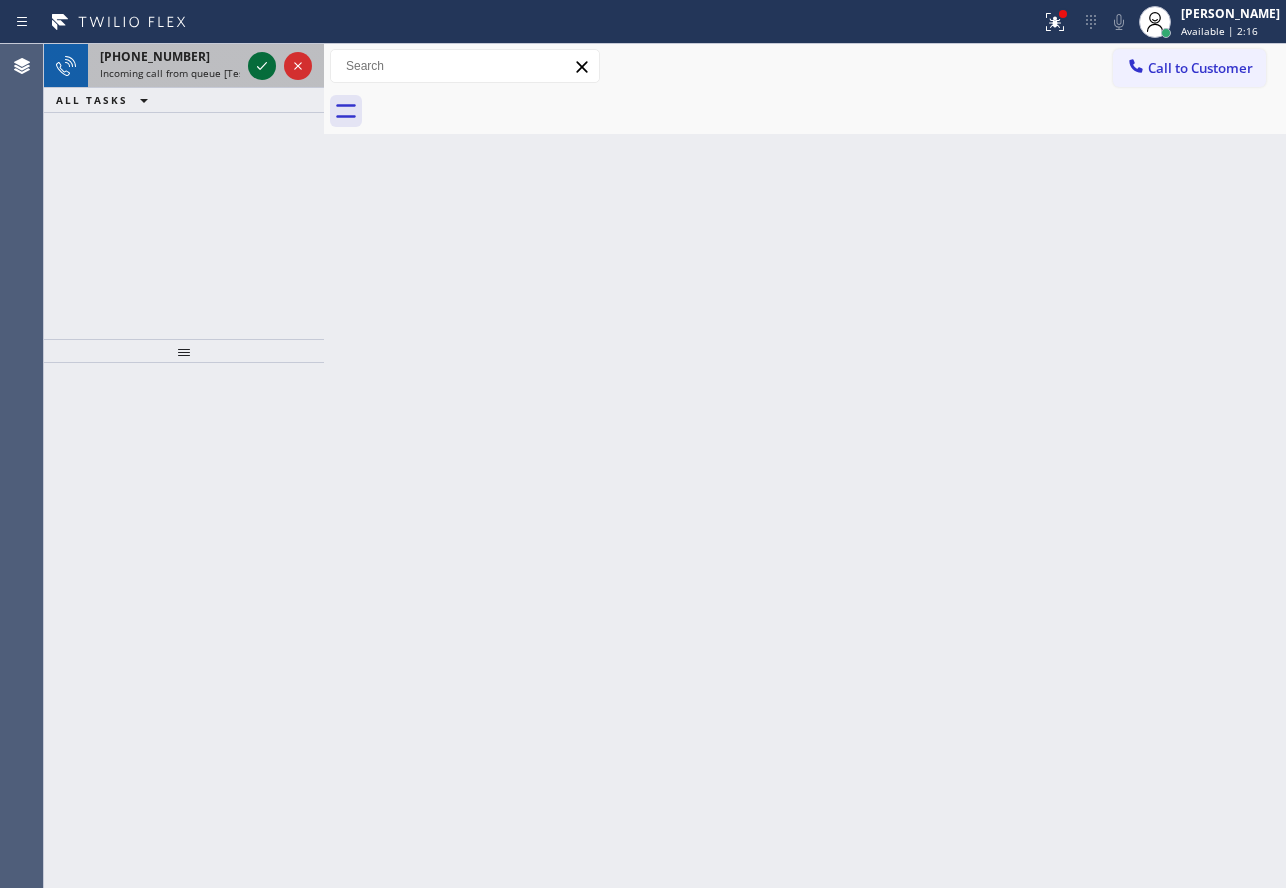 click 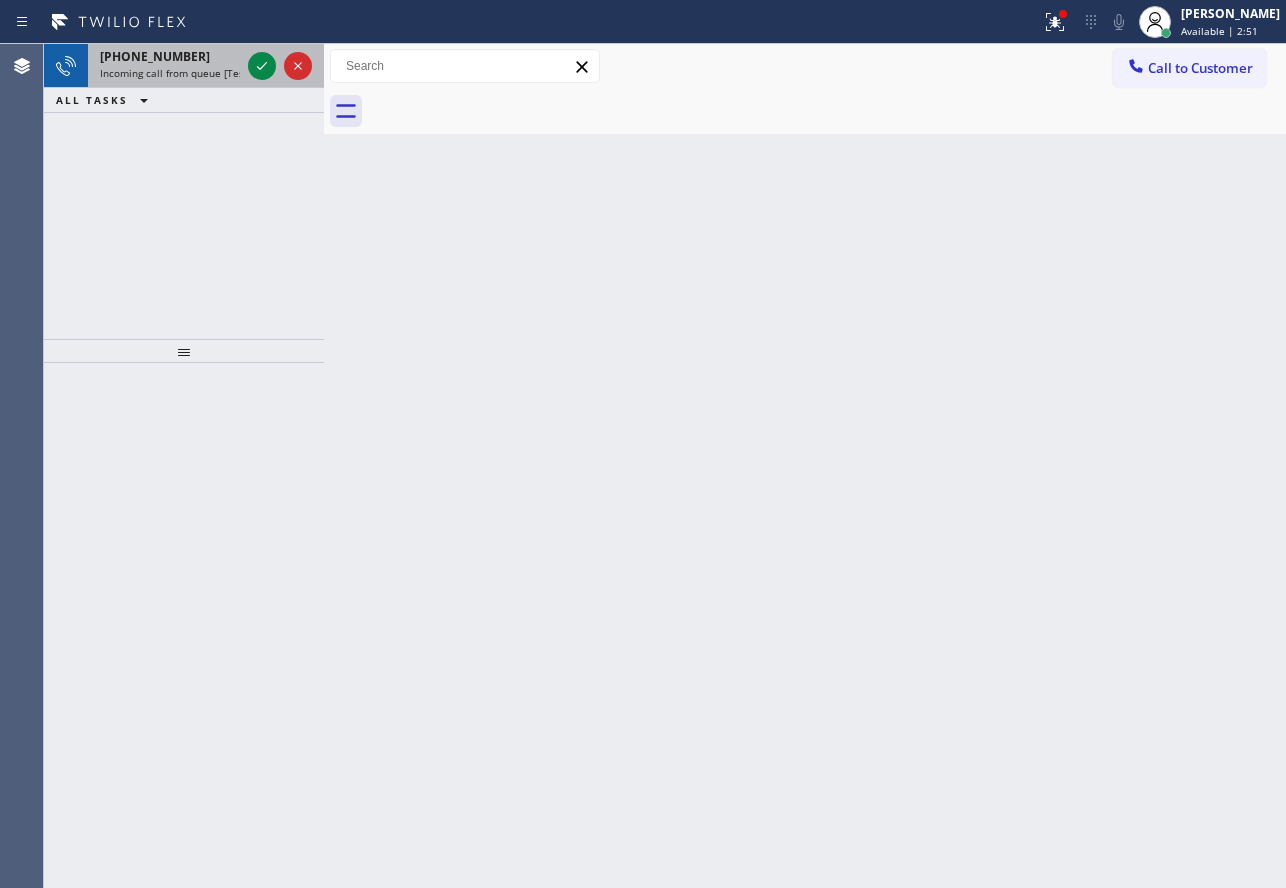 drag, startPoint x: 170, startPoint y: 58, endPoint x: 182, endPoint y: 67, distance: 15 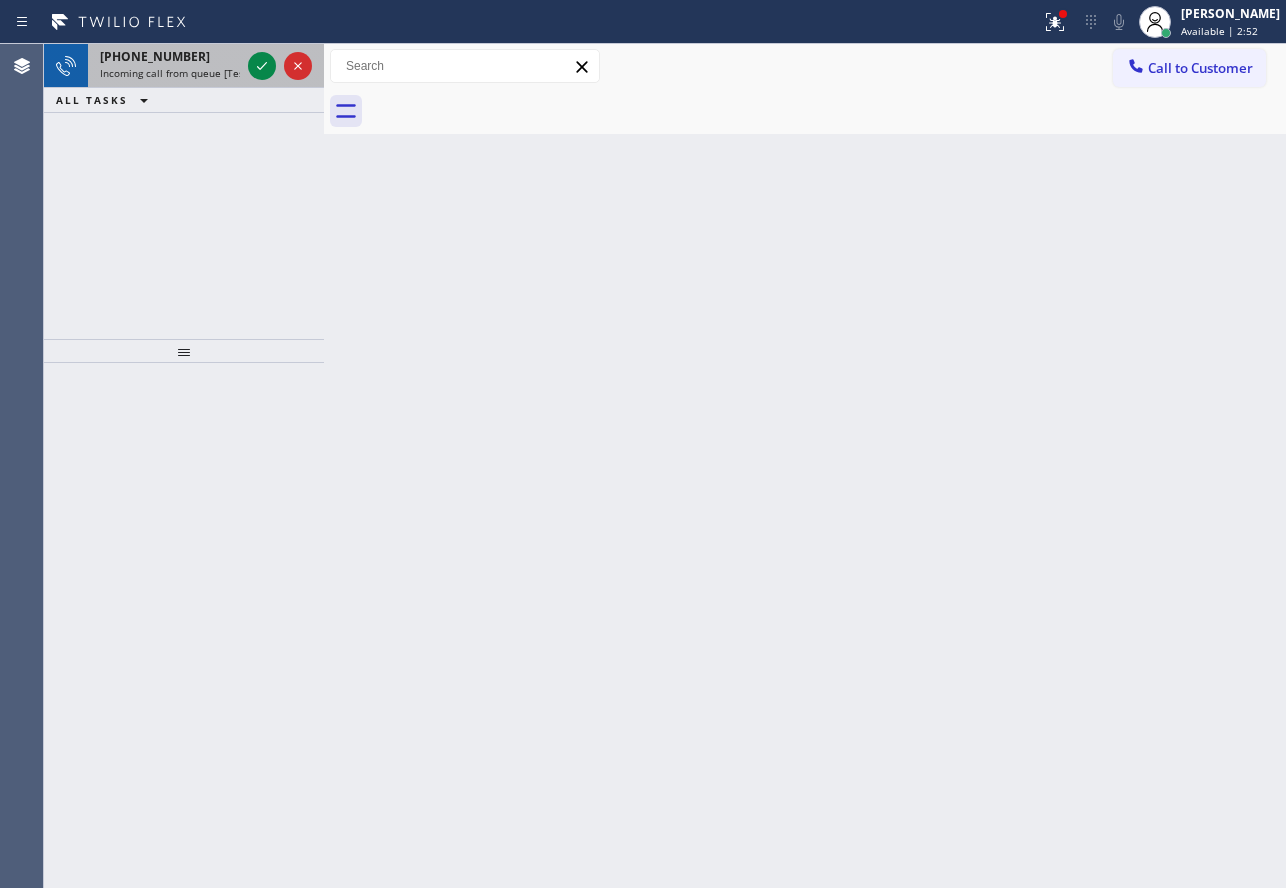 click on "Incoming call from queue [Test] All" at bounding box center (183, 73) 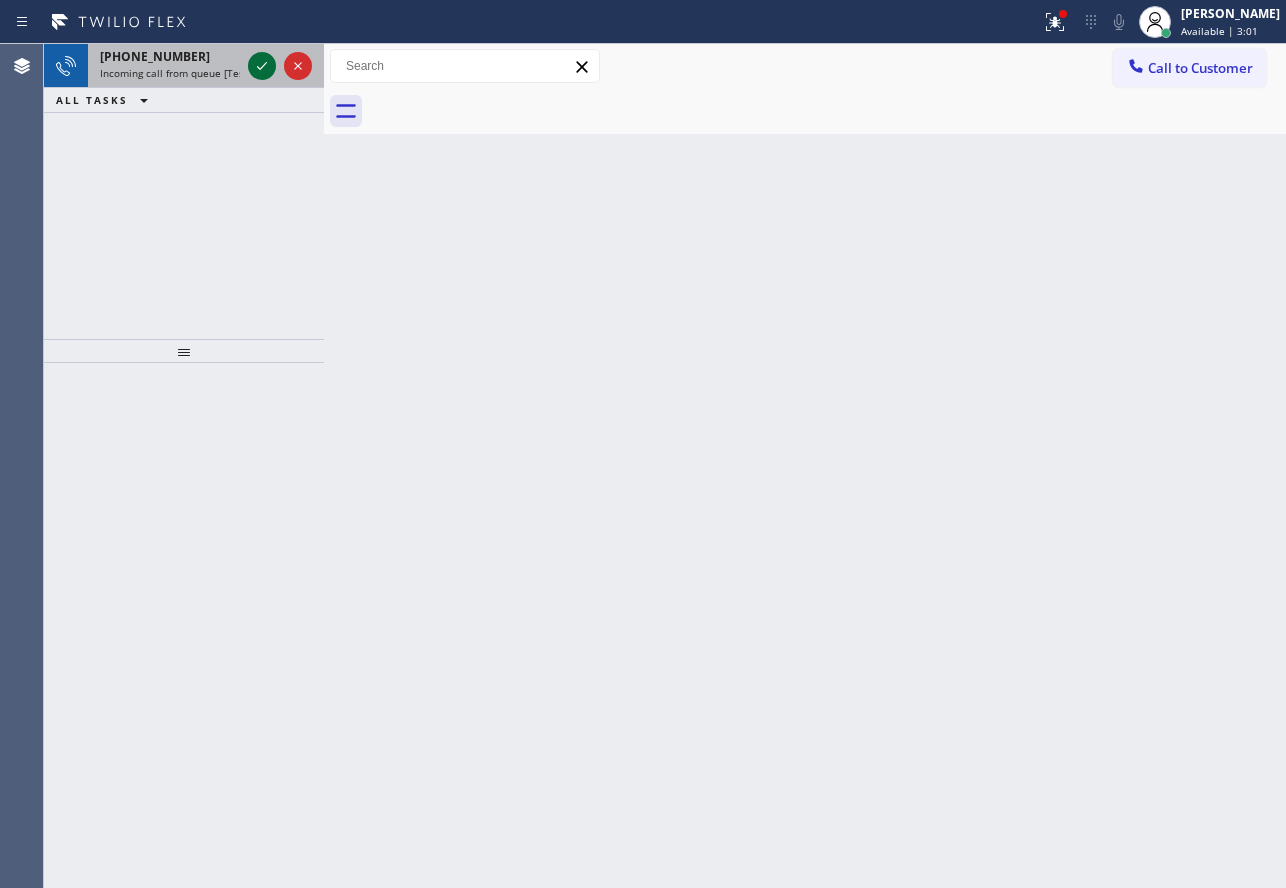 click 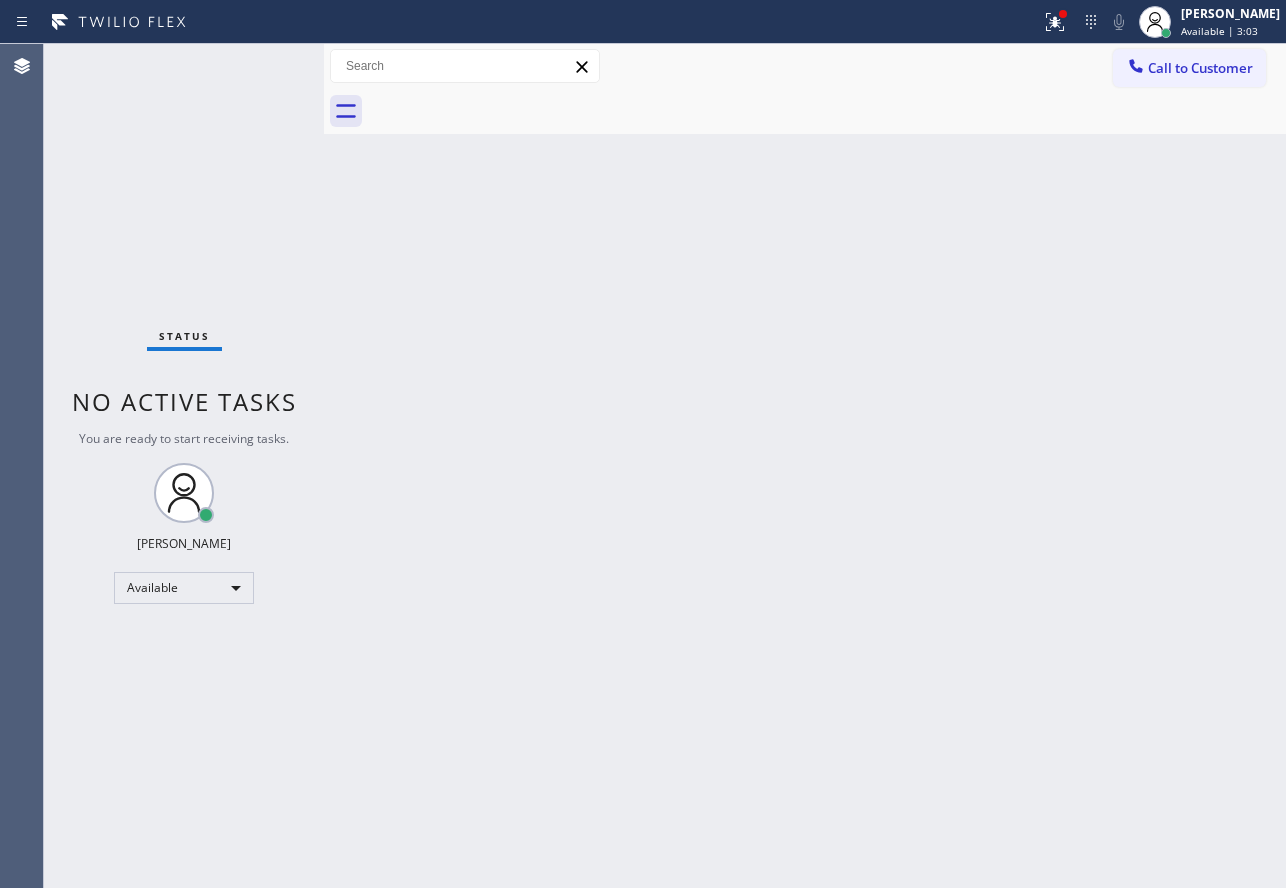 click on "Status   No active tasks     You are ready to start receiving tasks.   [PERSON_NAME] Available" at bounding box center [184, 466] 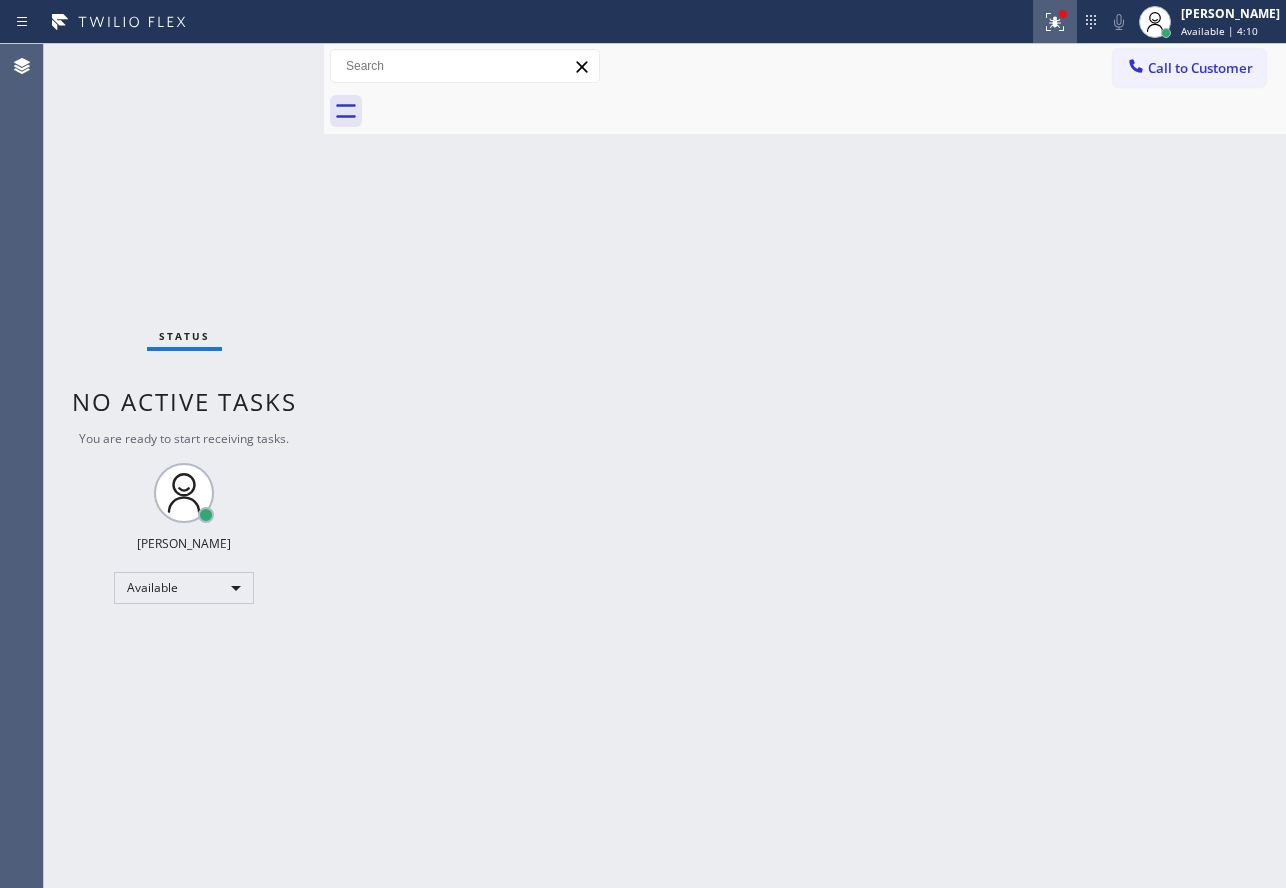 click 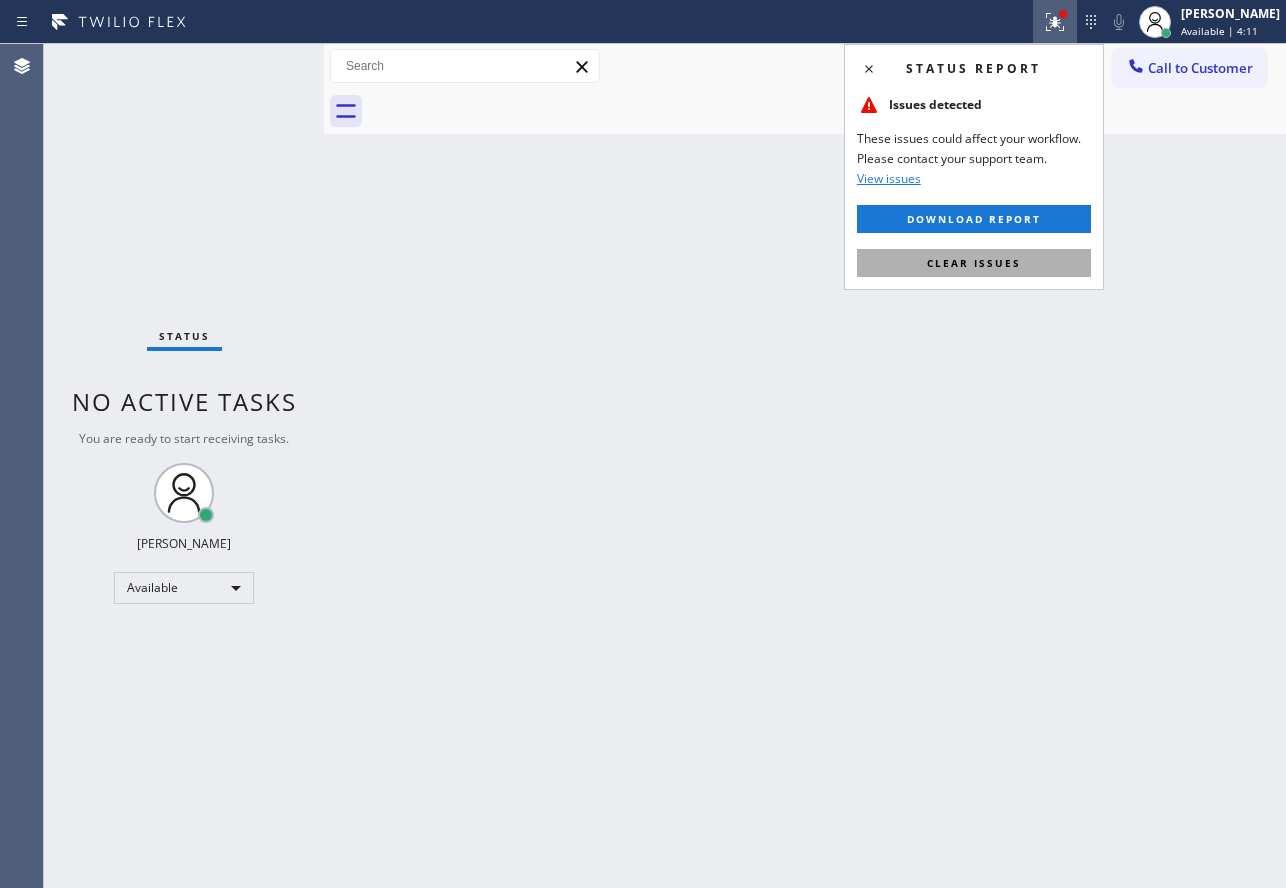 click on "Clear issues" at bounding box center (974, 263) 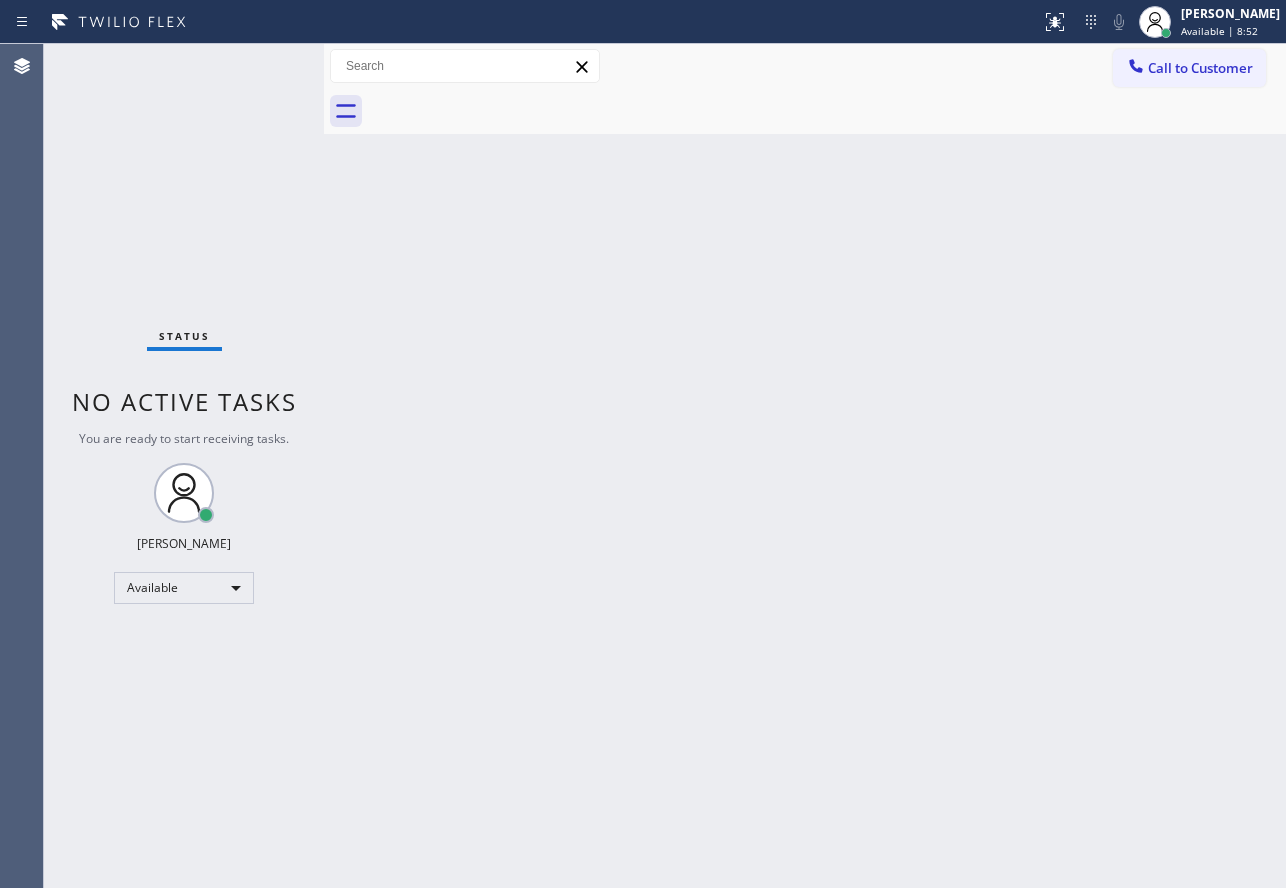 click on "Status   No active tasks     You are ready to start receiving tasks.   [PERSON_NAME] Available" at bounding box center [184, 466] 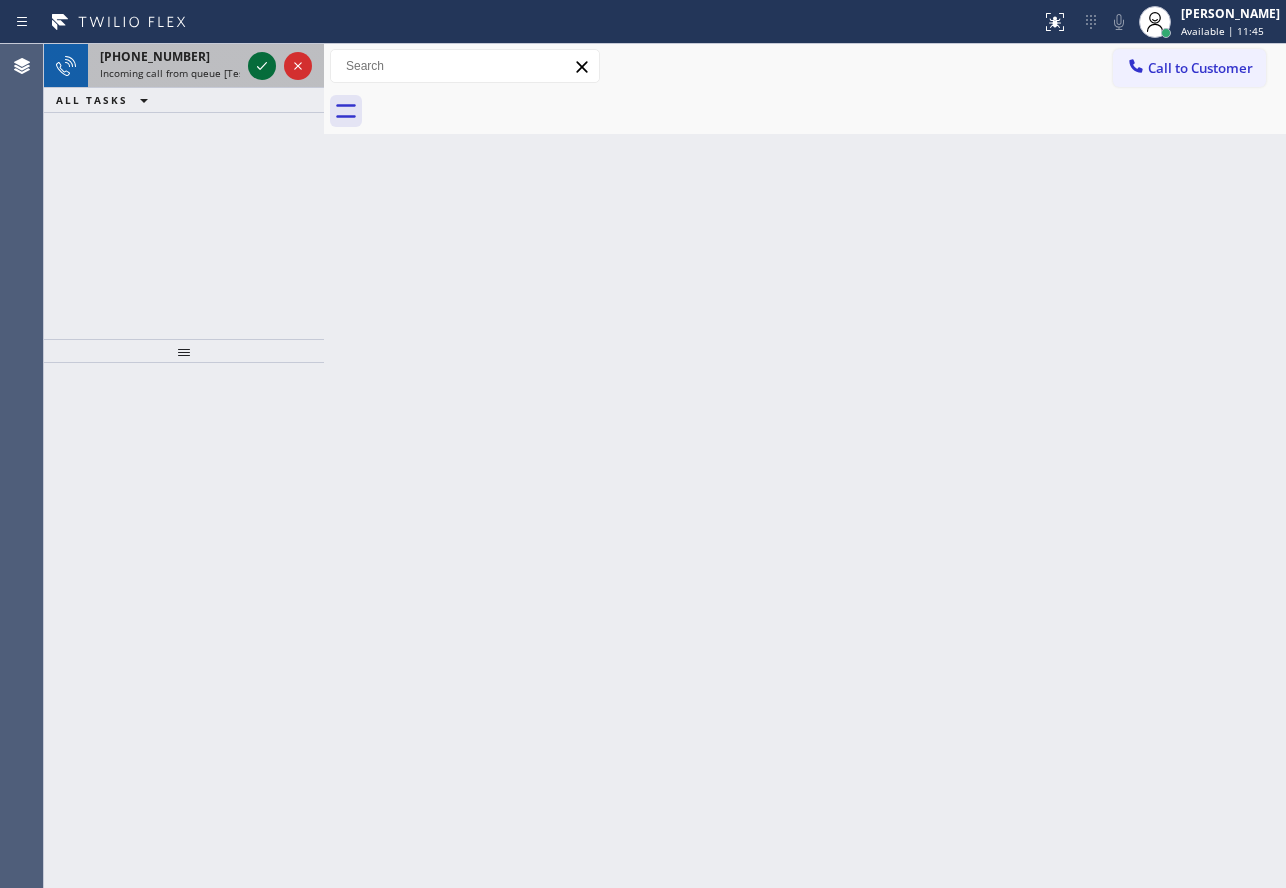 click 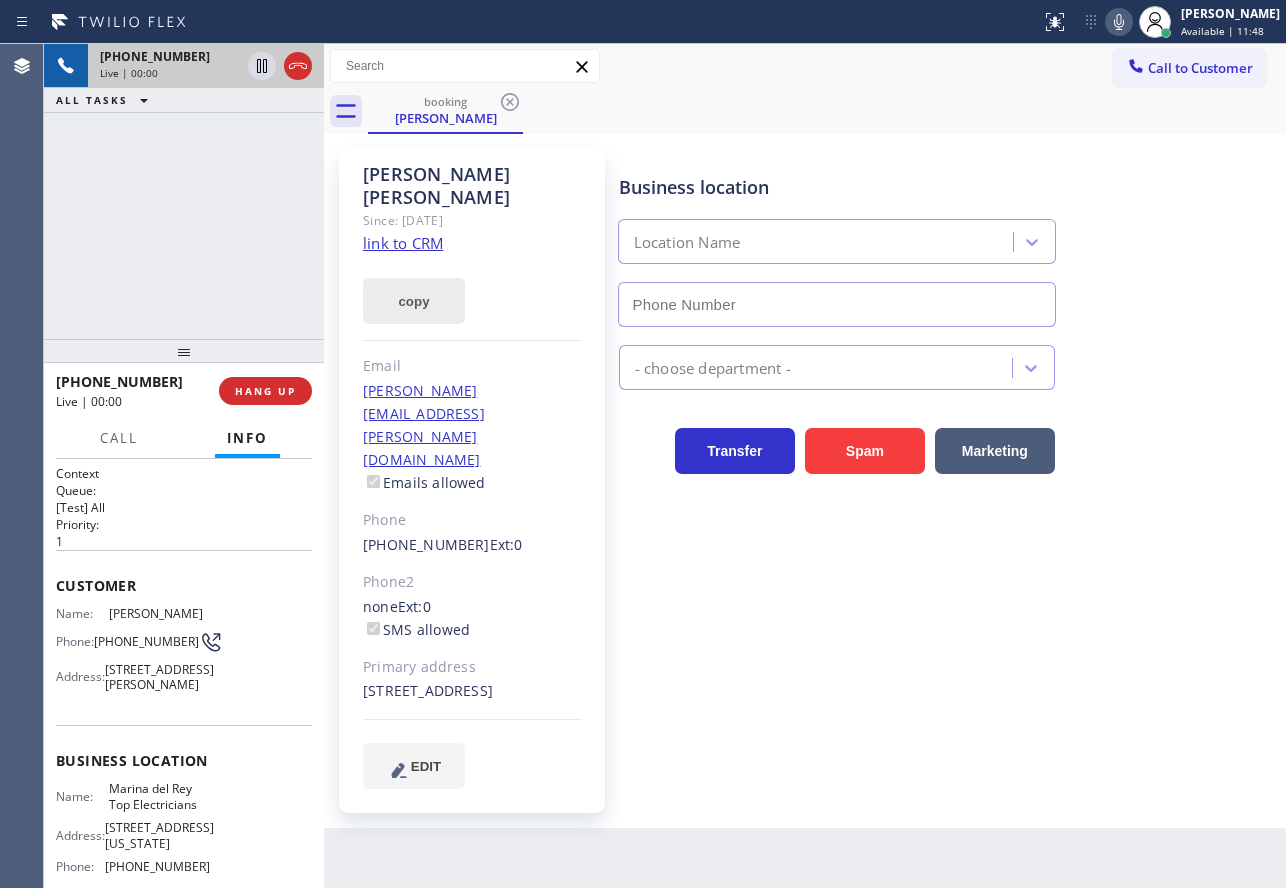 type on "[PHONE_NUMBER]" 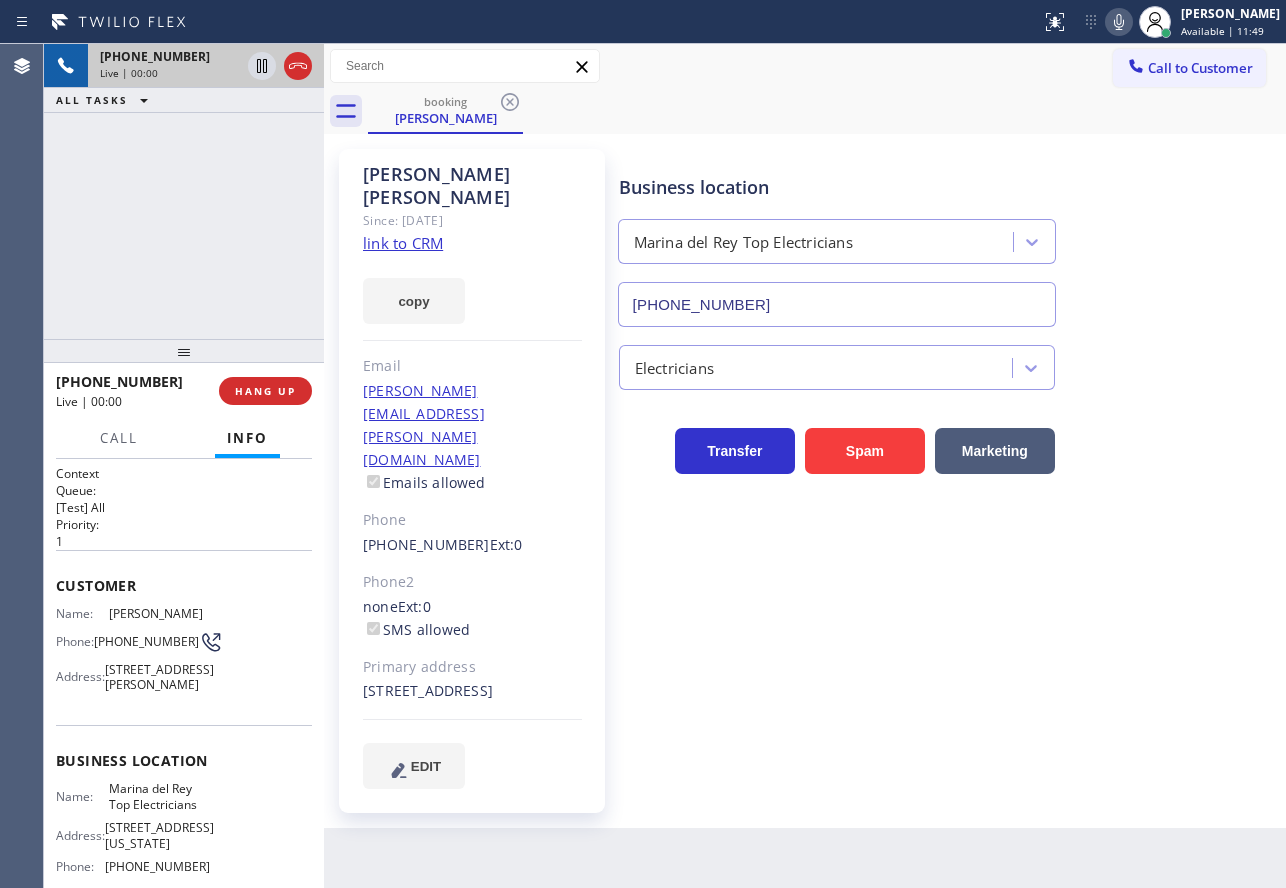 click on "link to CRM" 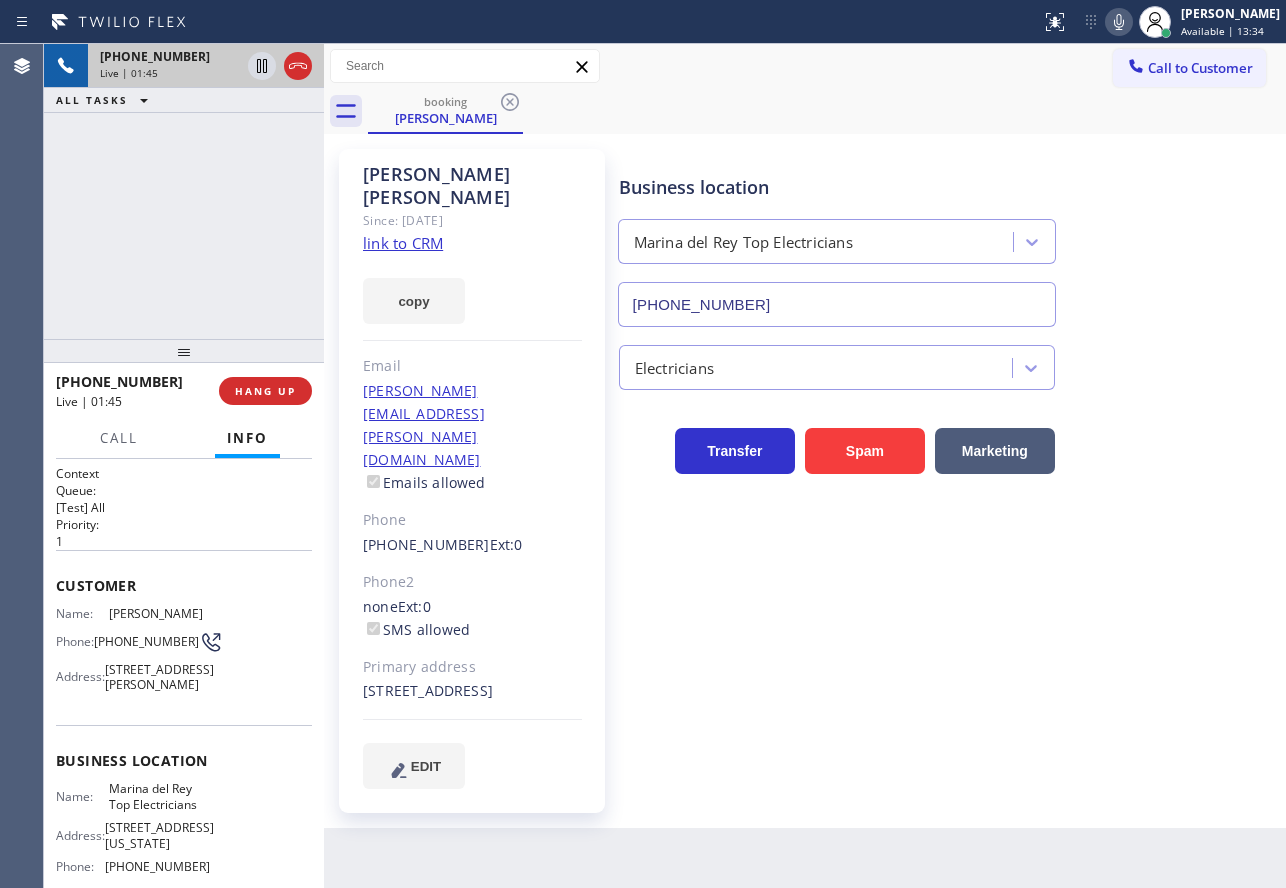 click 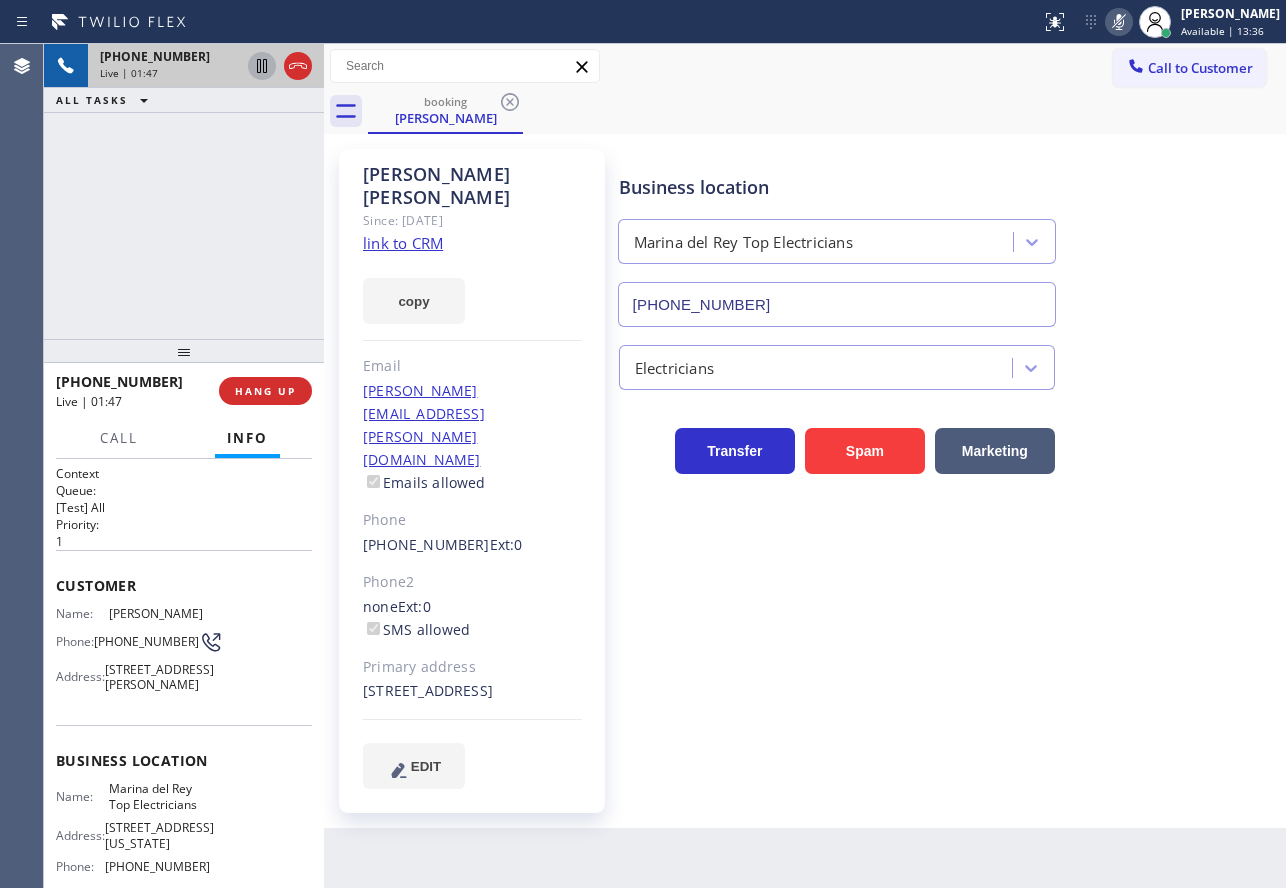 click 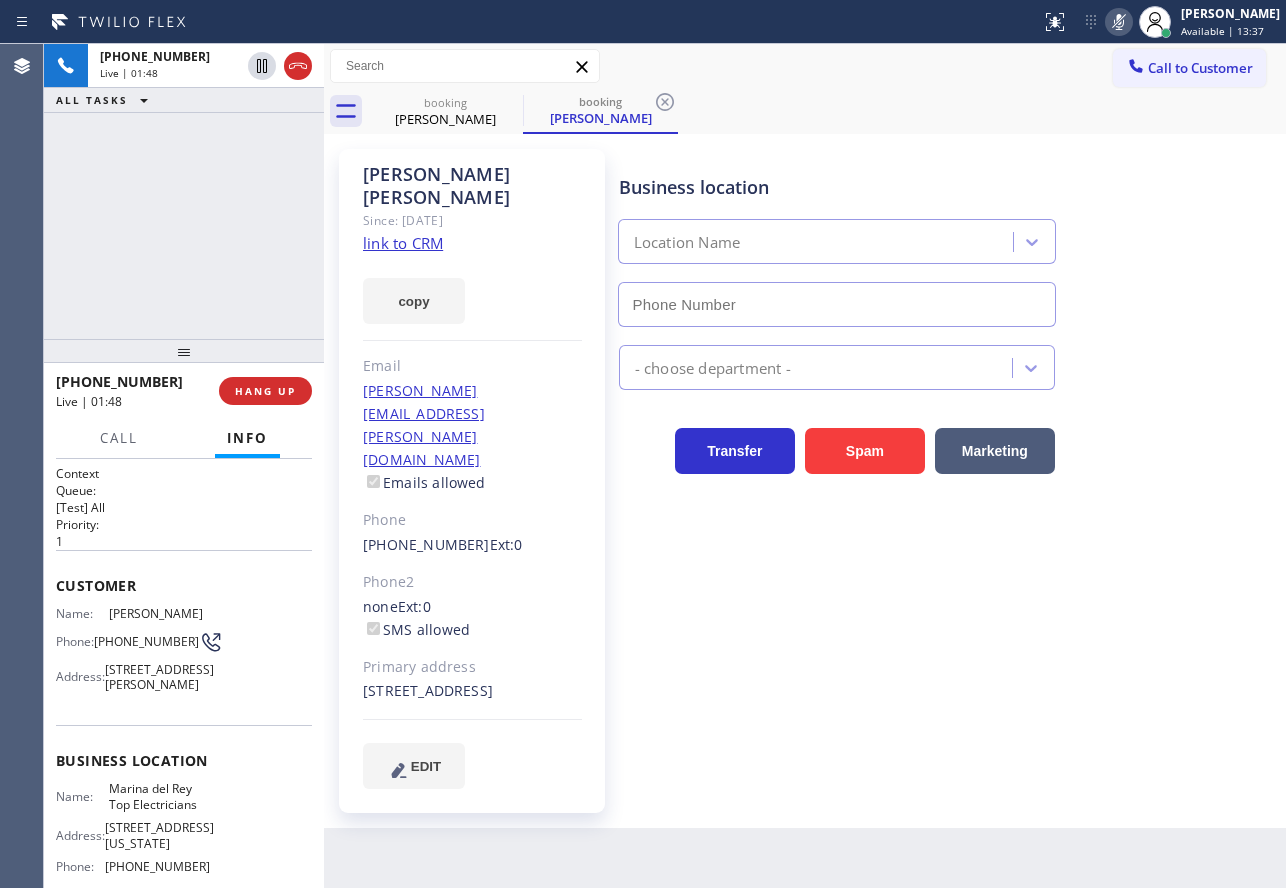 type on "[PHONE_NUMBER]" 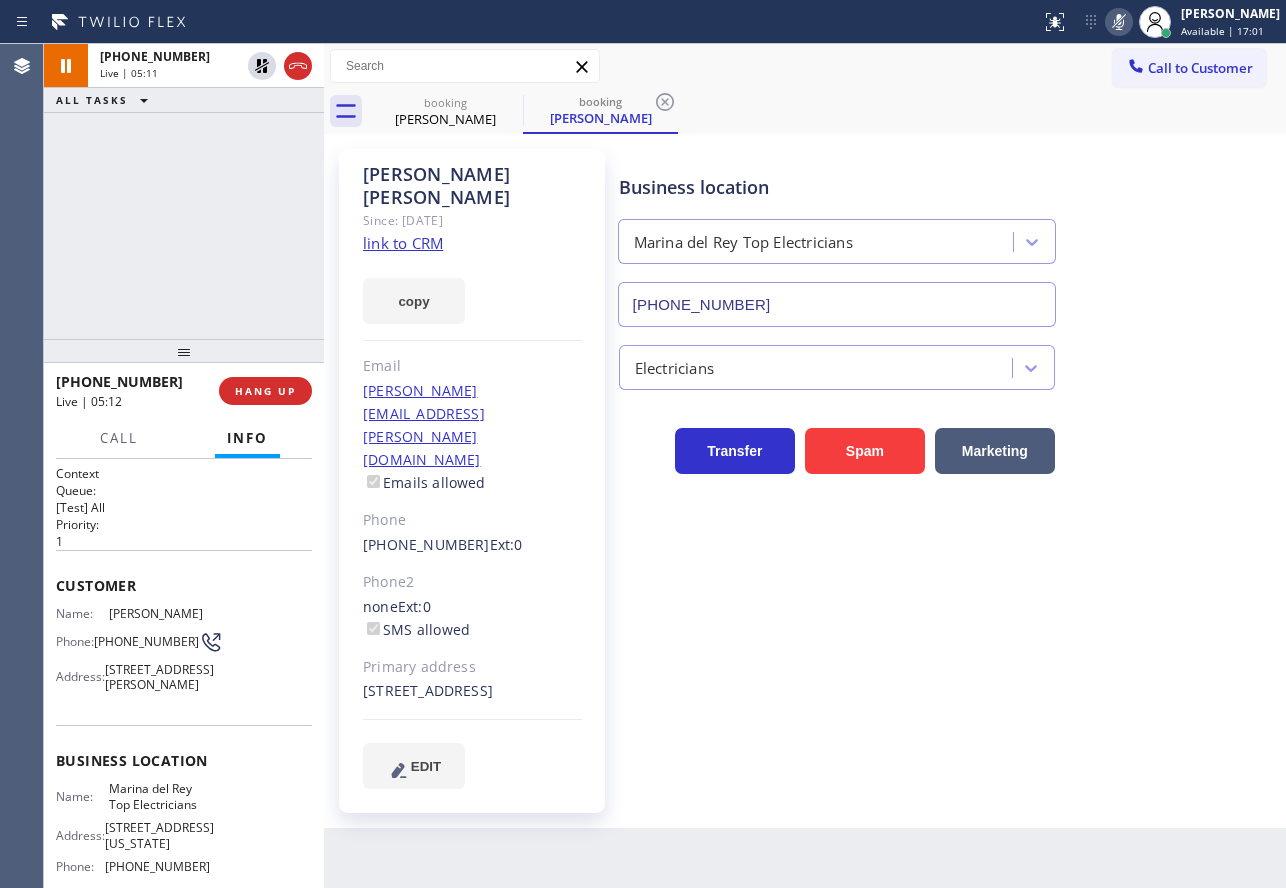 click 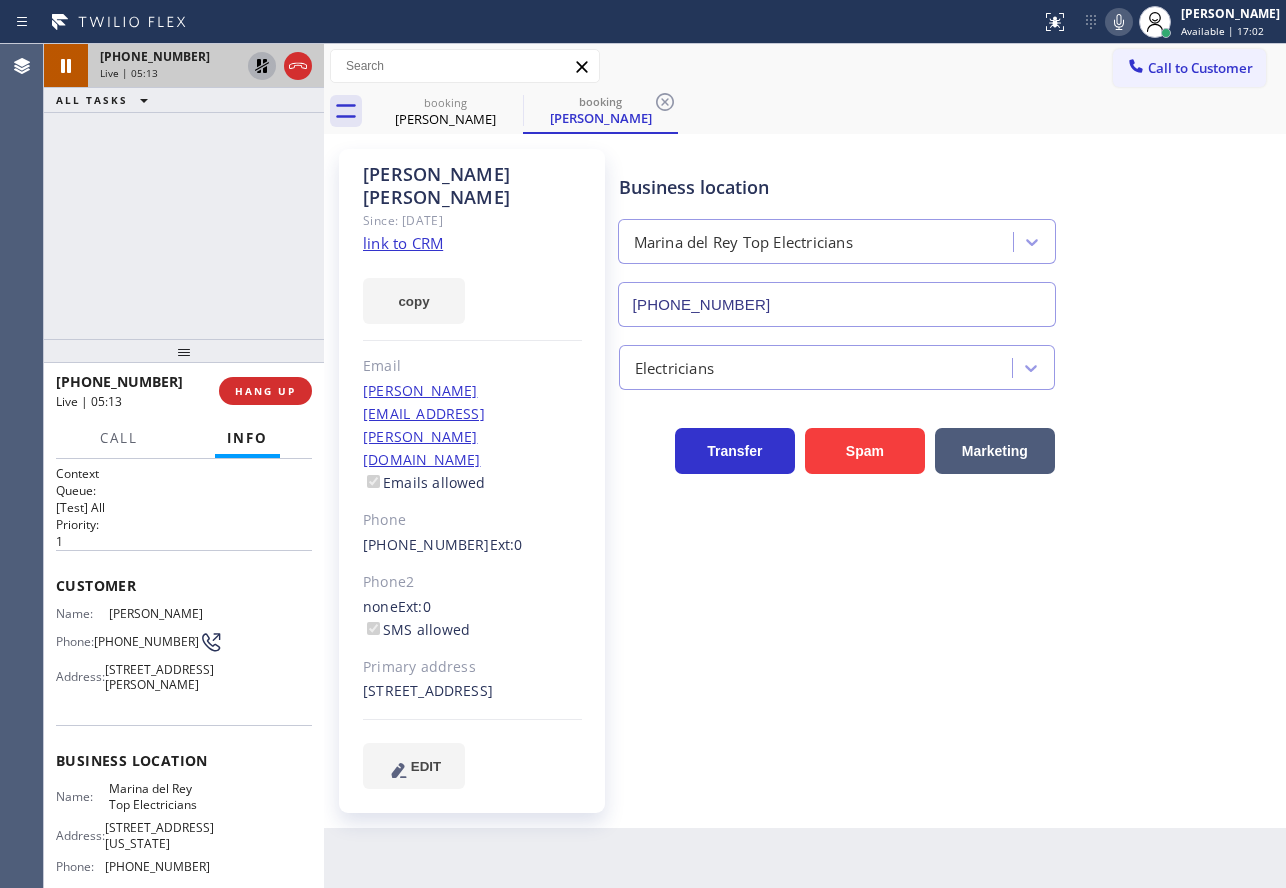 click 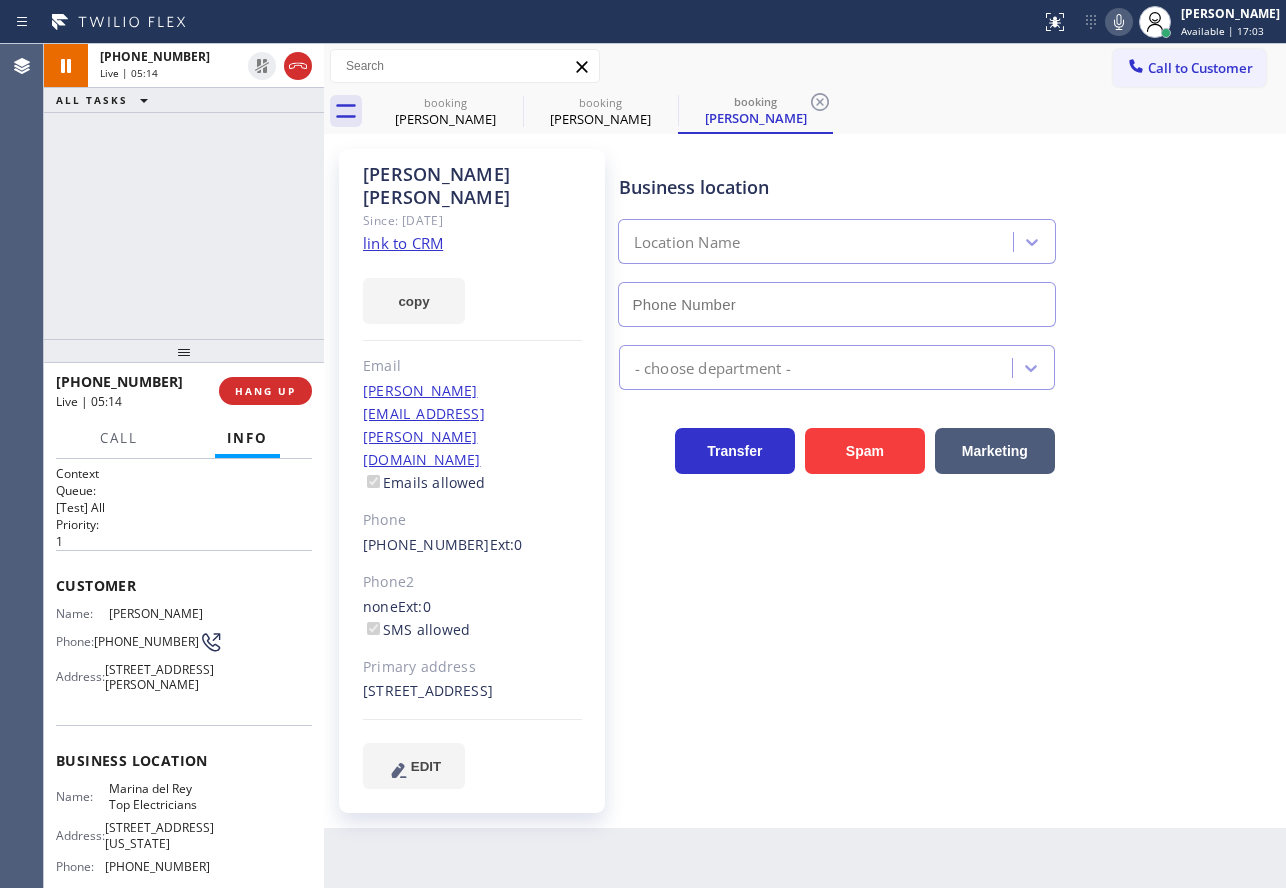 type on "[PHONE_NUMBER]" 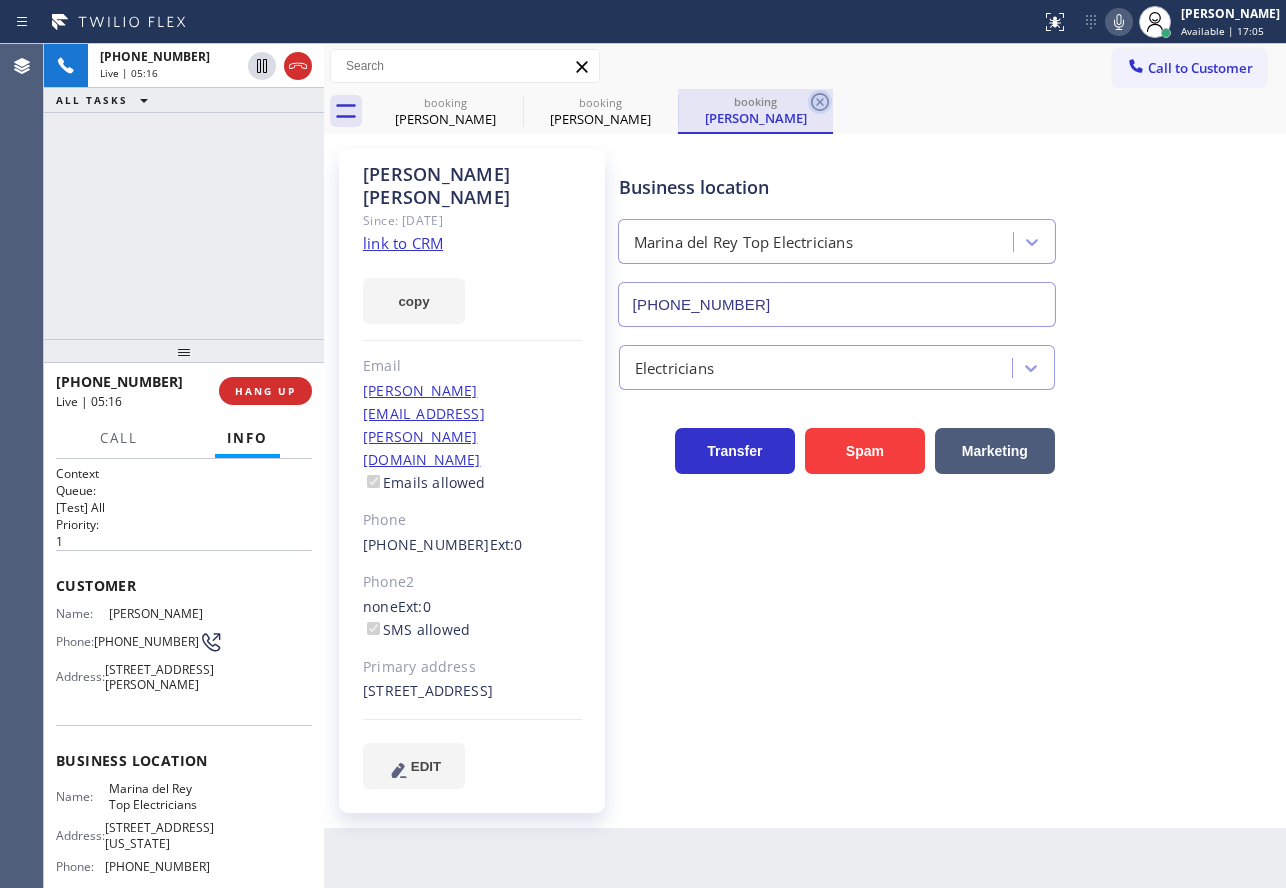 click 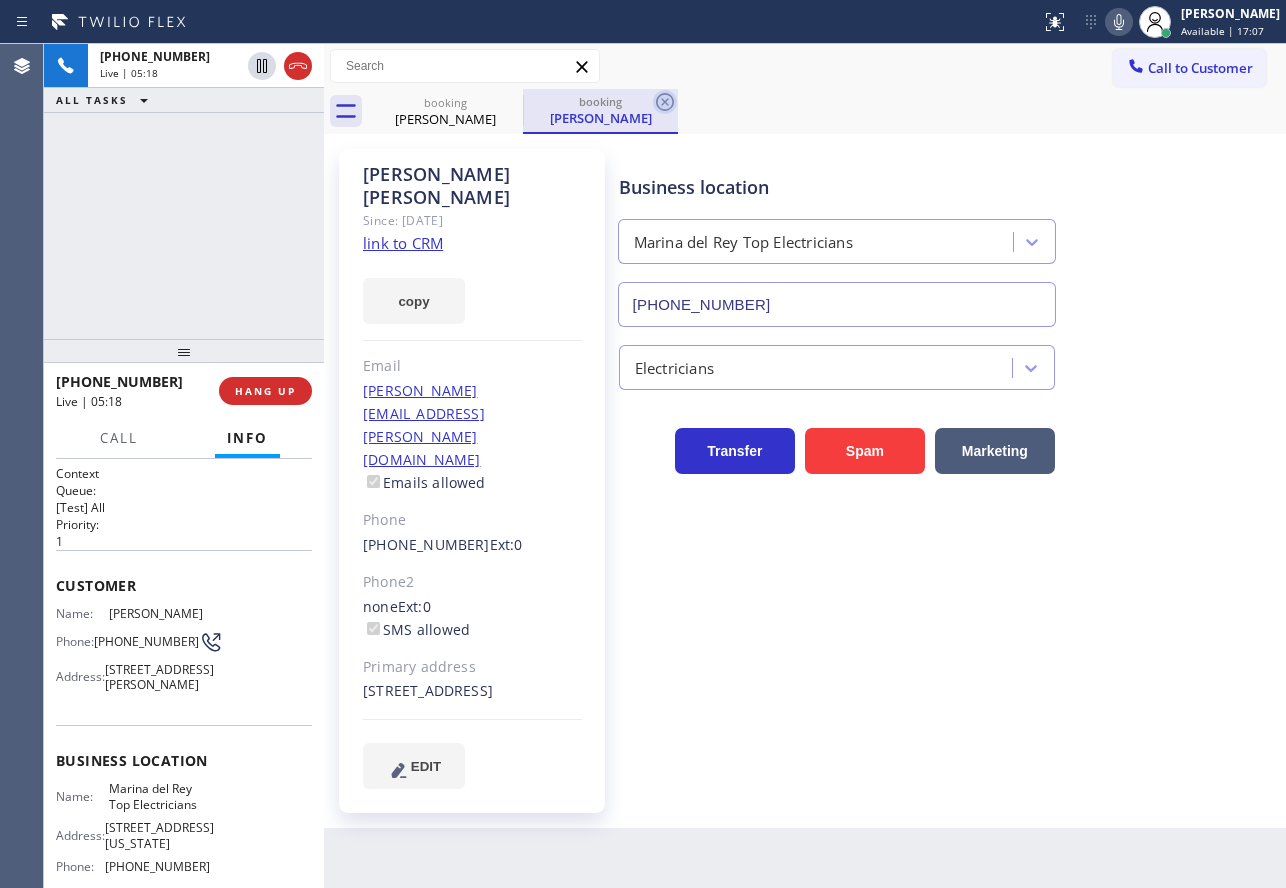 click 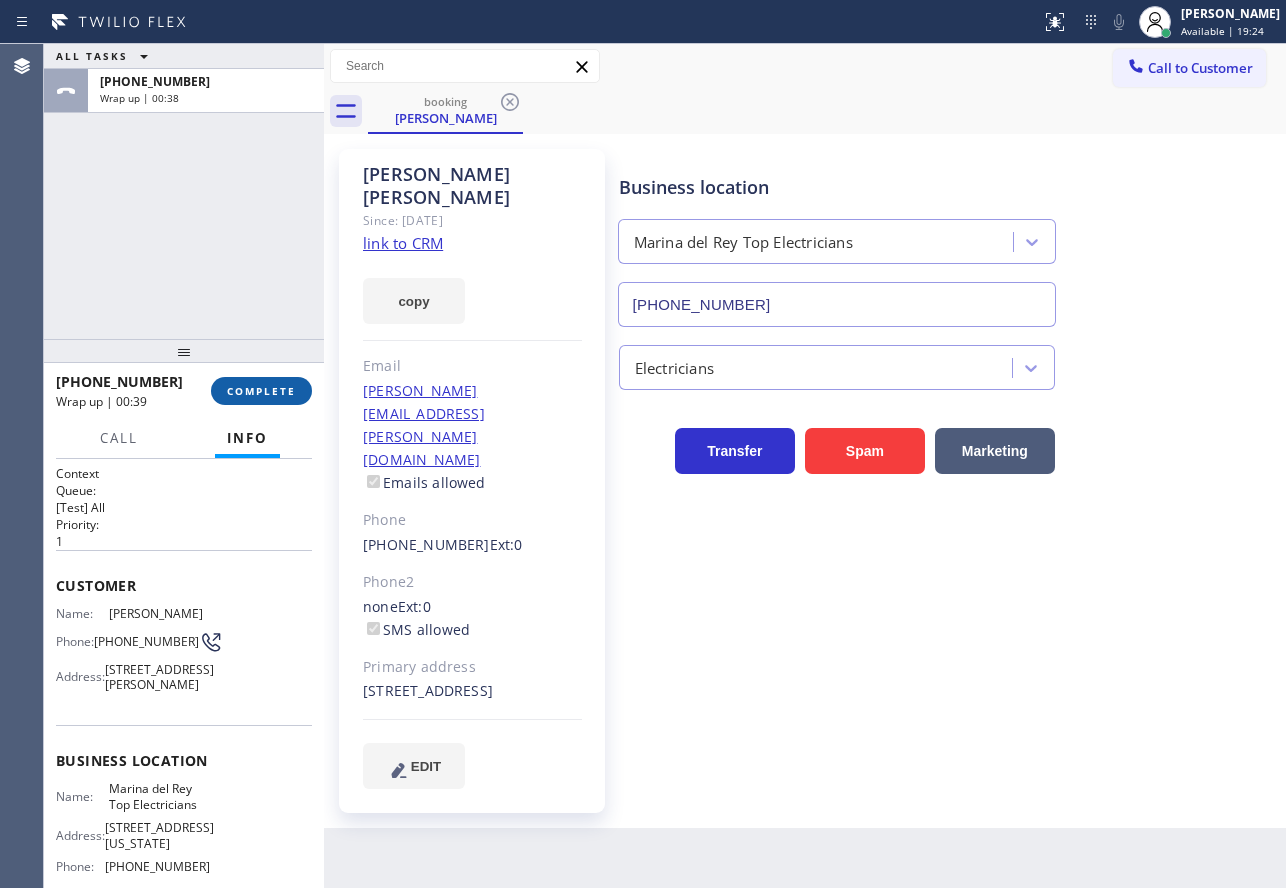 drag, startPoint x: 294, startPoint y: 396, endPoint x: 256, endPoint y: 380, distance: 41.231056 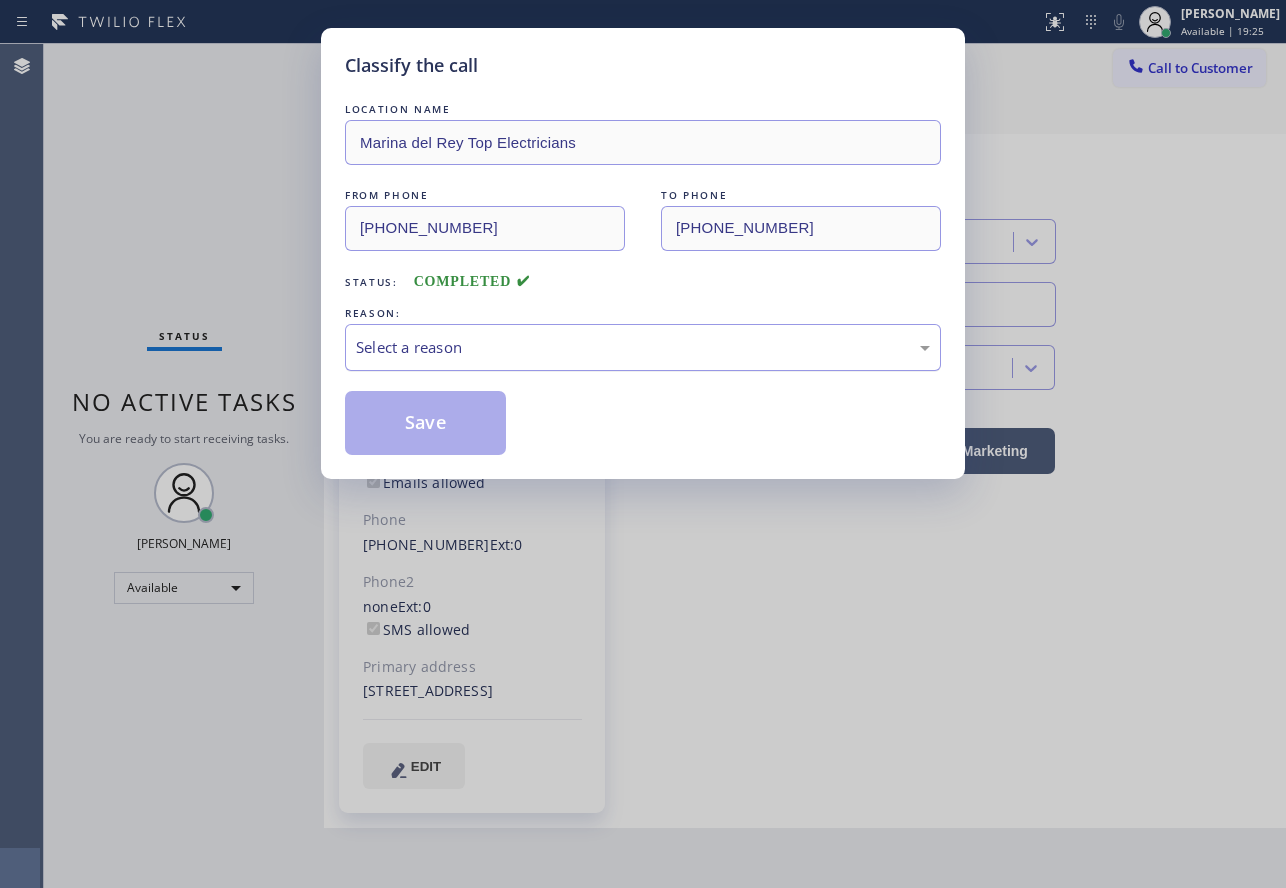 click on "Select a reason" at bounding box center (643, 347) 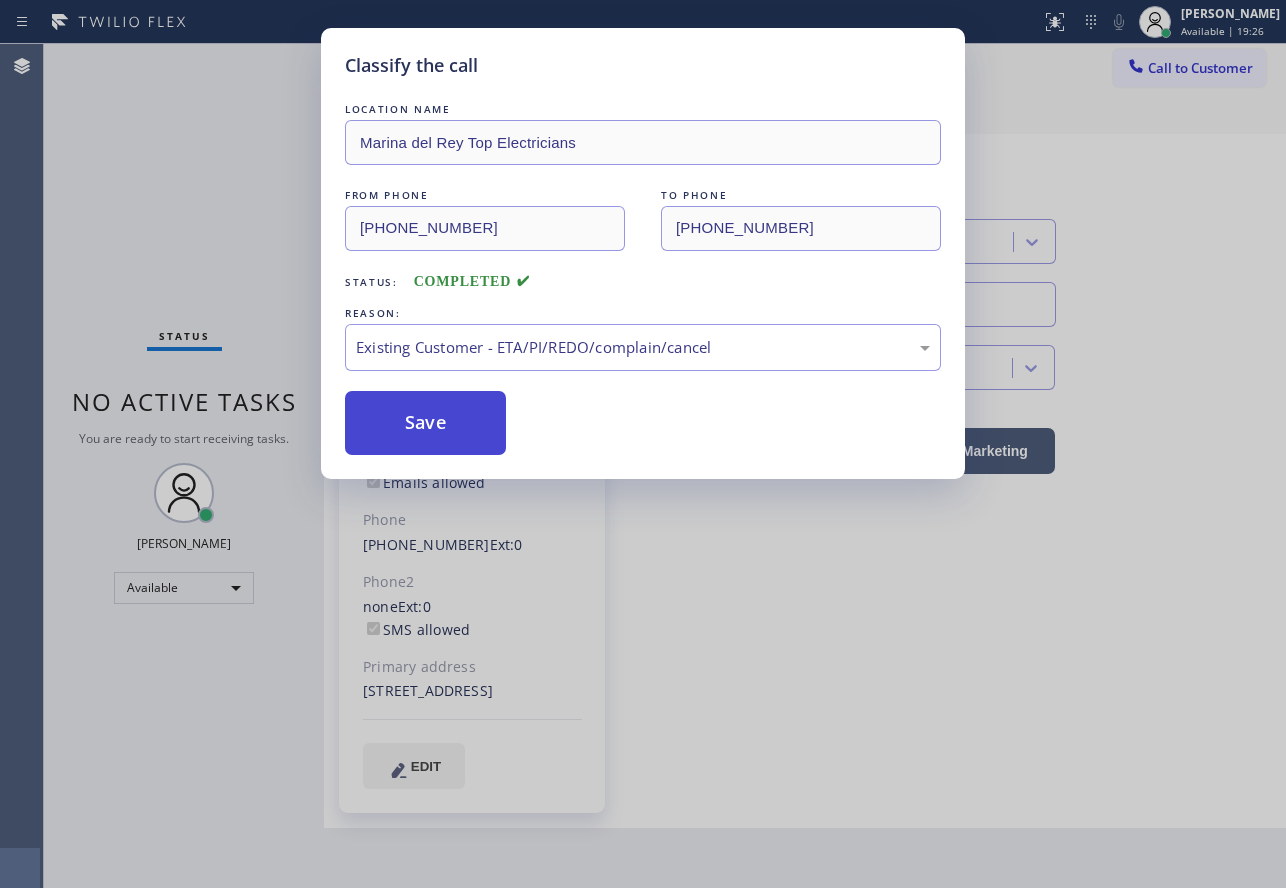 click on "Save" at bounding box center [425, 423] 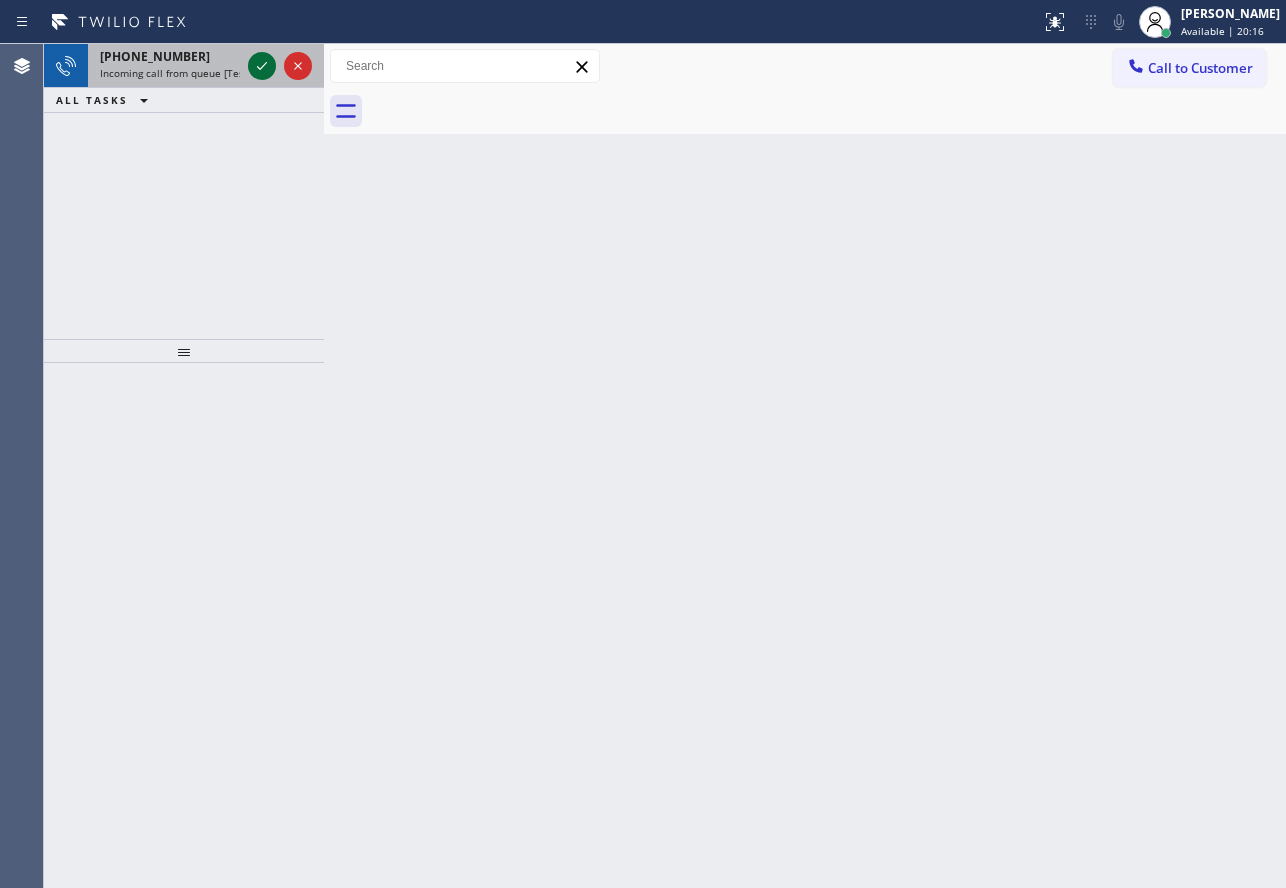click 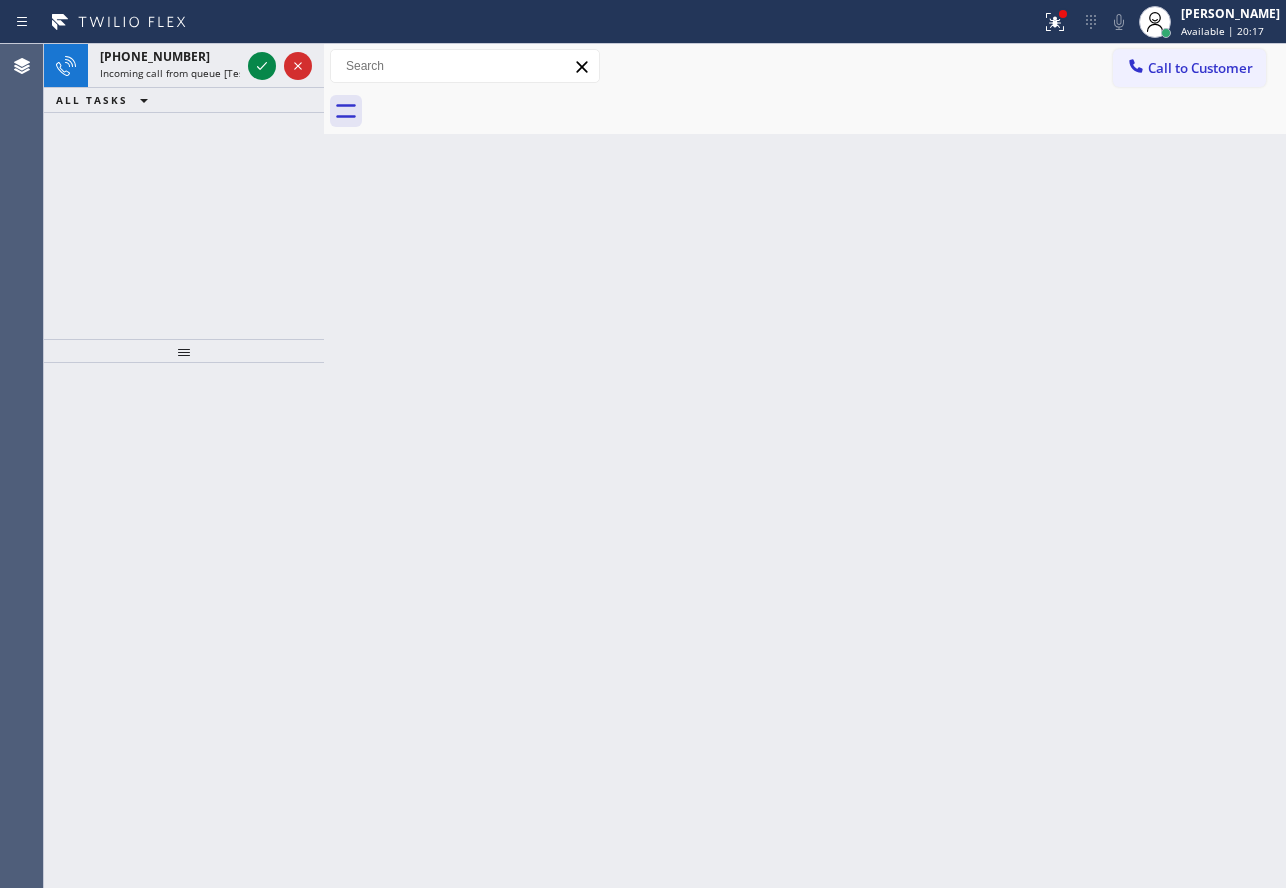 click on "ALL TASKS ALL TASKS ACTIVE TASKS TASKS IN WRAP UP" at bounding box center [184, 100] 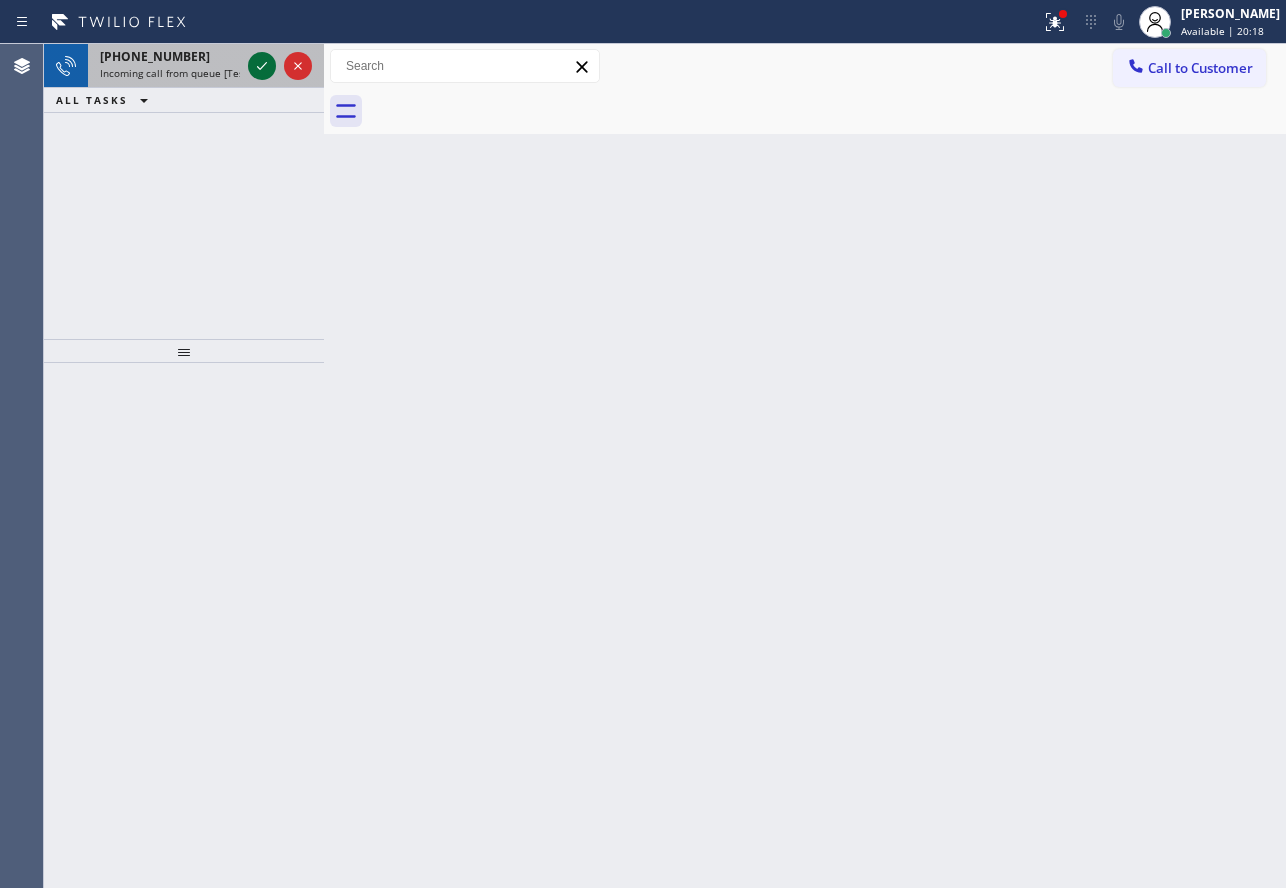 click 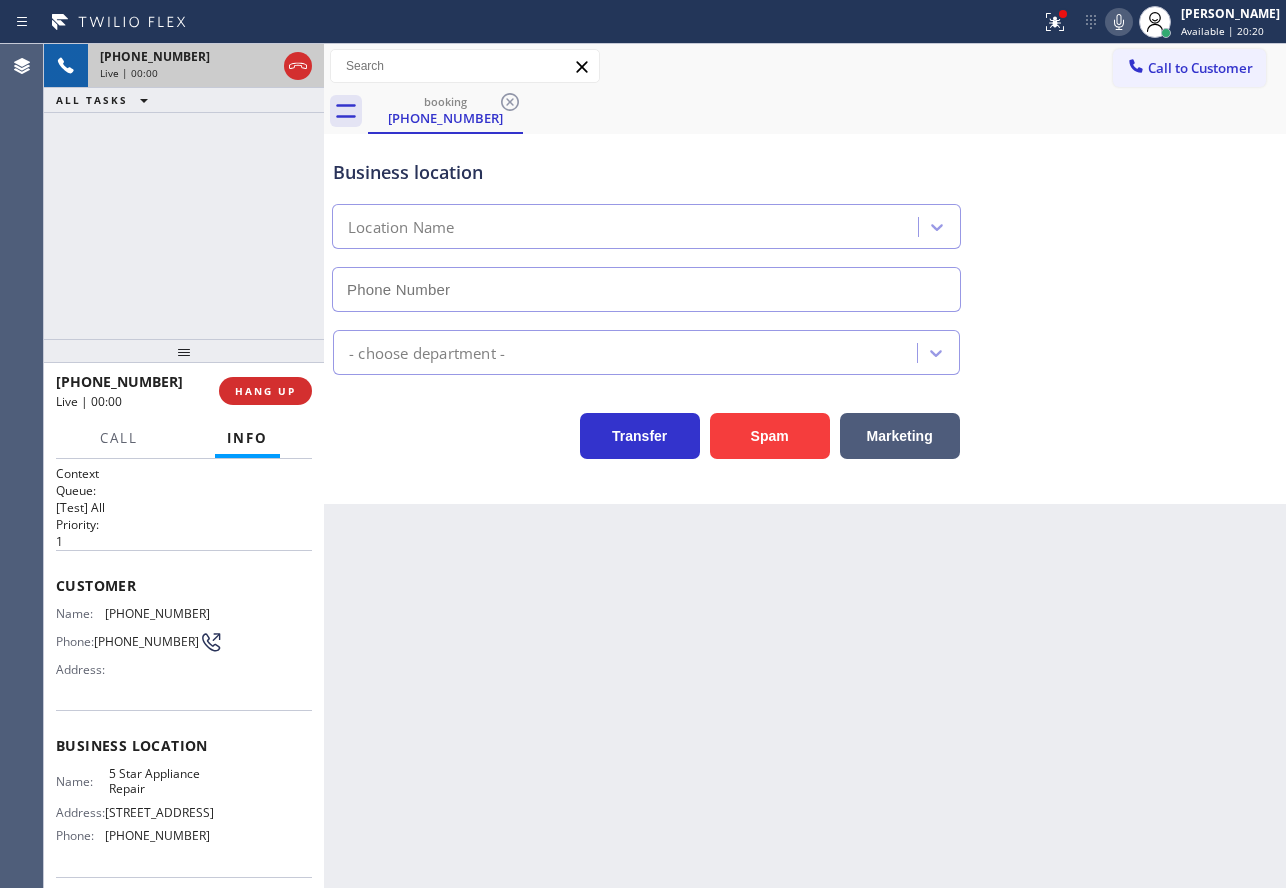 type on "[PHONE_NUMBER]" 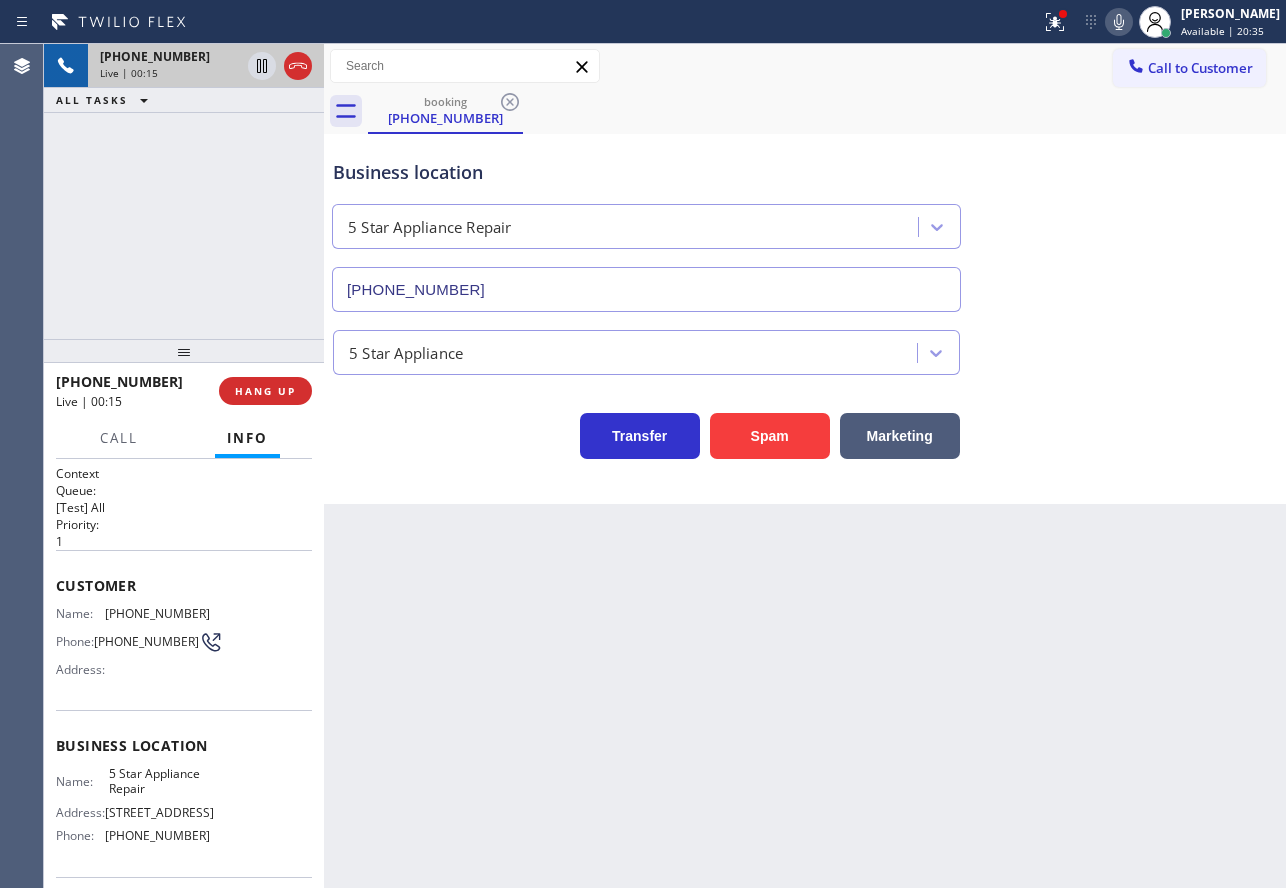 click 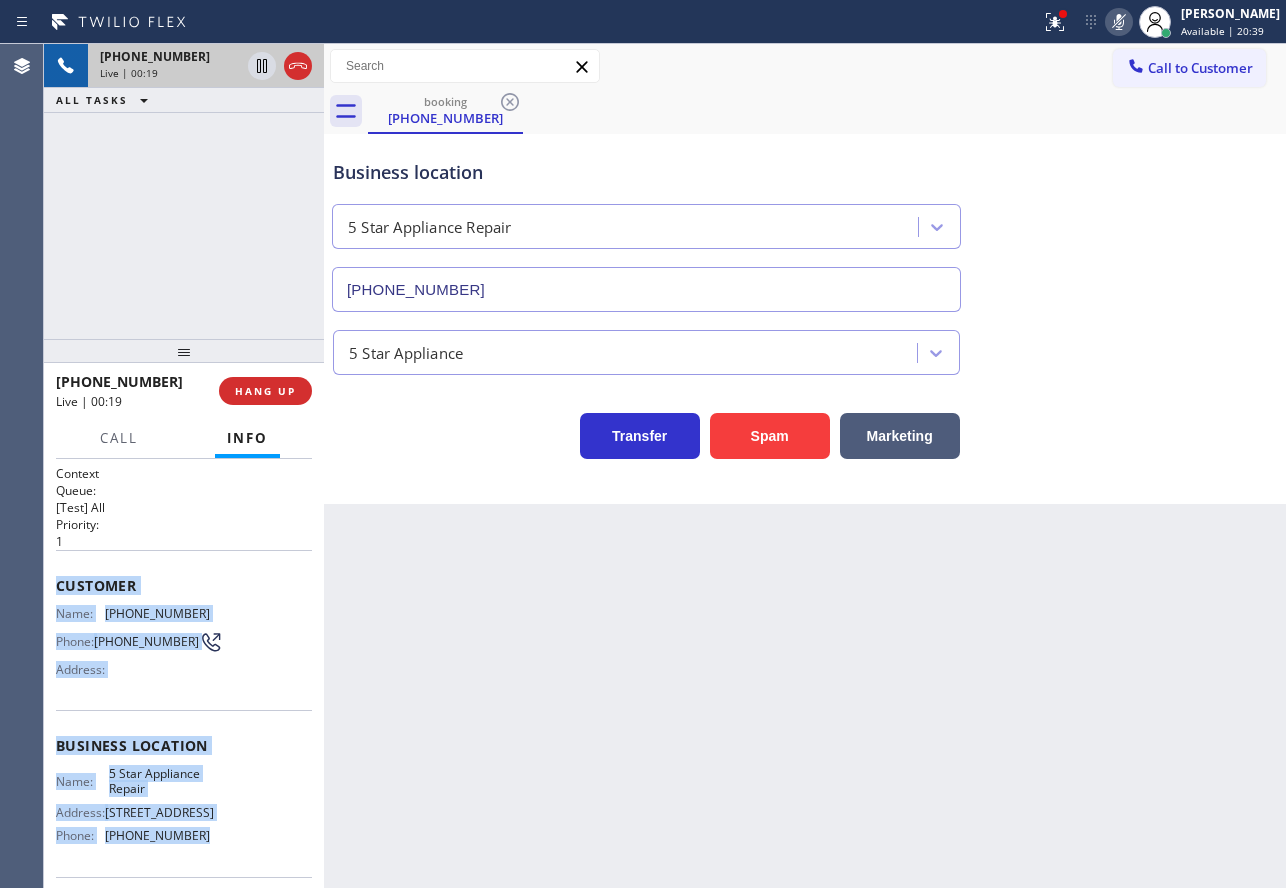 drag, startPoint x: 211, startPoint y: 845, endPoint x: 55, endPoint y: 592, distance: 297.22888 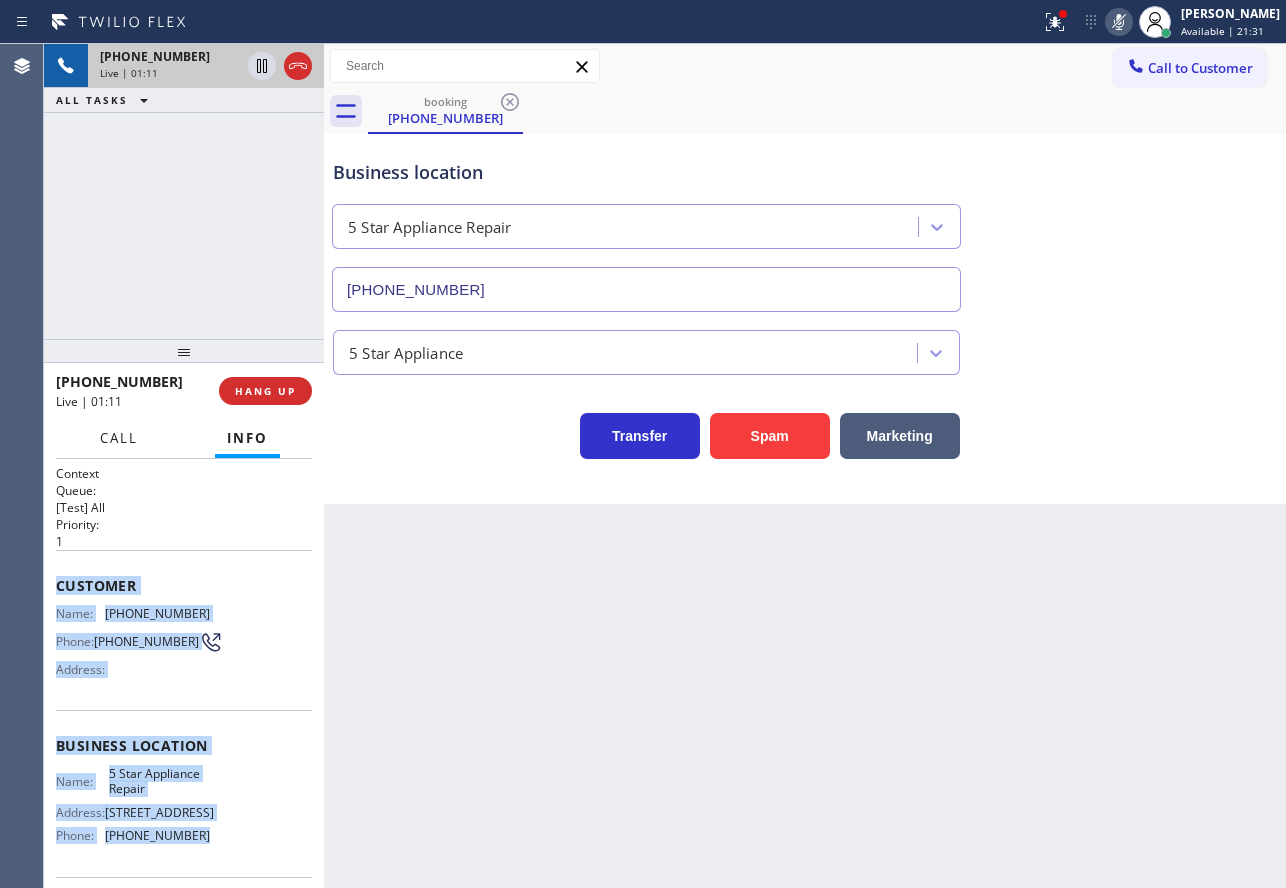 click on "Call" at bounding box center (119, 438) 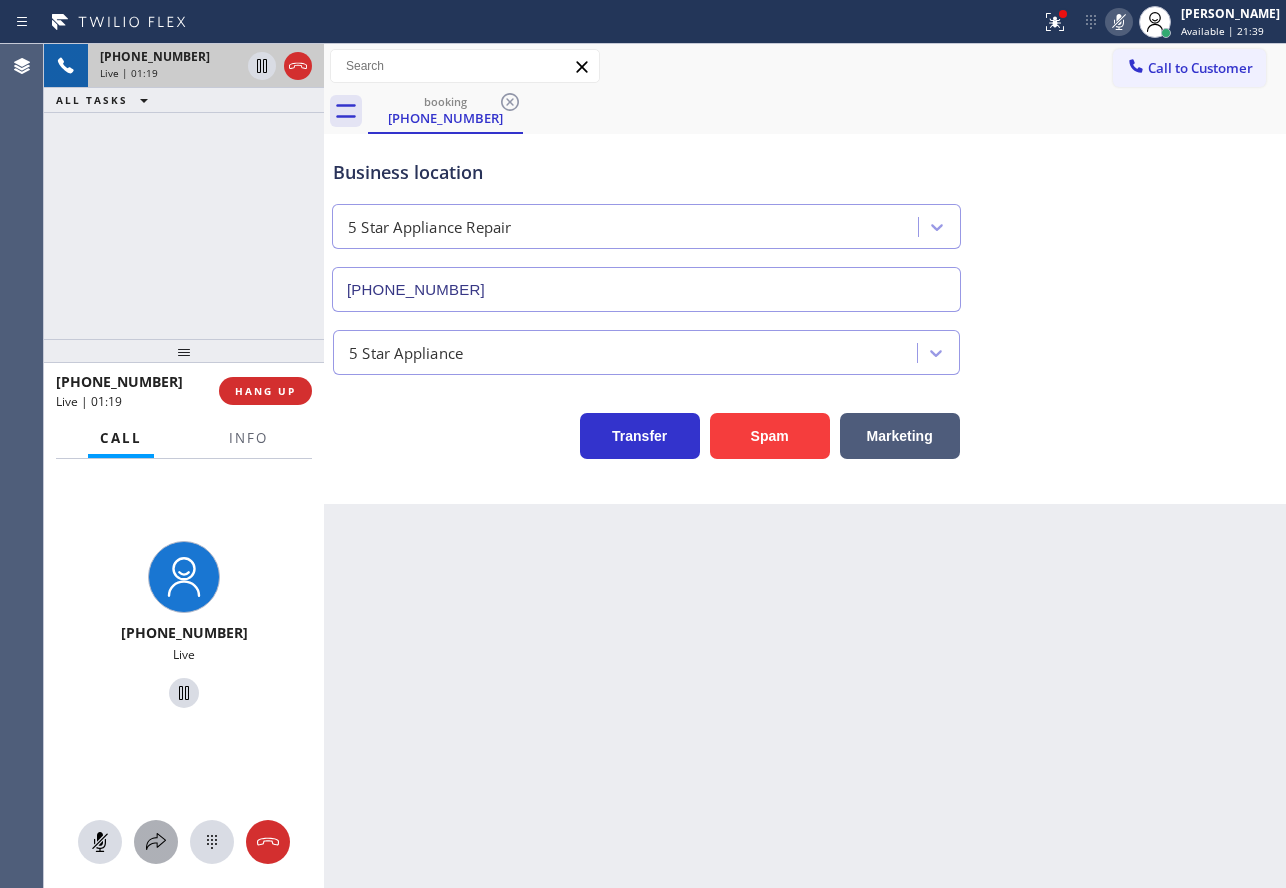 click 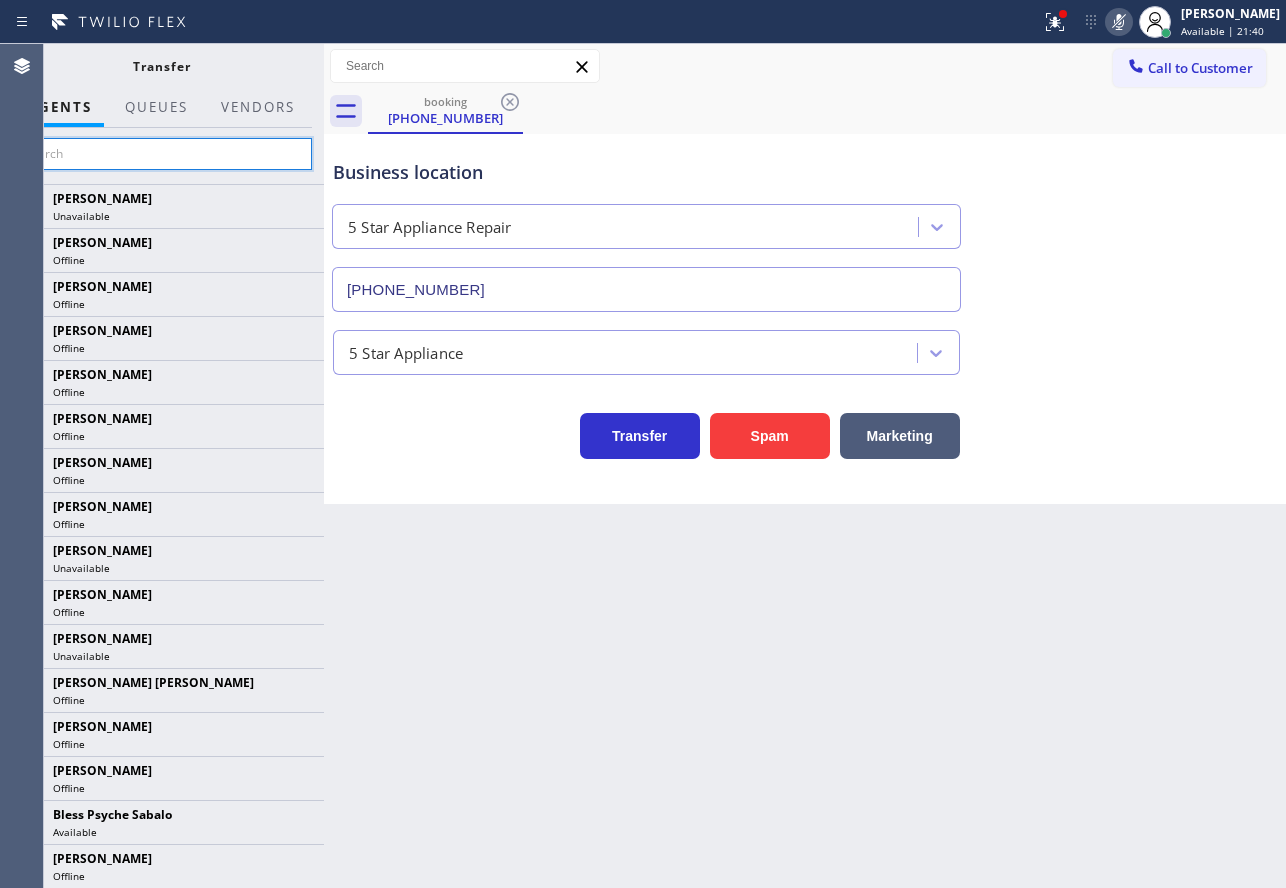 click at bounding box center [161, 154] 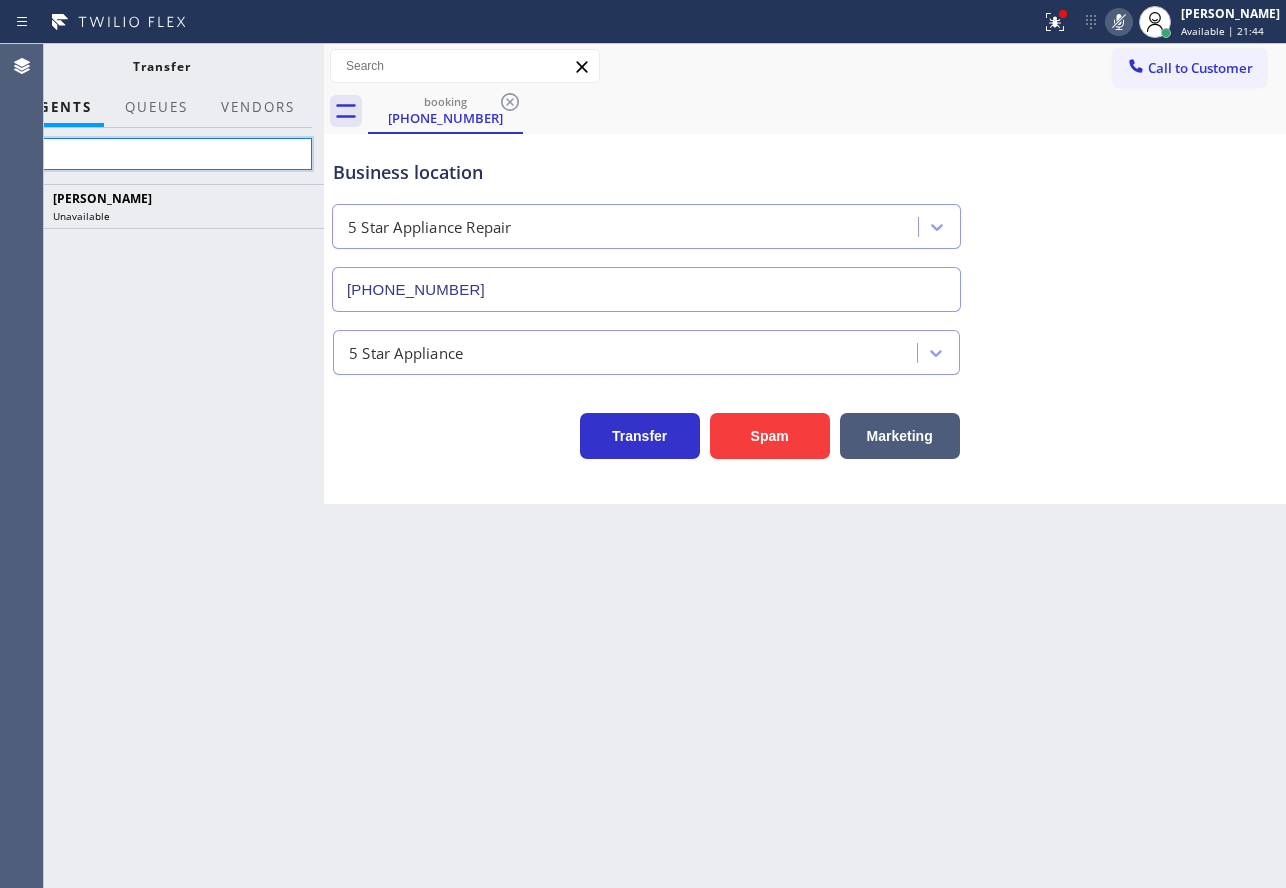 click on "fila" at bounding box center [161, 154] 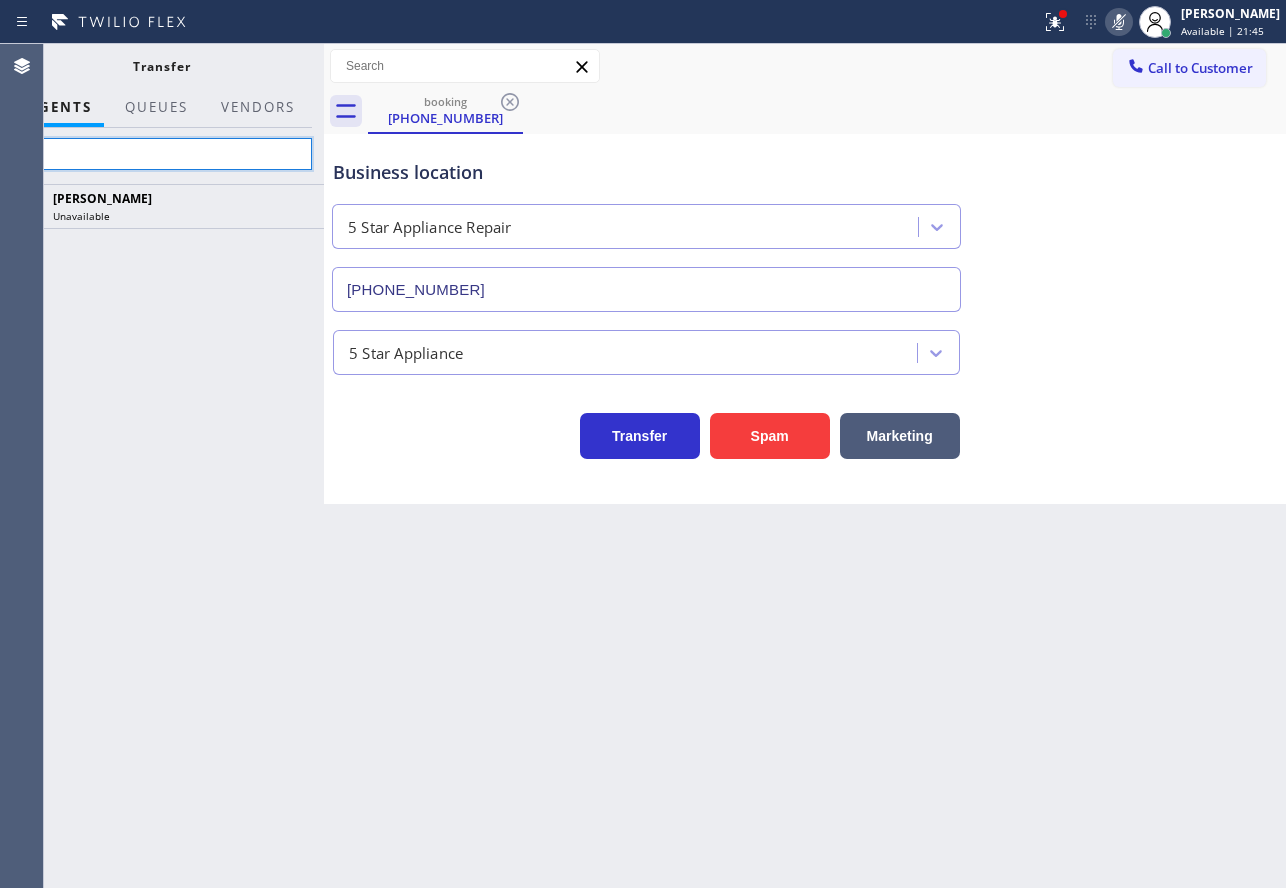 type on "f" 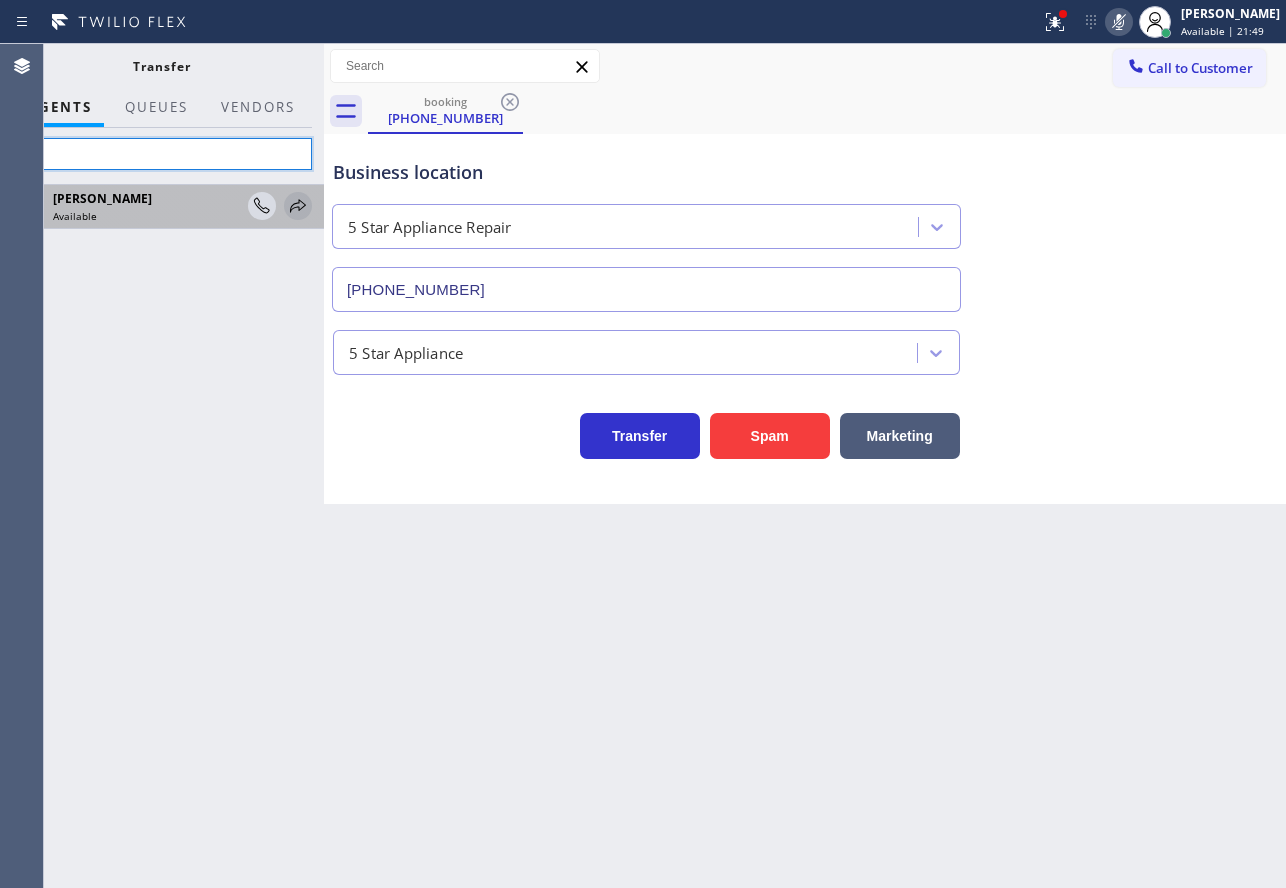 type on "fila" 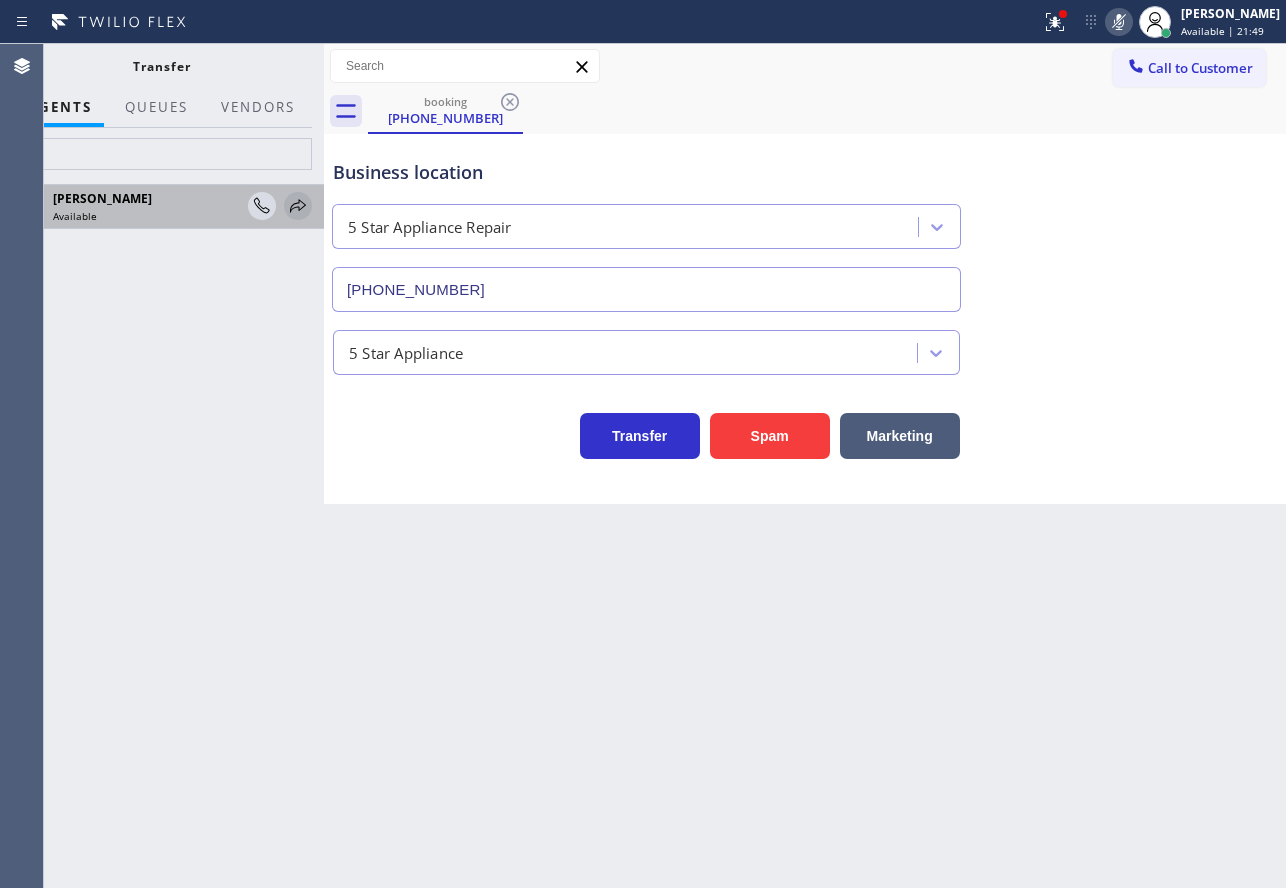 click 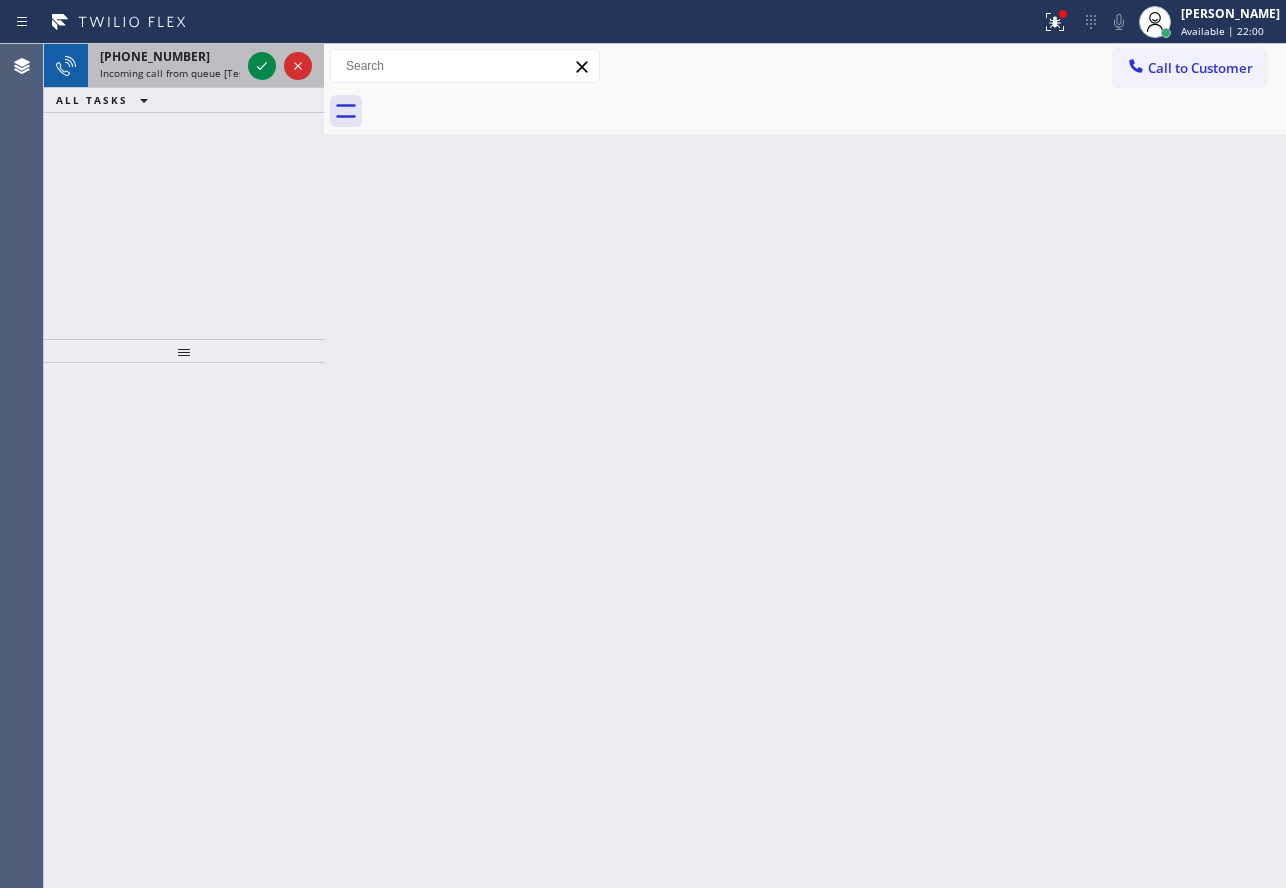 click on "[PHONE_NUMBER] Incoming call from queue [Test] All" at bounding box center (166, 66) 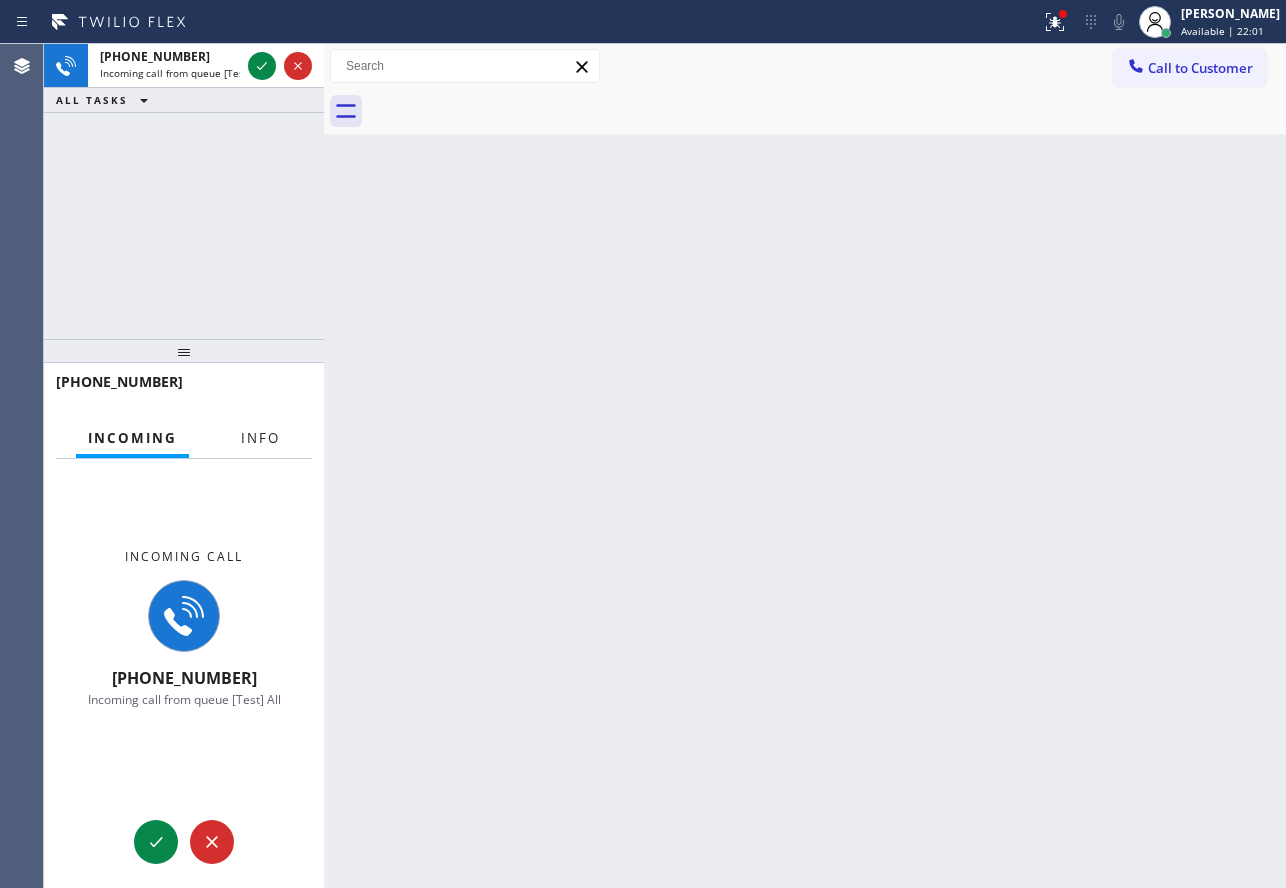 click on "Info" at bounding box center [260, 438] 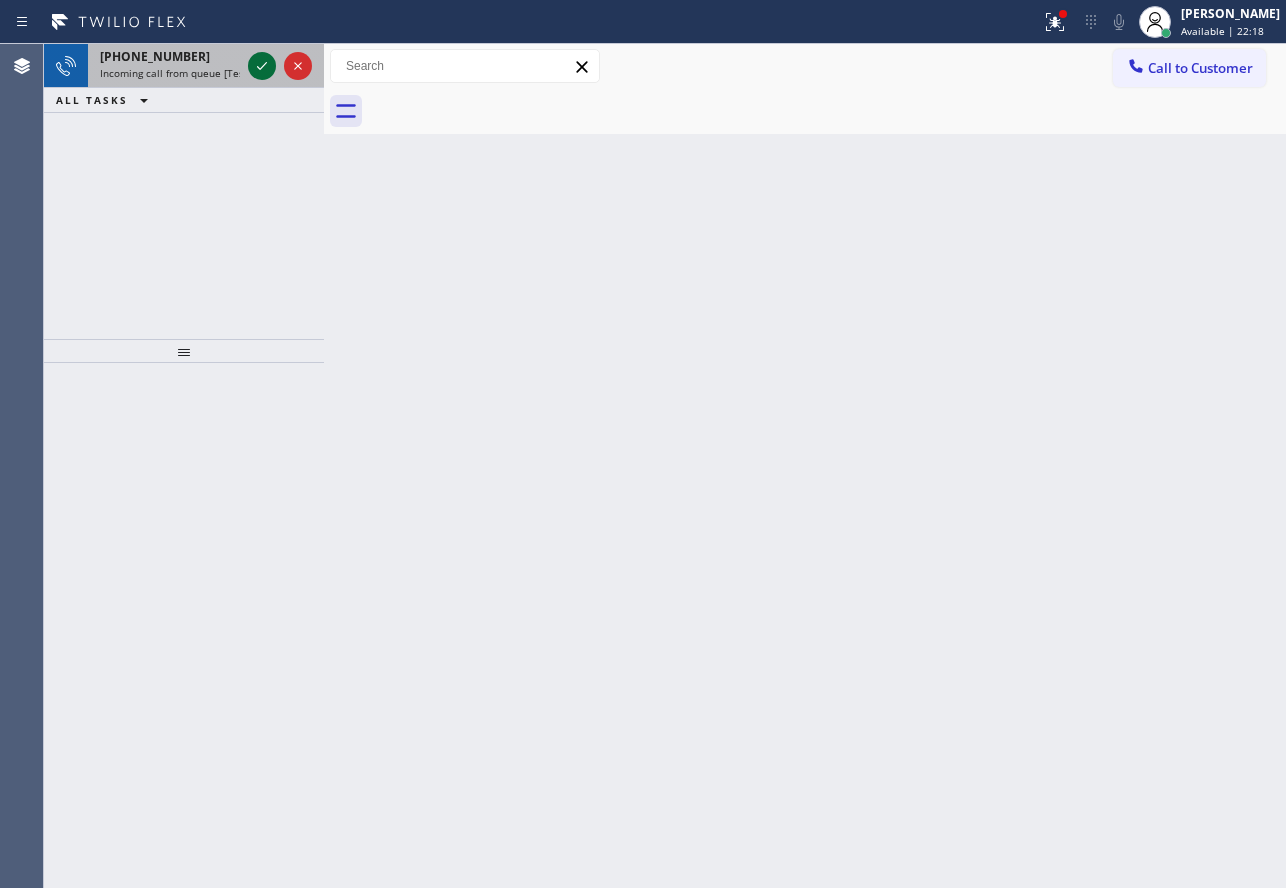 click at bounding box center [262, 66] 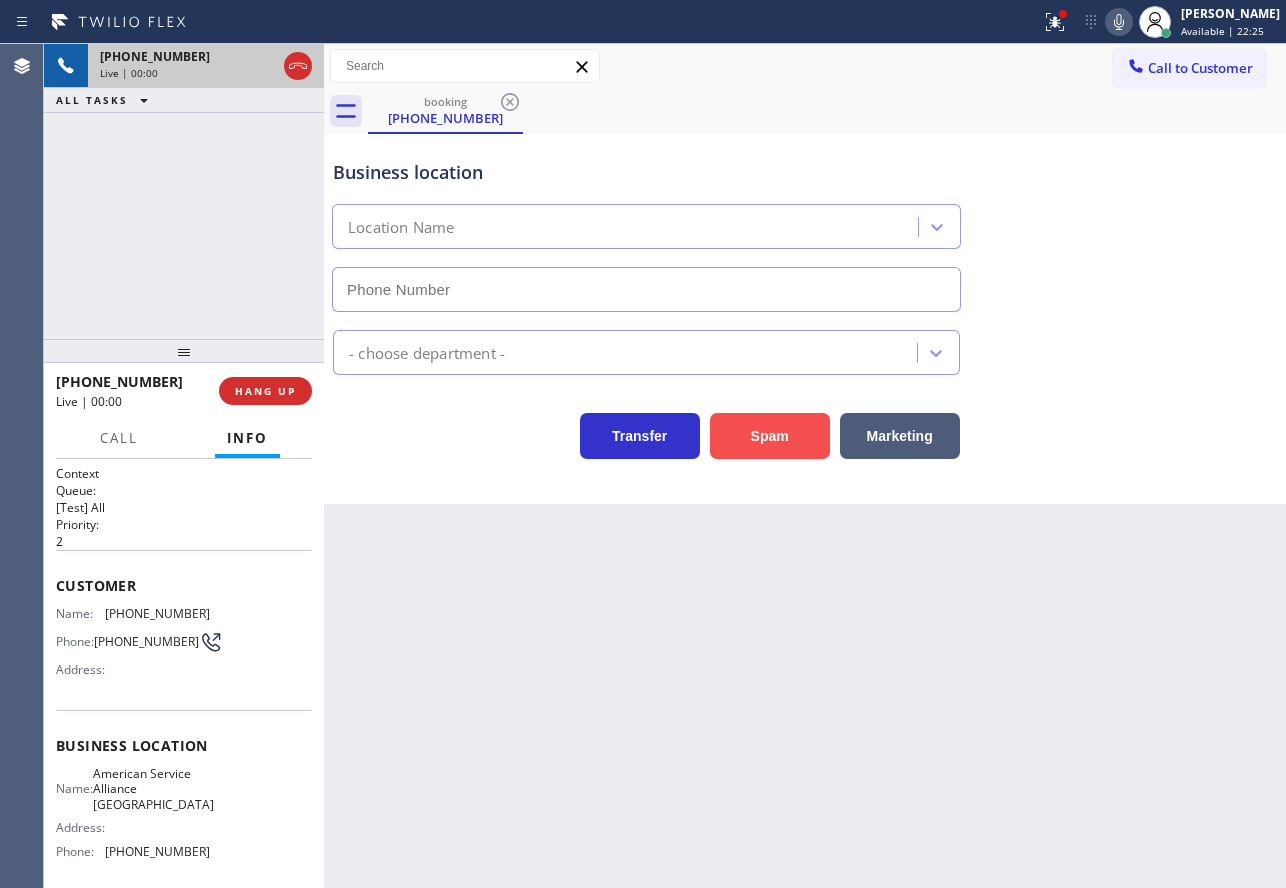 type on "[PHONE_NUMBER]" 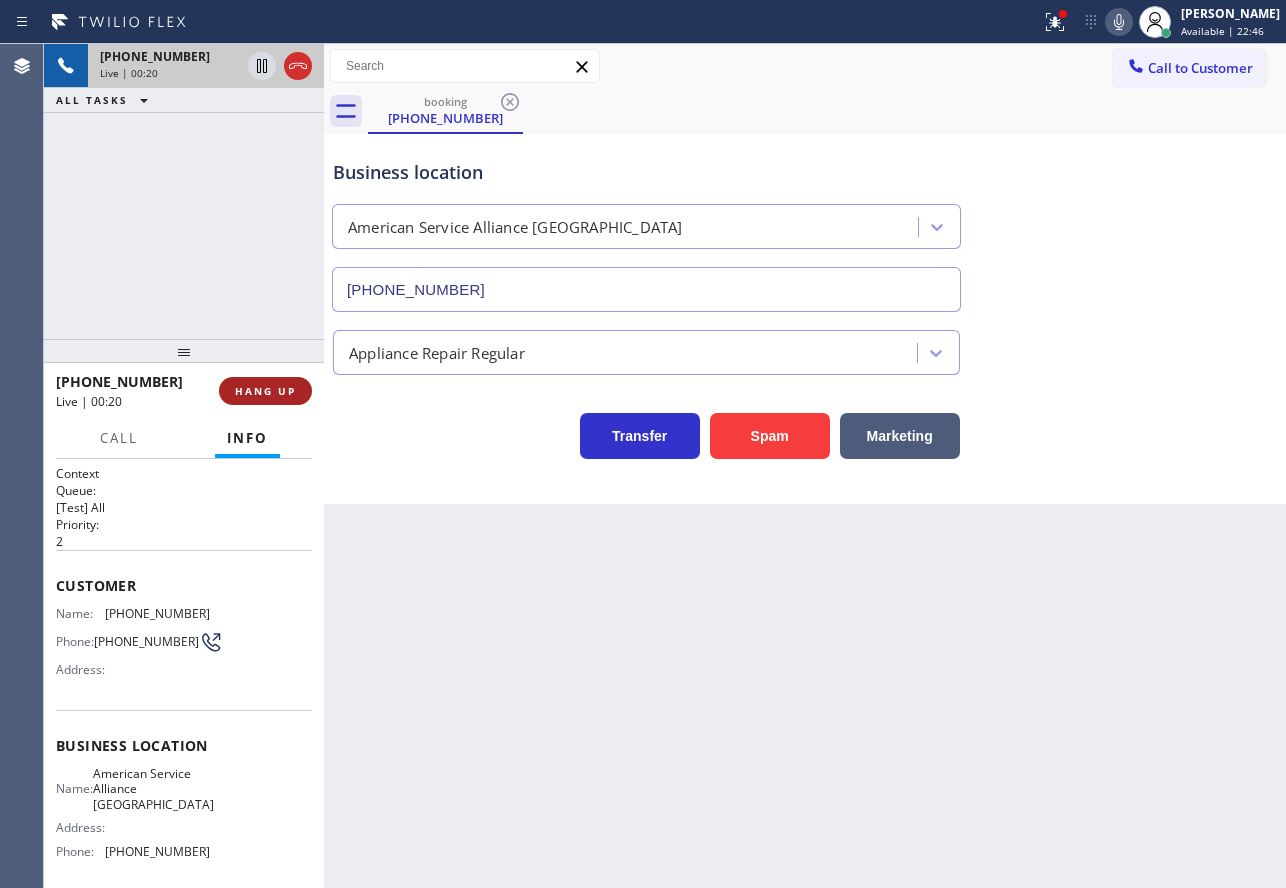 click on "HANG UP" at bounding box center (265, 391) 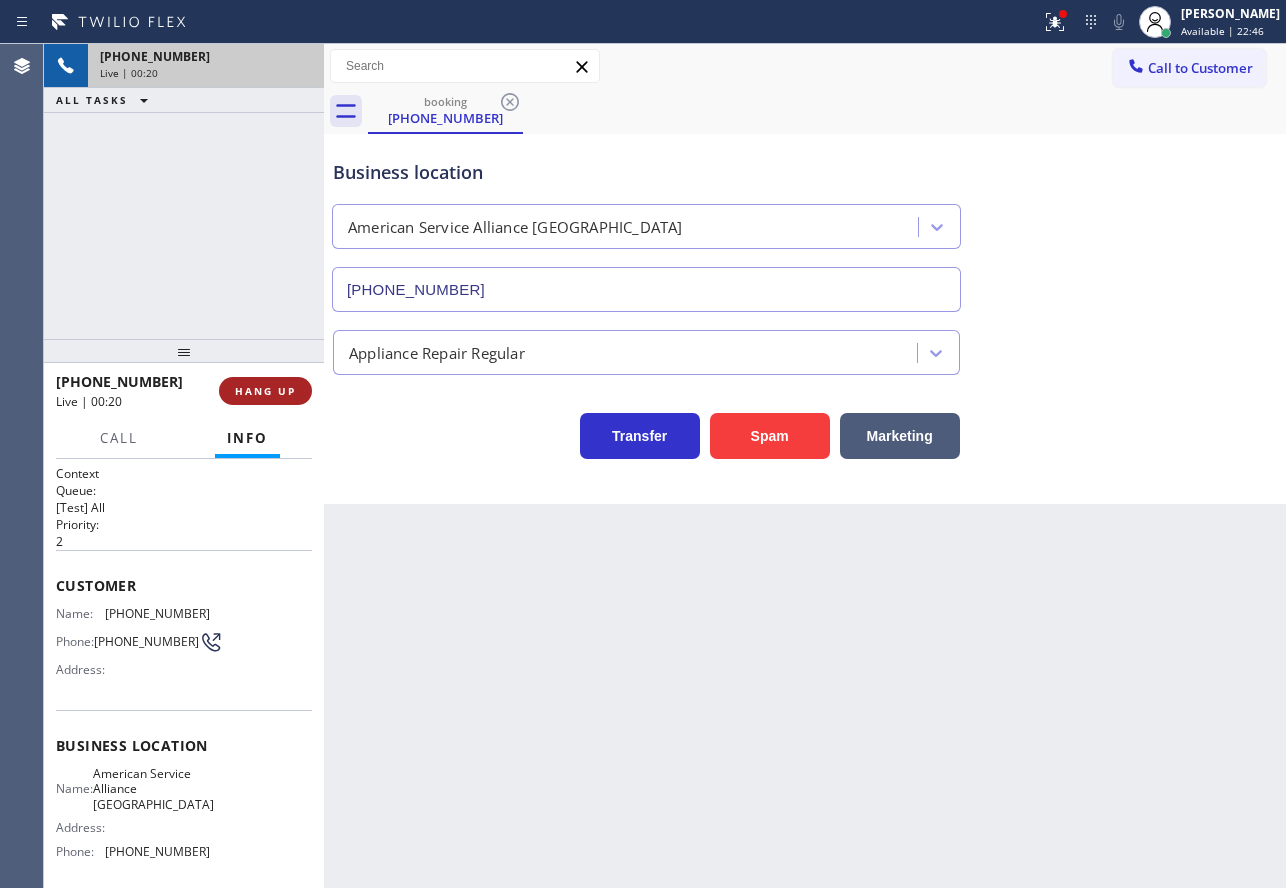 click on "HANG UP" at bounding box center (265, 391) 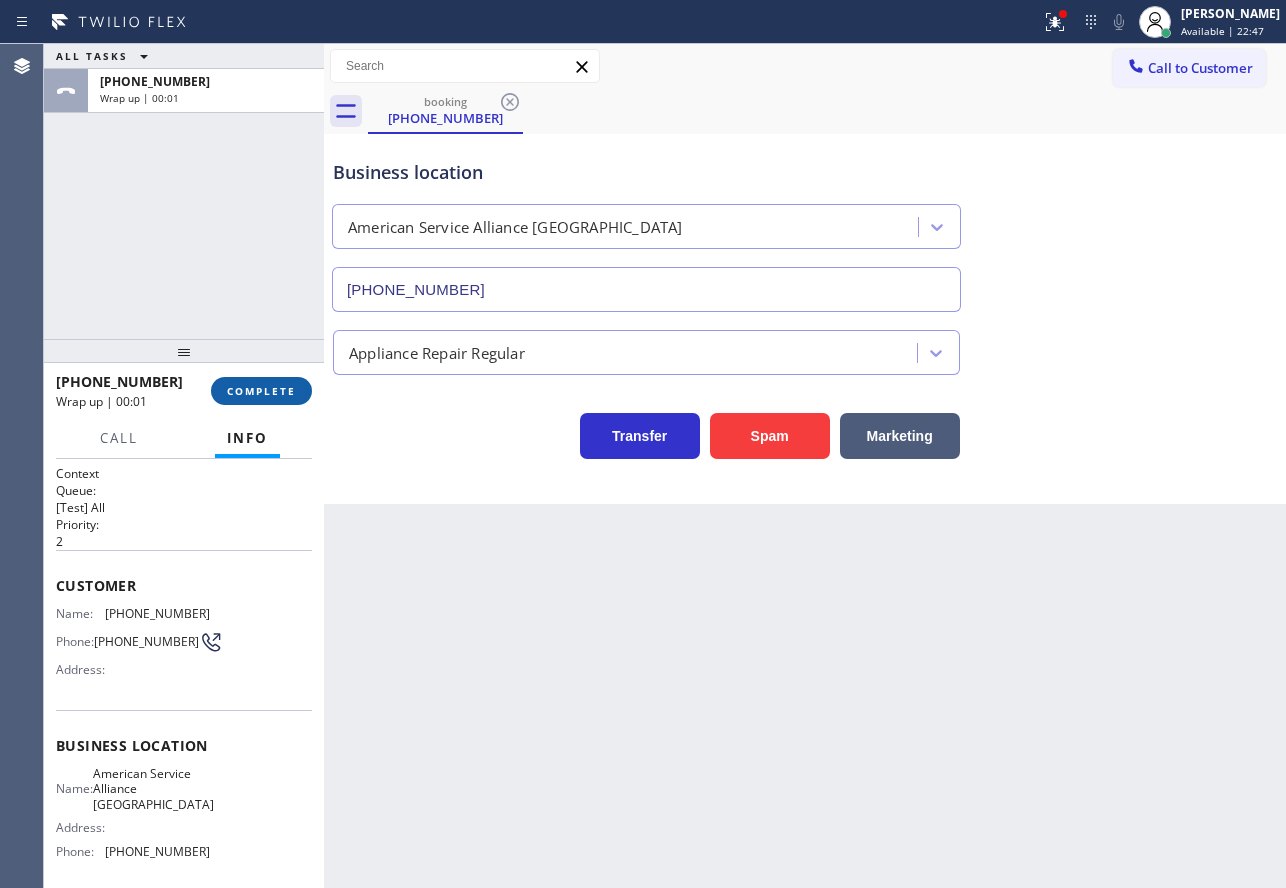 click on "COMPLETE" at bounding box center (261, 391) 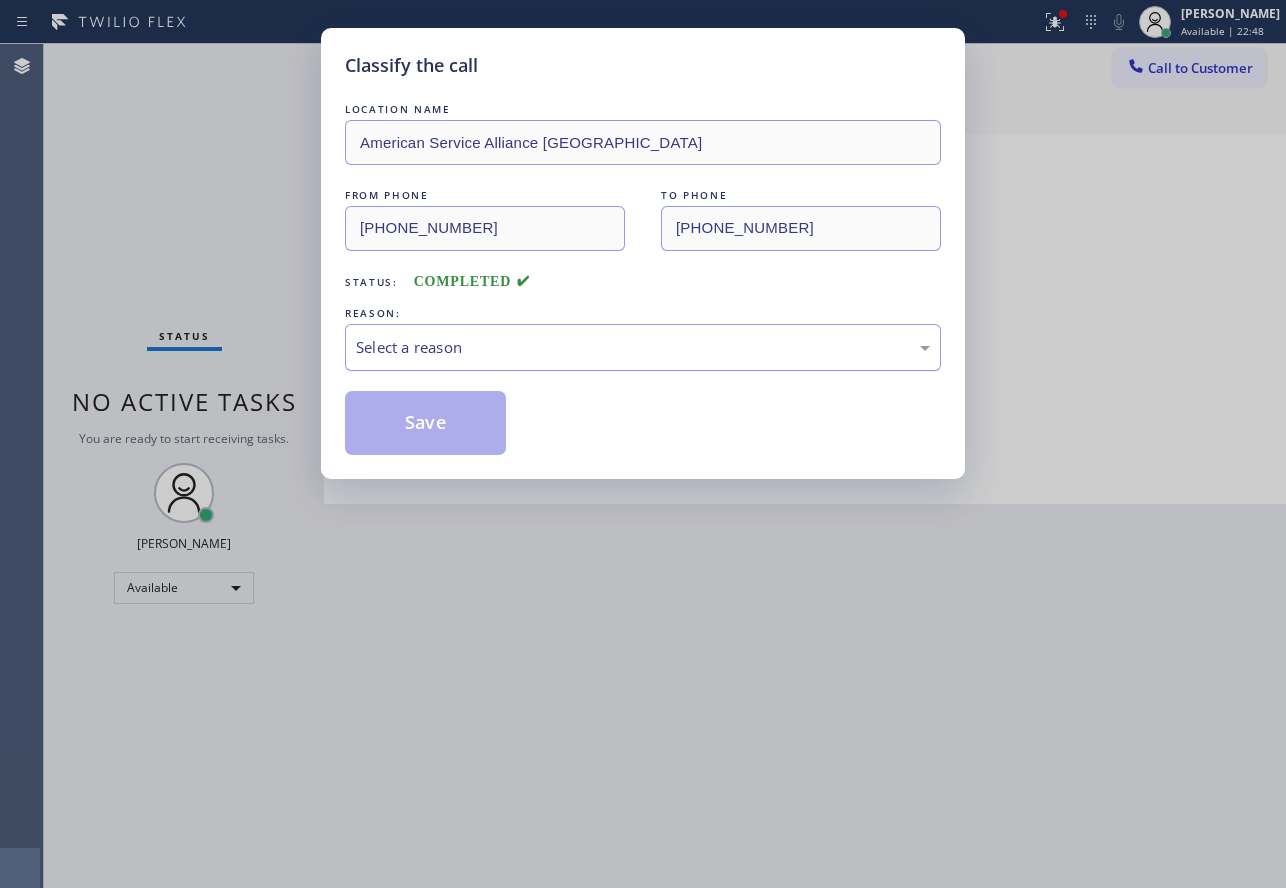 click on "Select a reason" at bounding box center [643, 347] 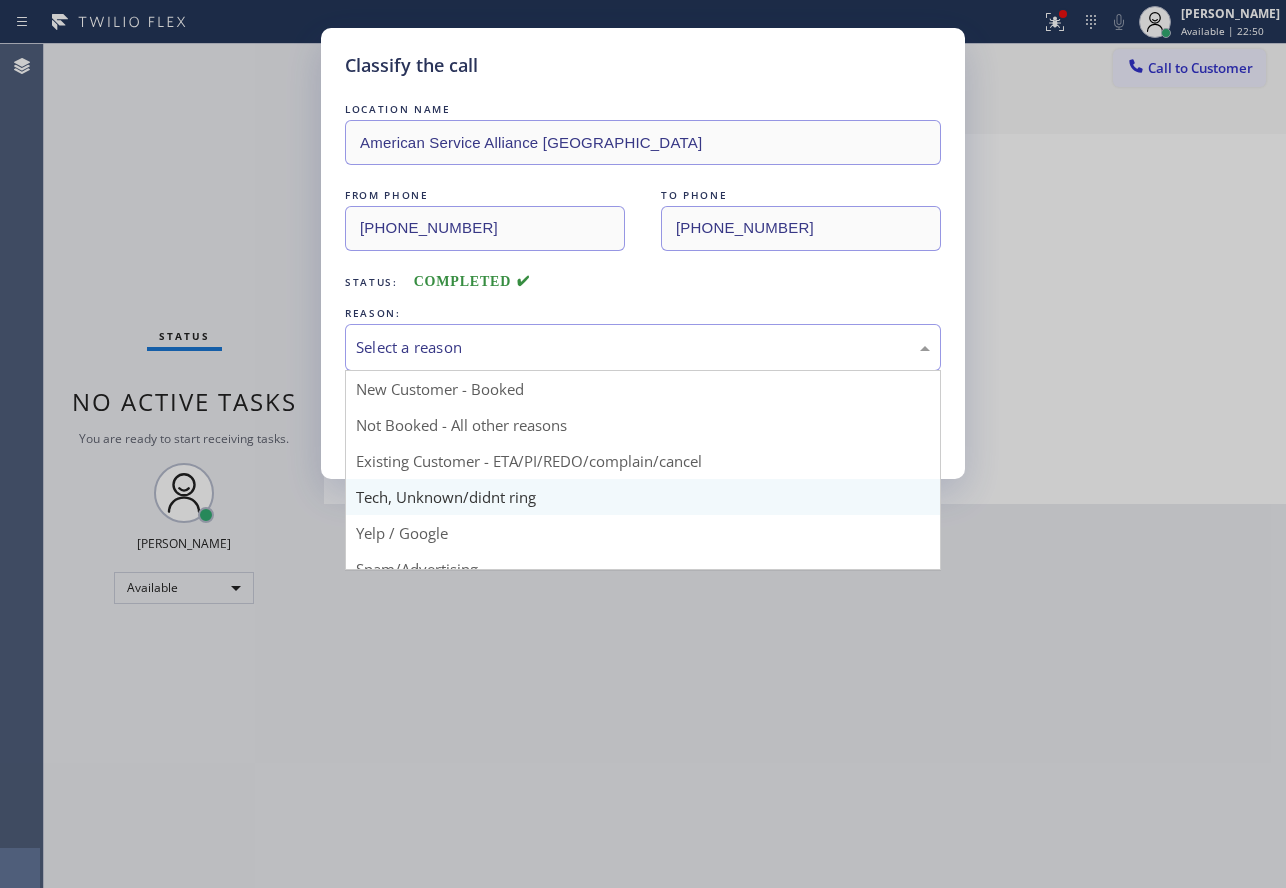 drag, startPoint x: 470, startPoint y: 502, endPoint x: 443, endPoint y: 431, distance: 75.96052 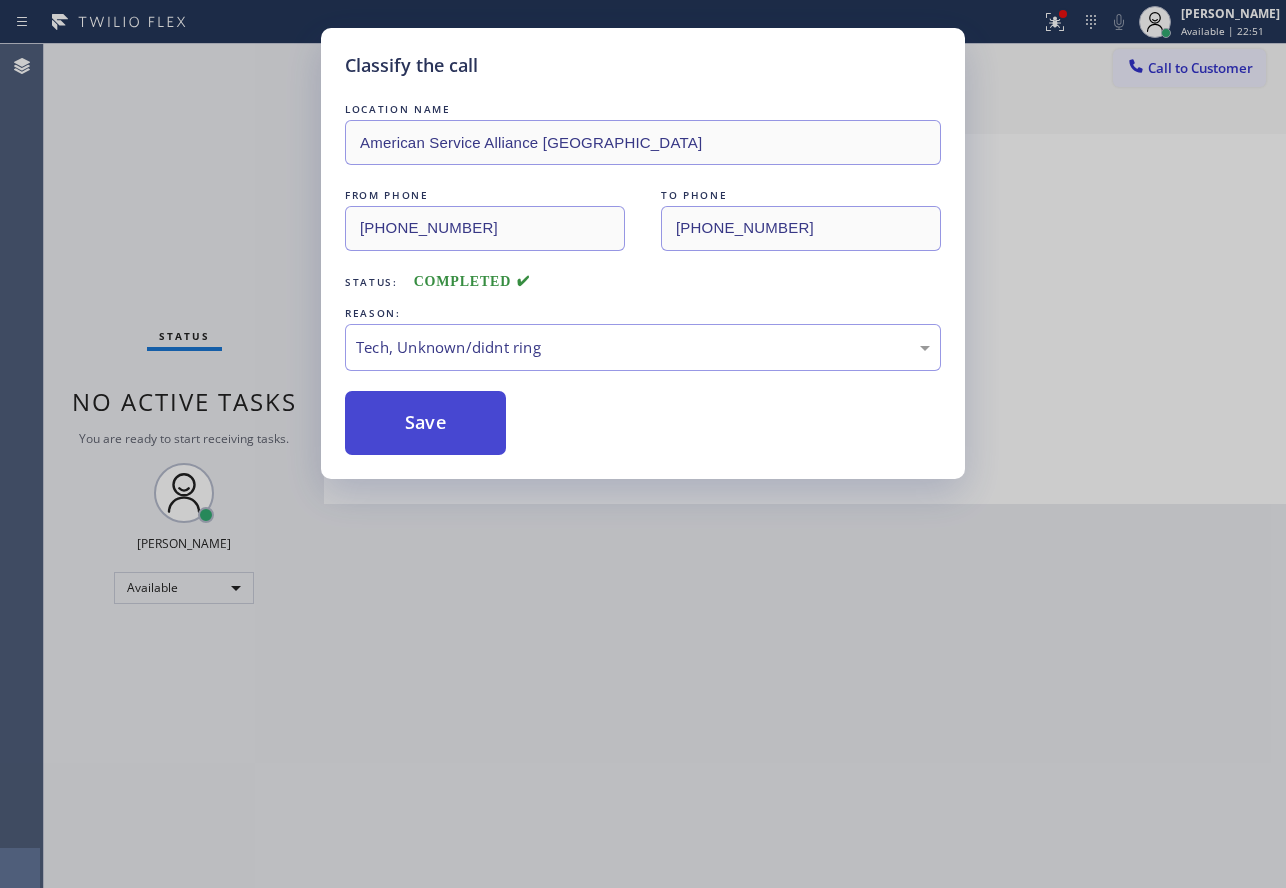 click on "Save" at bounding box center (425, 423) 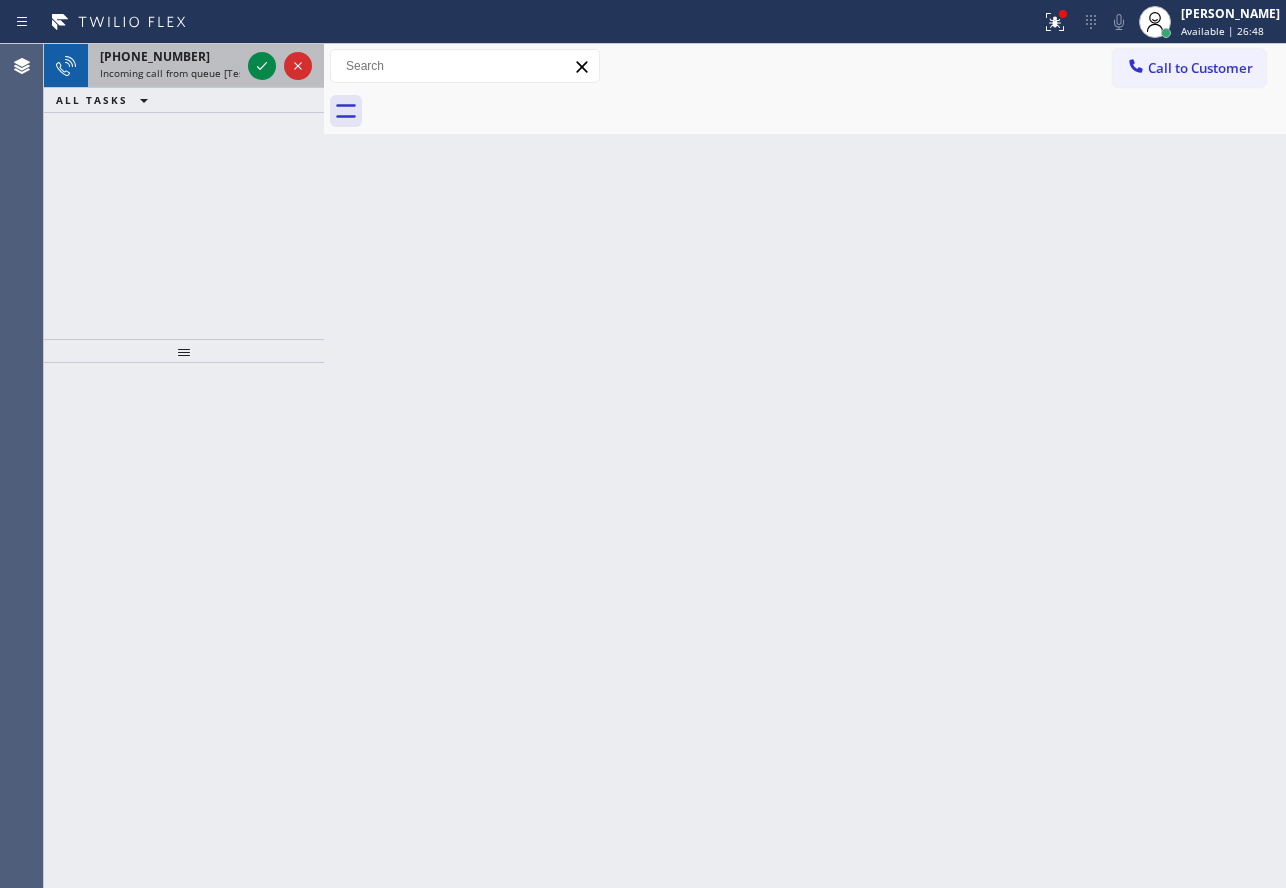 click on "[PHONE_NUMBER]" at bounding box center [155, 56] 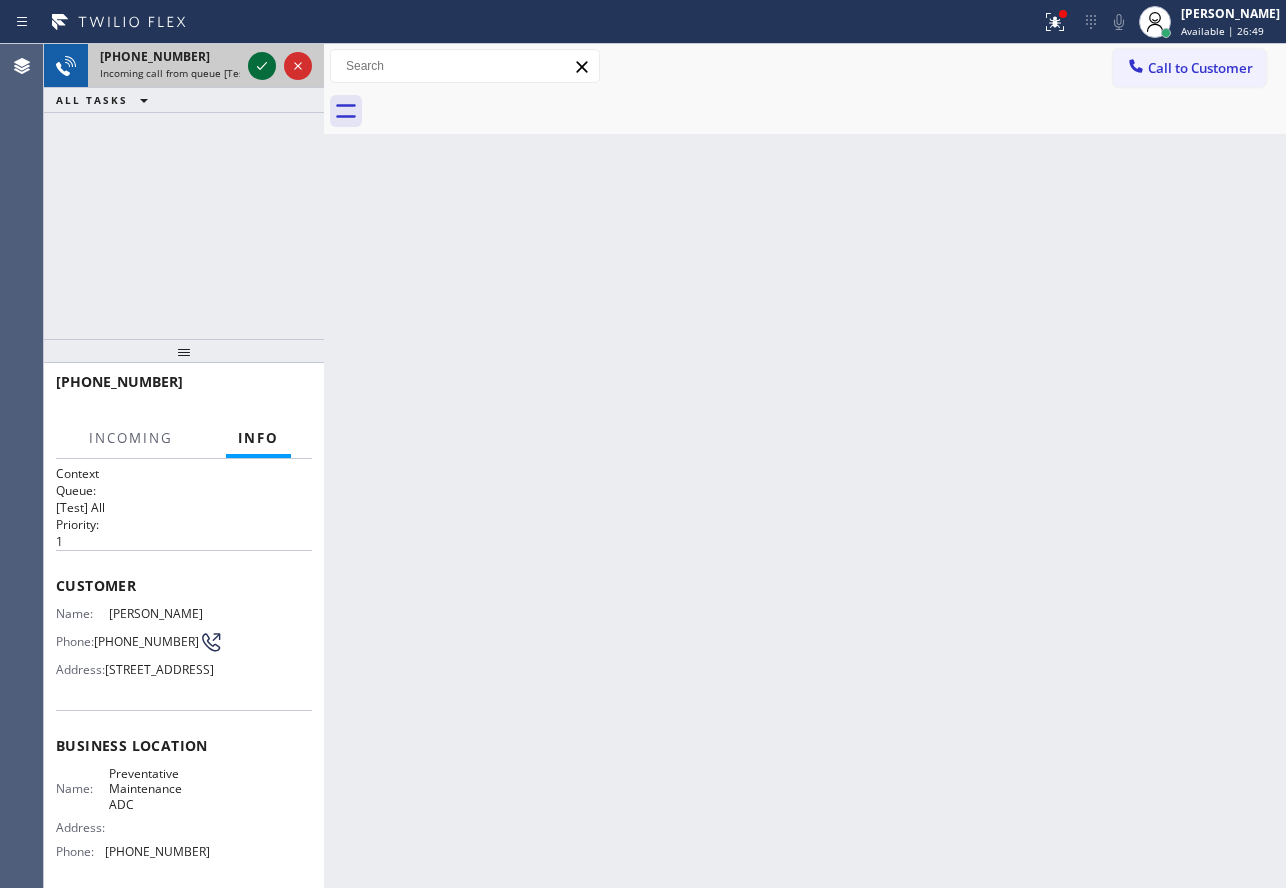 click 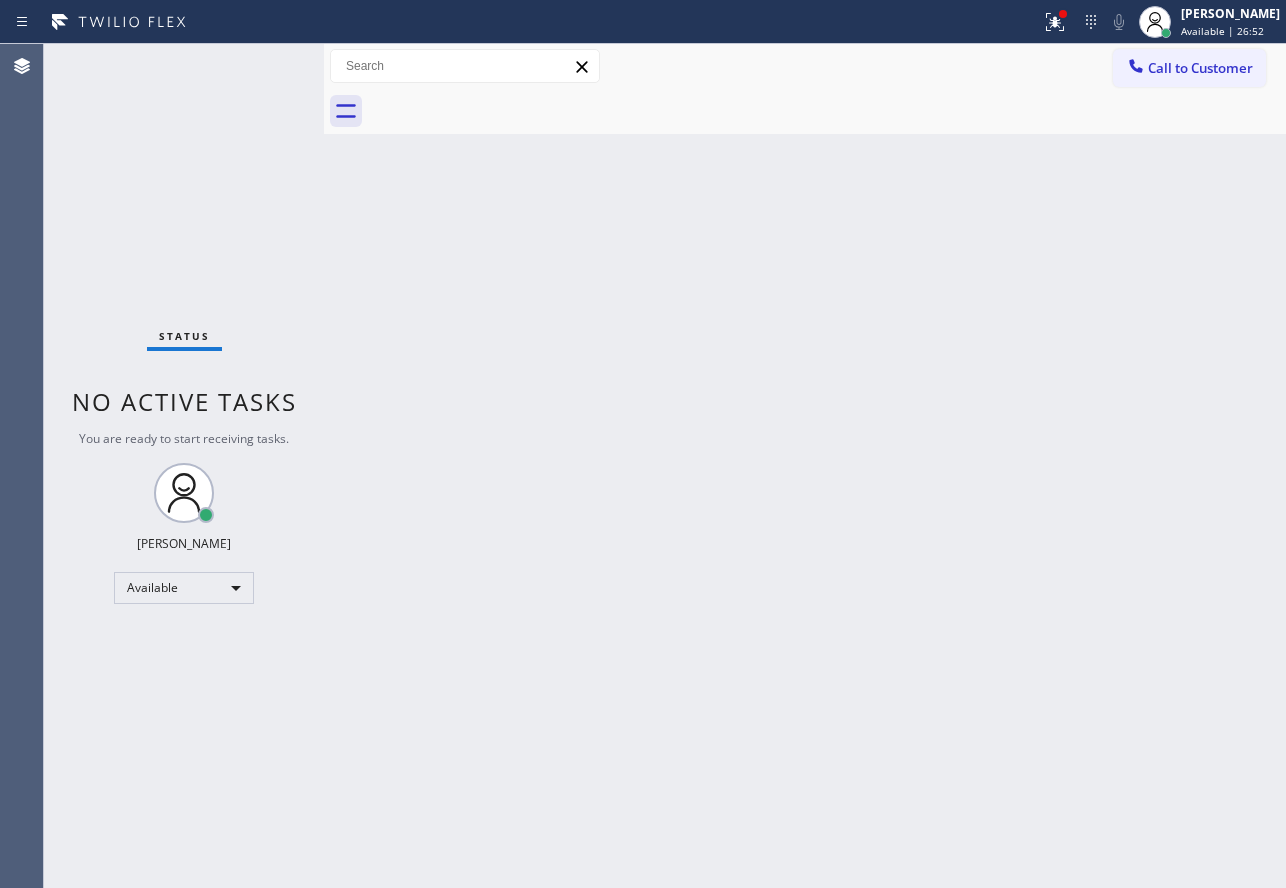 click on "Status   No active tasks     You are ready to start receiving tasks.   [PERSON_NAME] Available" at bounding box center [184, 466] 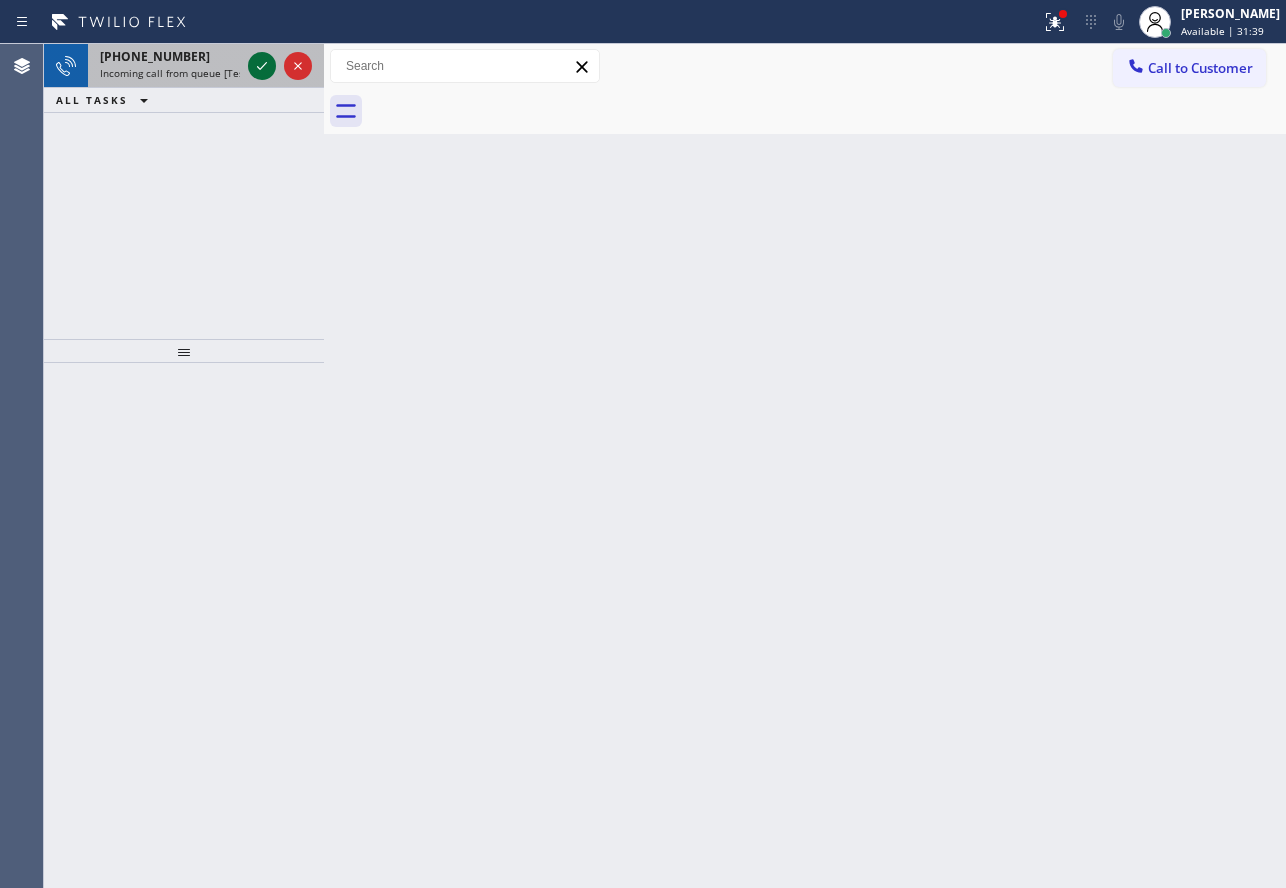click 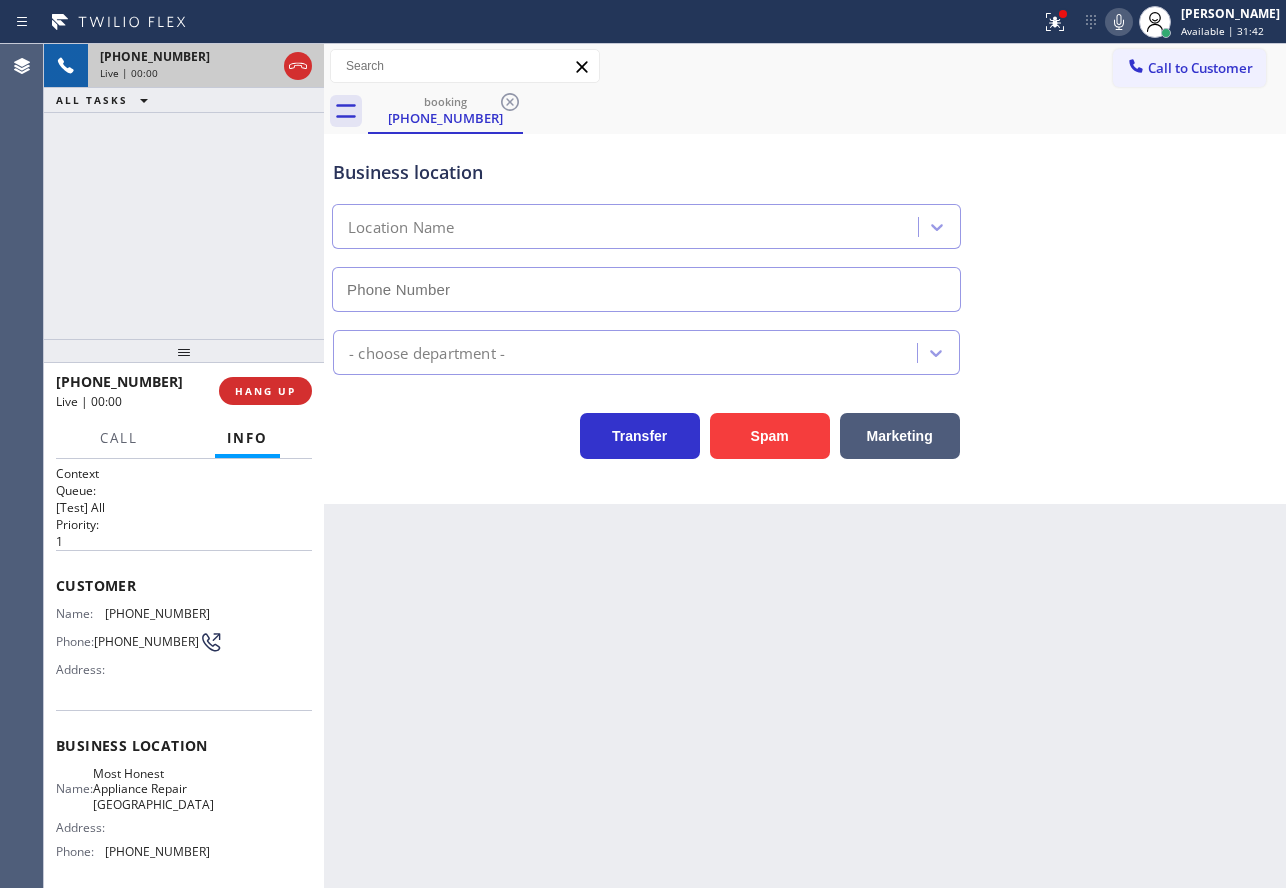type on "[PHONE_NUMBER]" 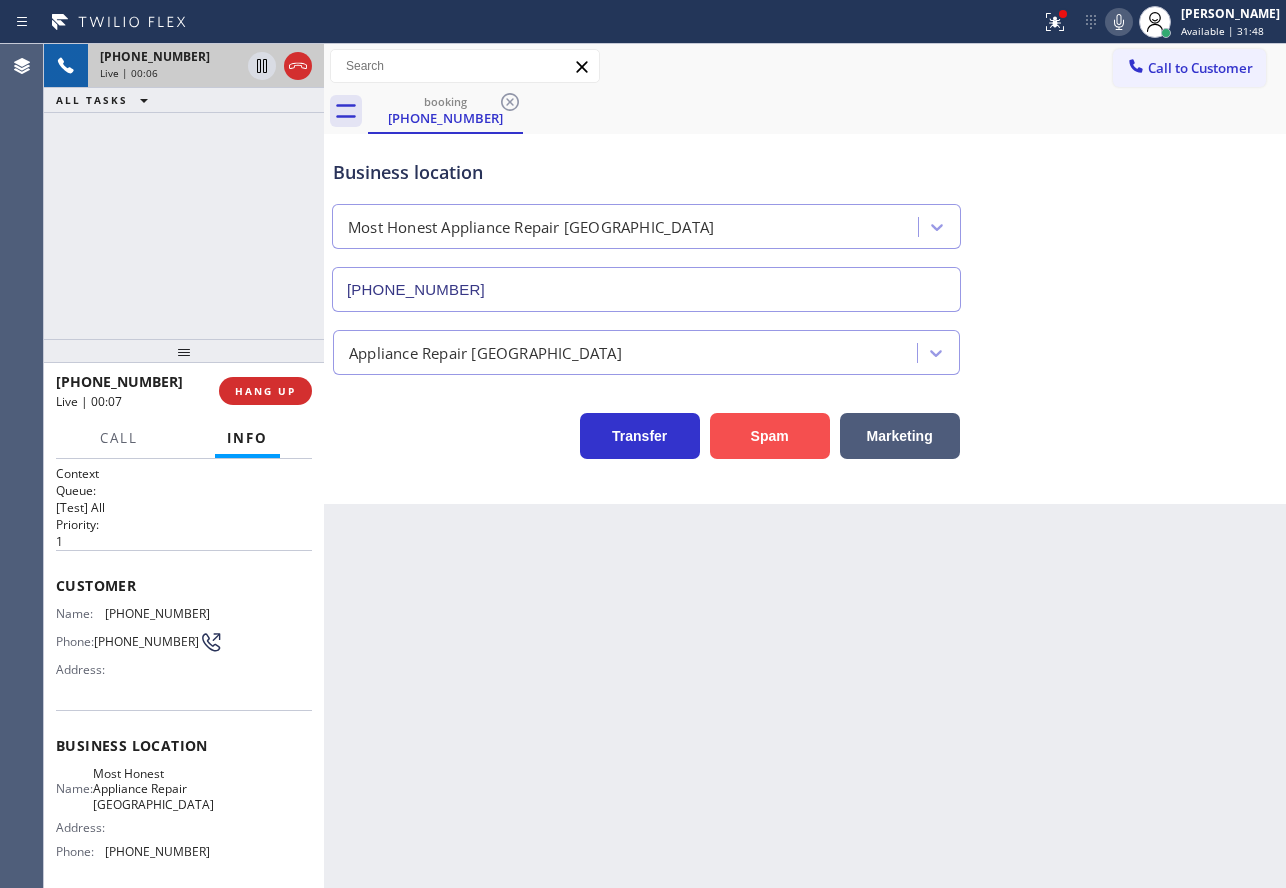 click on "Spam" at bounding box center [770, 436] 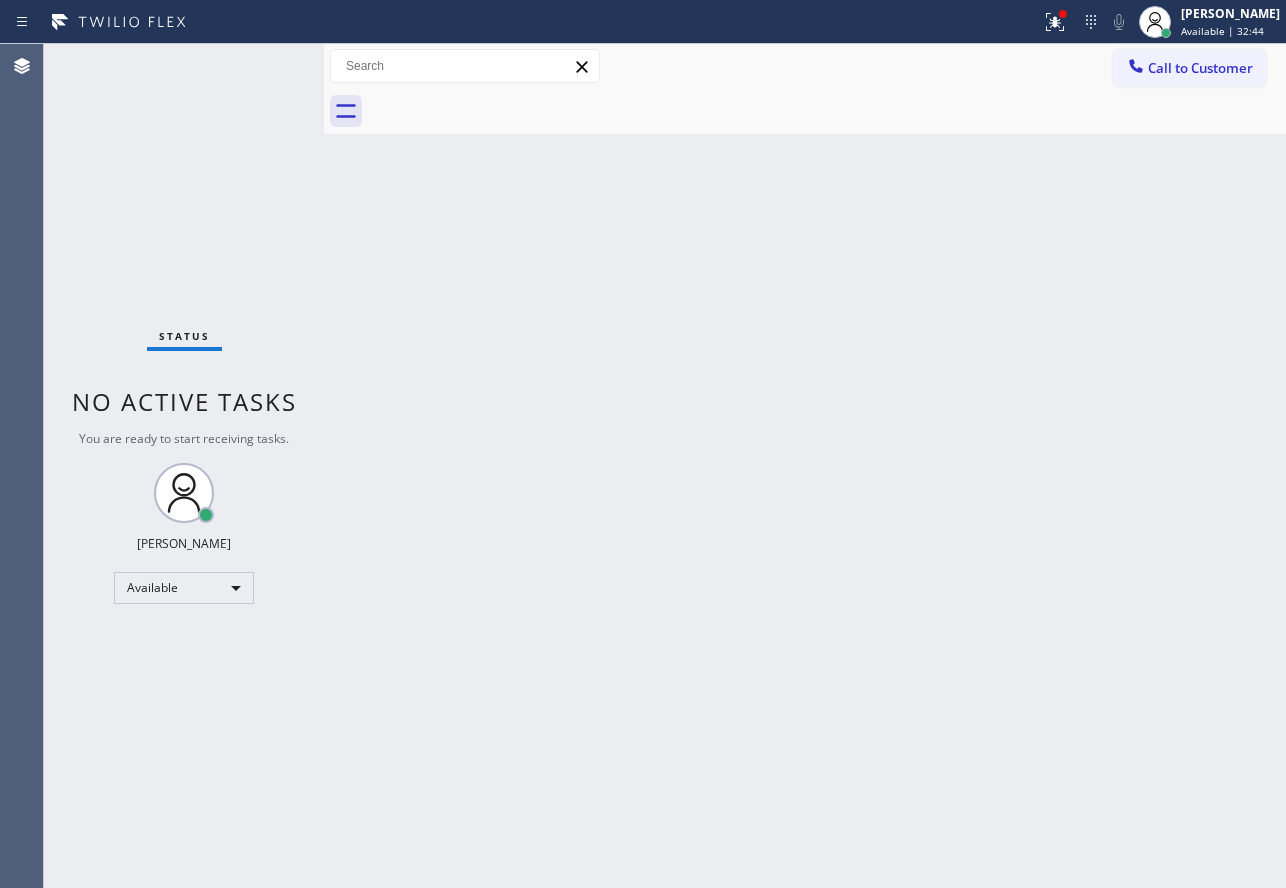 click on "Status   No active tasks     You are ready to start receiving tasks.   [PERSON_NAME] Available" at bounding box center (184, 466) 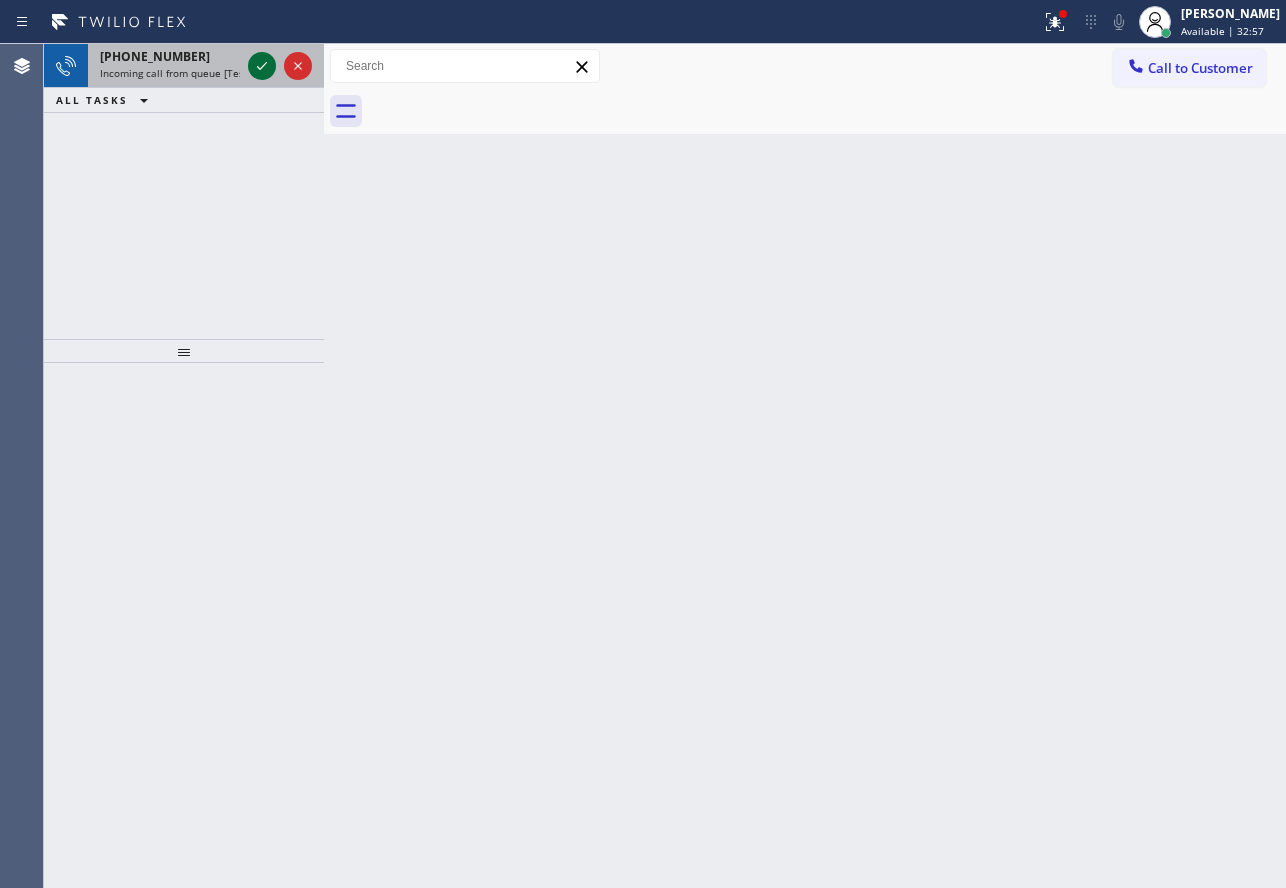 click 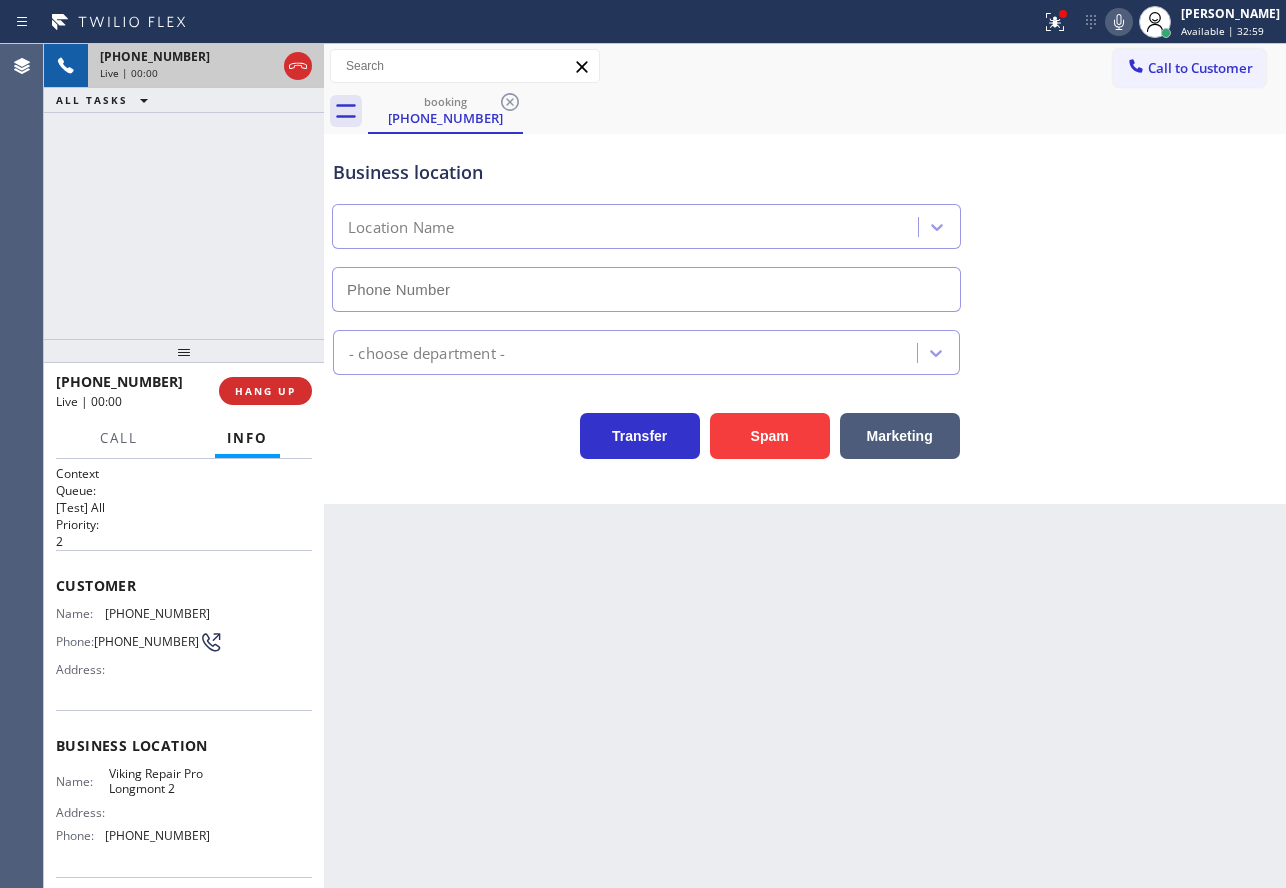 type on "[PHONE_NUMBER]" 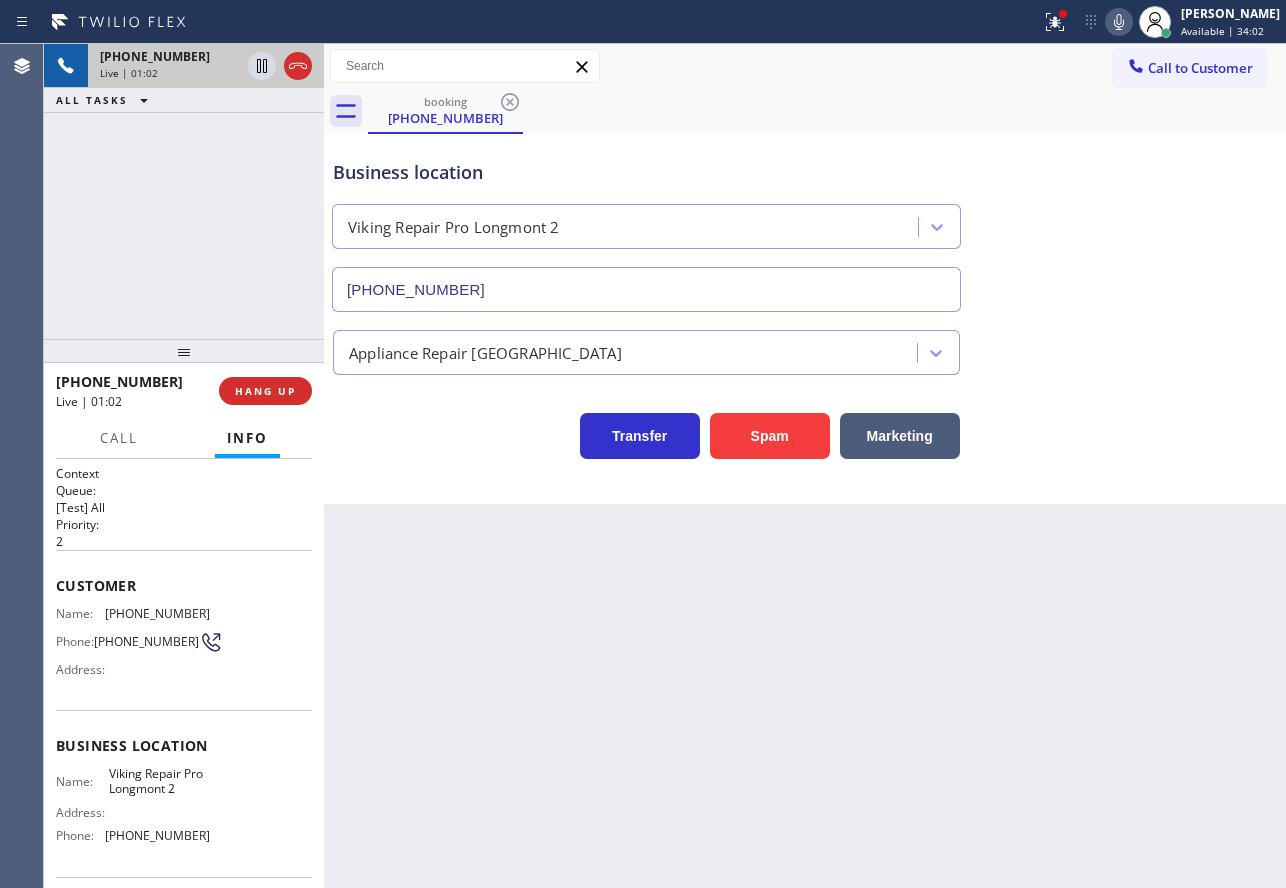 click on "Business location Viking Repair Pro Longmont [PHONE_NUMBER]" at bounding box center [646, 225] 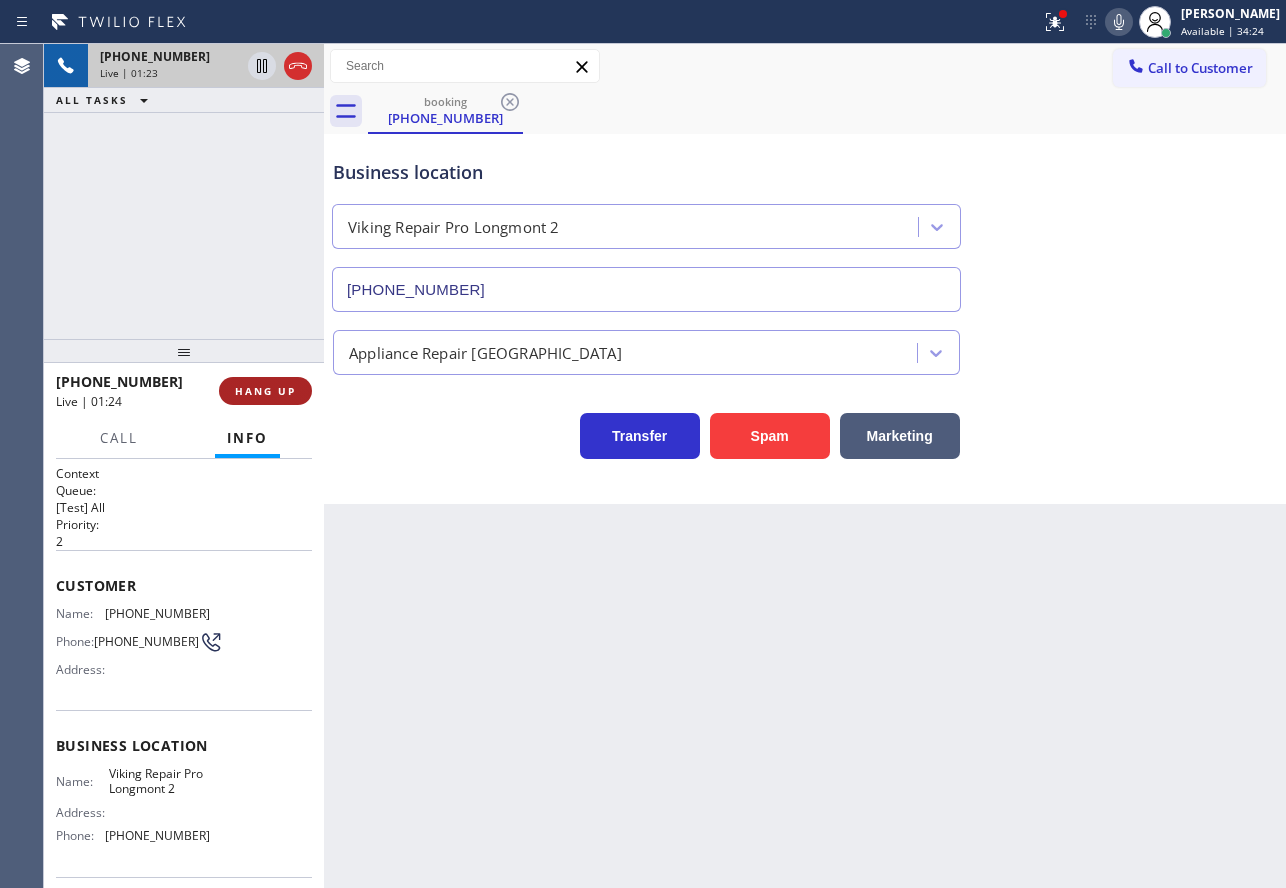 click on "HANG UP" at bounding box center (265, 391) 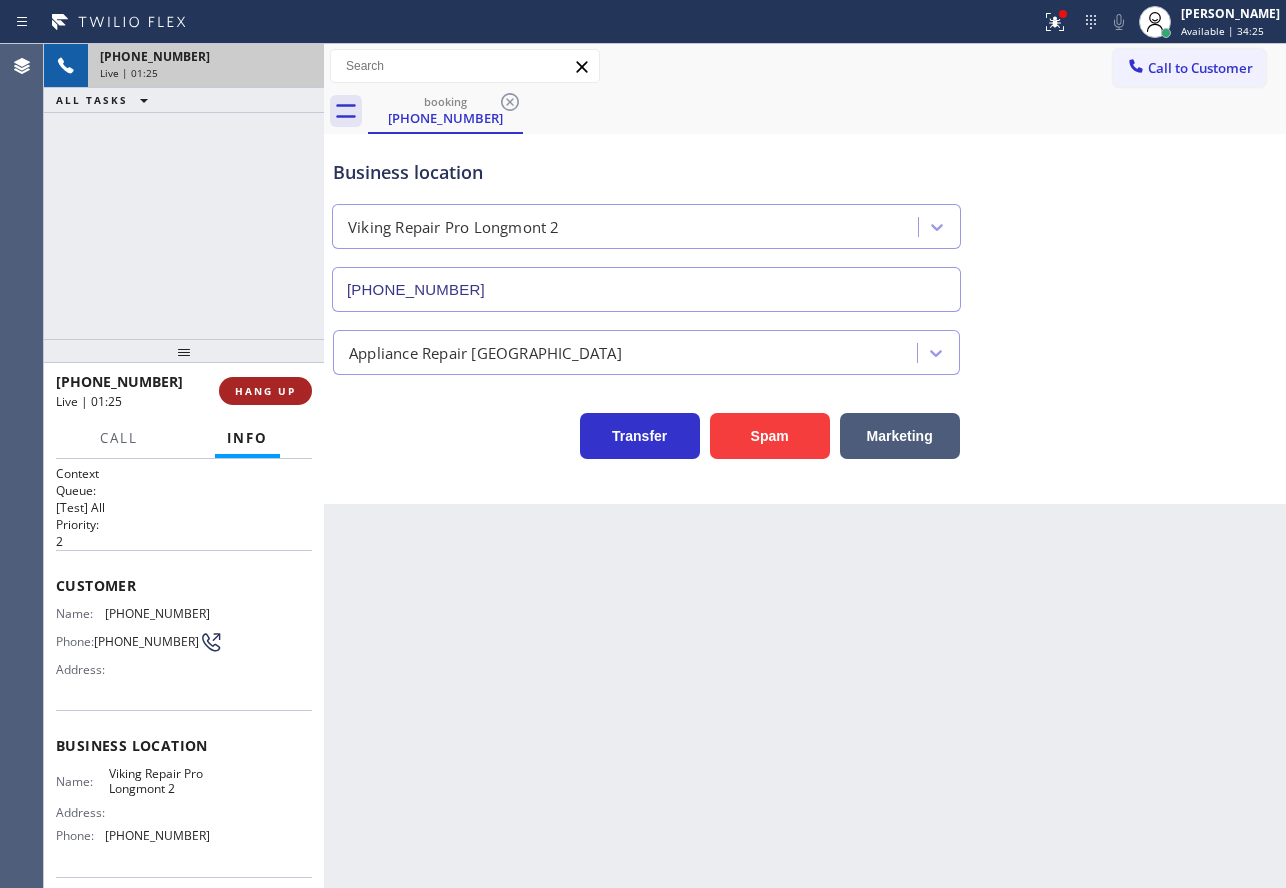 click on "HANG UP" at bounding box center (265, 391) 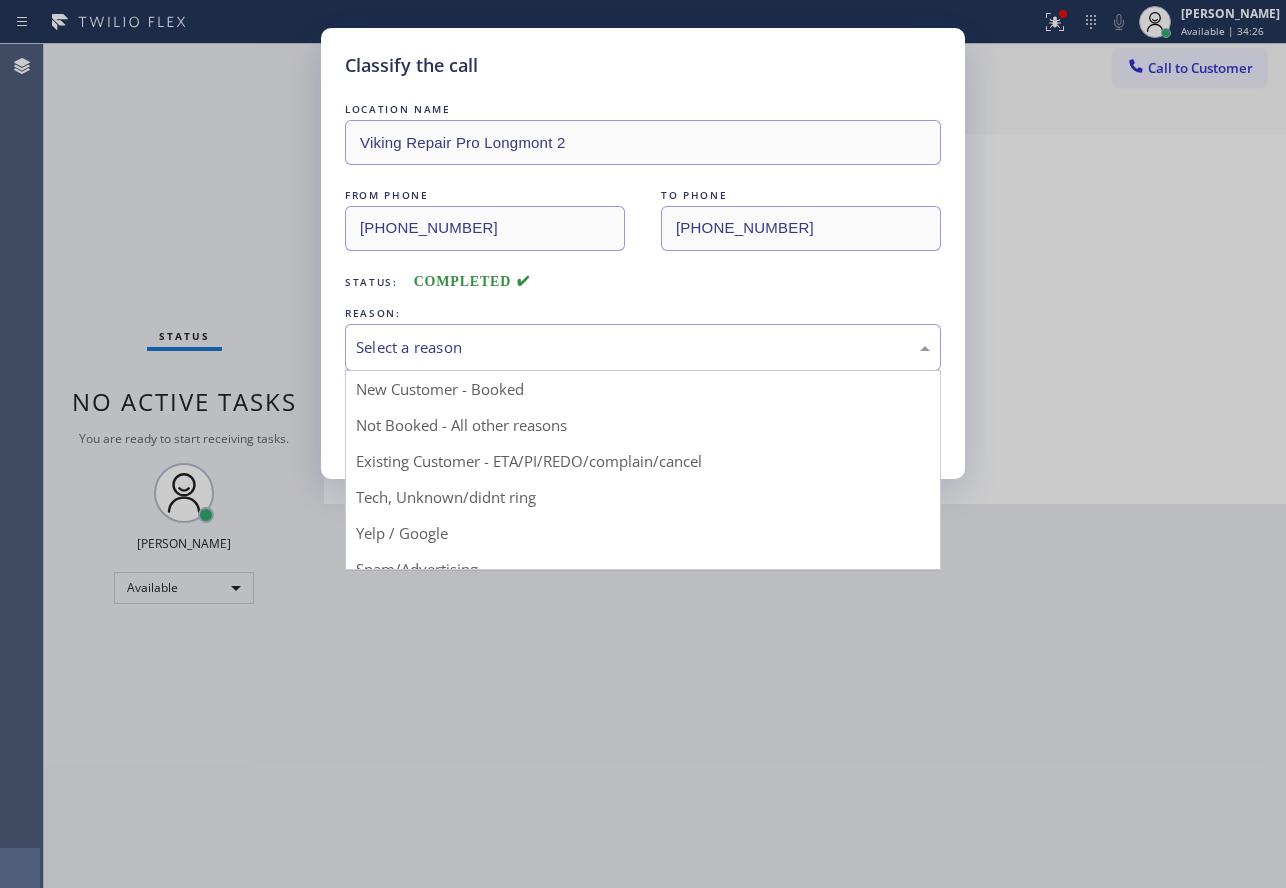 click on "Select a reason" at bounding box center [643, 347] 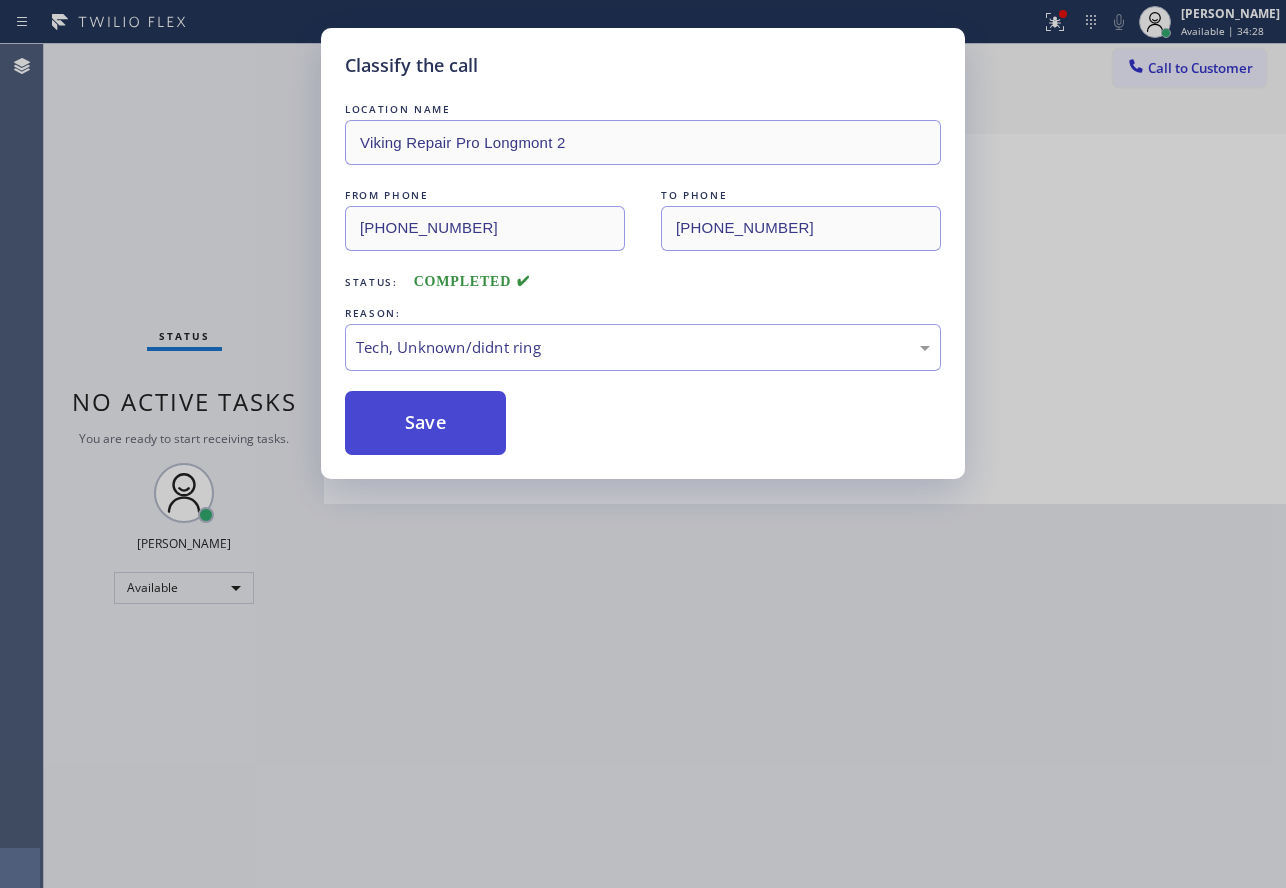 click on "Save" at bounding box center [425, 423] 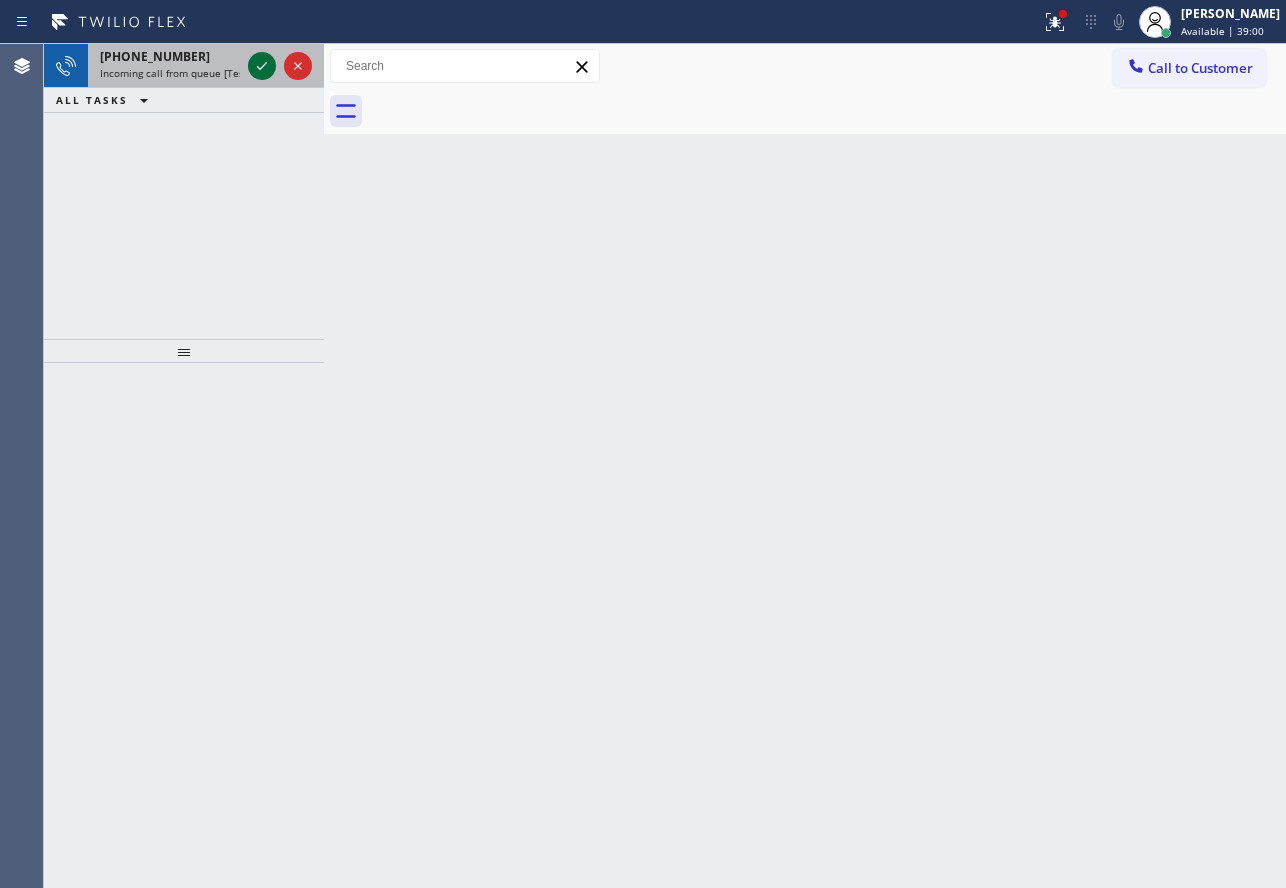 click 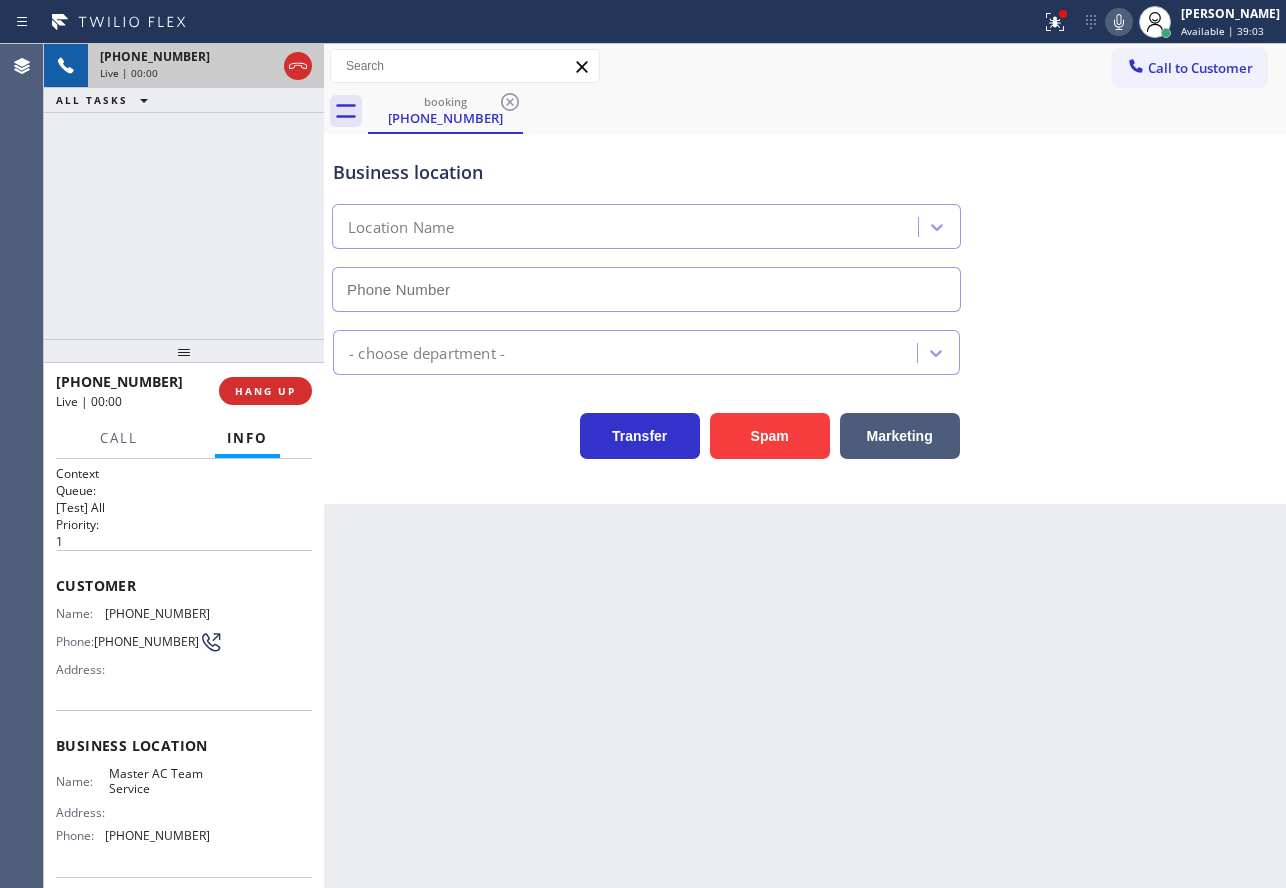 type on "[PHONE_NUMBER]" 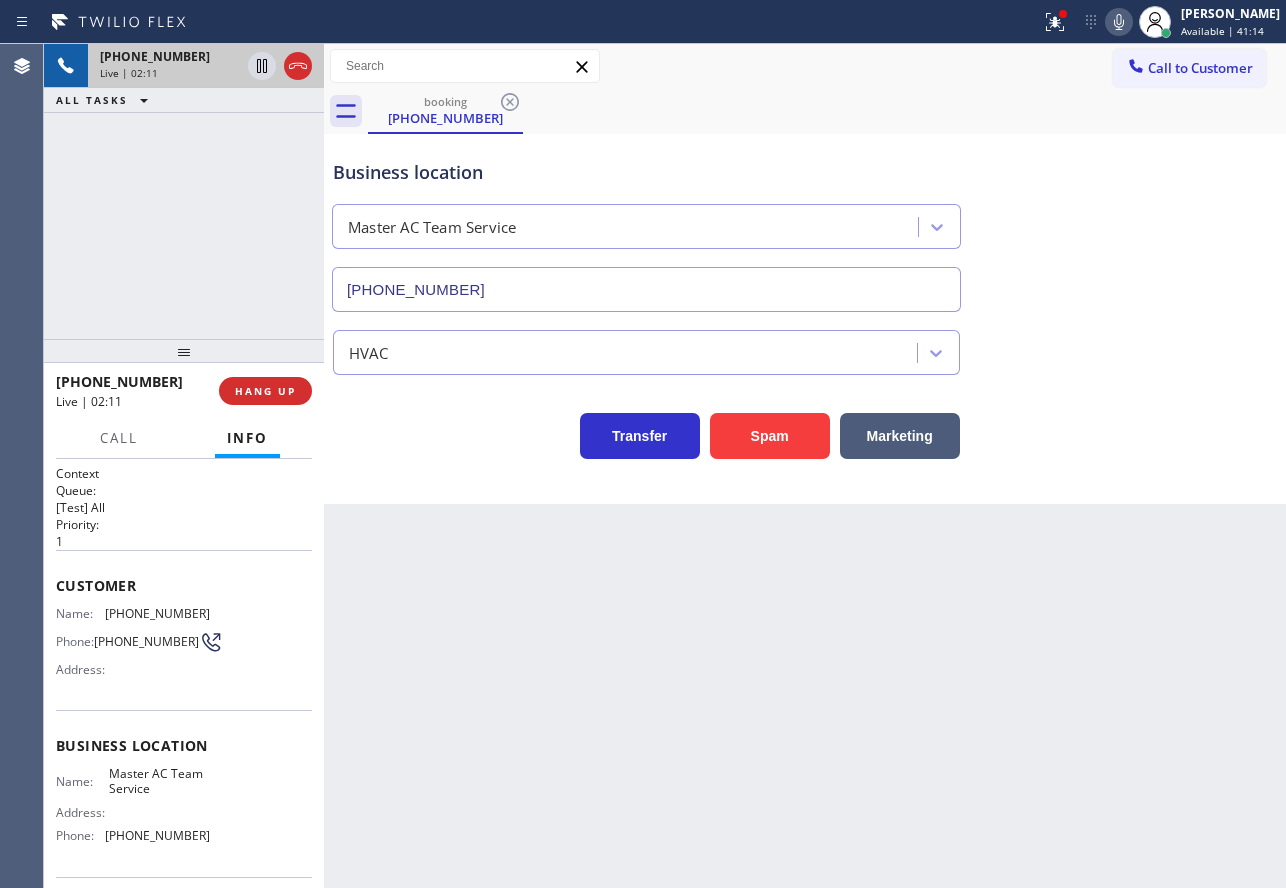 click 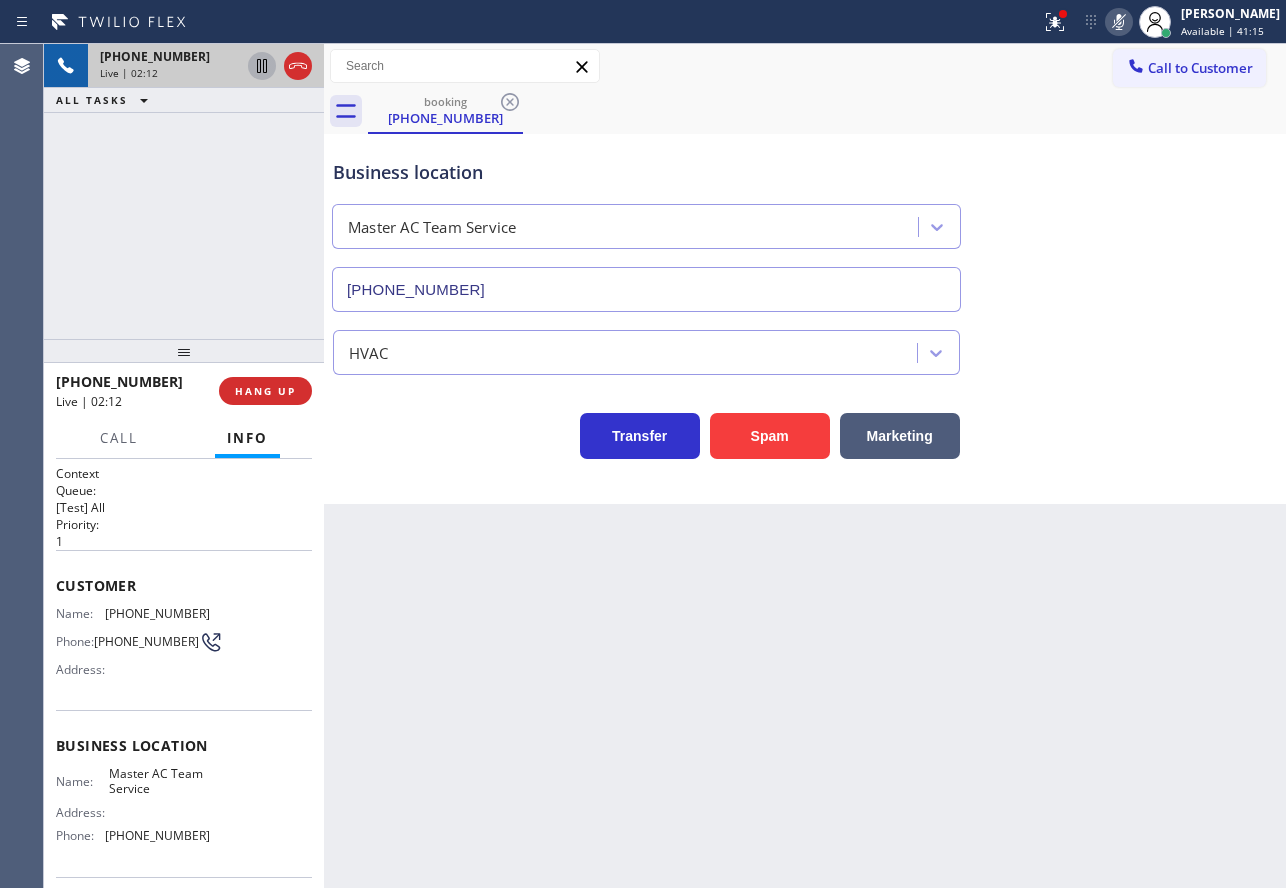 click 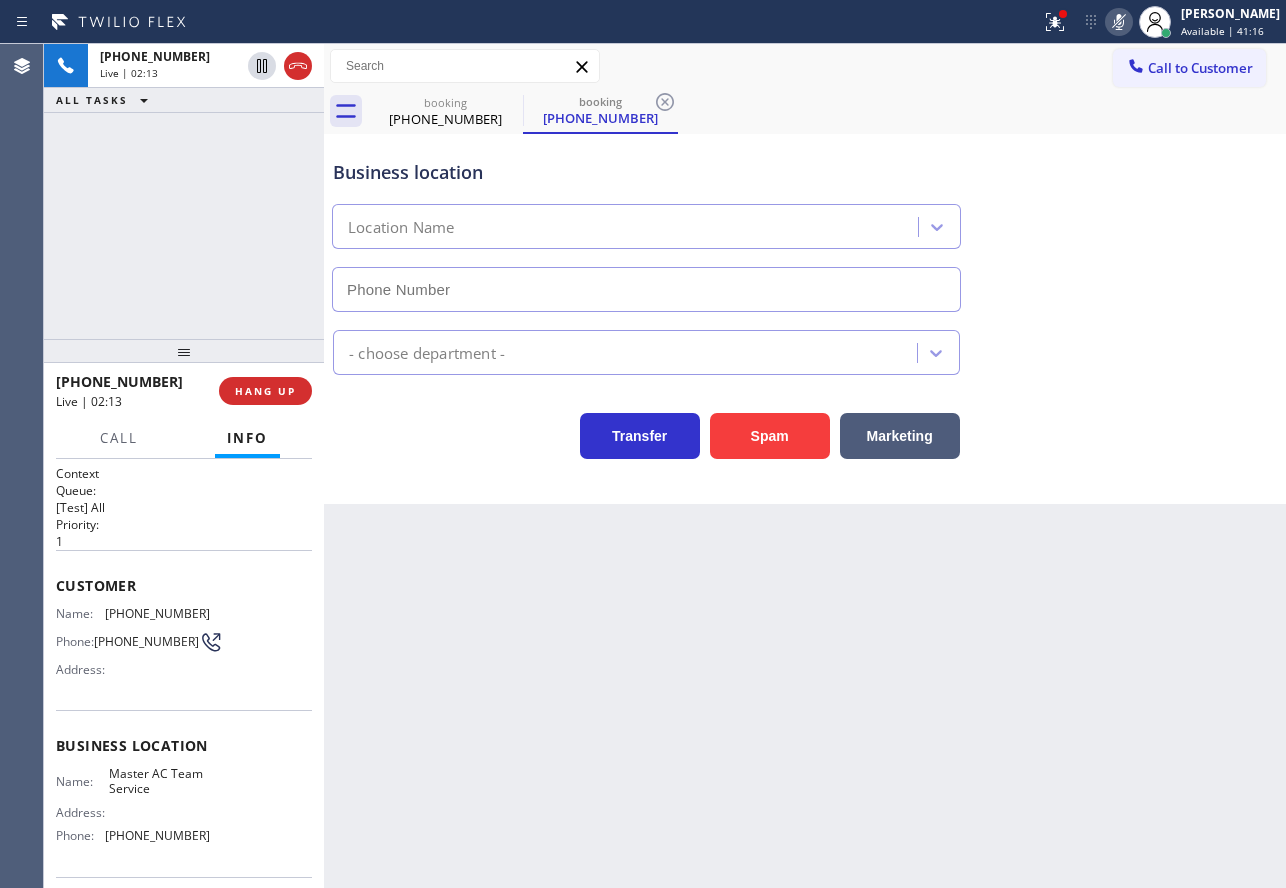 type on "[PHONE_NUMBER]" 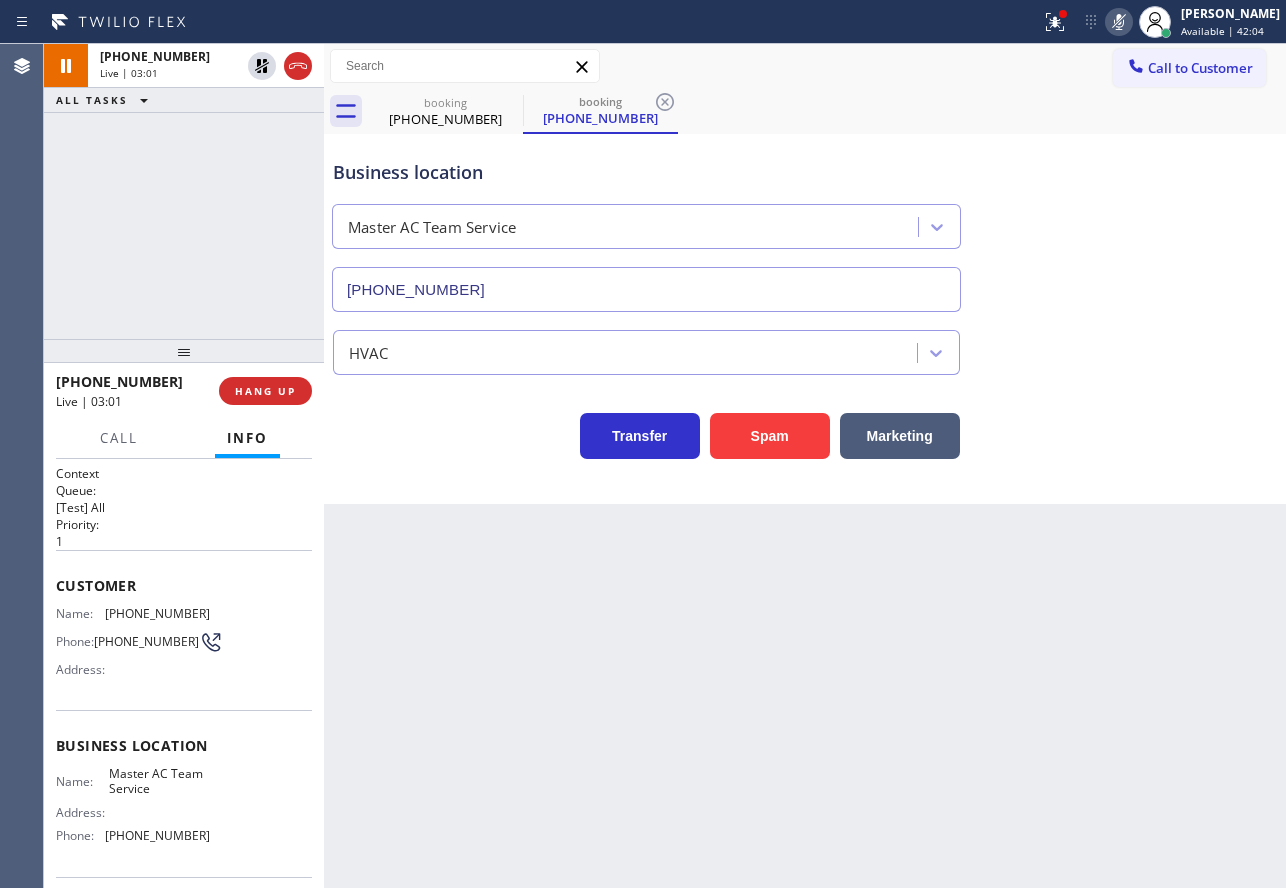 click on "[PHONE_NUMBER]" at bounding box center (157, 613) 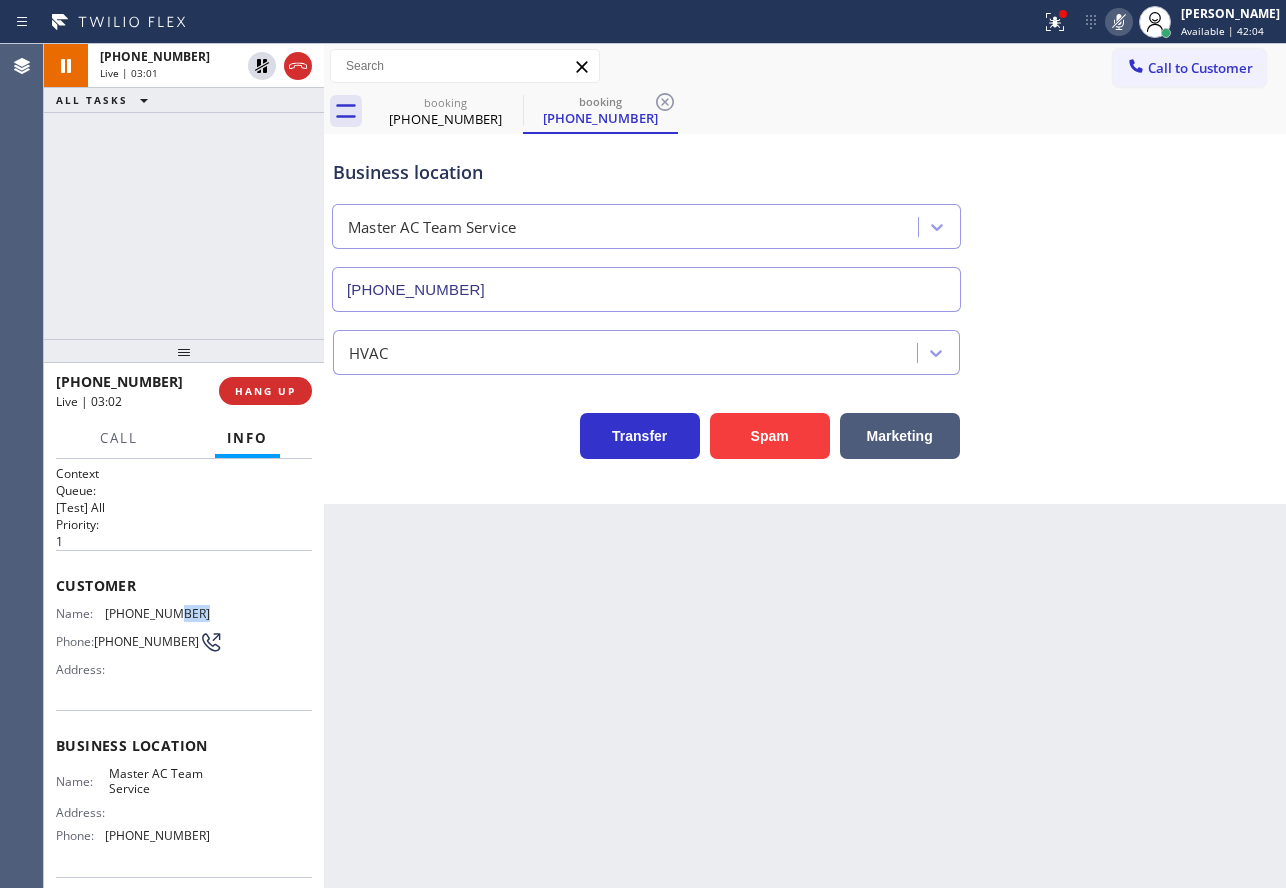 click on "[PHONE_NUMBER]" at bounding box center (157, 613) 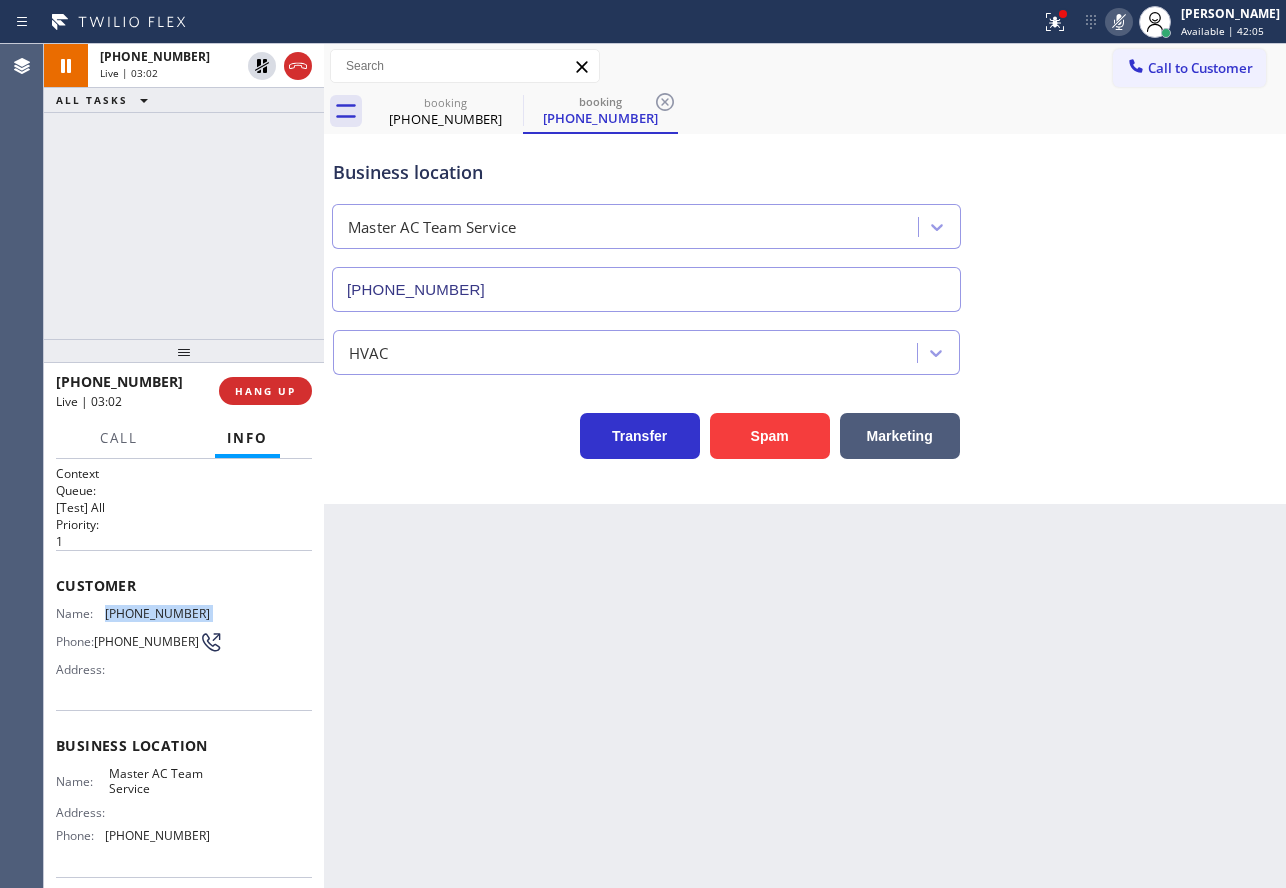 click on "[PHONE_NUMBER]" at bounding box center (157, 613) 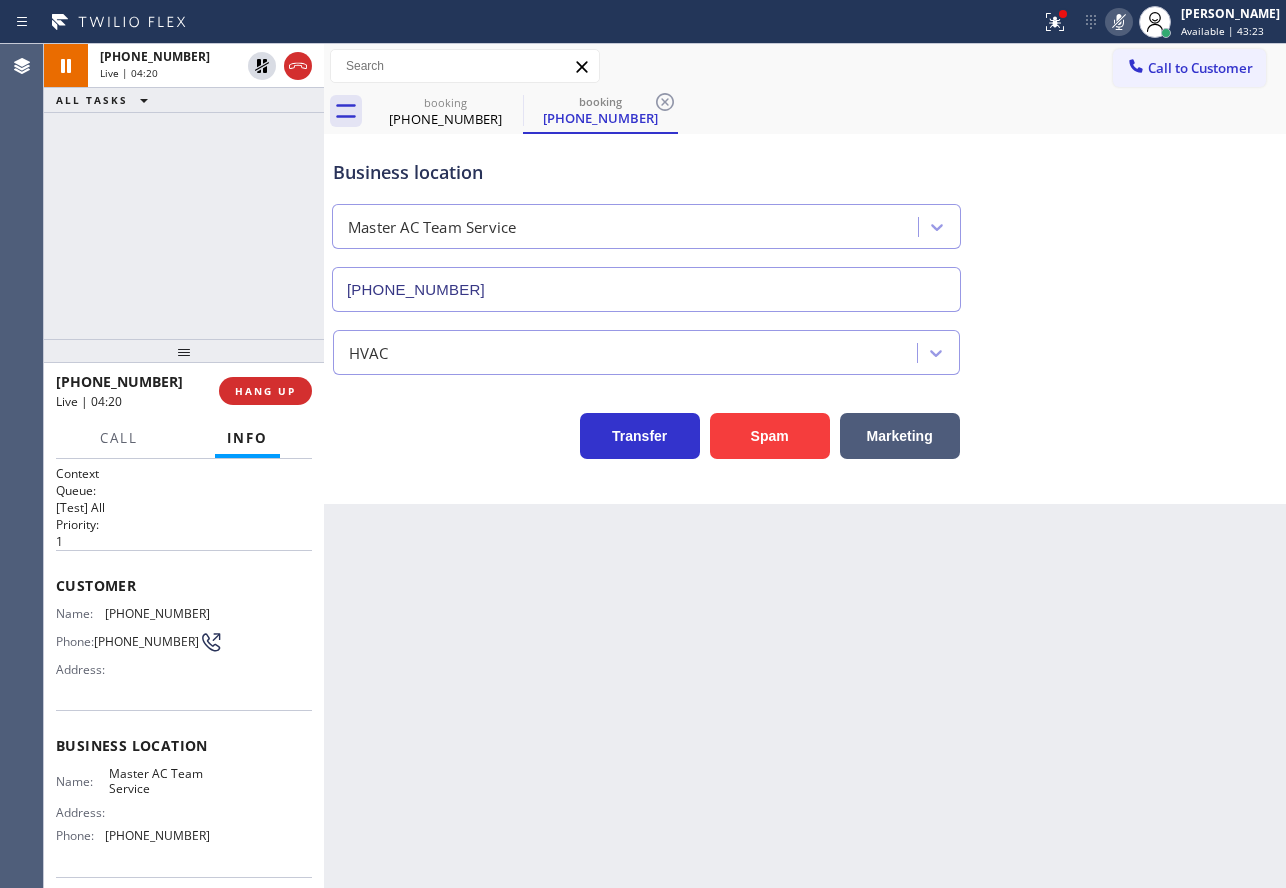 click on "Name: Master AC Team    Service Address:   Phone: [PHONE_NUMBER]" at bounding box center [133, 809] 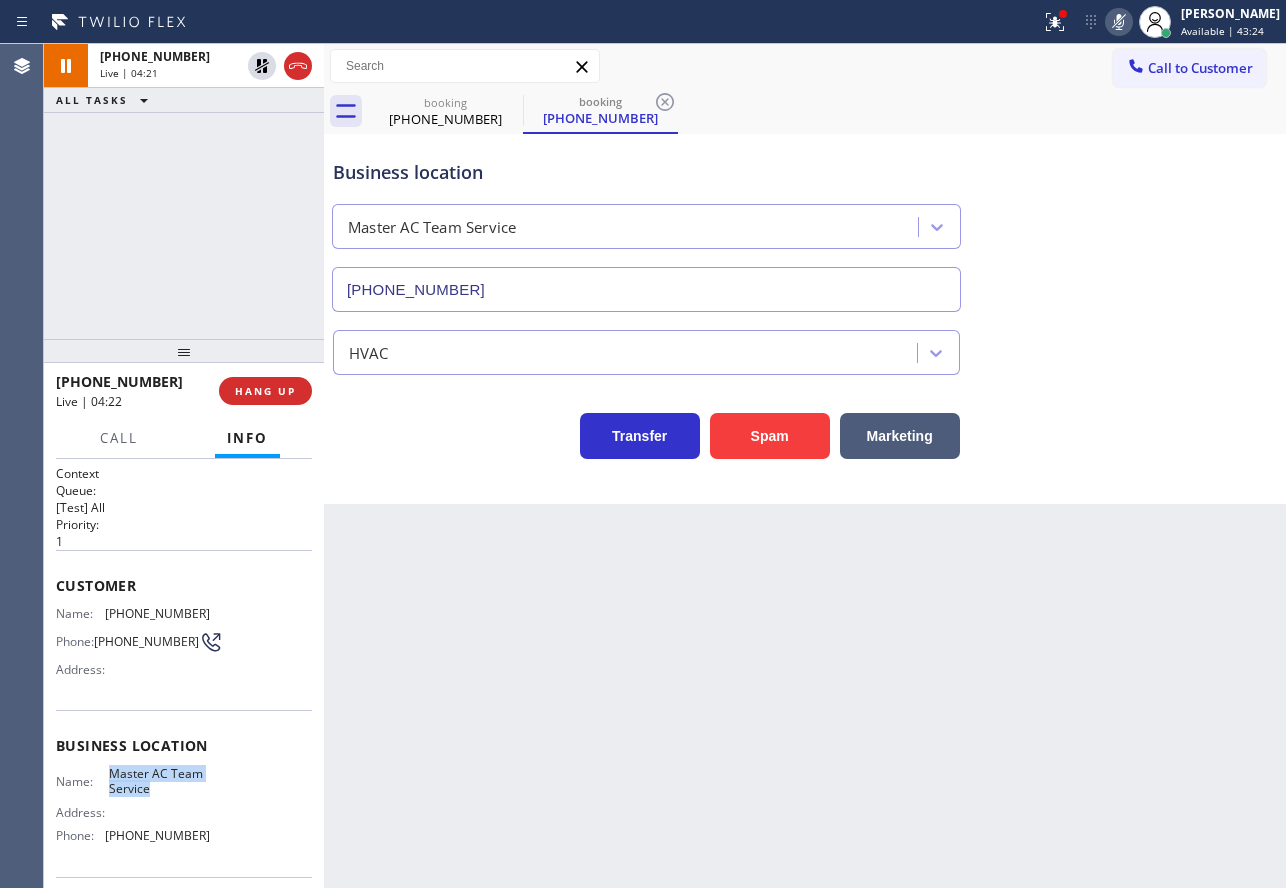drag, startPoint x: 156, startPoint y: 796, endPoint x: 110, endPoint y: 782, distance: 48.08326 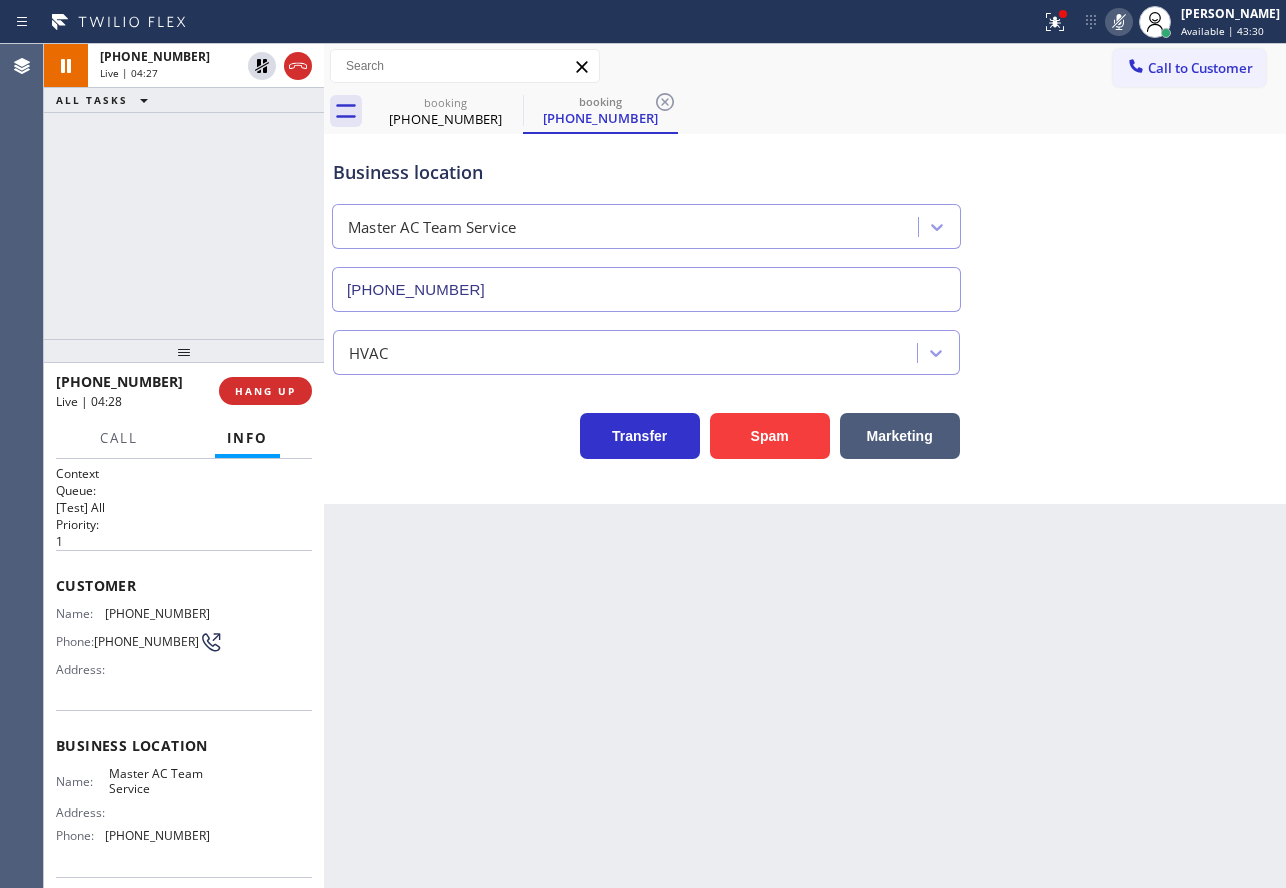 click on "[PHONE_NUMBER]" at bounding box center [157, 835] 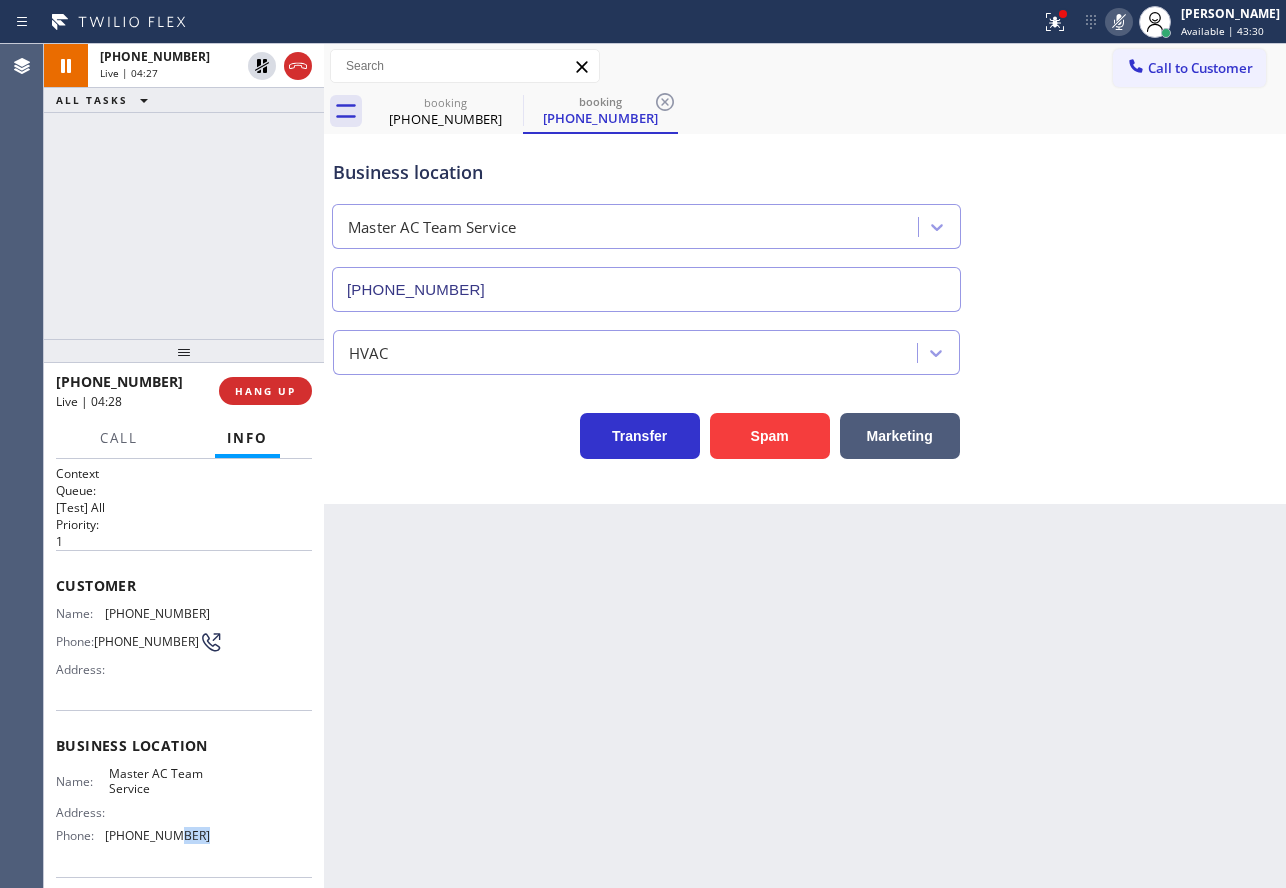 click on "[PHONE_NUMBER]" at bounding box center [157, 835] 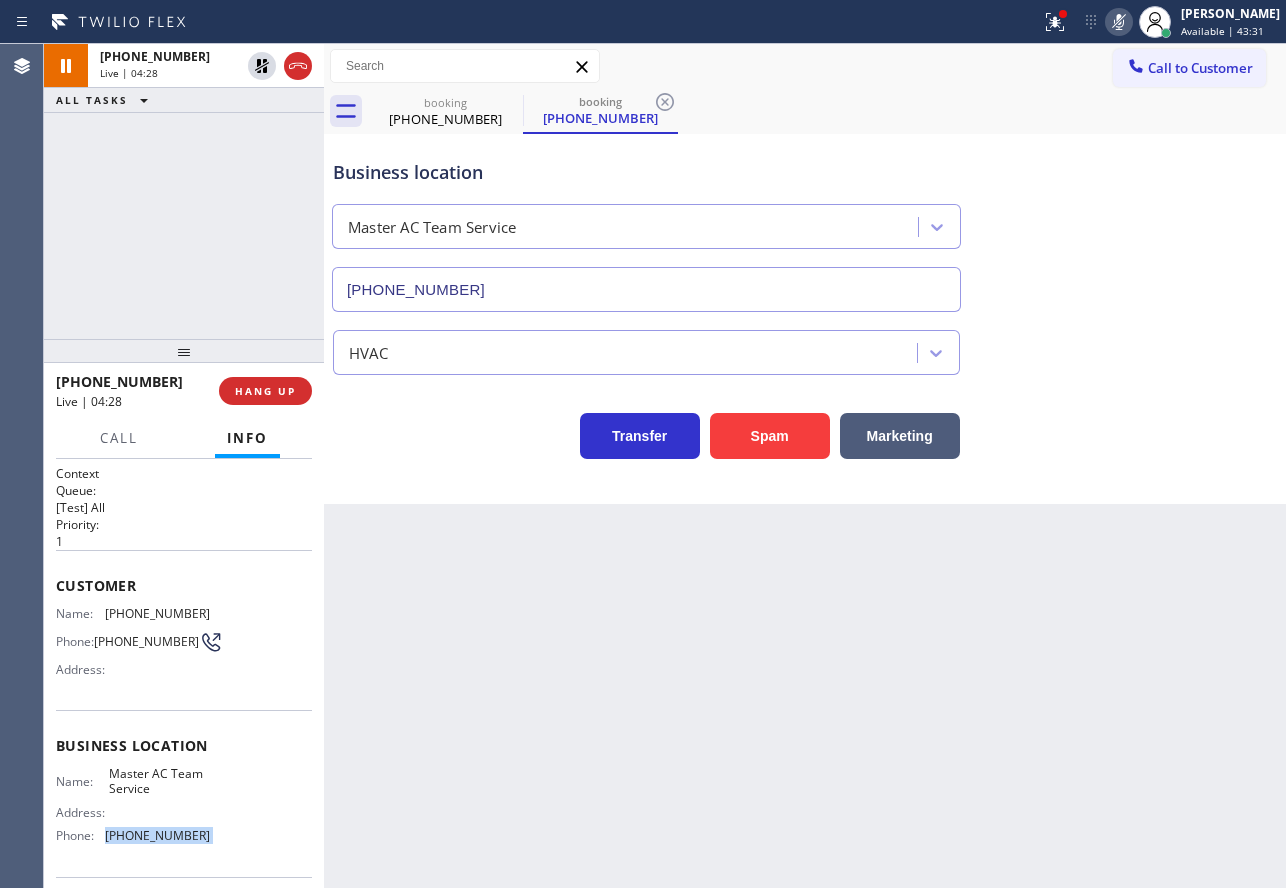 click on "[PHONE_NUMBER]" at bounding box center (157, 835) 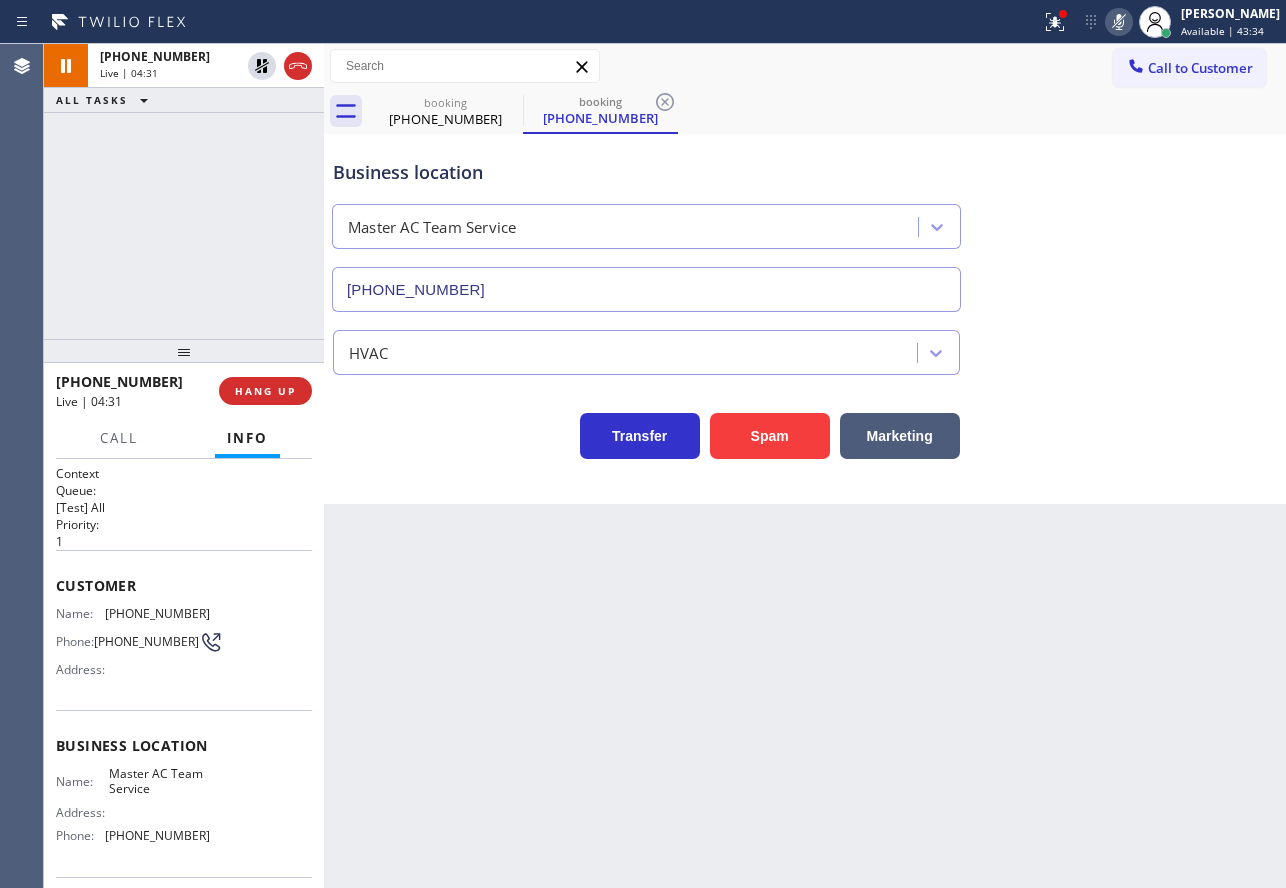 click on "[PHONE_NUMBER]" at bounding box center (157, 613) 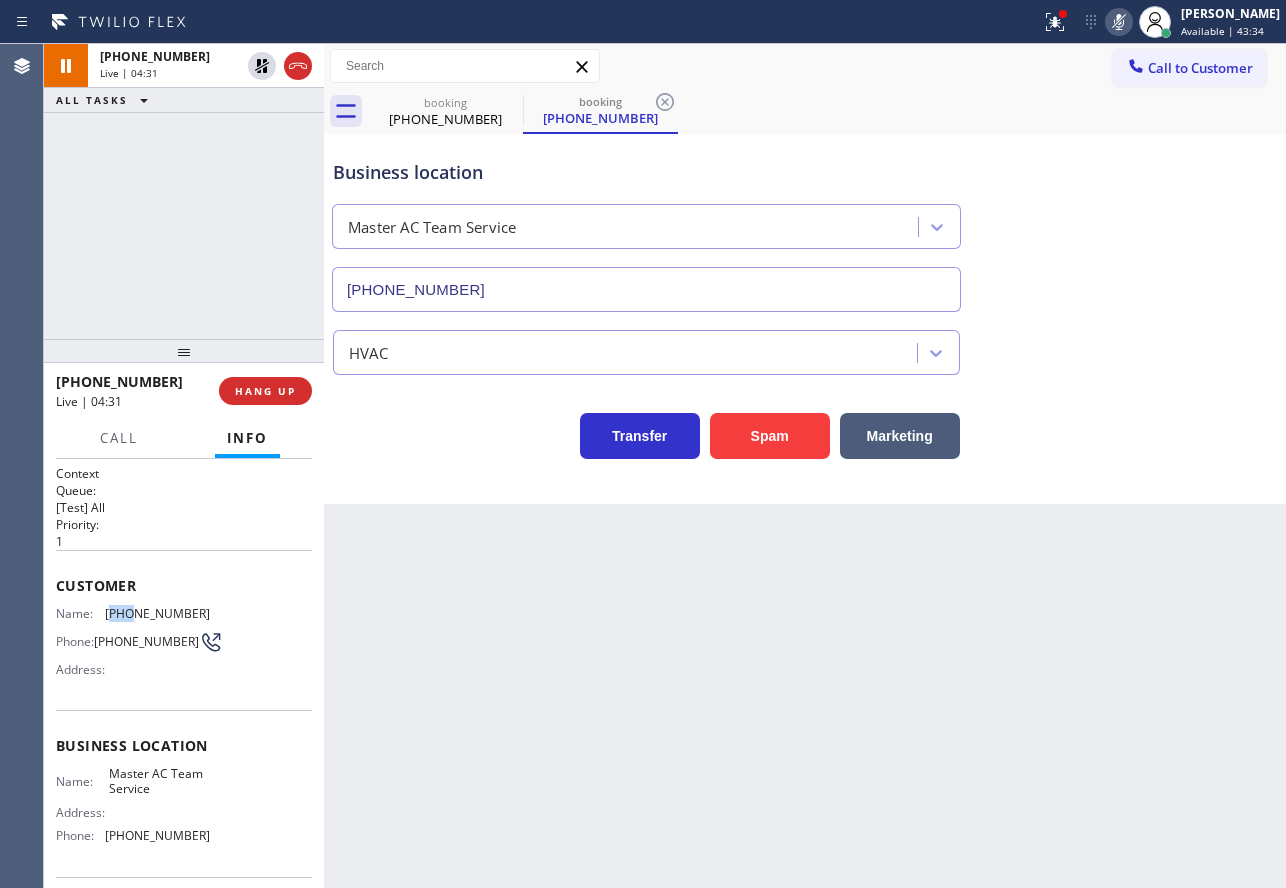 click on "[PHONE_NUMBER]" at bounding box center (157, 613) 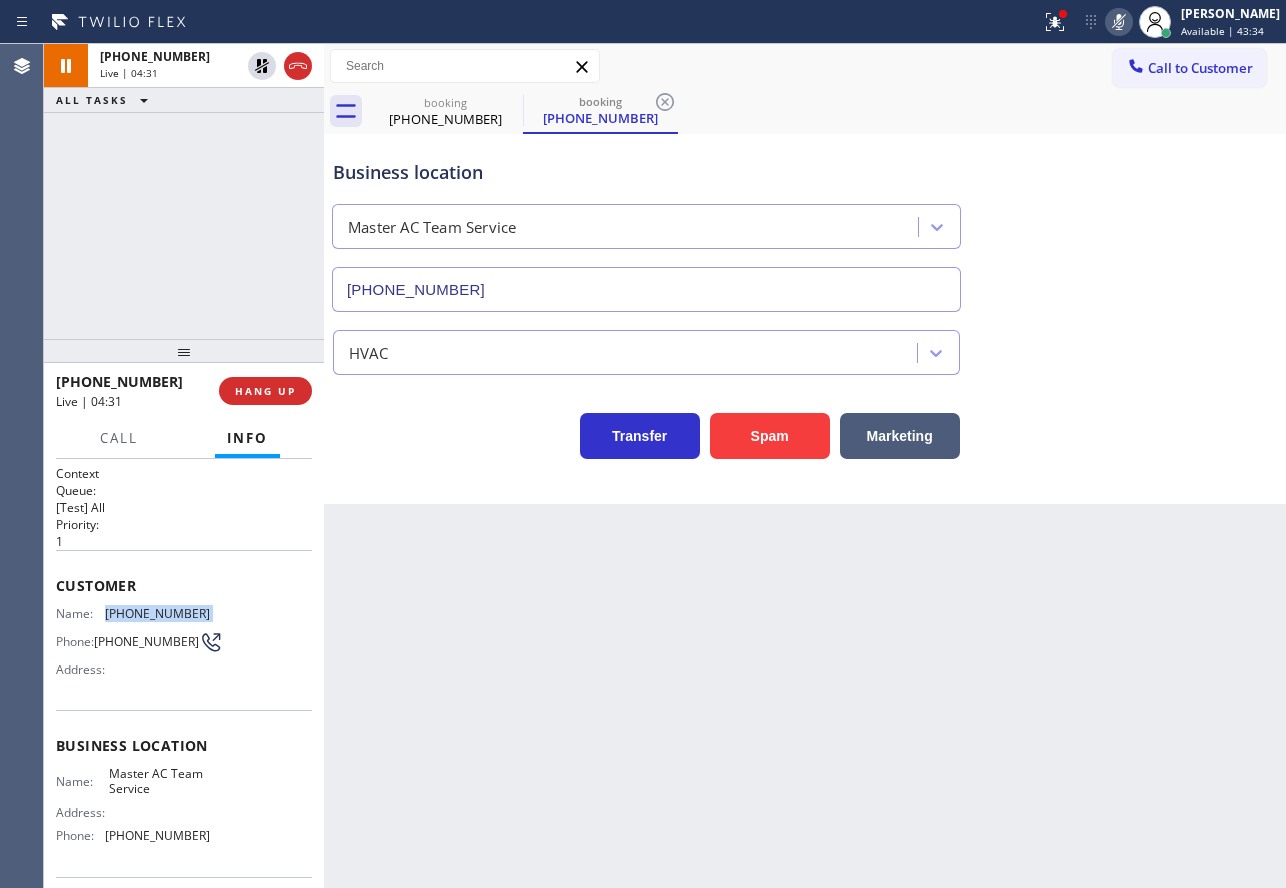 click on "[PHONE_NUMBER]" at bounding box center (157, 613) 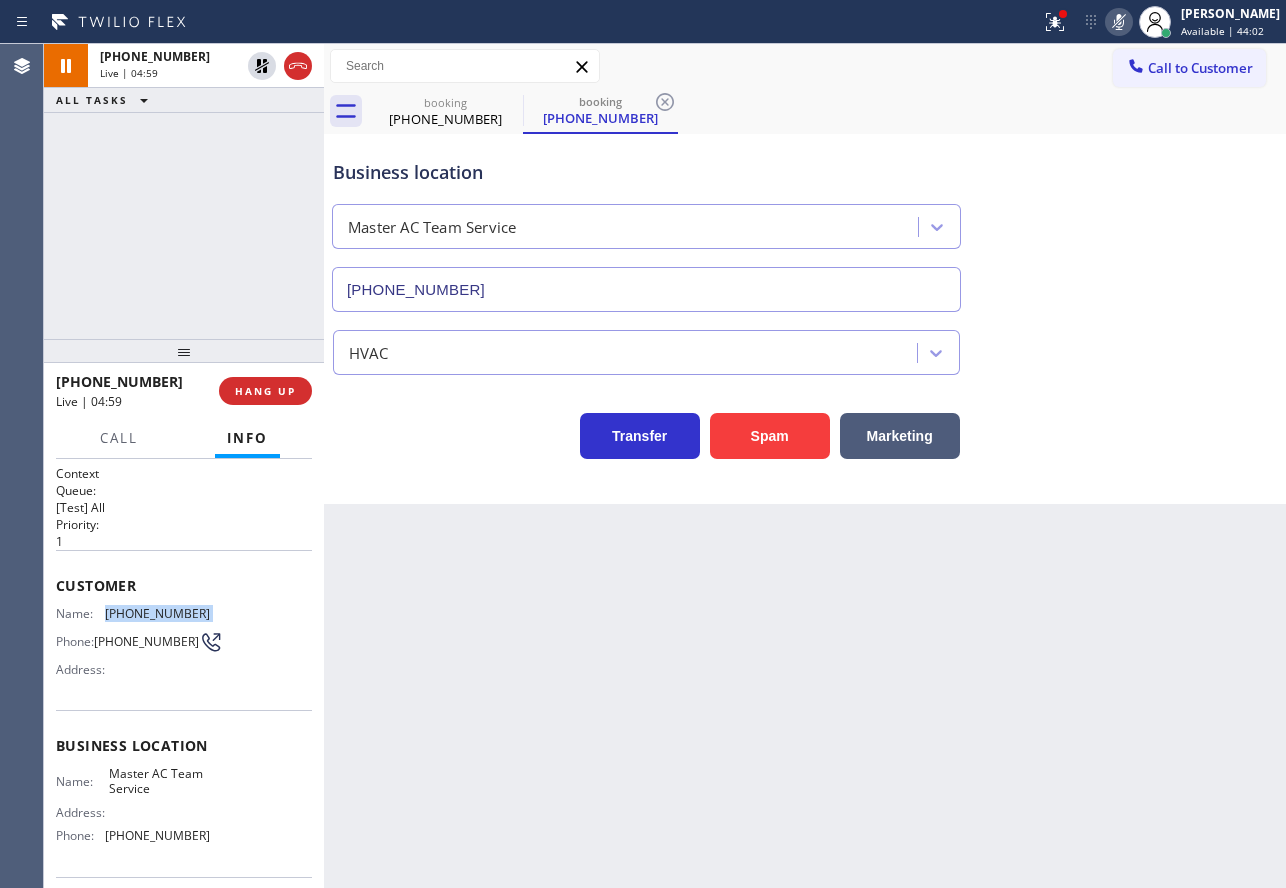 click 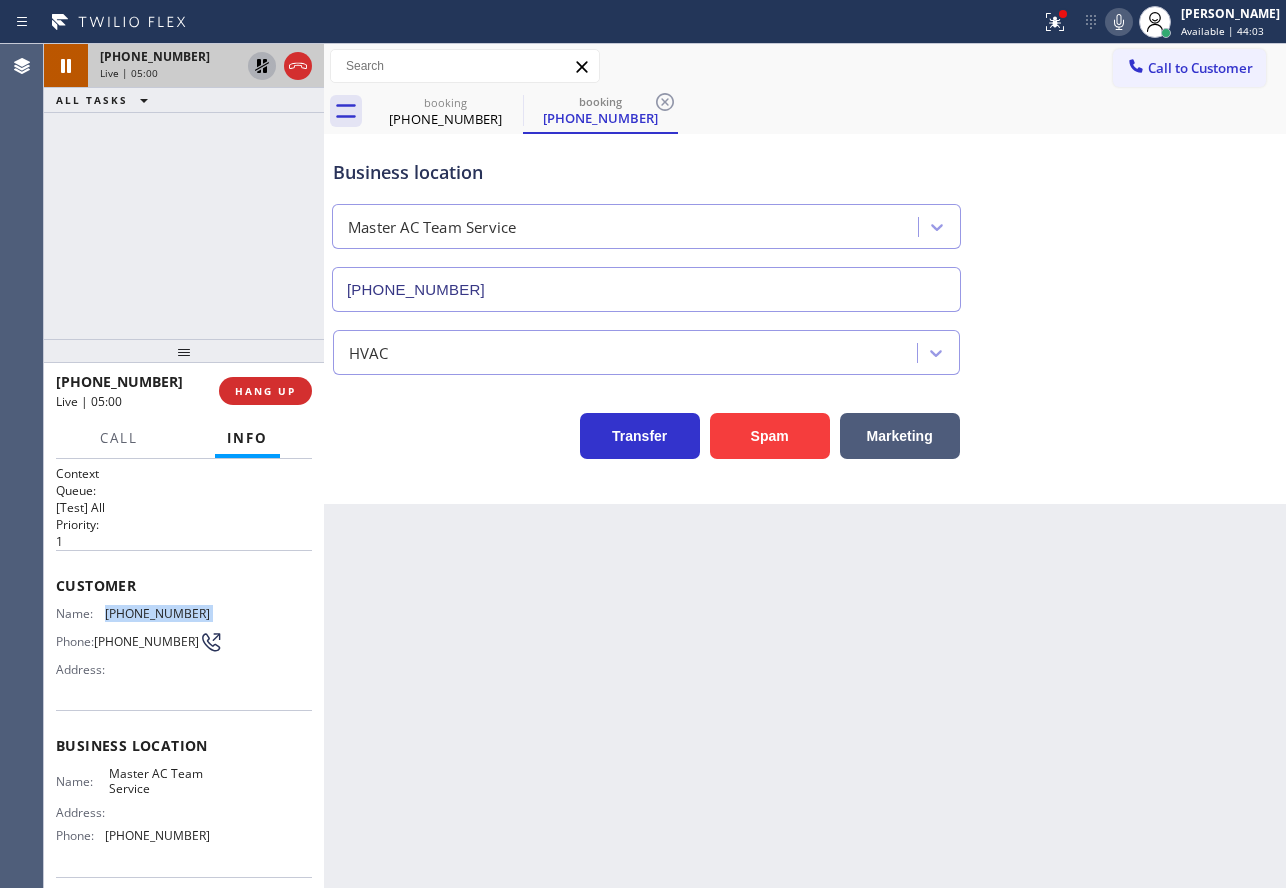 click 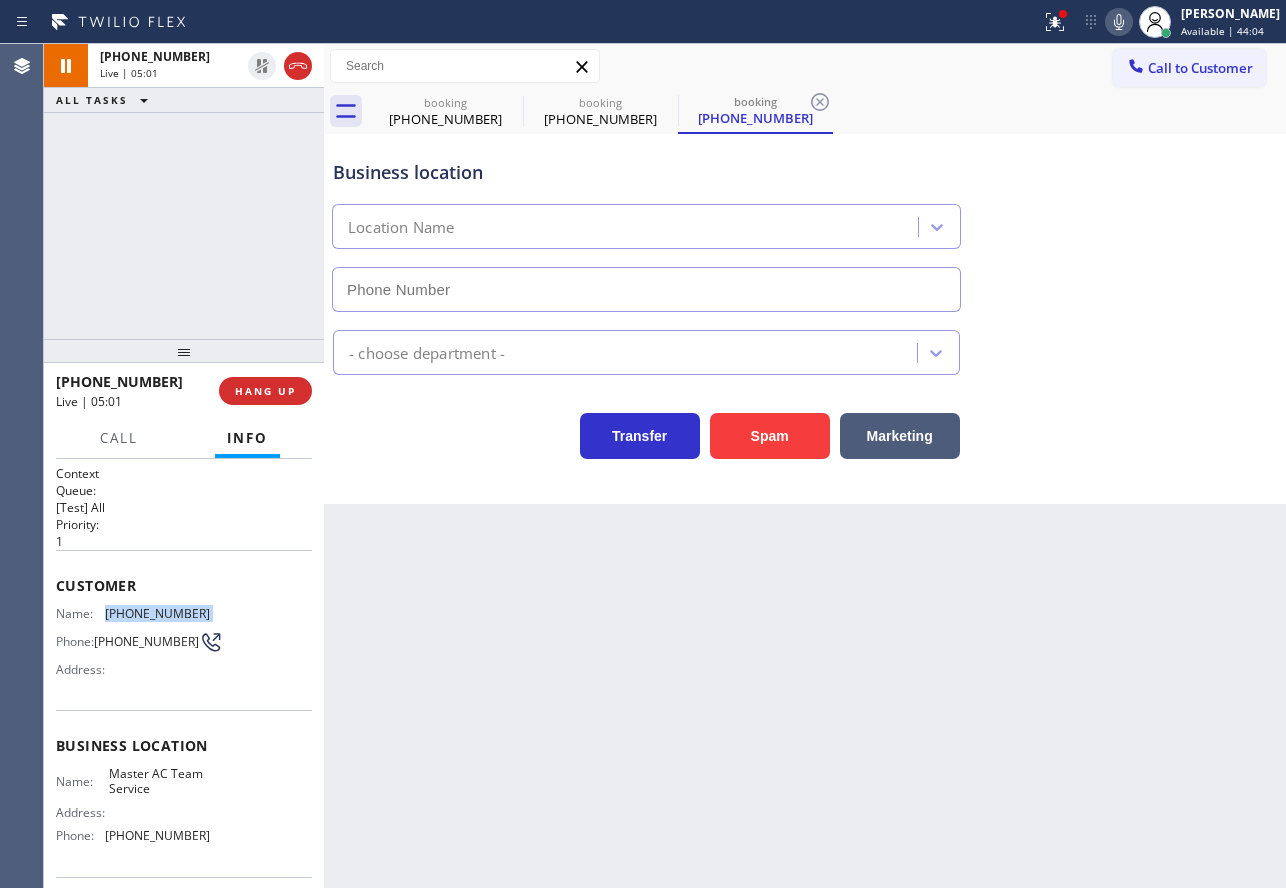type on "[PHONE_NUMBER]" 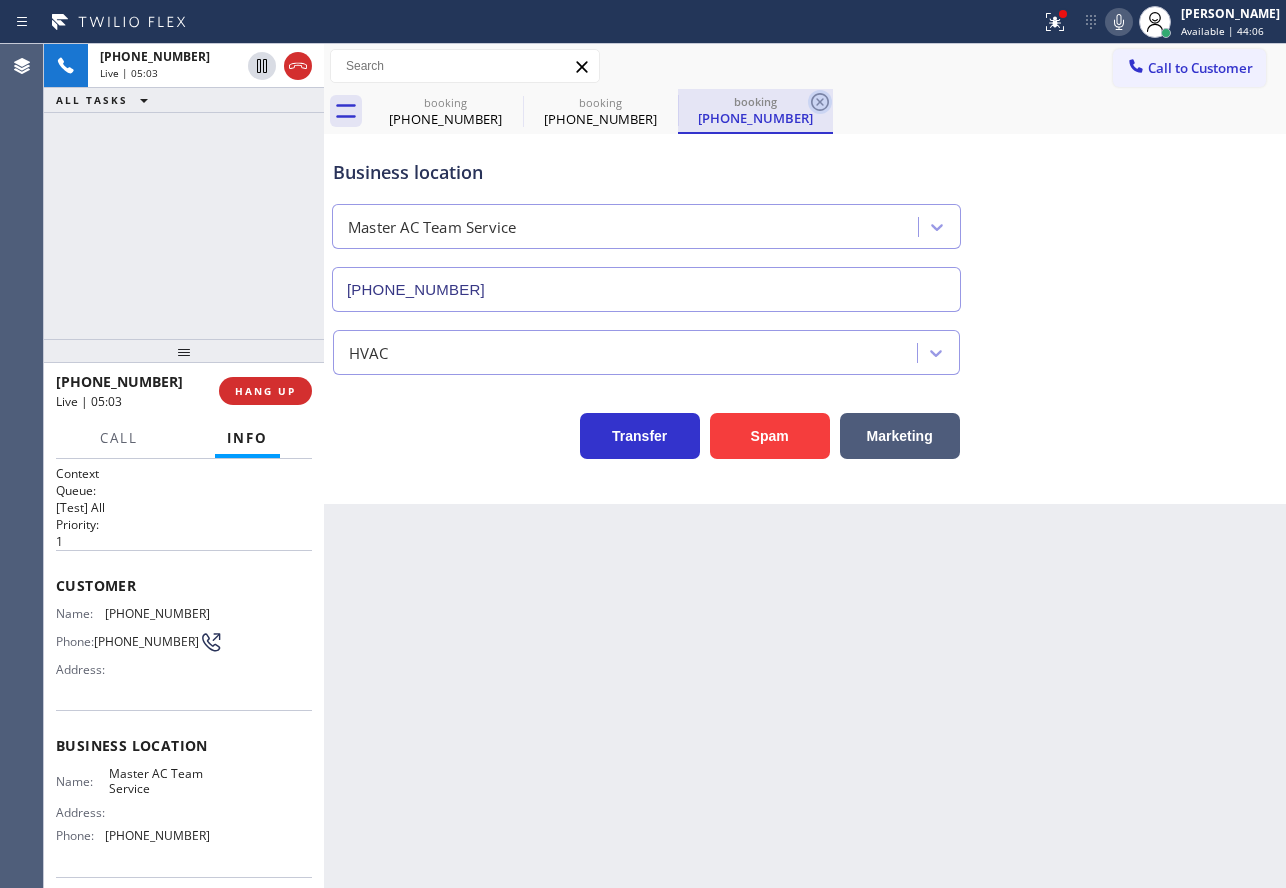 click 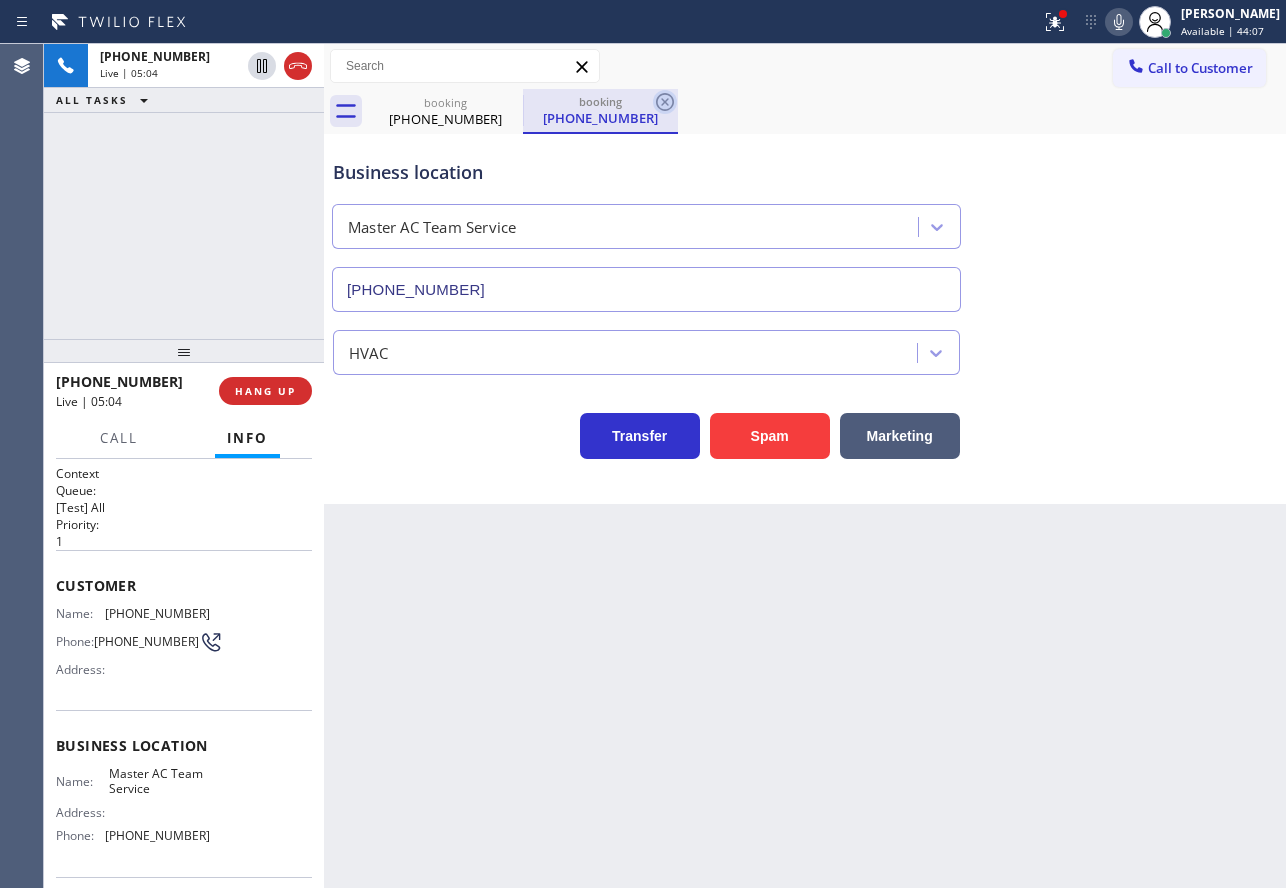 click 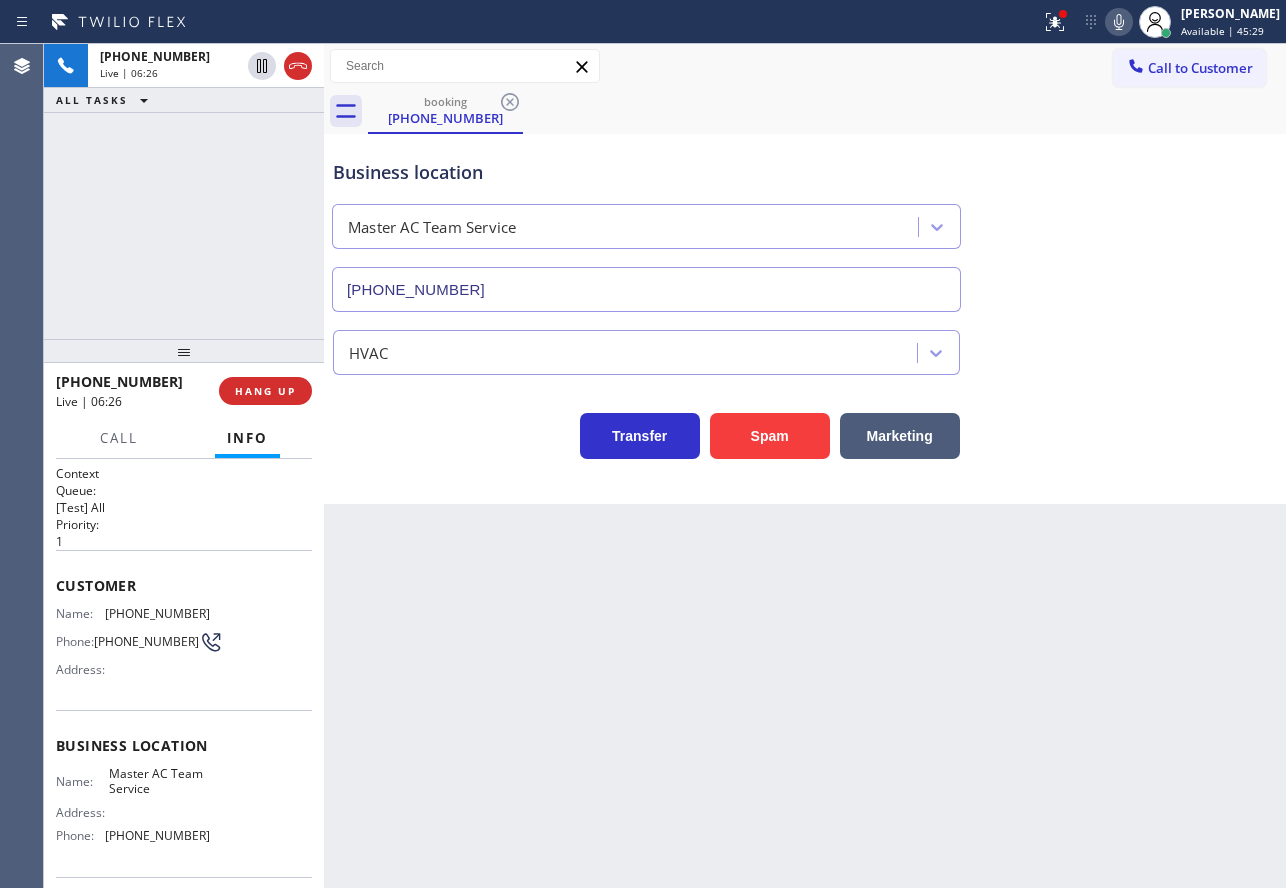 click on "[PHONE_NUMBER] Live | 06:26 ALL TASKS ALL TASKS ACTIVE TASKS TASKS IN WRAP UP" at bounding box center (184, 191) 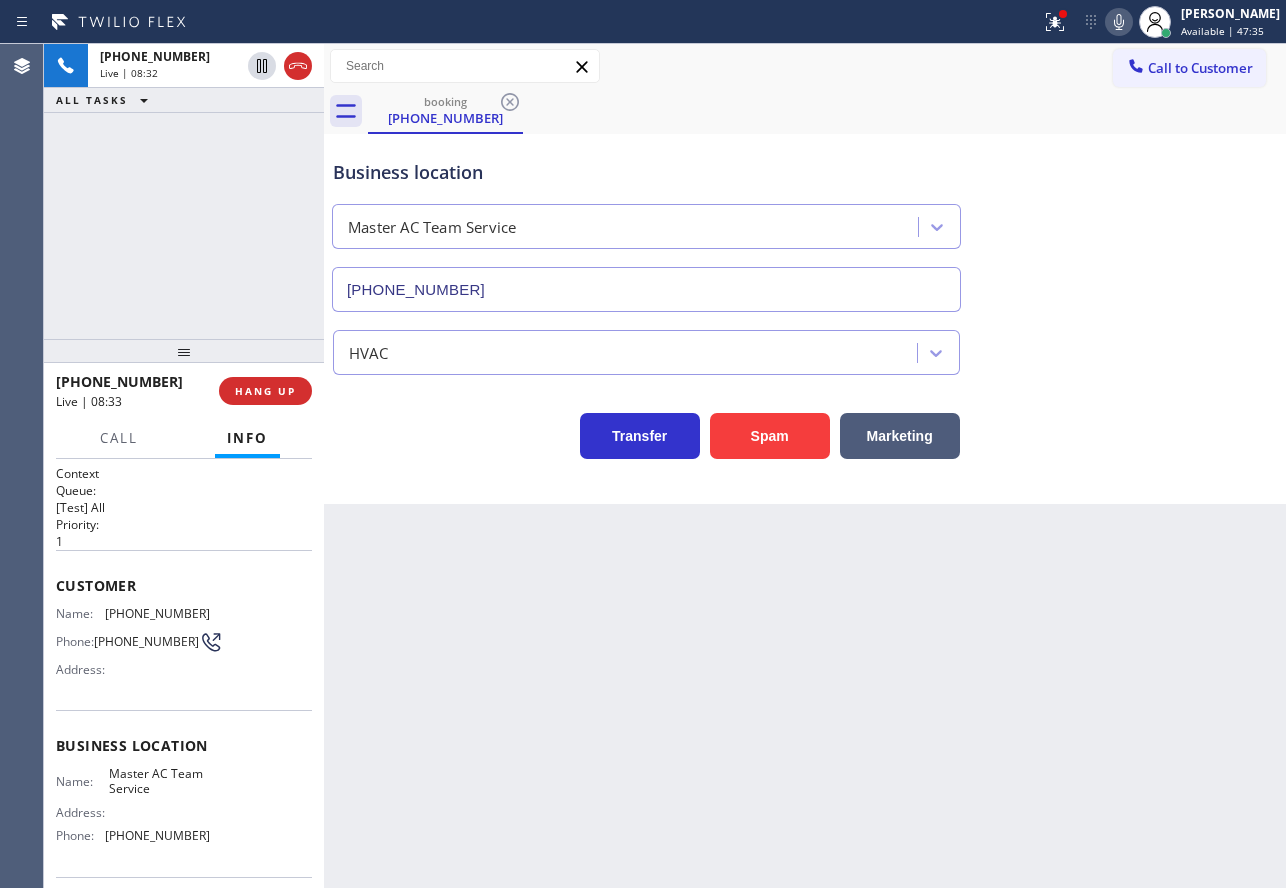 click on "[PHONE_NUMBER]" at bounding box center (157, 613) 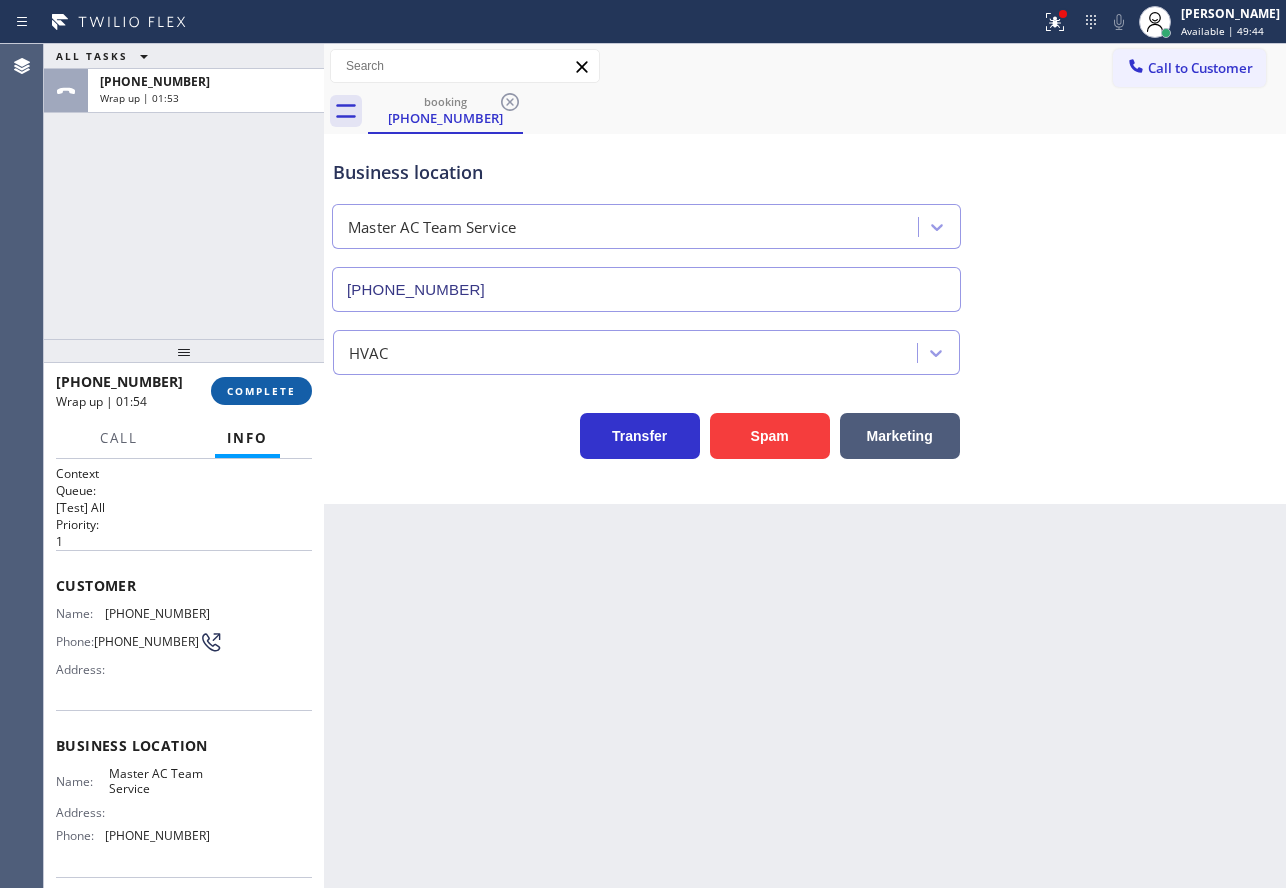 click on "COMPLETE" at bounding box center (261, 391) 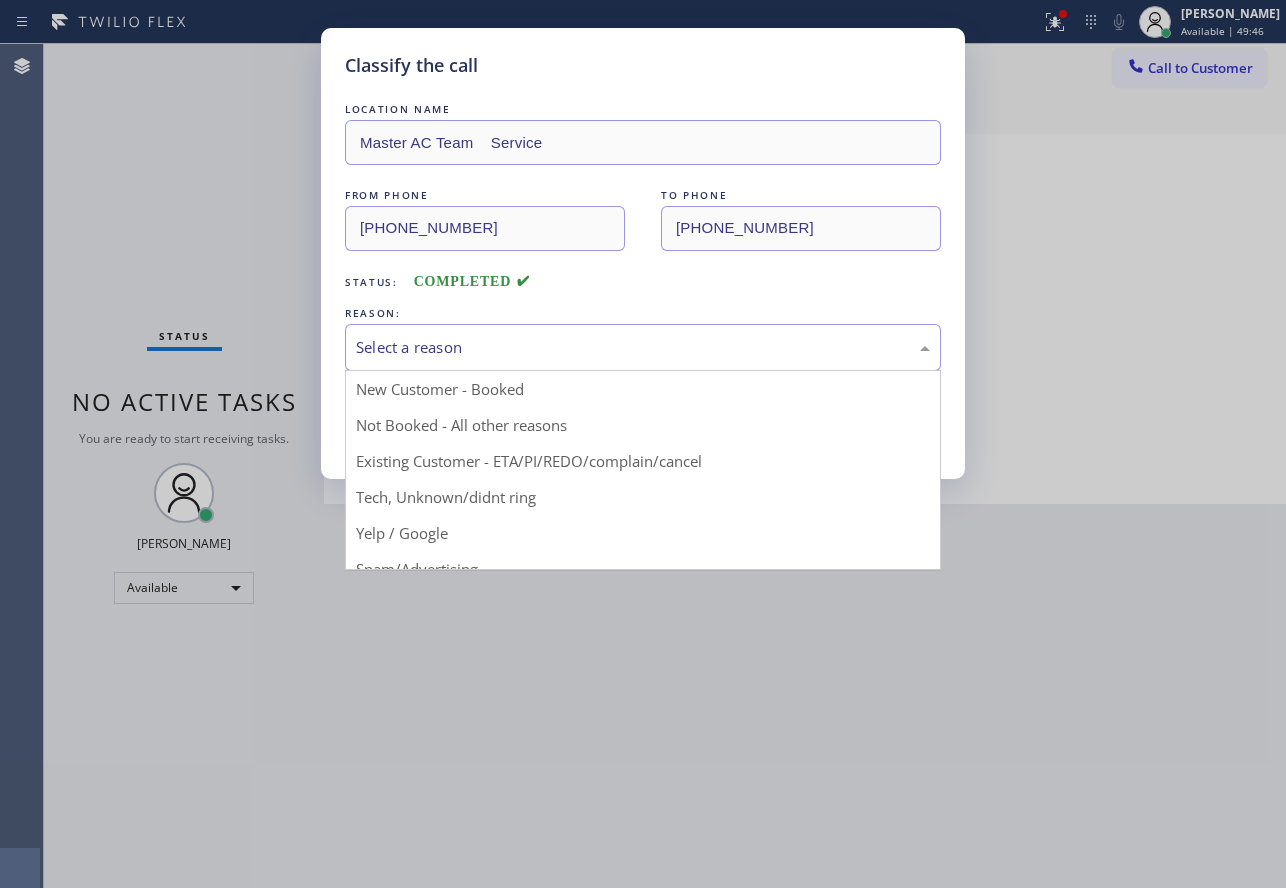 click on "Select a reason" at bounding box center [643, 347] 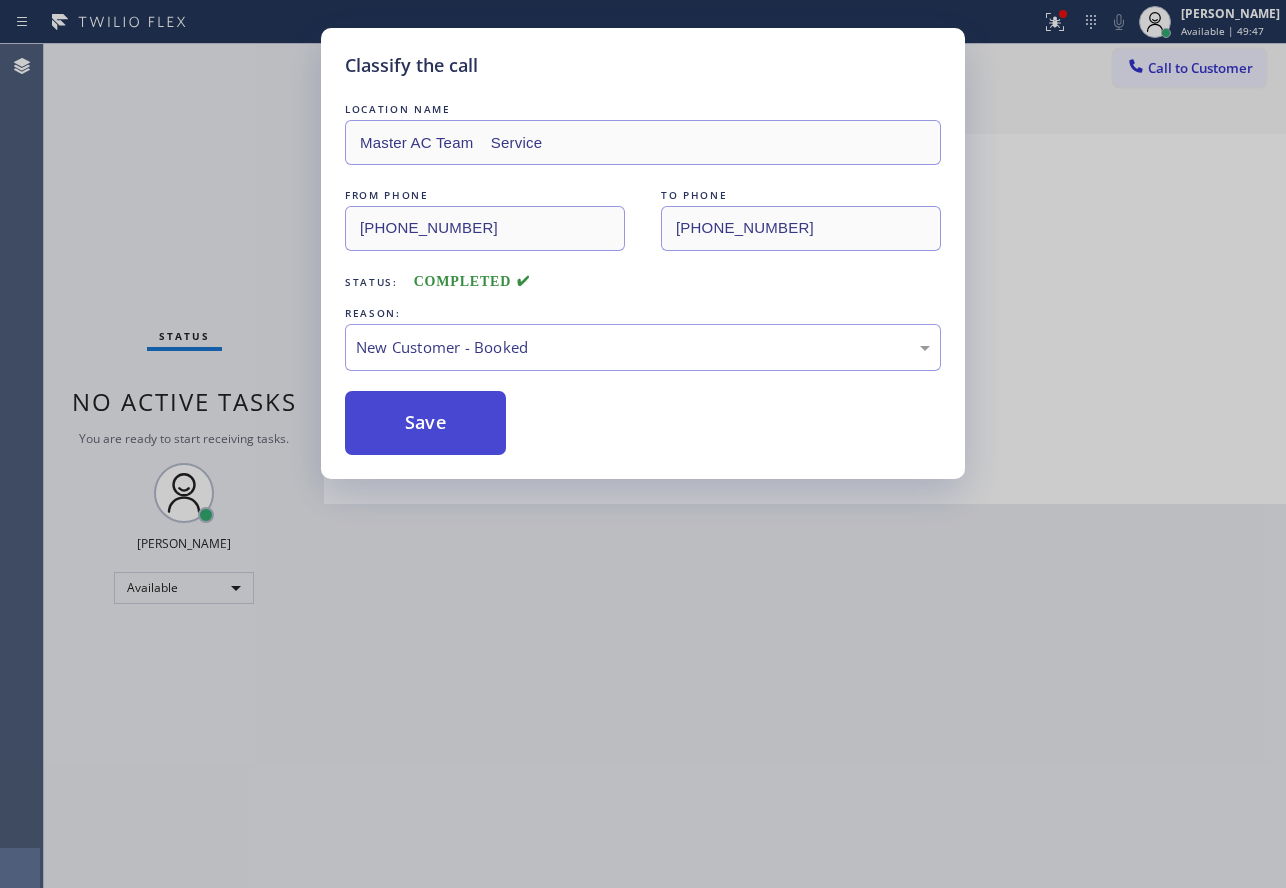 click on "Save" at bounding box center [425, 423] 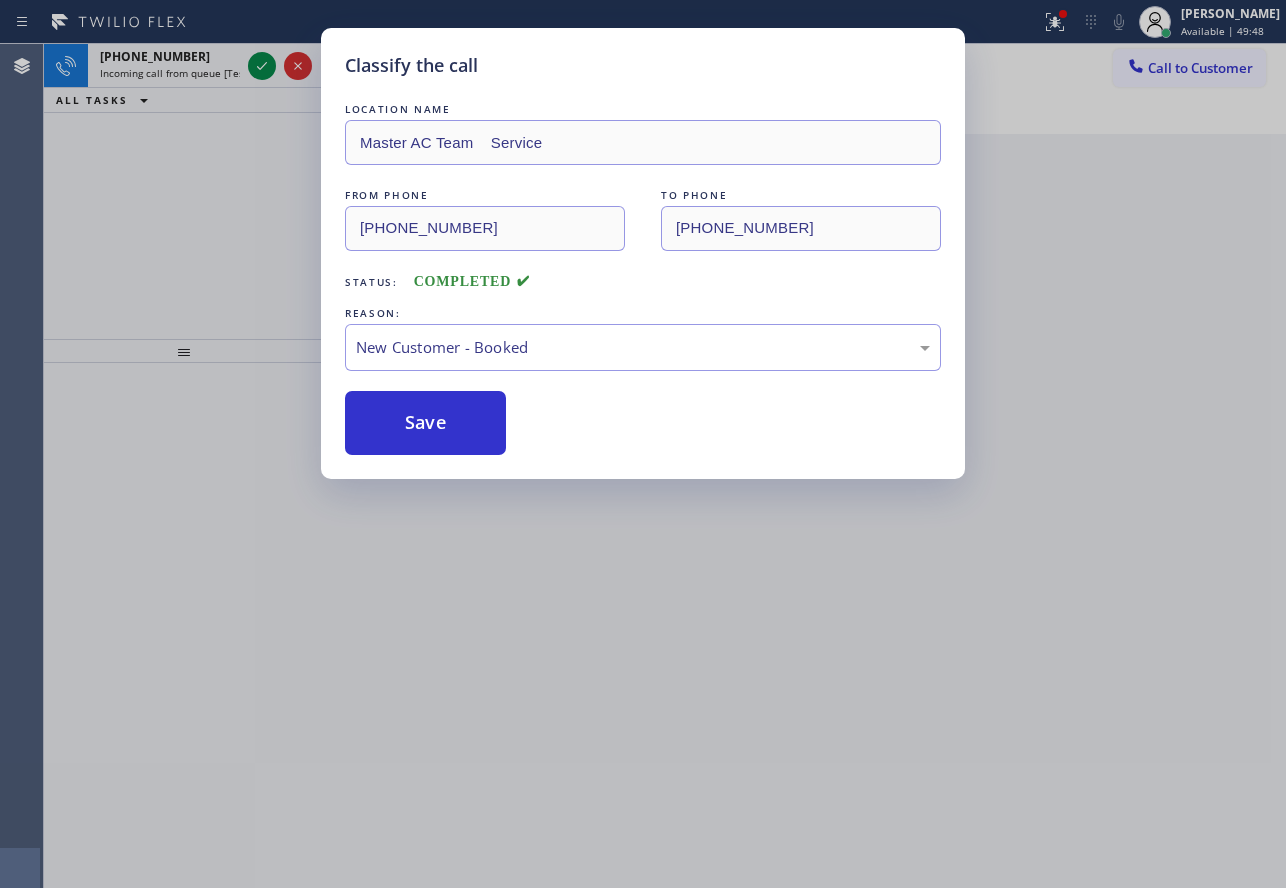 click on "[PERSON_NAME]" at bounding box center (1230, 13) 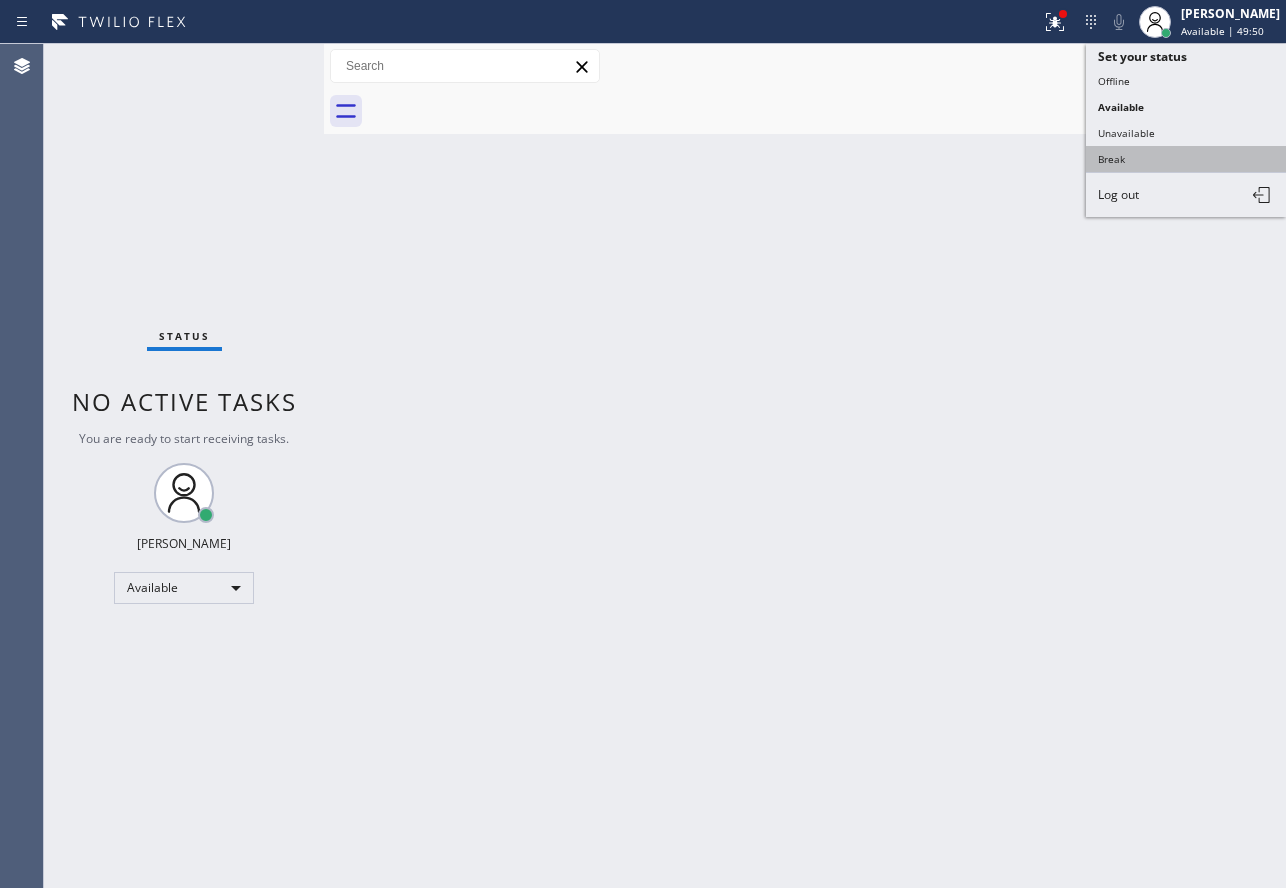 click on "Break" at bounding box center (1186, 159) 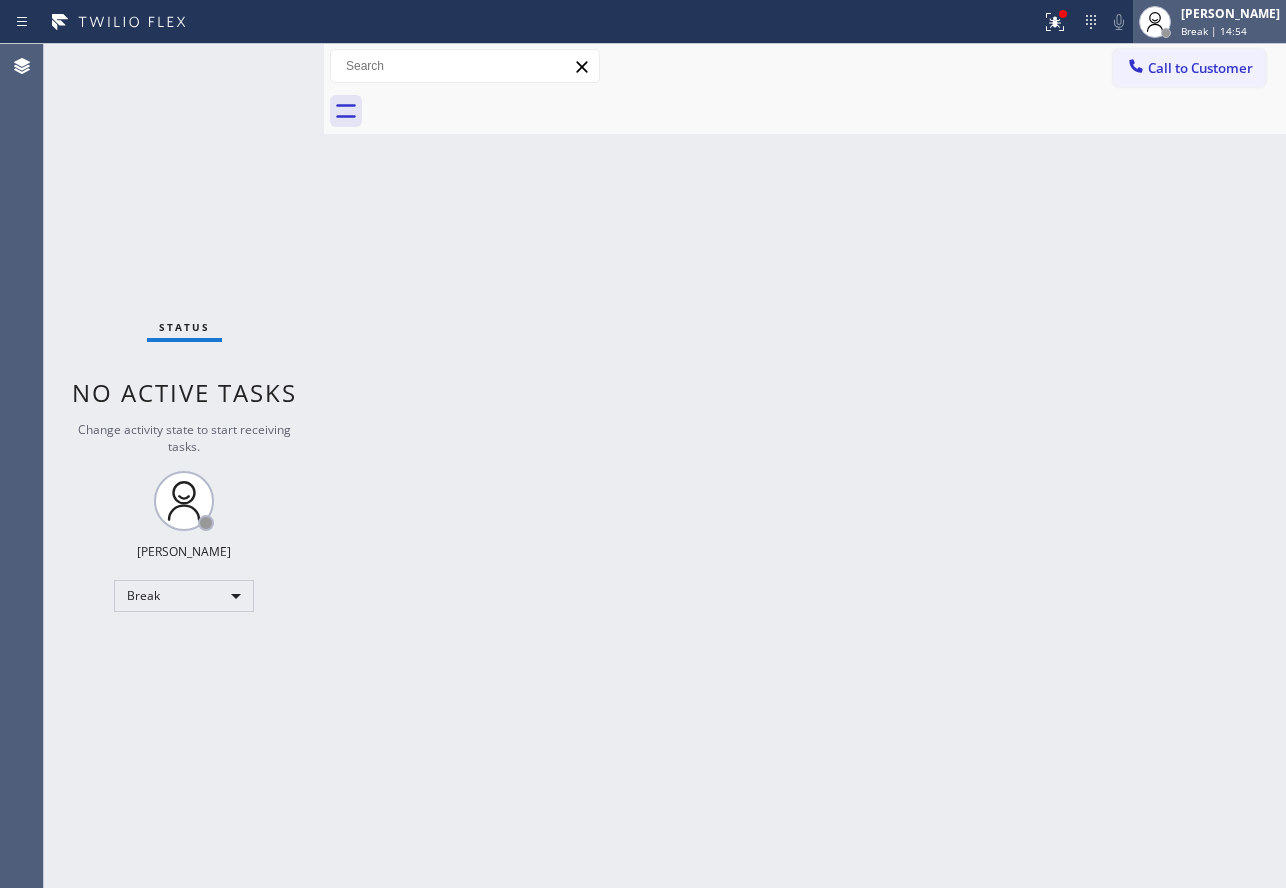 click on "Break | 14:54" at bounding box center (1214, 31) 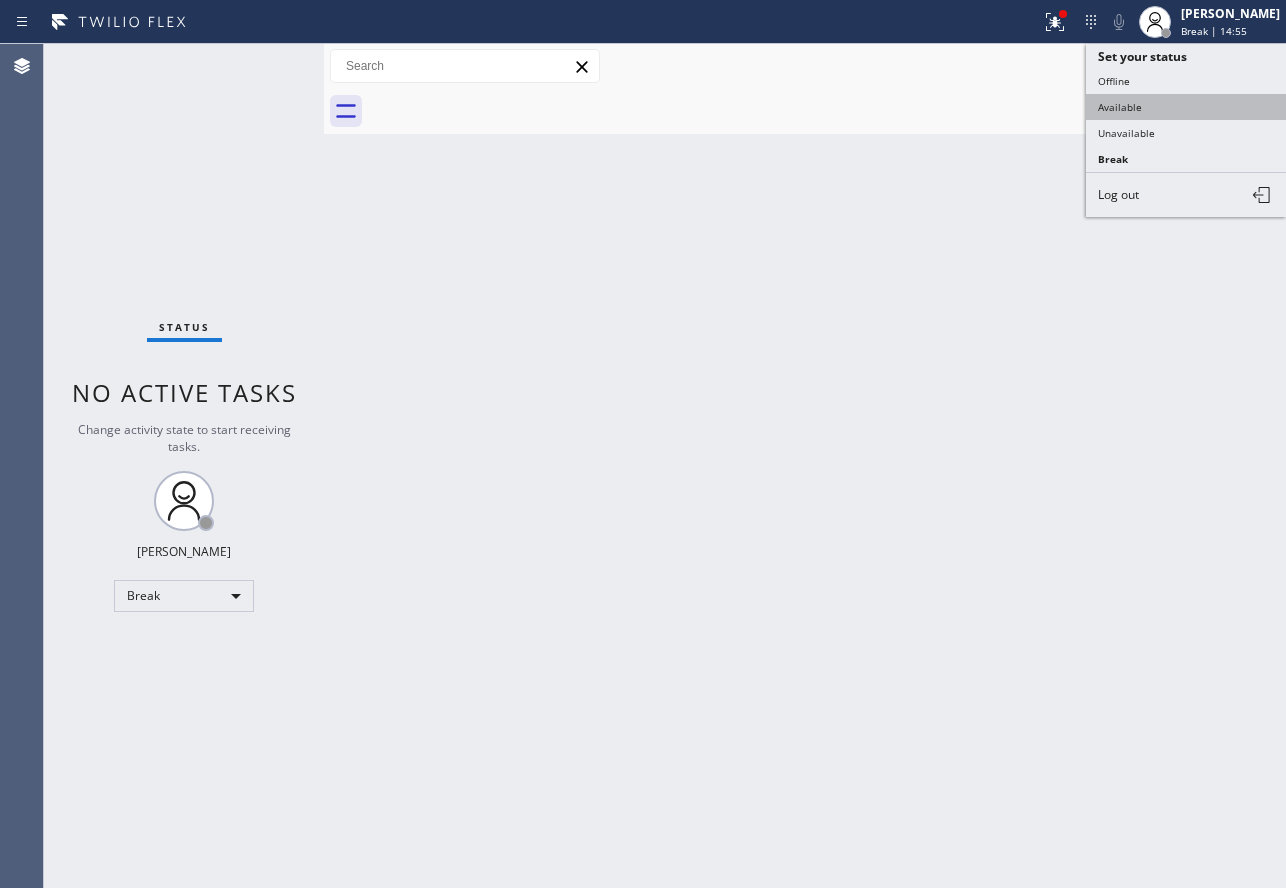 click on "Available" at bounding box center (1186, 107) 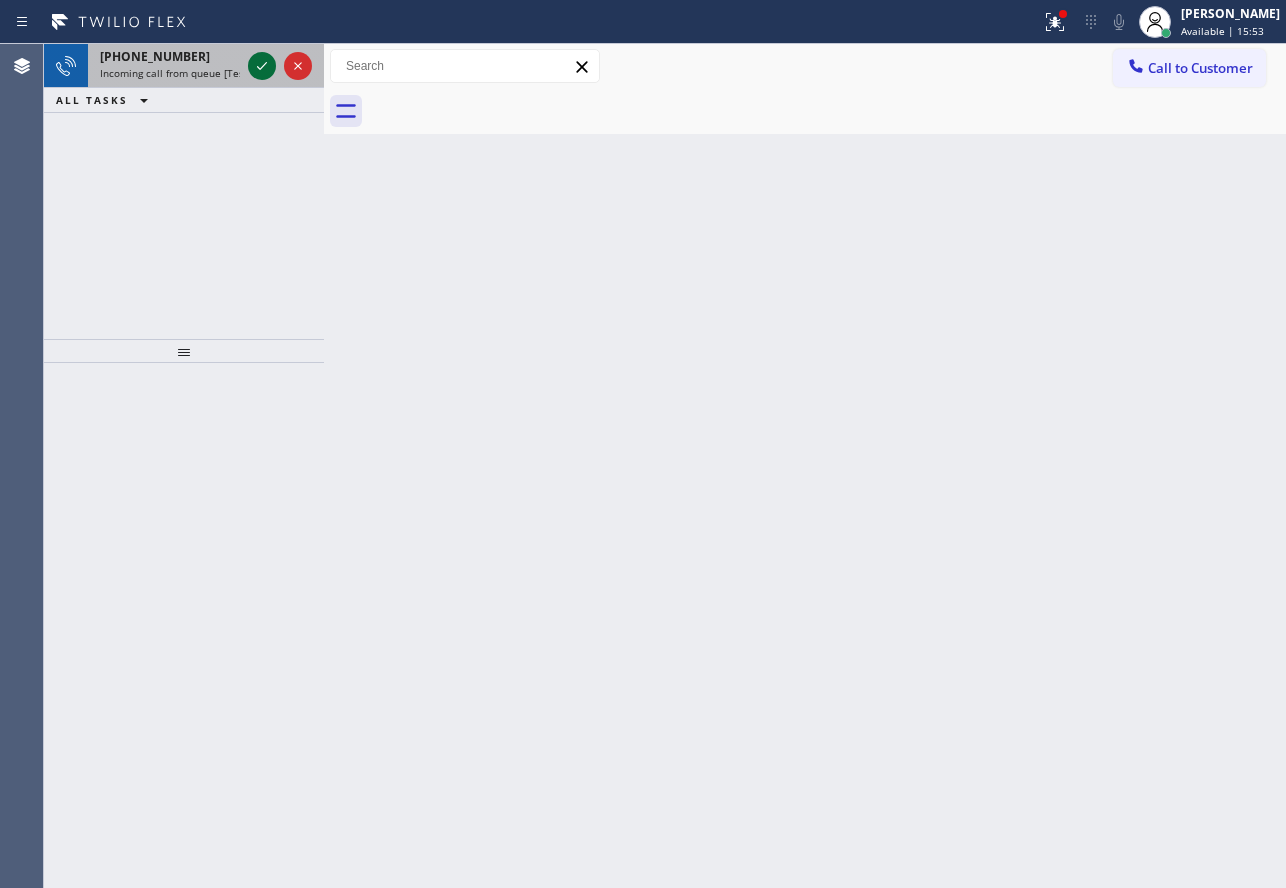 click 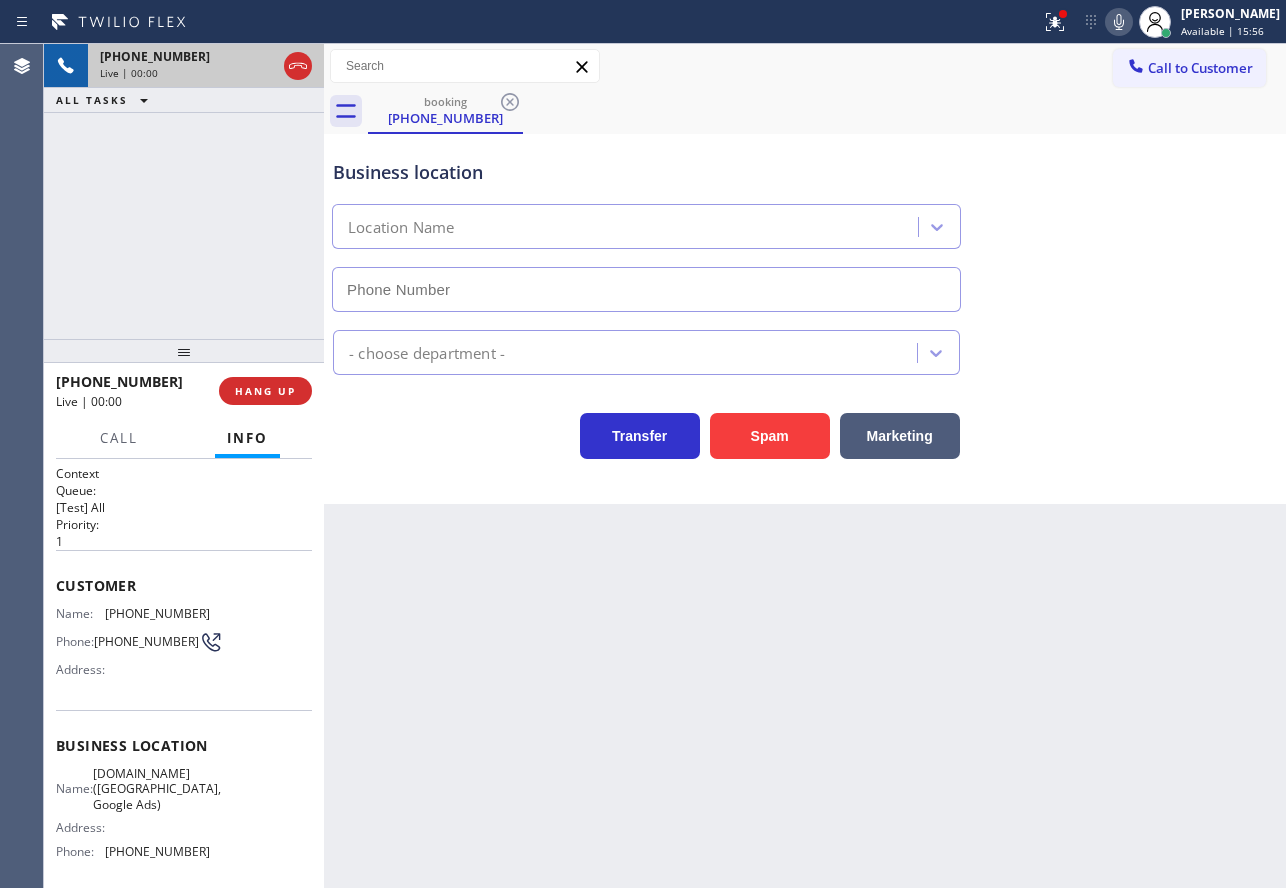 type on "[PHONE_NUMBER]" 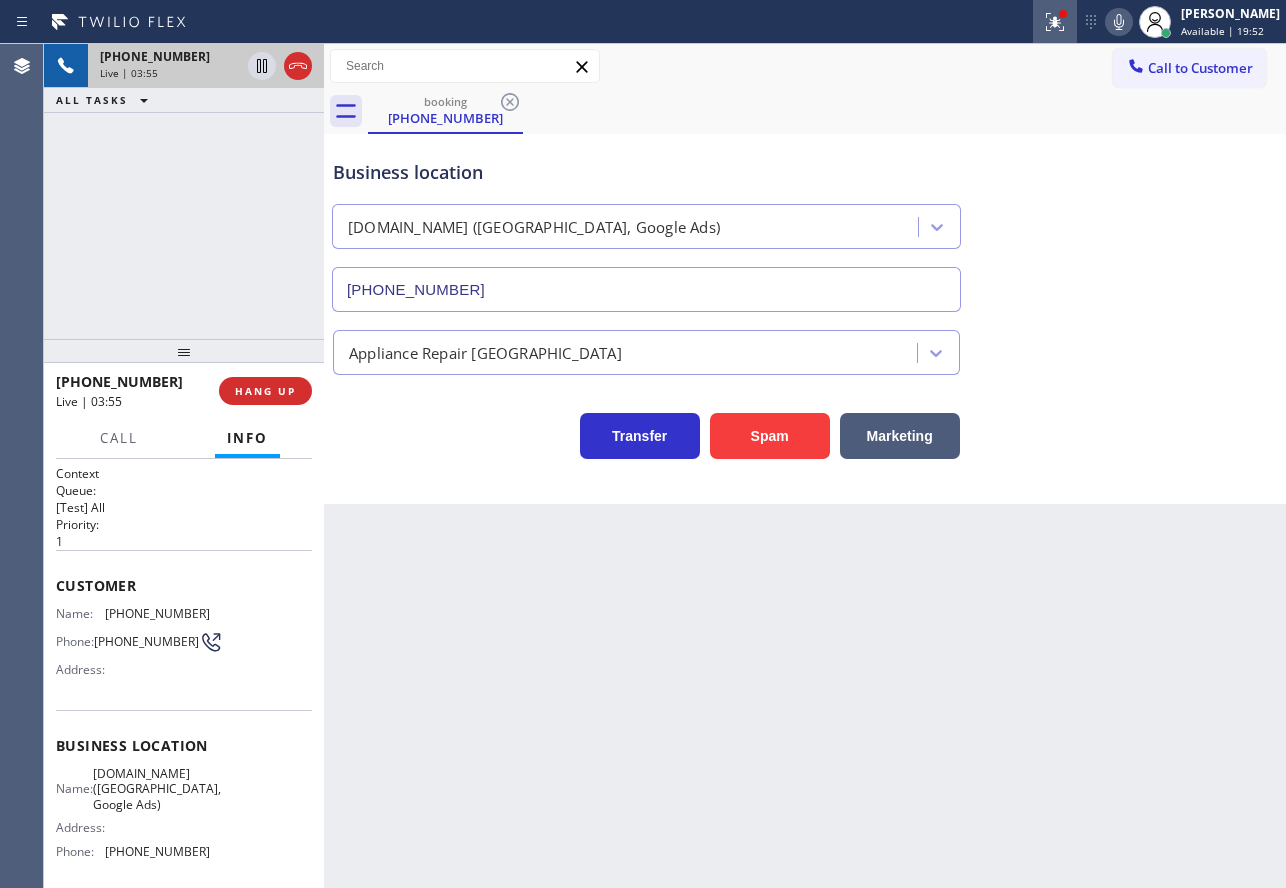 click 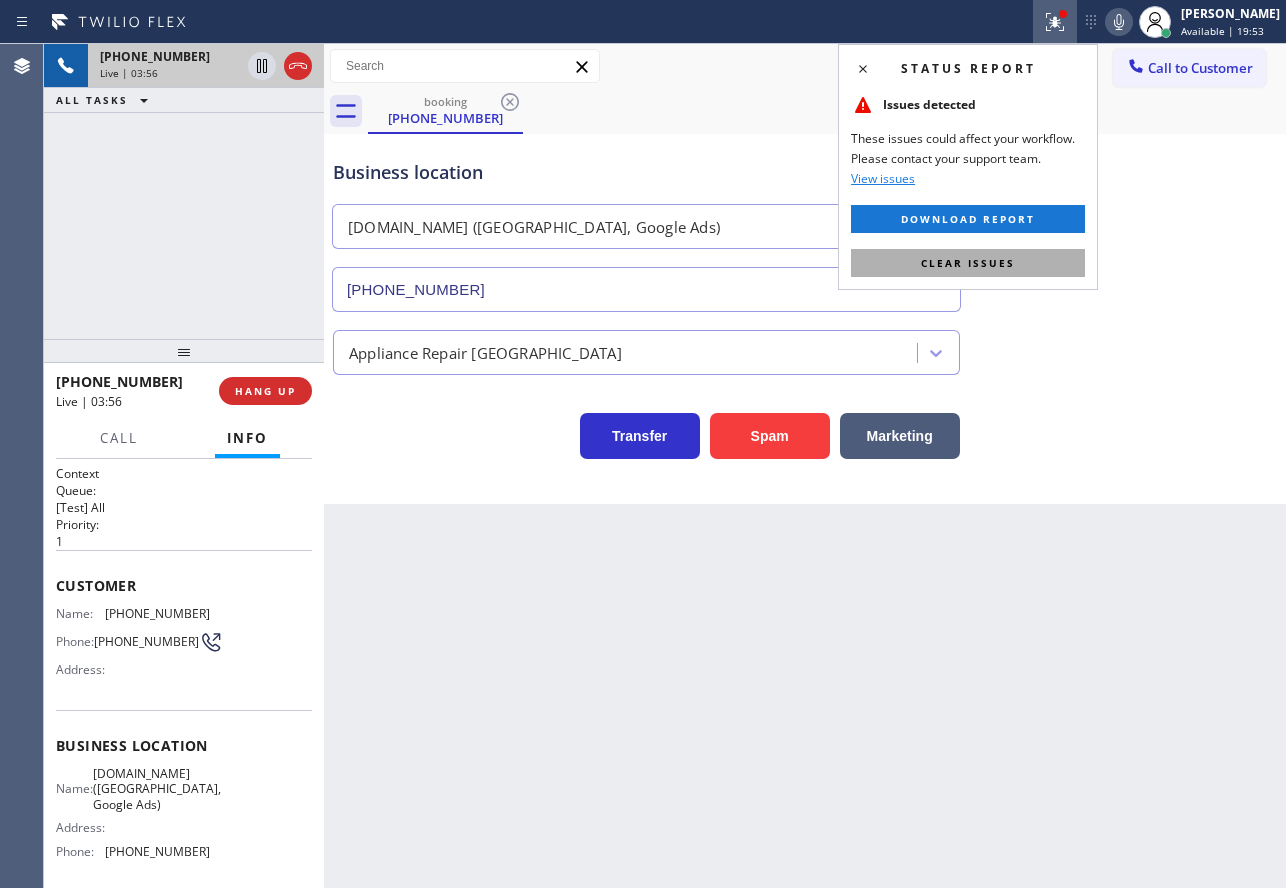 click on "Clear issues" at bounding box center (968, 263) 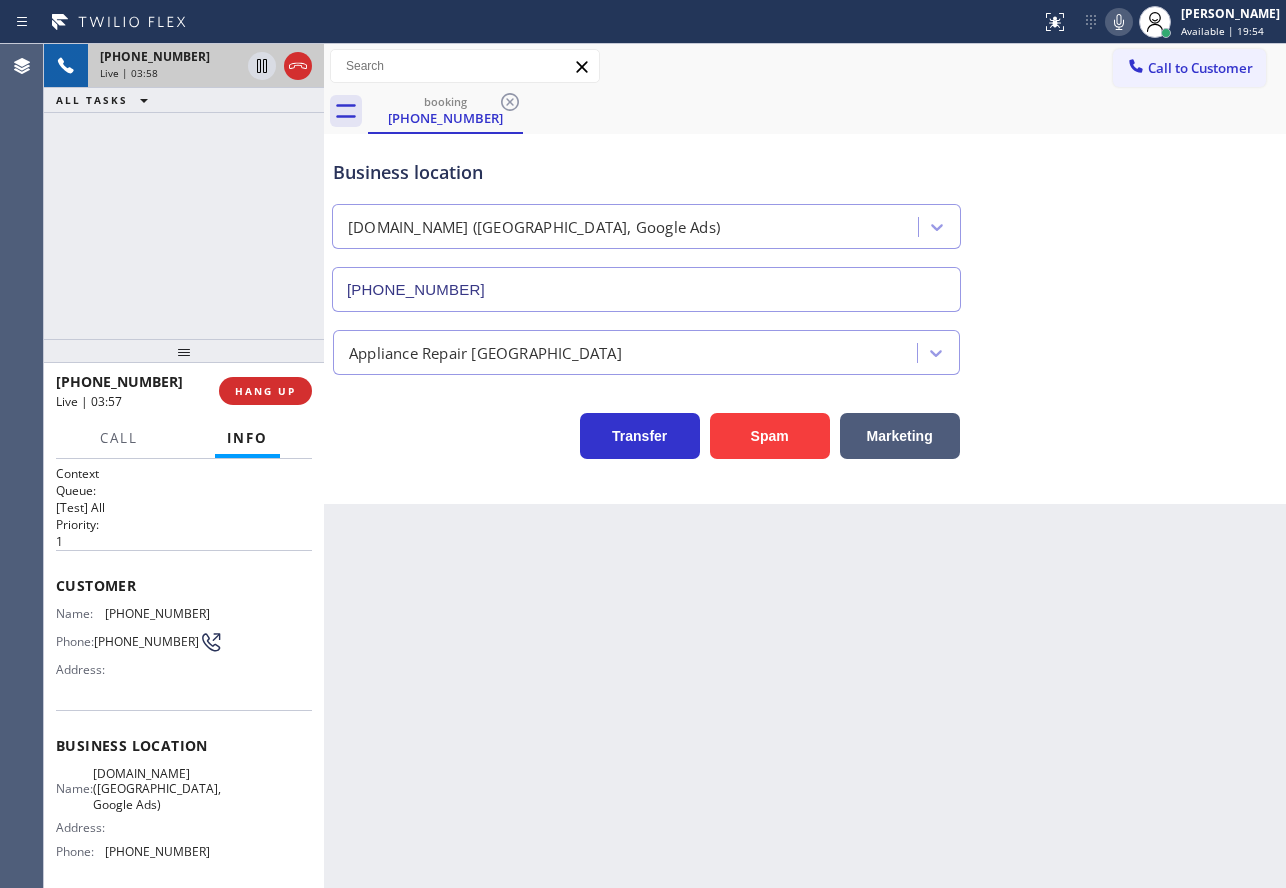 click 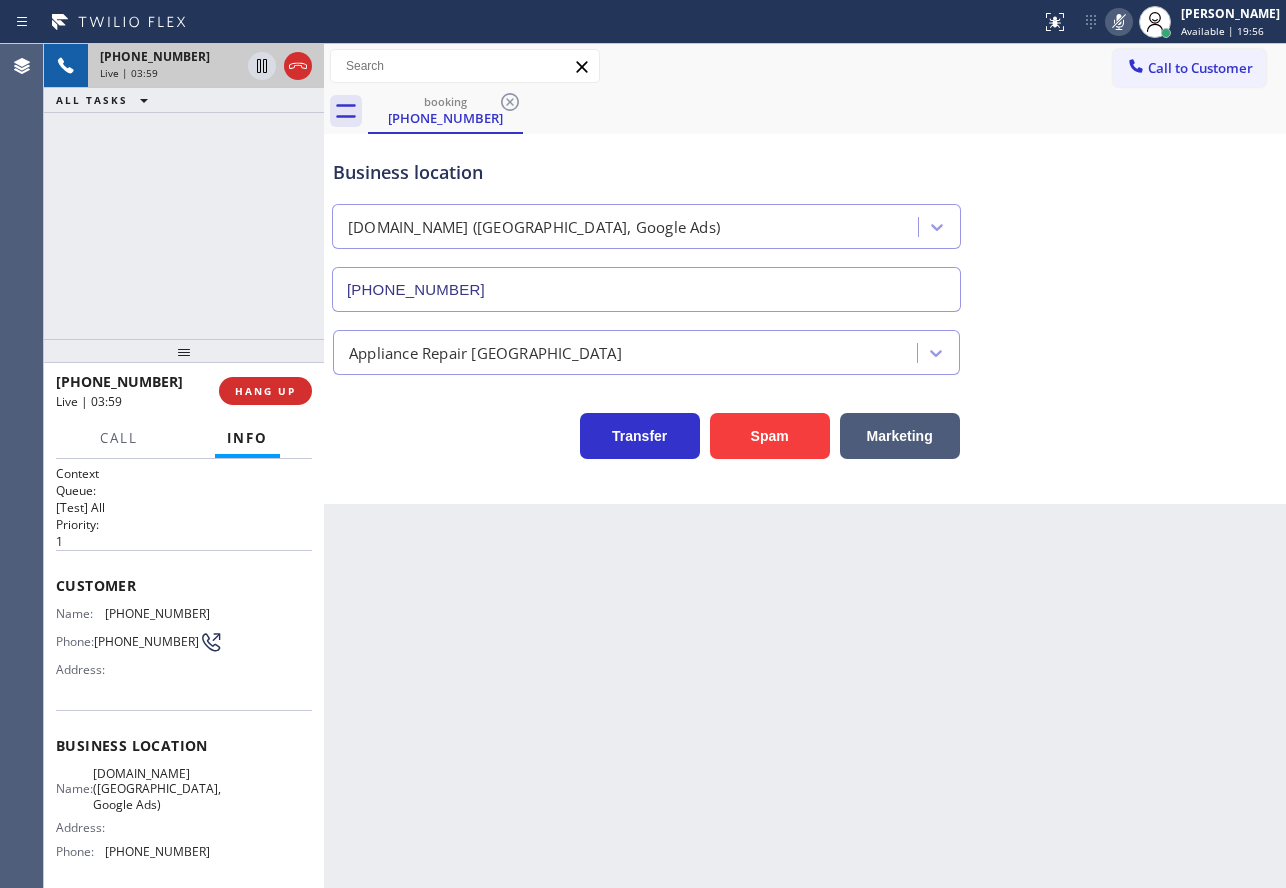 click 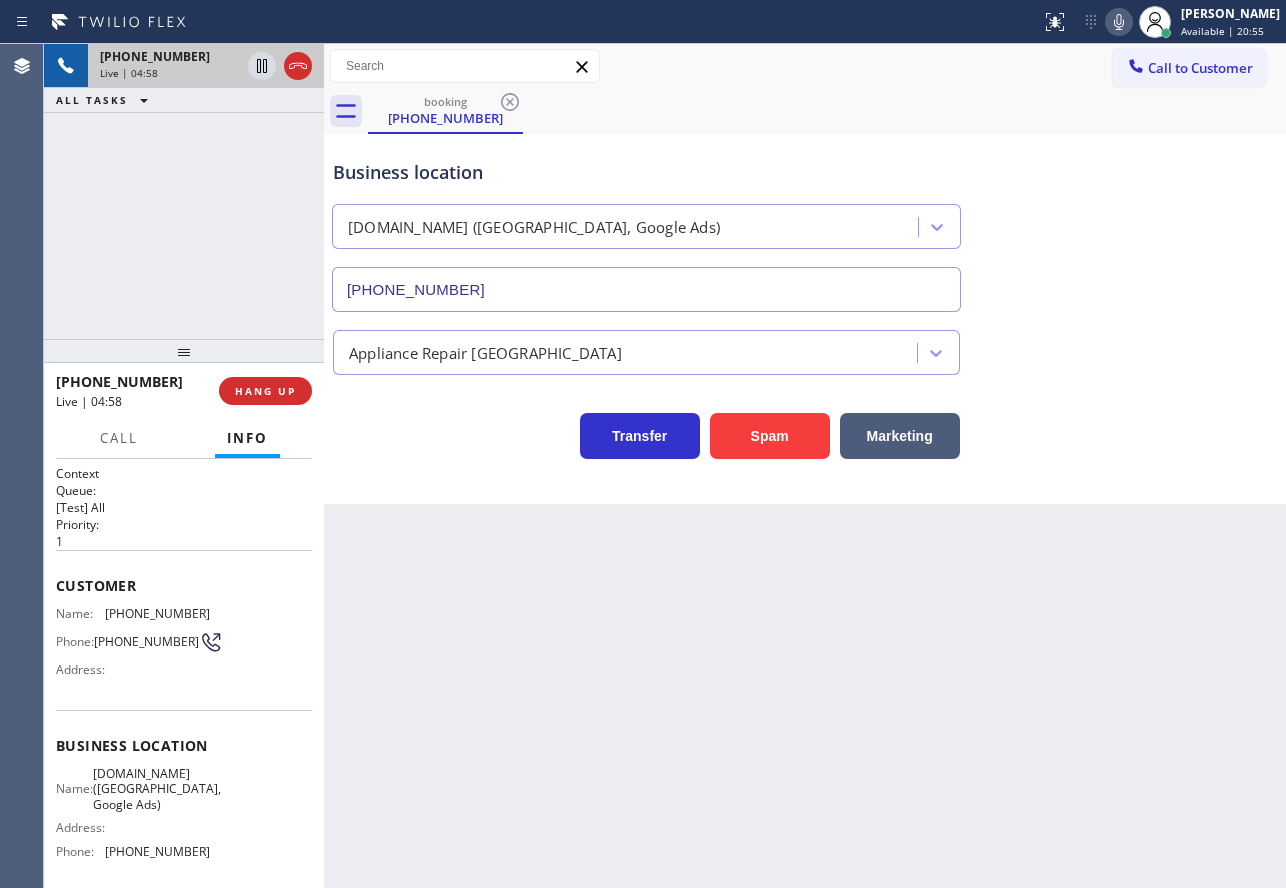 click 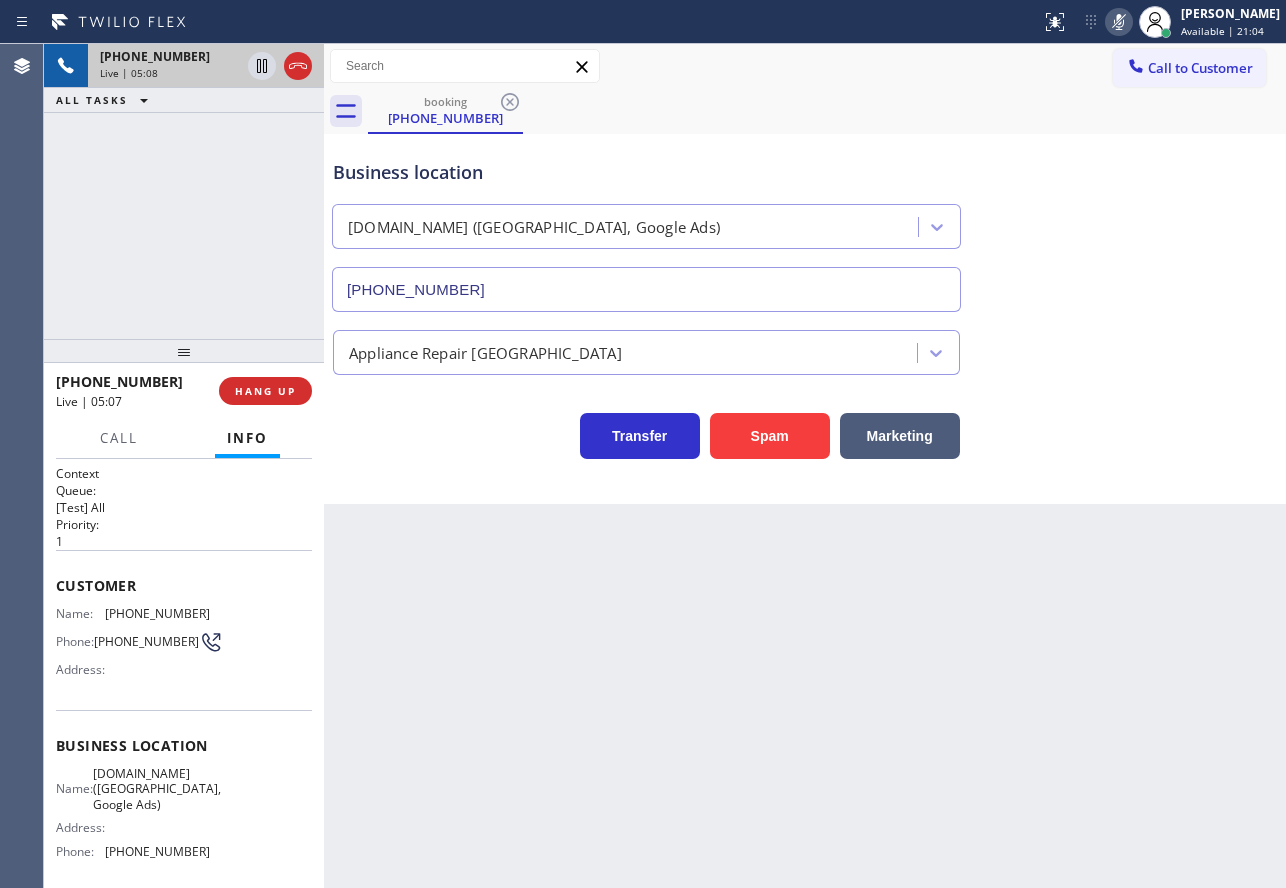 click 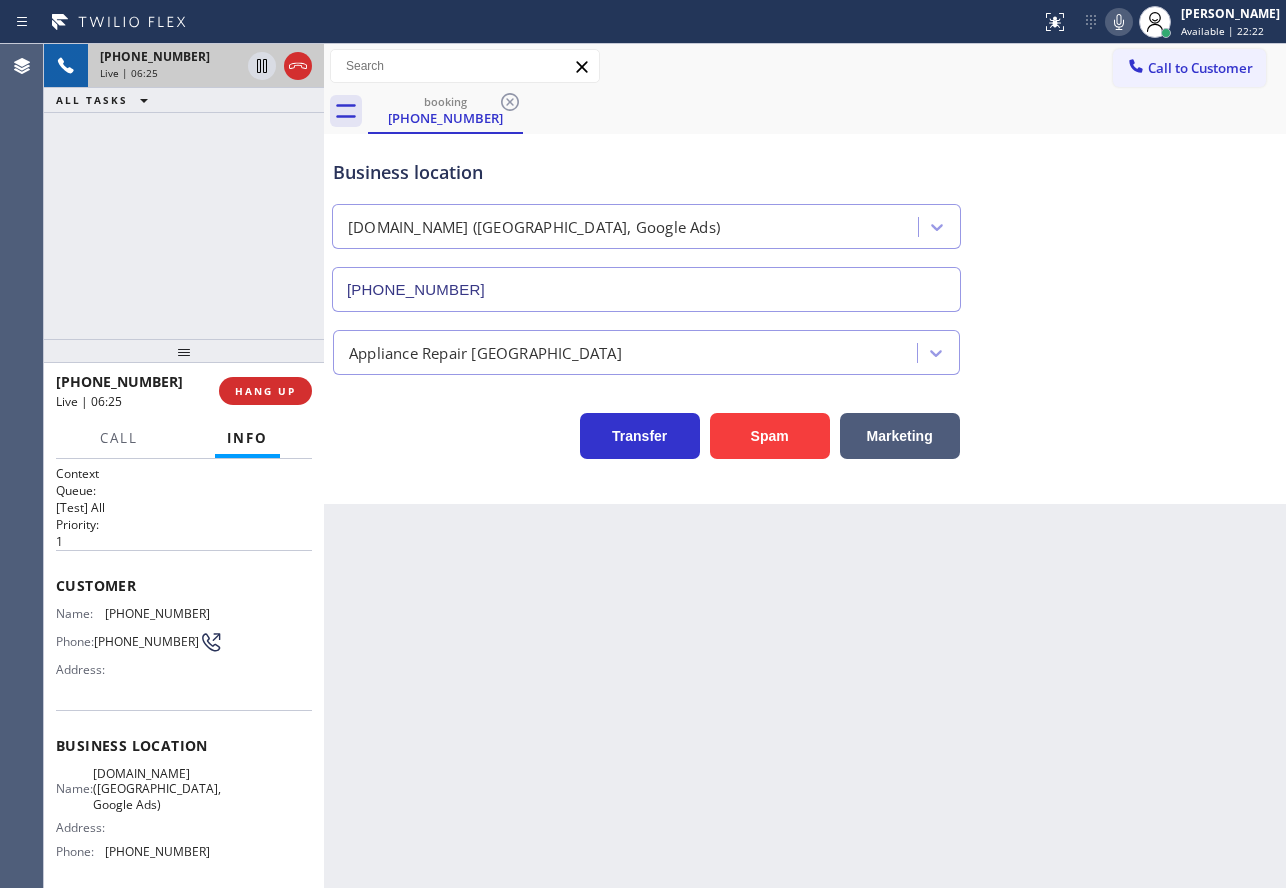 click 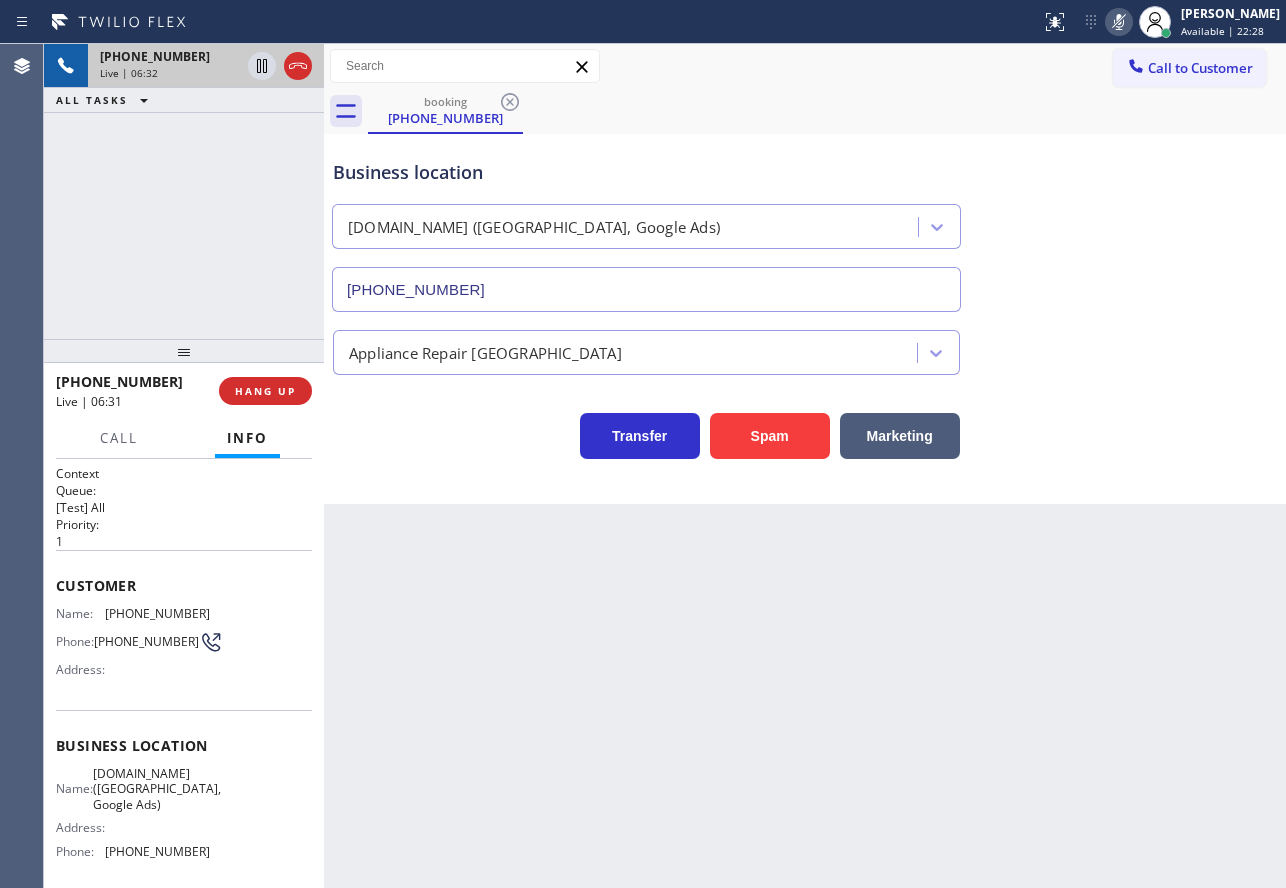 click 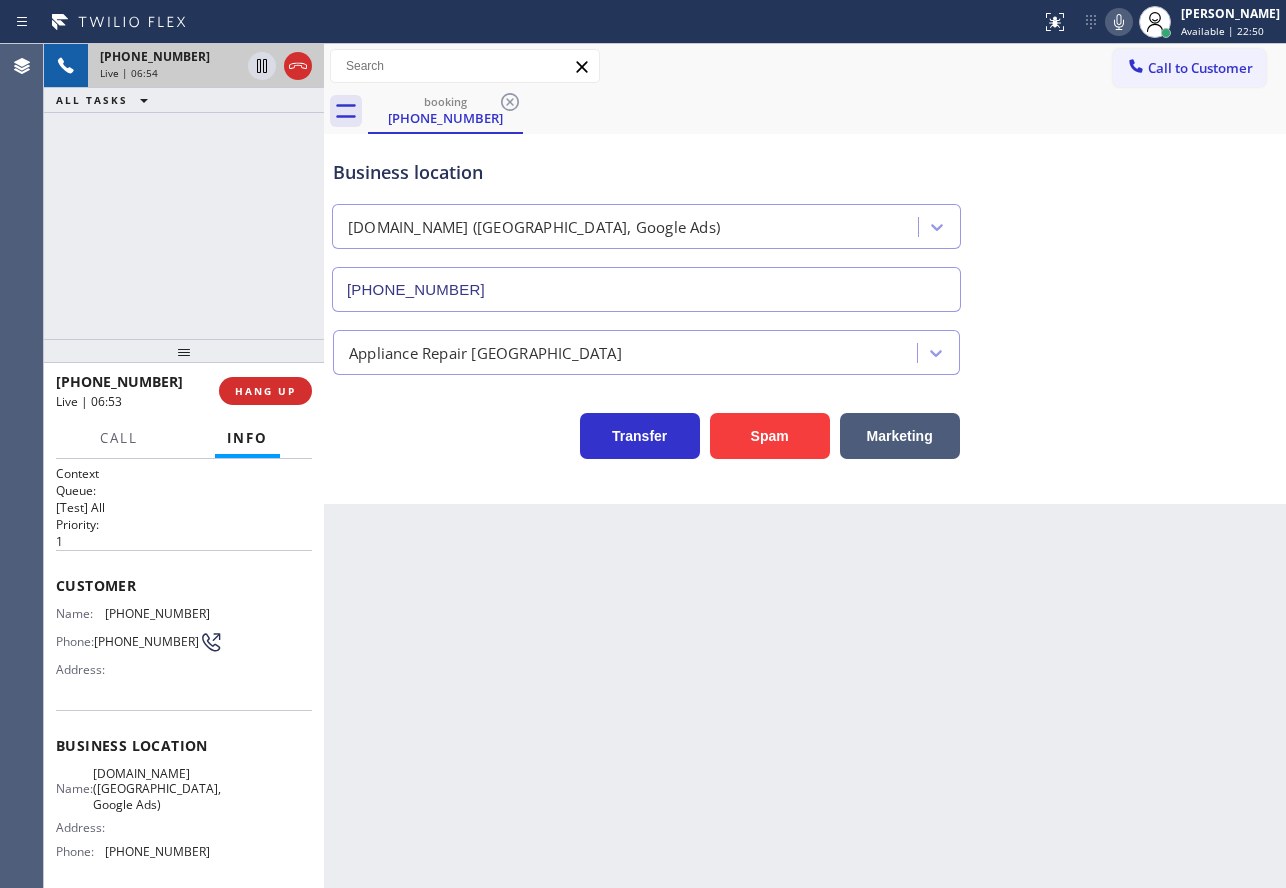 click 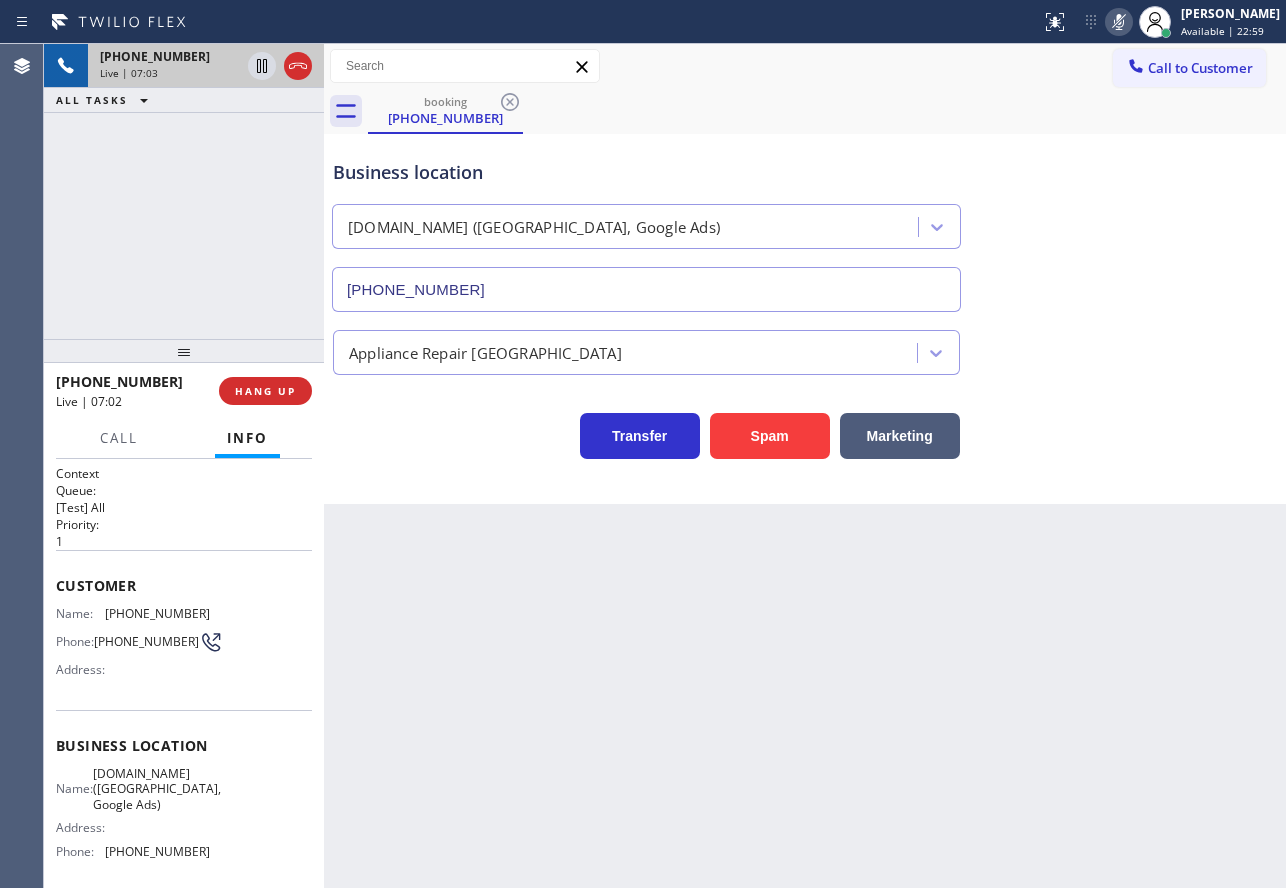 click 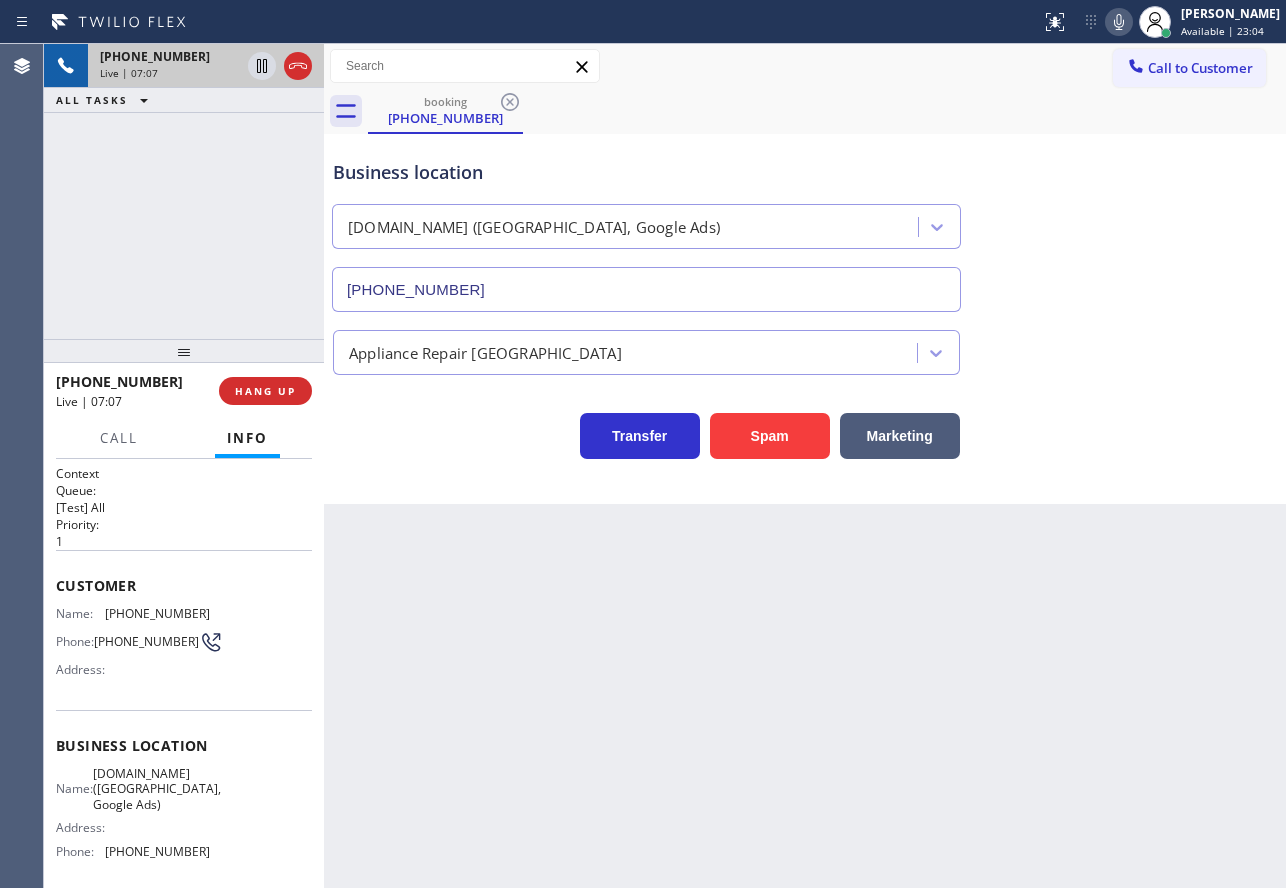 click on "[PHONE_NUMBER]" at bounding box center [157, 613] 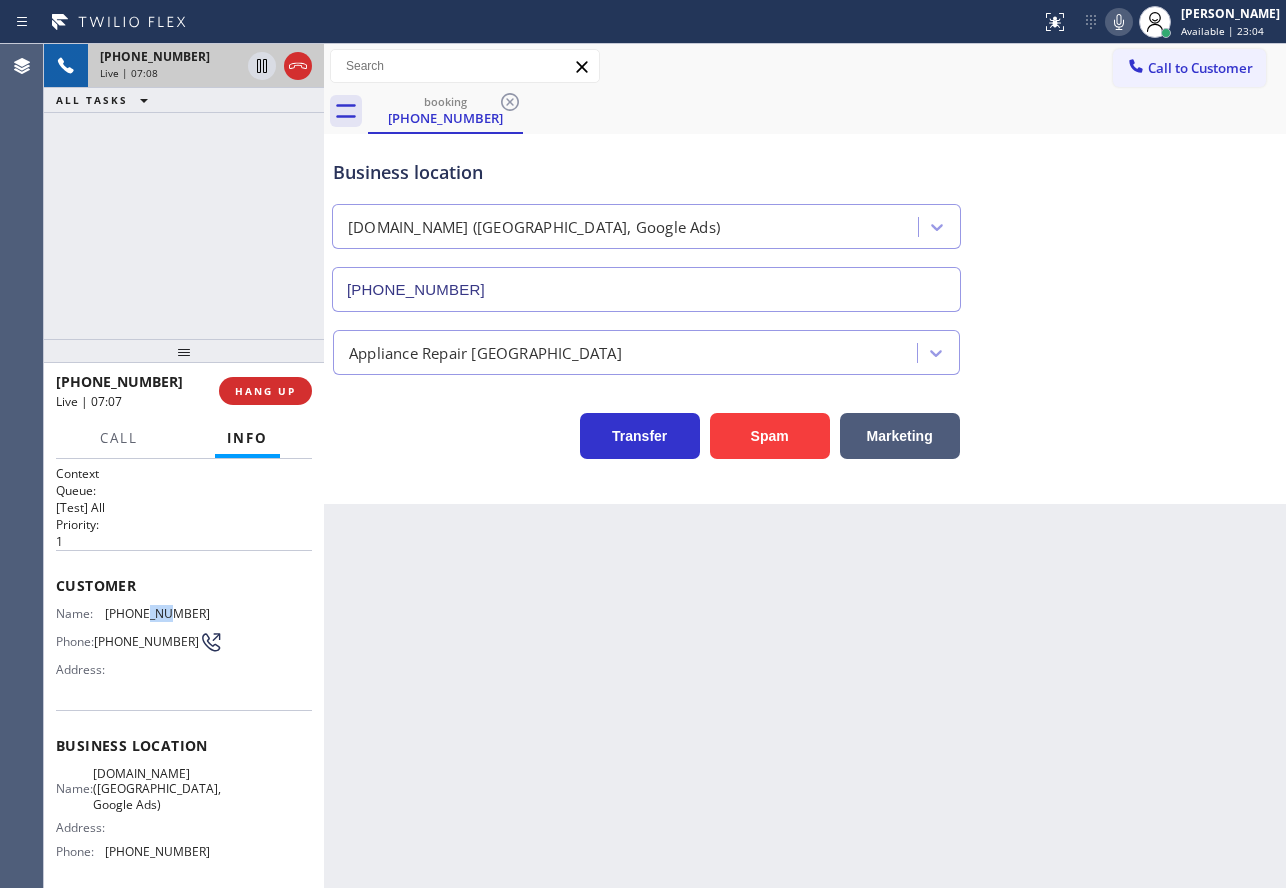 click on "[PHONE_NUMBER]" at bounding box center [157, 613] 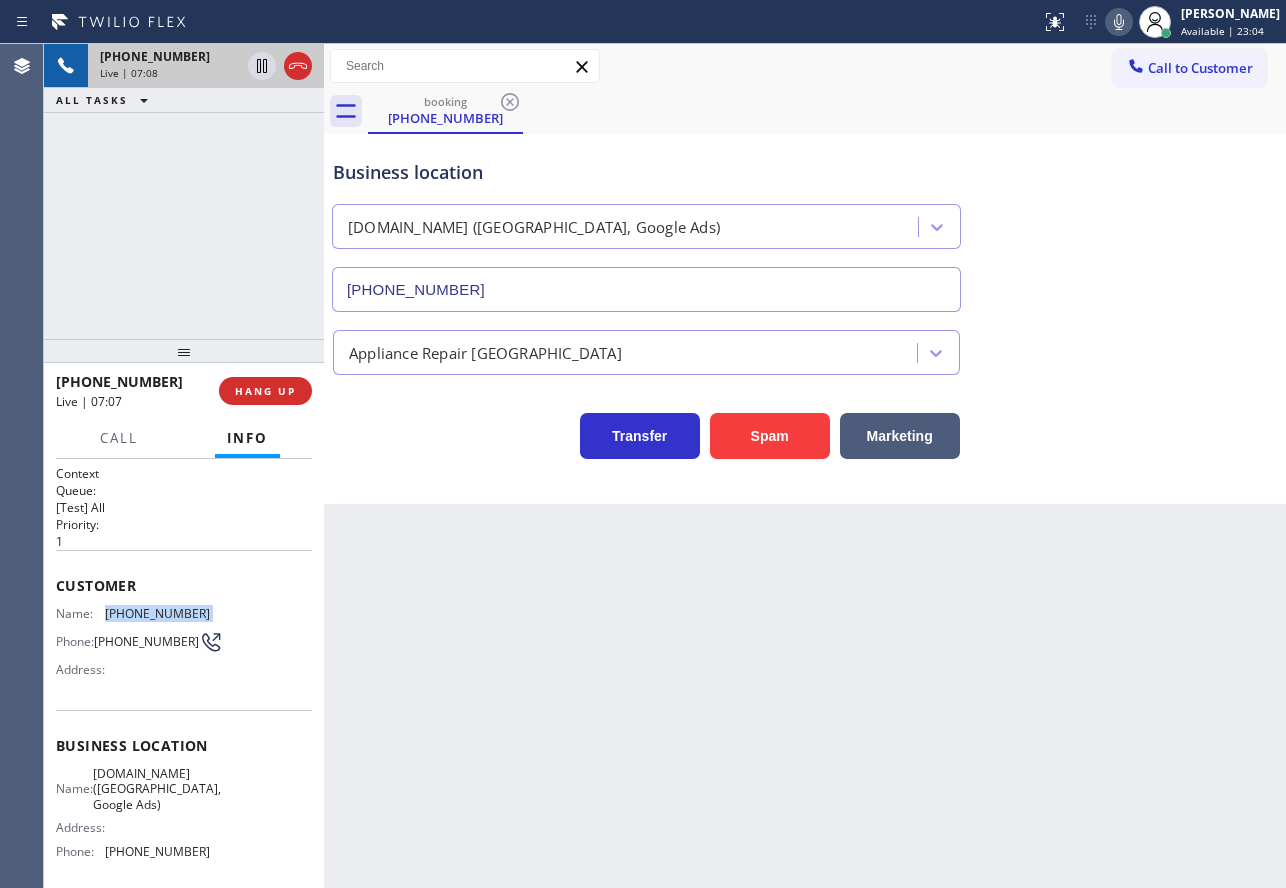 click on "[PHONE_NUMBER]" at bounding box center (157, 613) 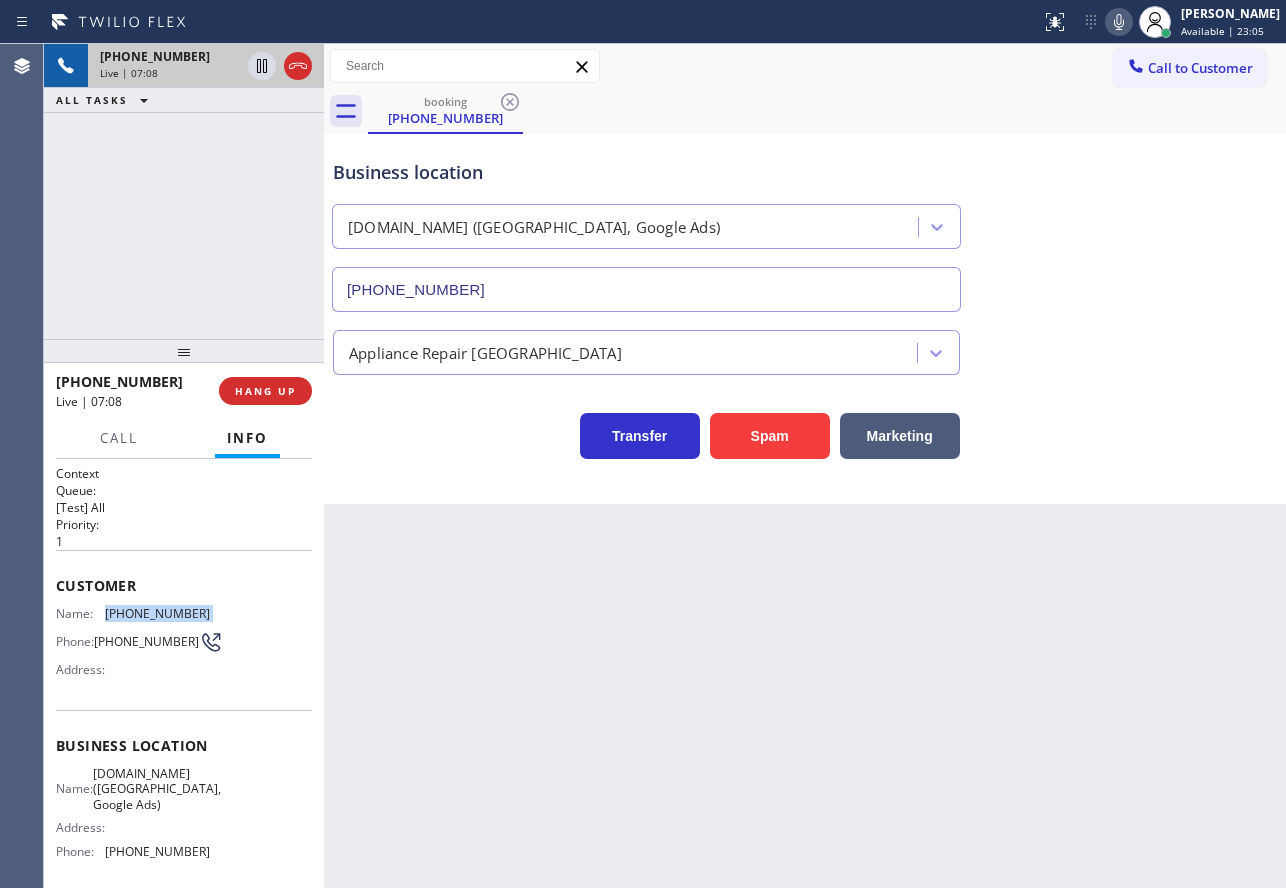 copy on "[PHONE_NUMBER]" 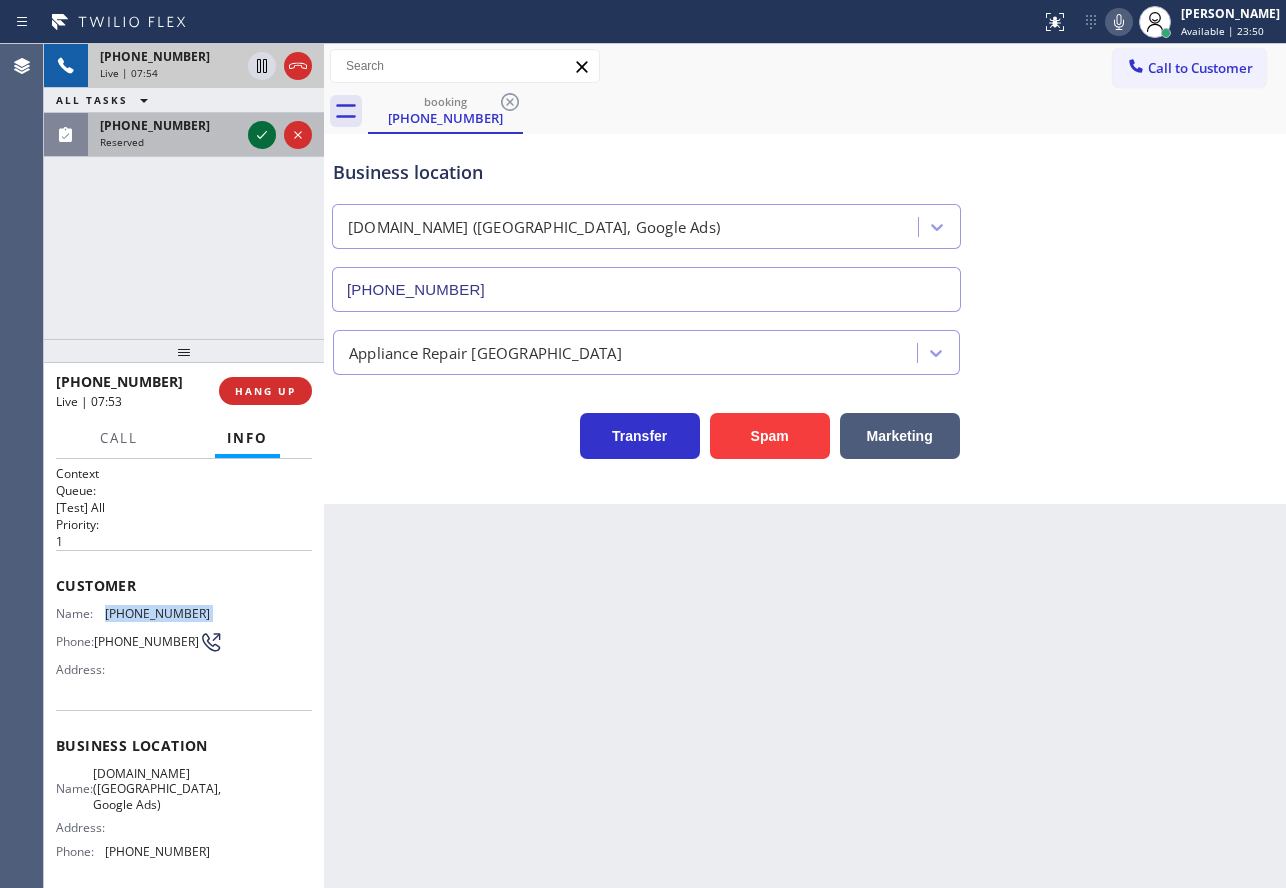click 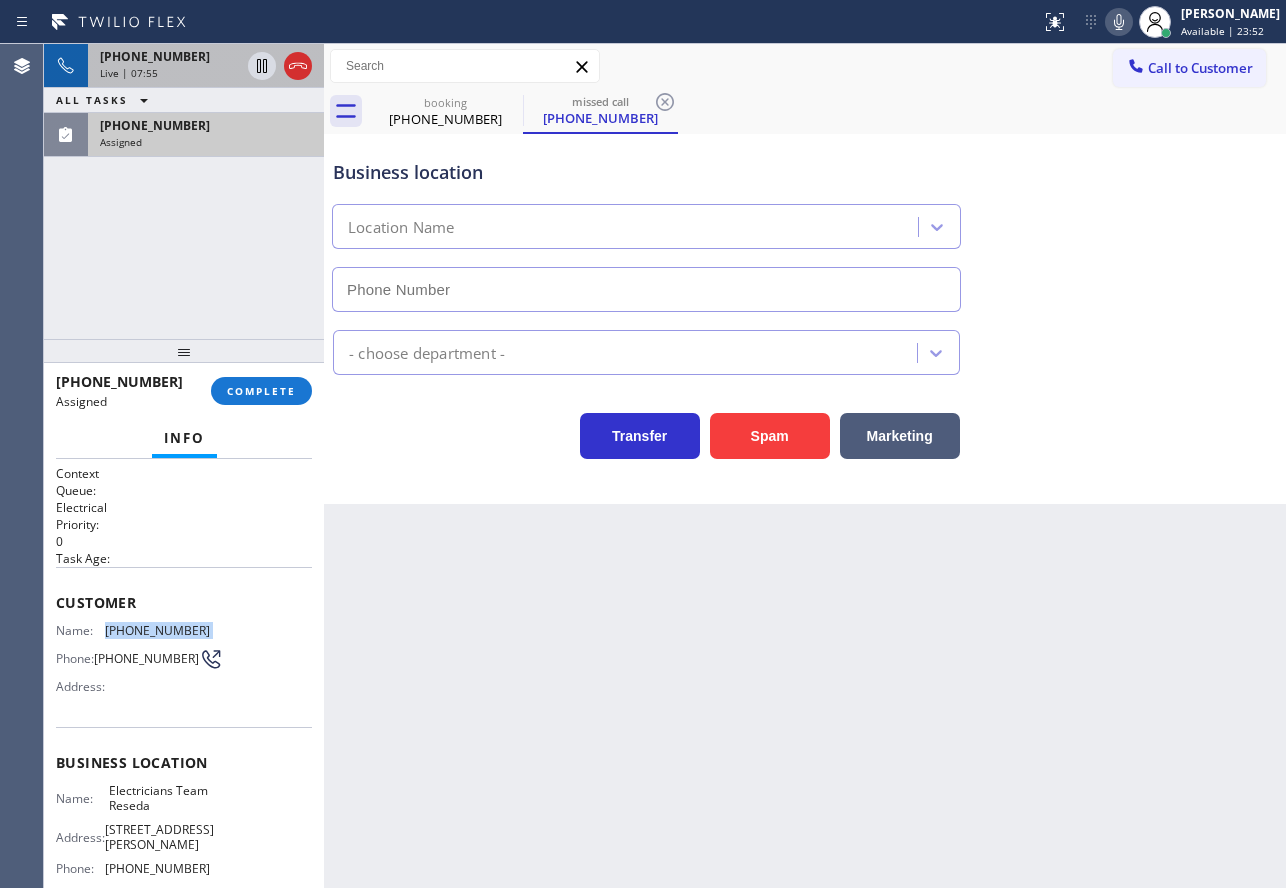 type on "[PHONE_NUMBER]" 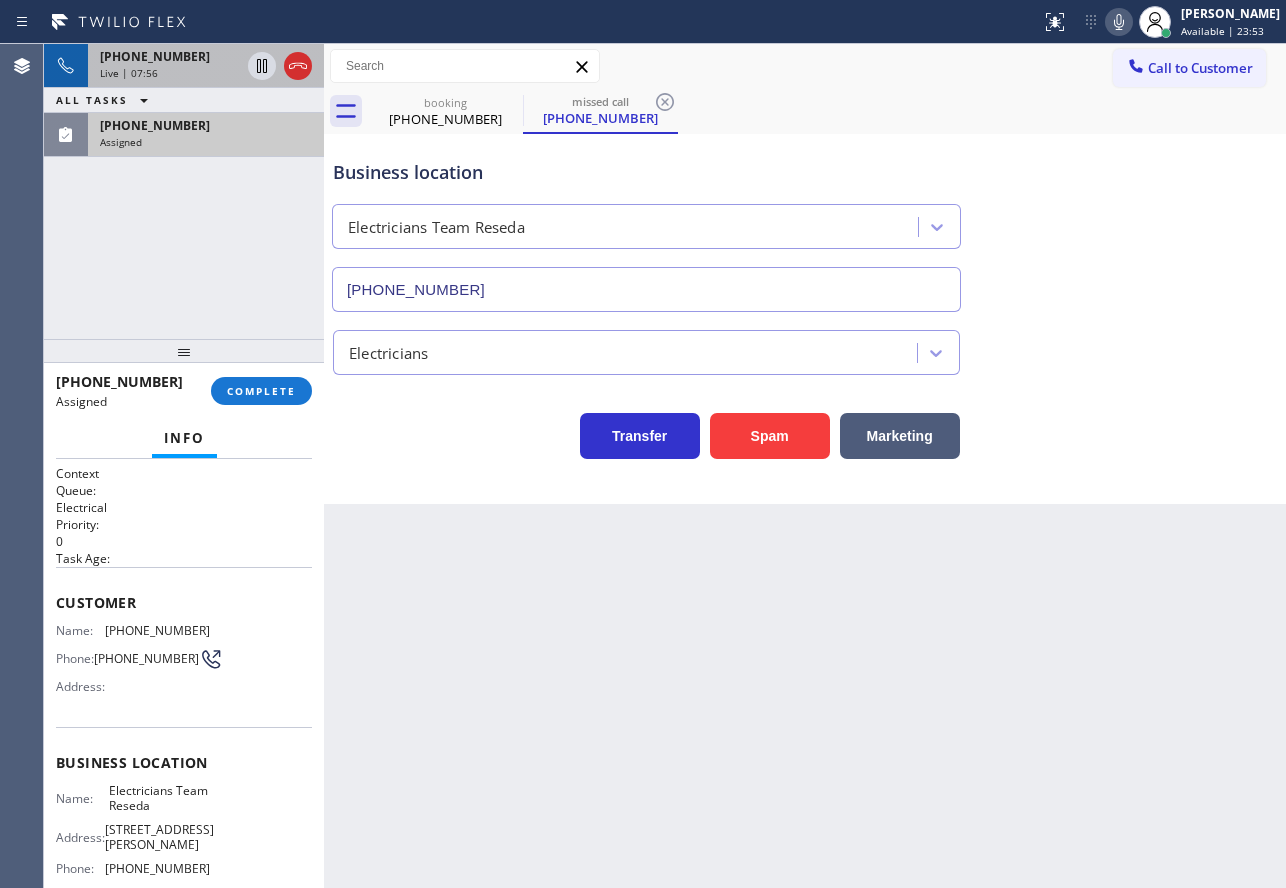 click on "Name: Electricians Team Reseda Address: [STREET_ADDRESS][PERSON_NAME]  Phone: [PHONE_NUMBER]" at bounding box center (184, 833) 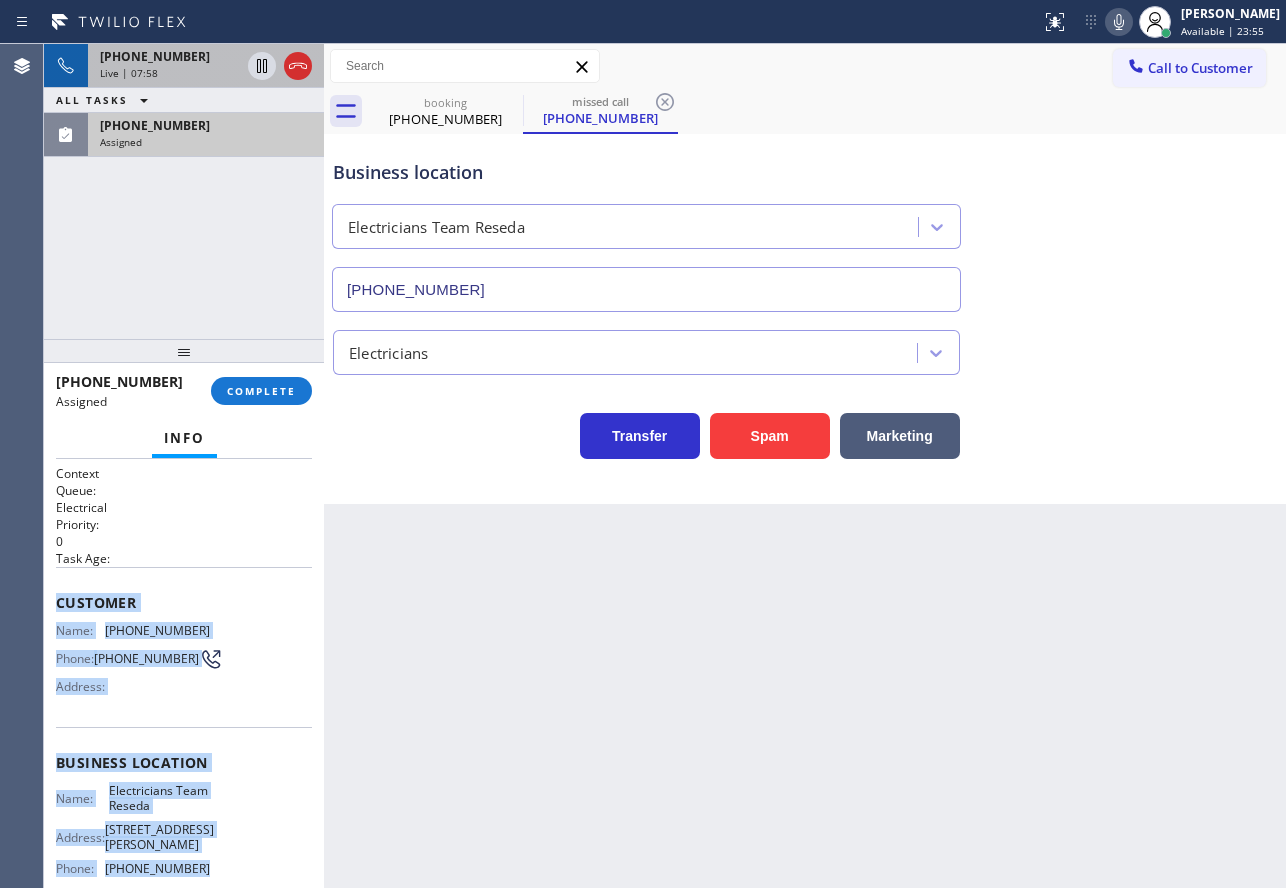 drag, startPoint x: 207, startPoint y: 863, endPoint x: 55, endPoint y: 606, distance: 298.585 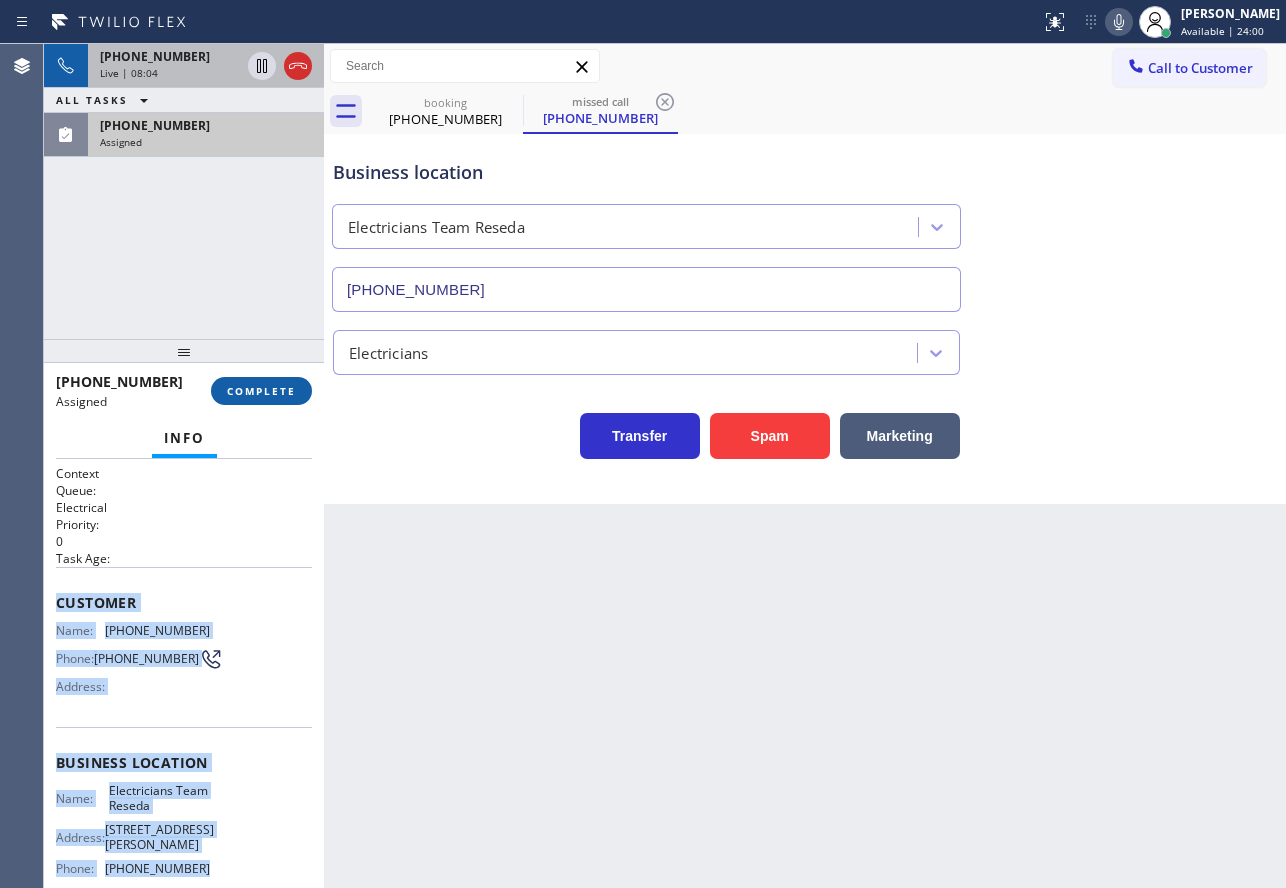 click on "COMPLETE" at bounding box center (261, 391) 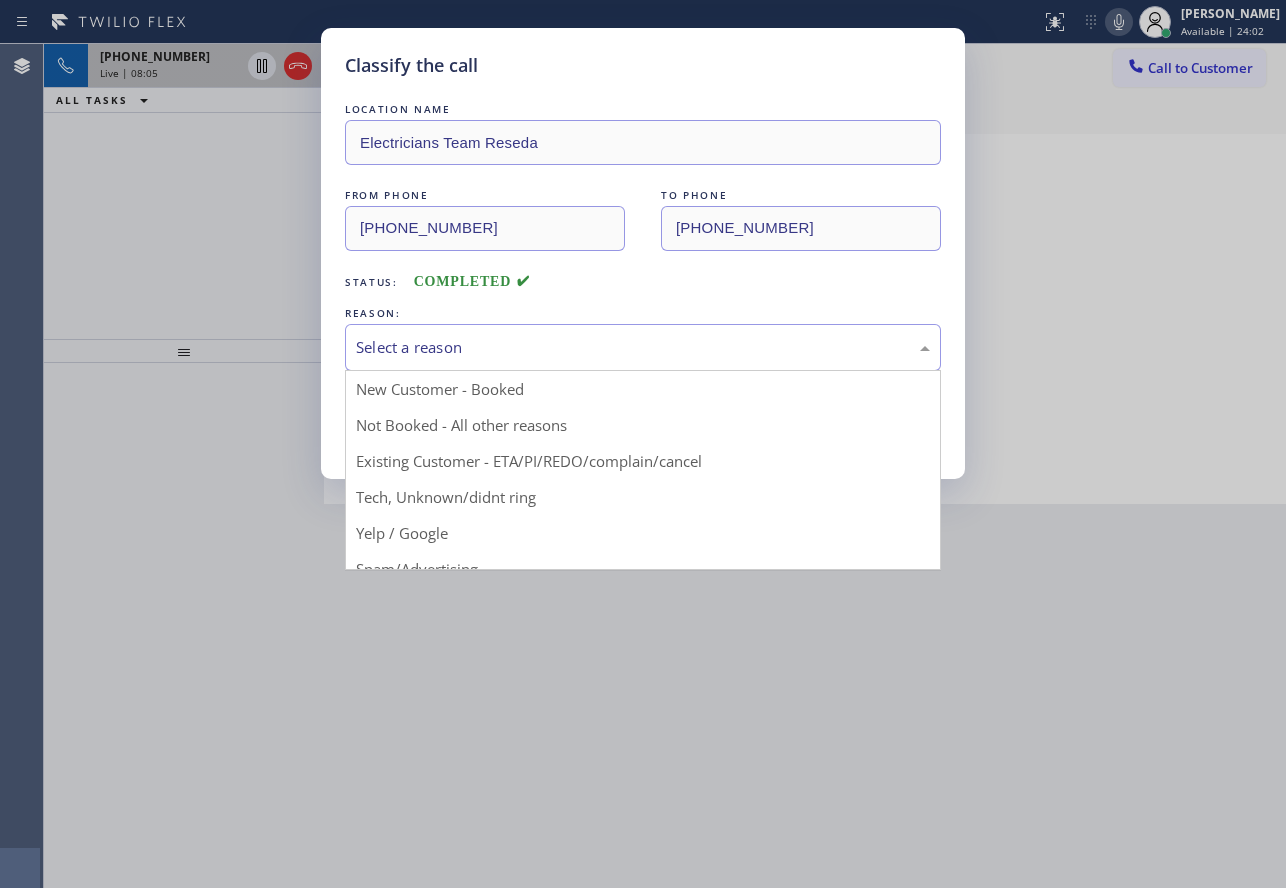 click on "Select a reason" at bounding box center (643, 347) 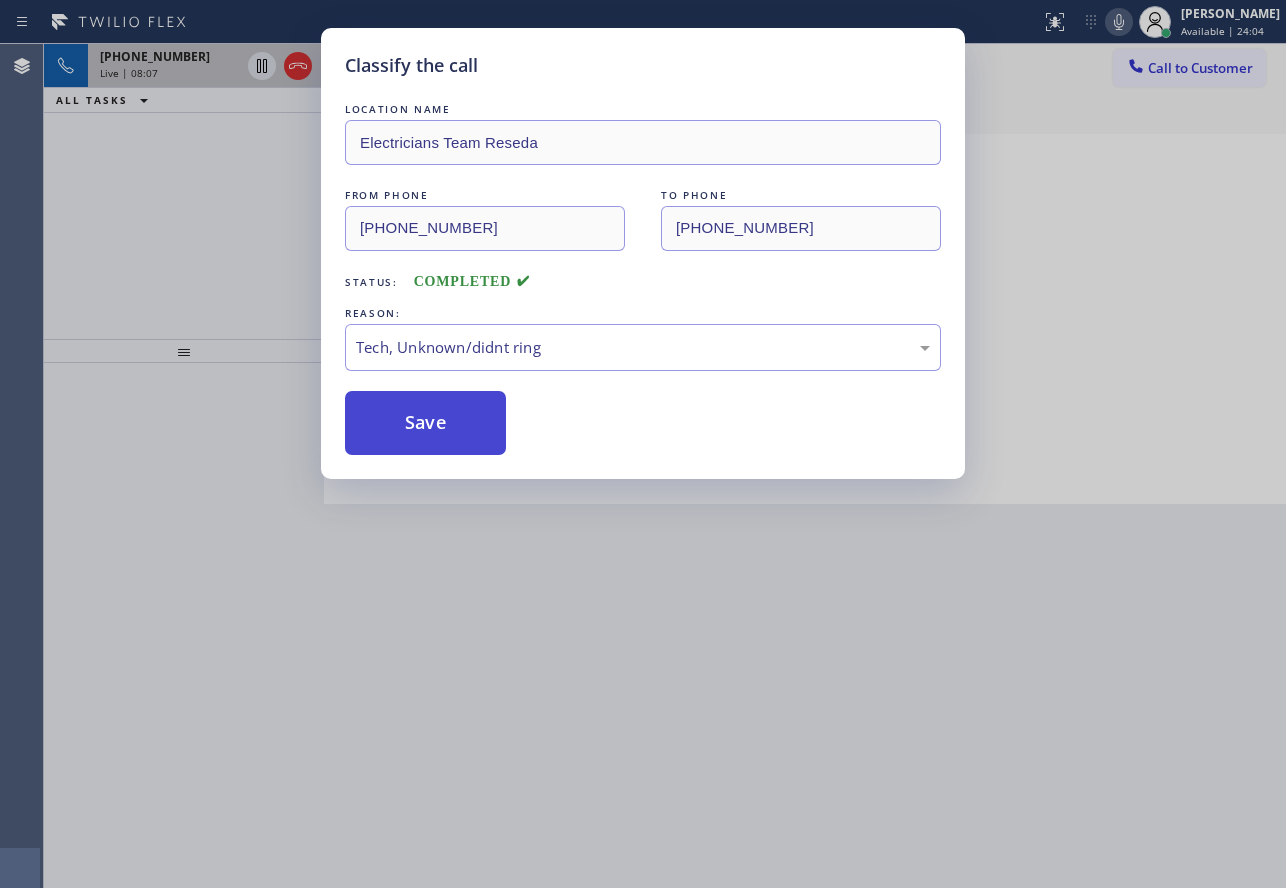 click on "Save" at bounding box center [425, 423] 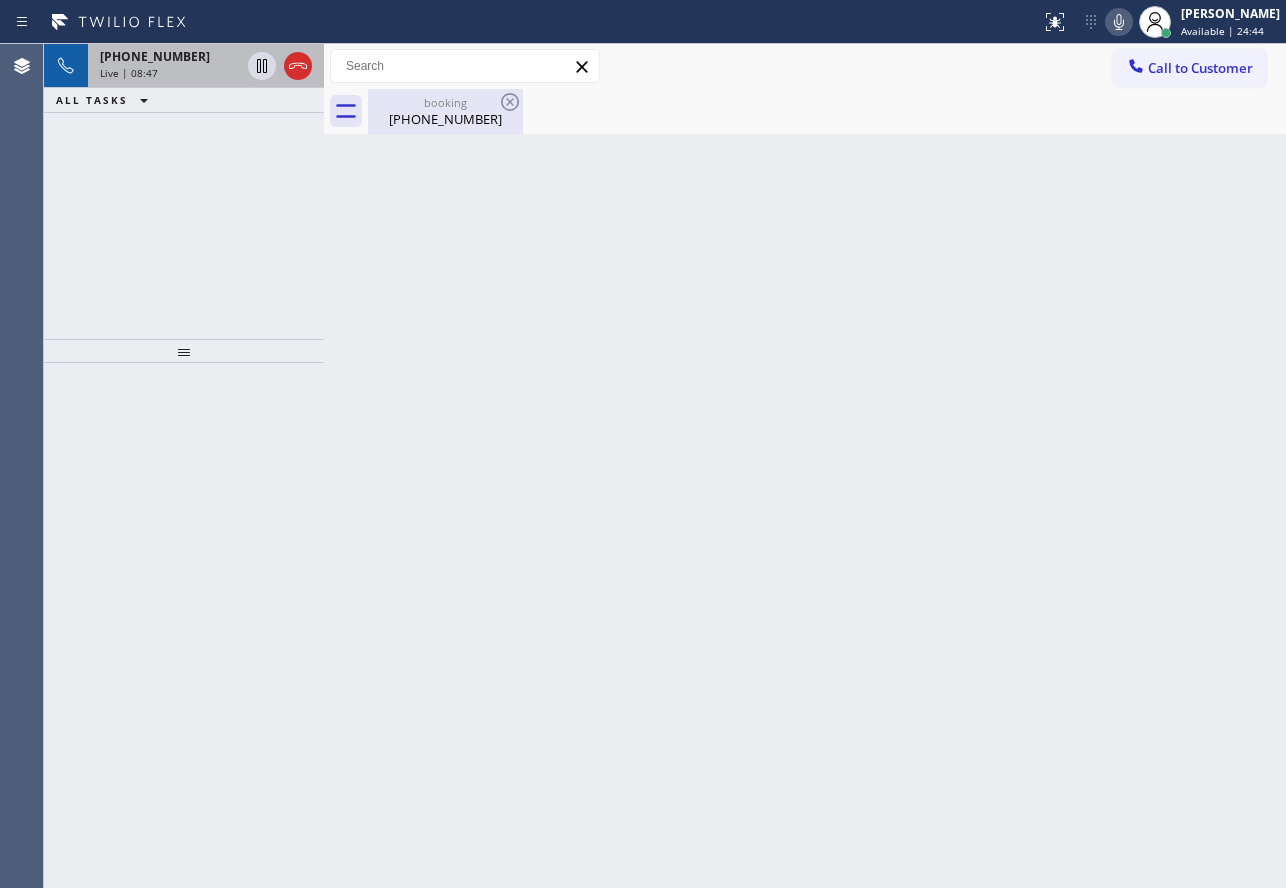 click on "[PHONE_NUMBER]" at bounding box center (445, 119) 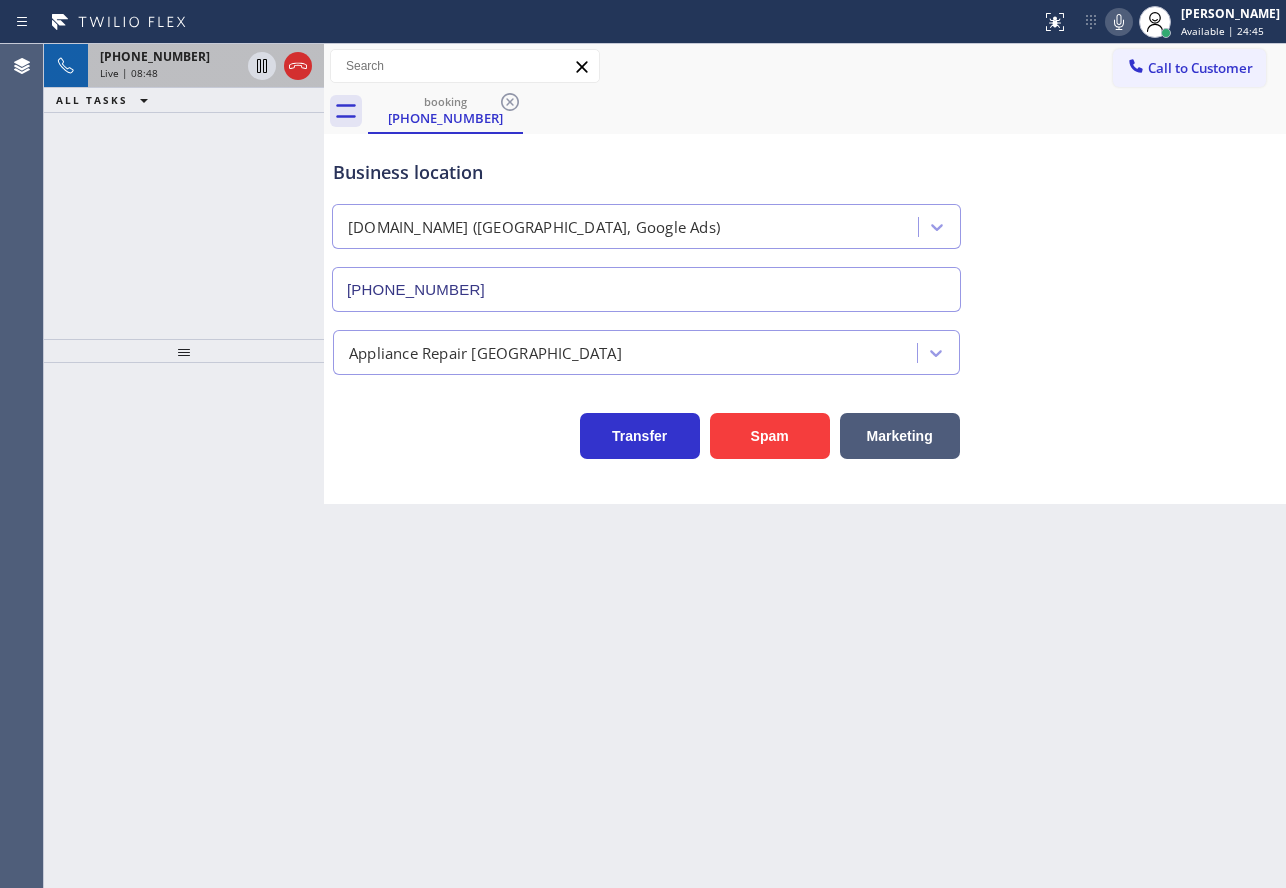 click on "Live | 08:48" at bounding box center (170, 73) 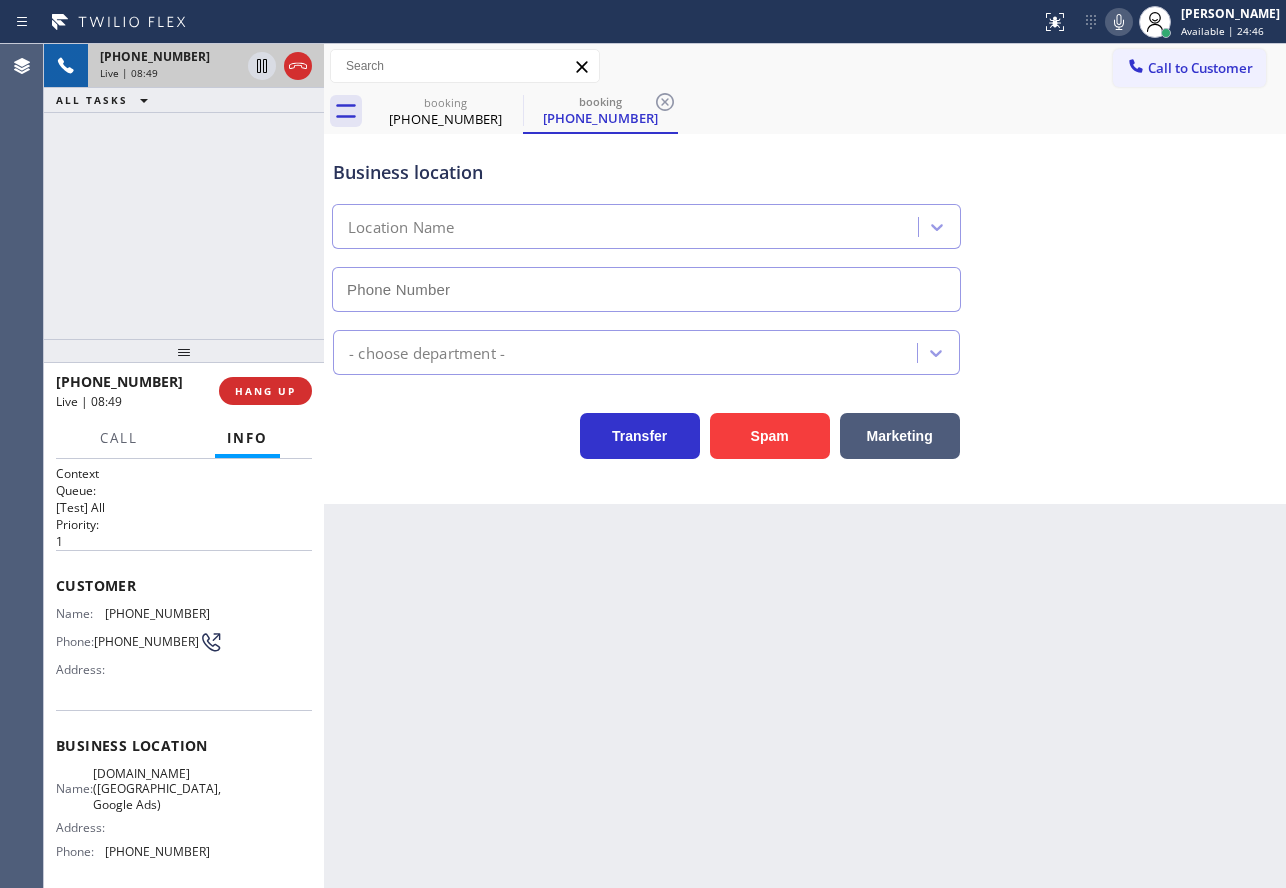 type on "[PHONE_NUMBER]" 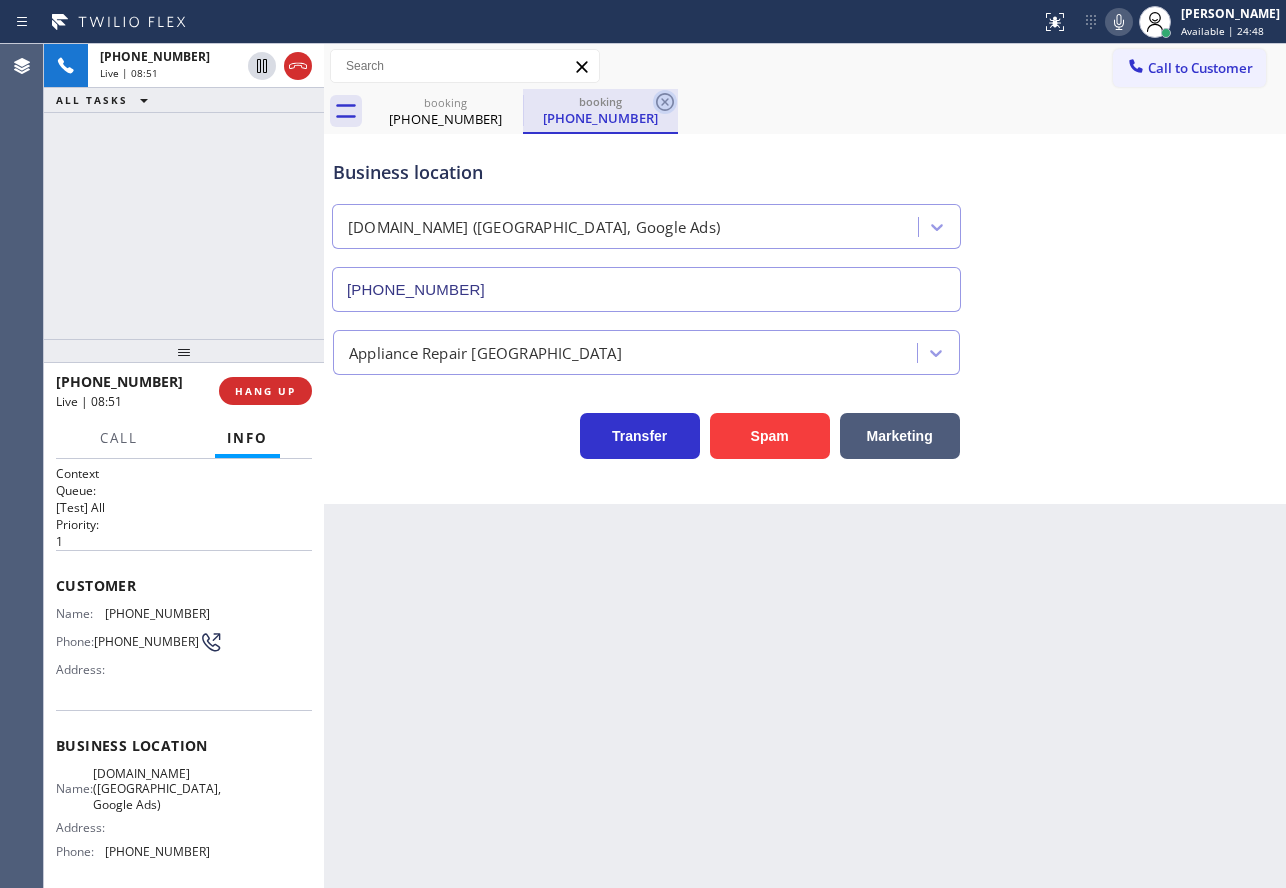 click 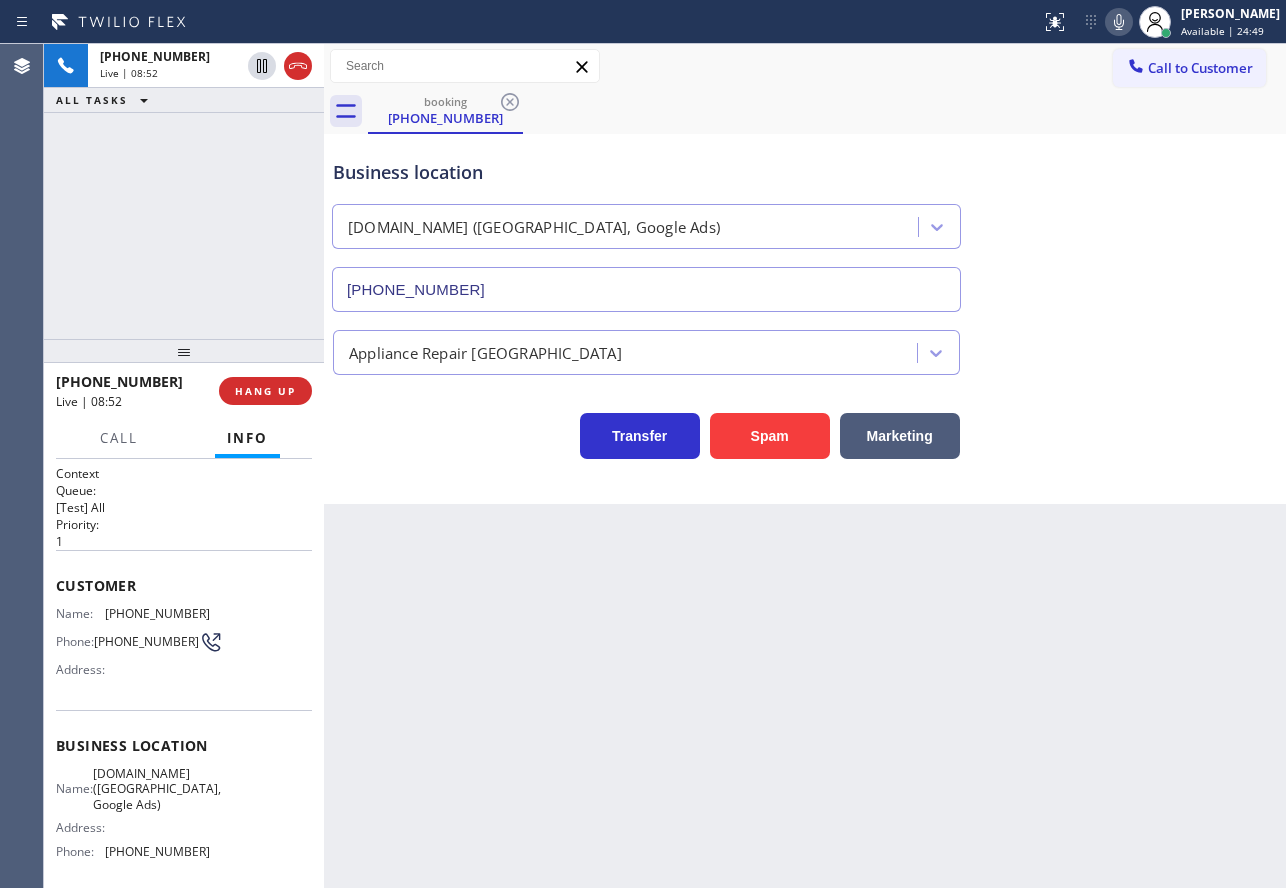 click on "Business location [DOMAIN_NAME] ([GEOGRAPHIC_DATA], Google Ads) [PHONE_NUMBER]" at bounding box center (646, 225) 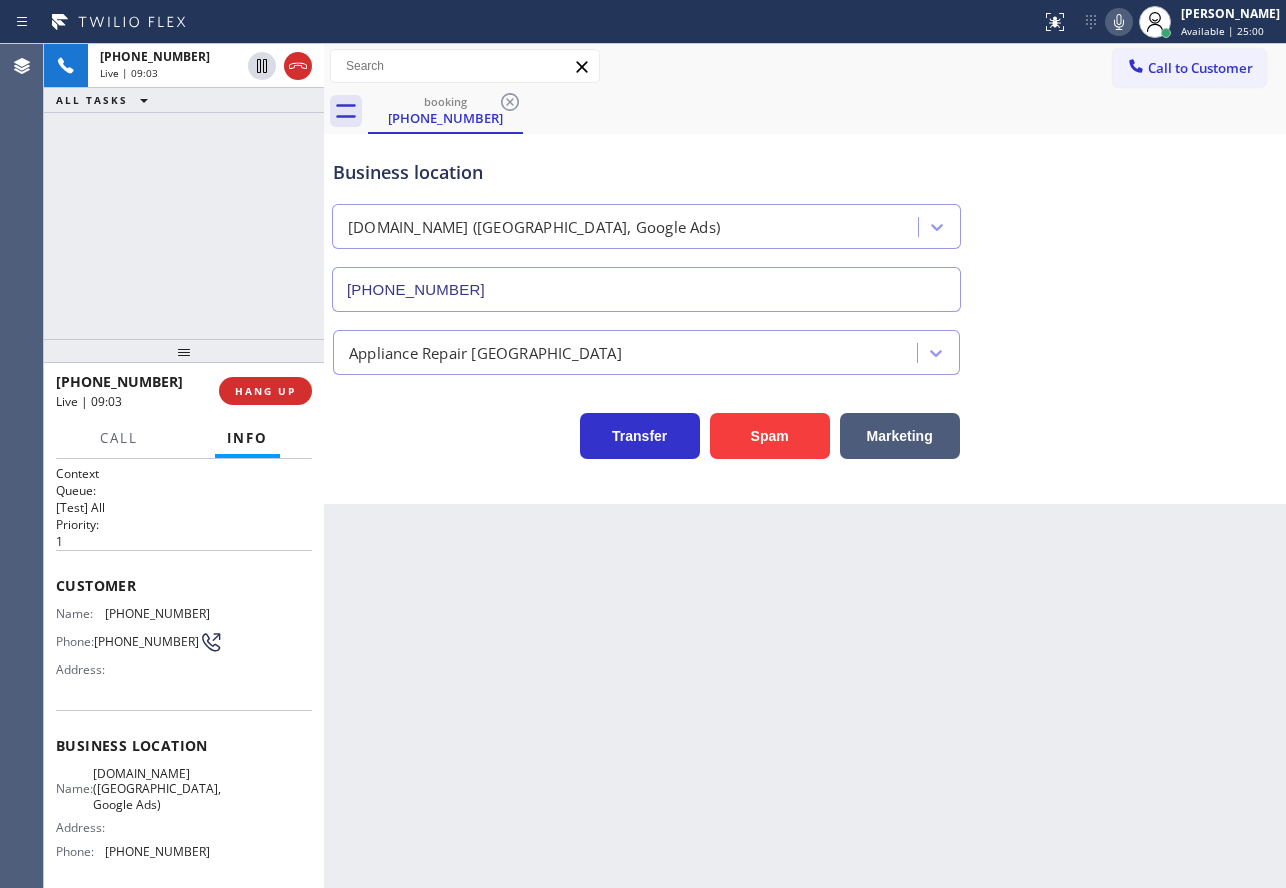 click 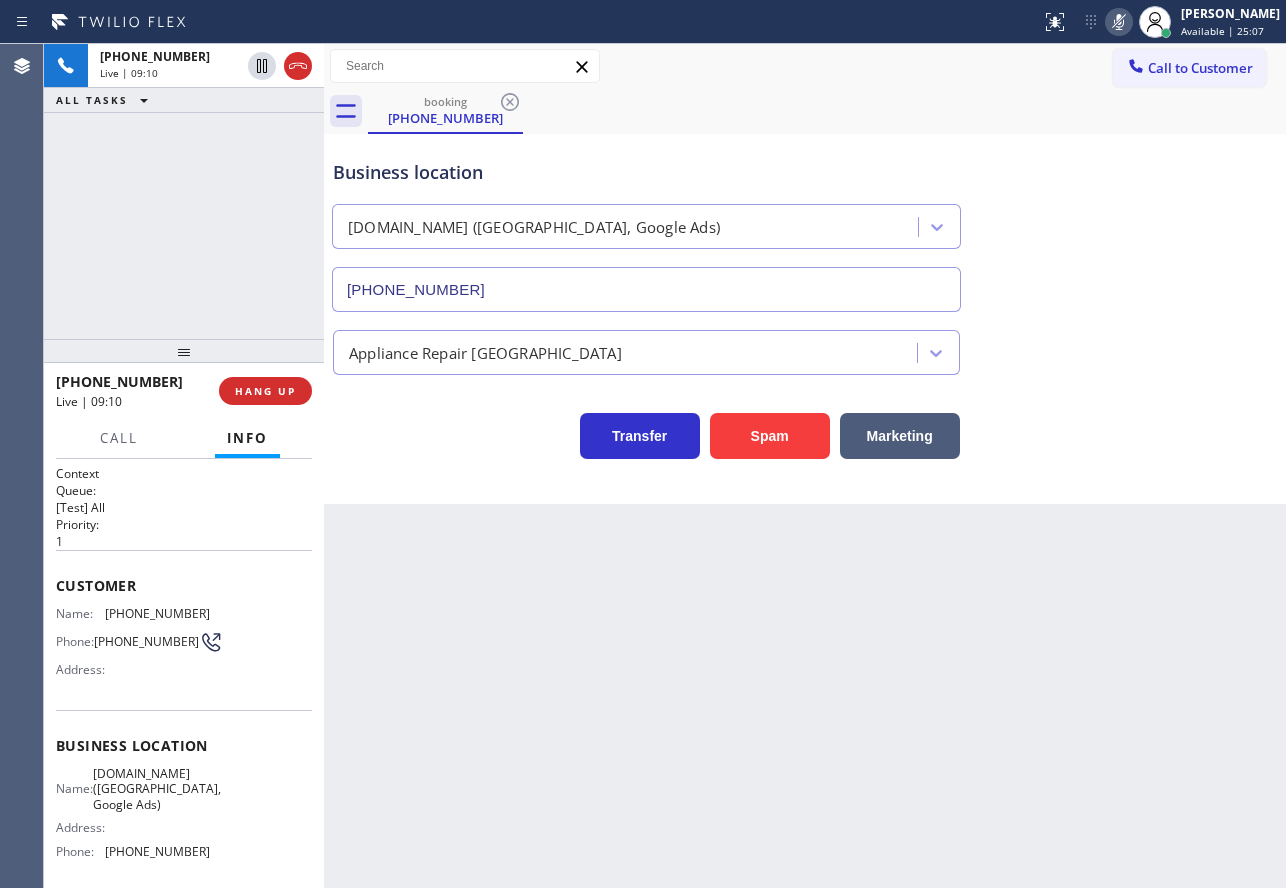 click 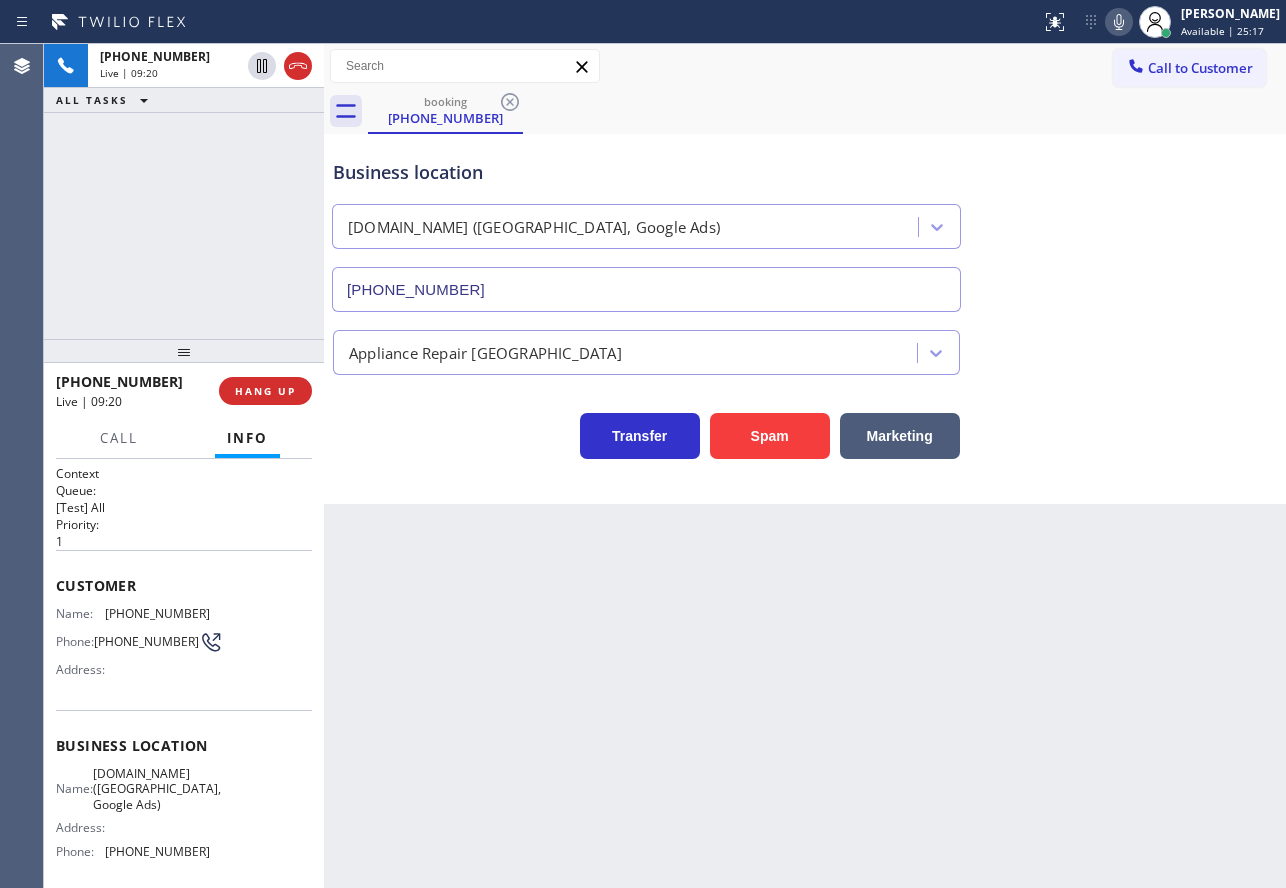 click 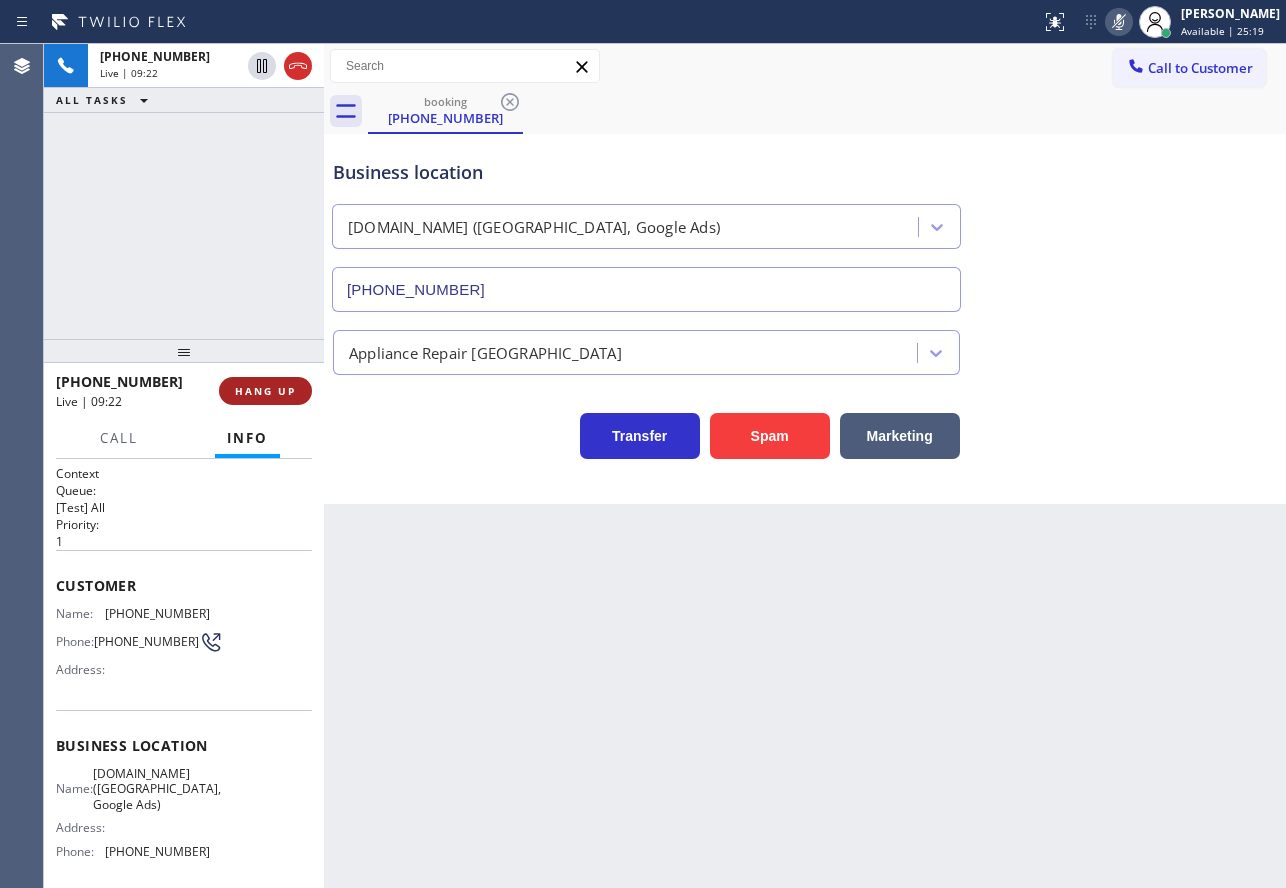click on "HANG UP" at bounding box center [265, 391] 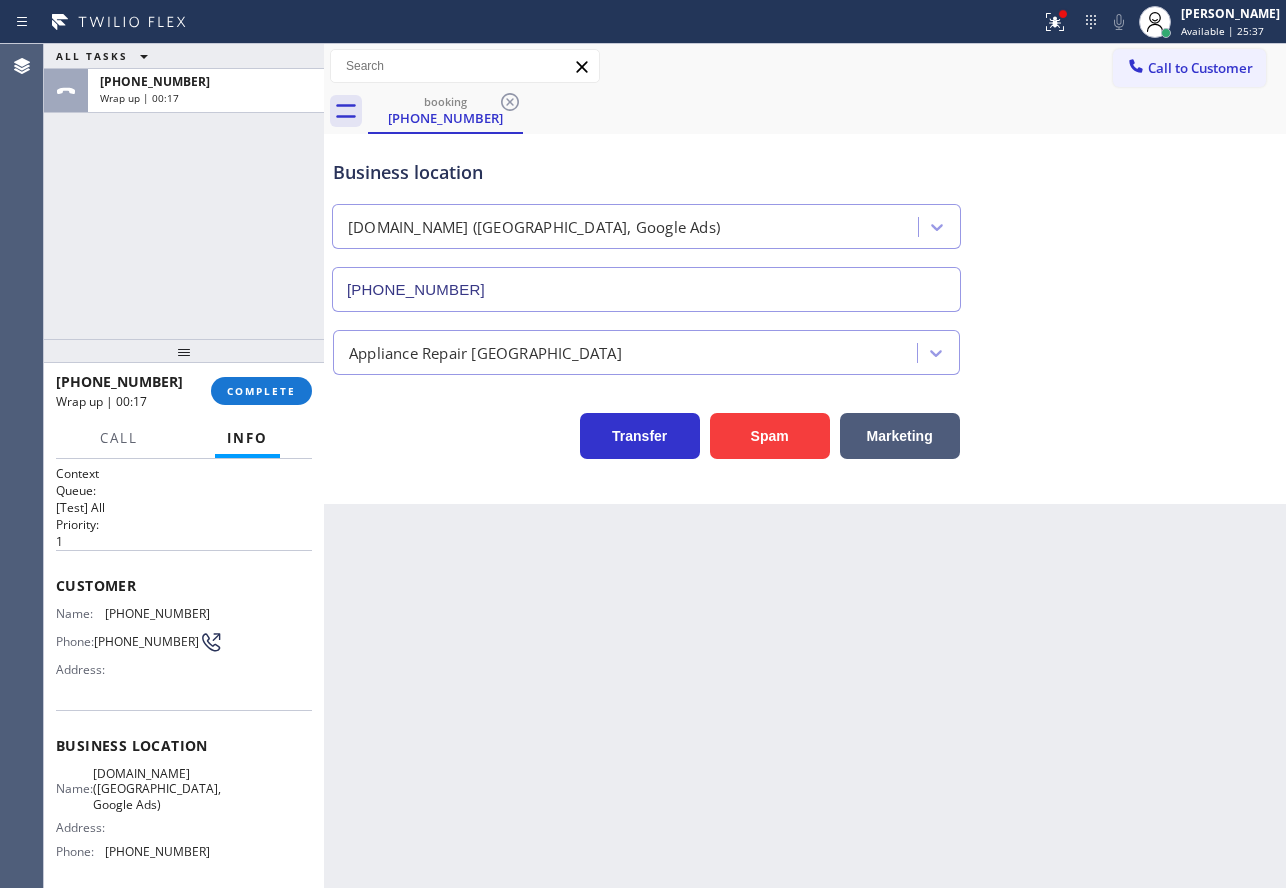 drag, startPoint x: 165, startPoint y: 817, endPoint x: 91, endPoint y: 782, distance: 81.859634 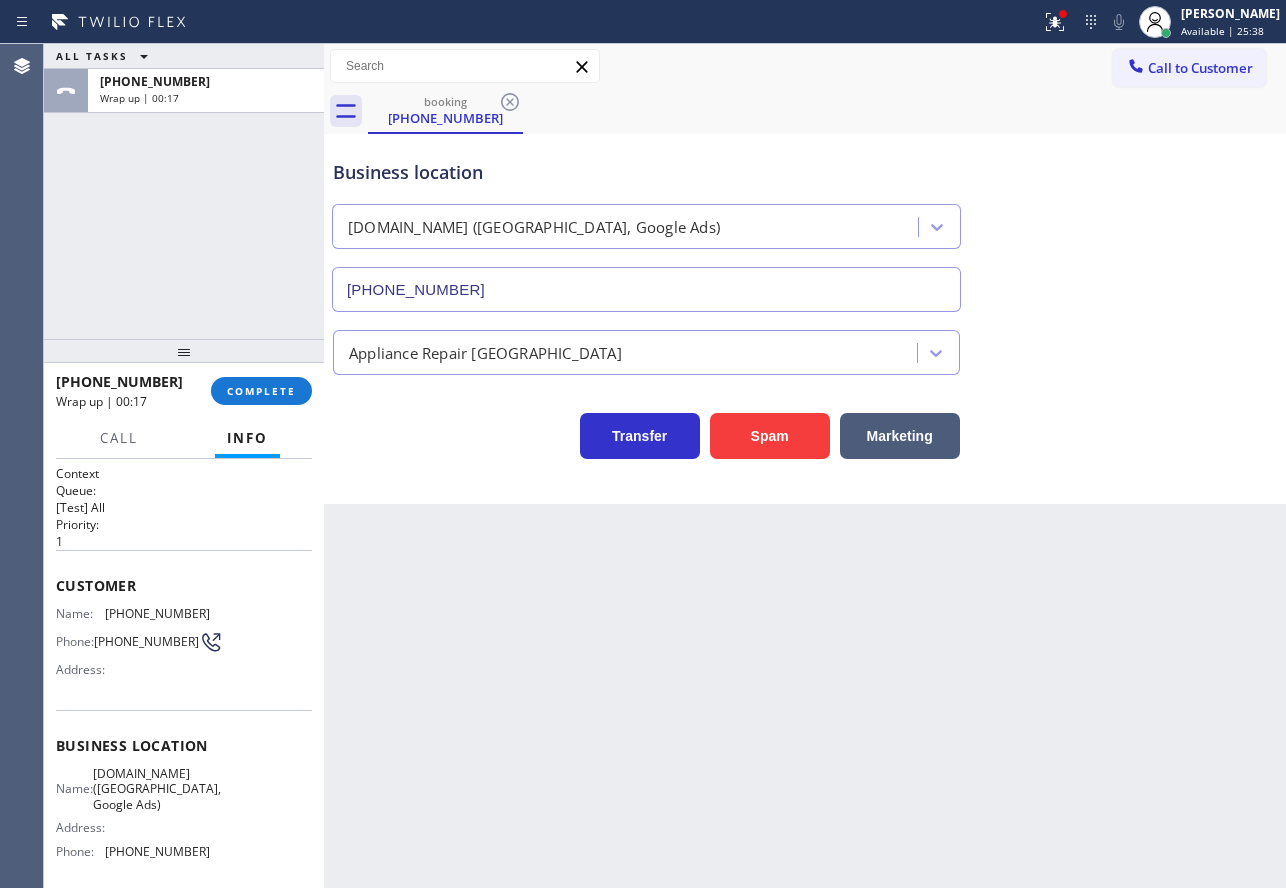 copy on "[DOMAIN_NAME] ([GEOGRAPHIC_DATA], Google Ads)" 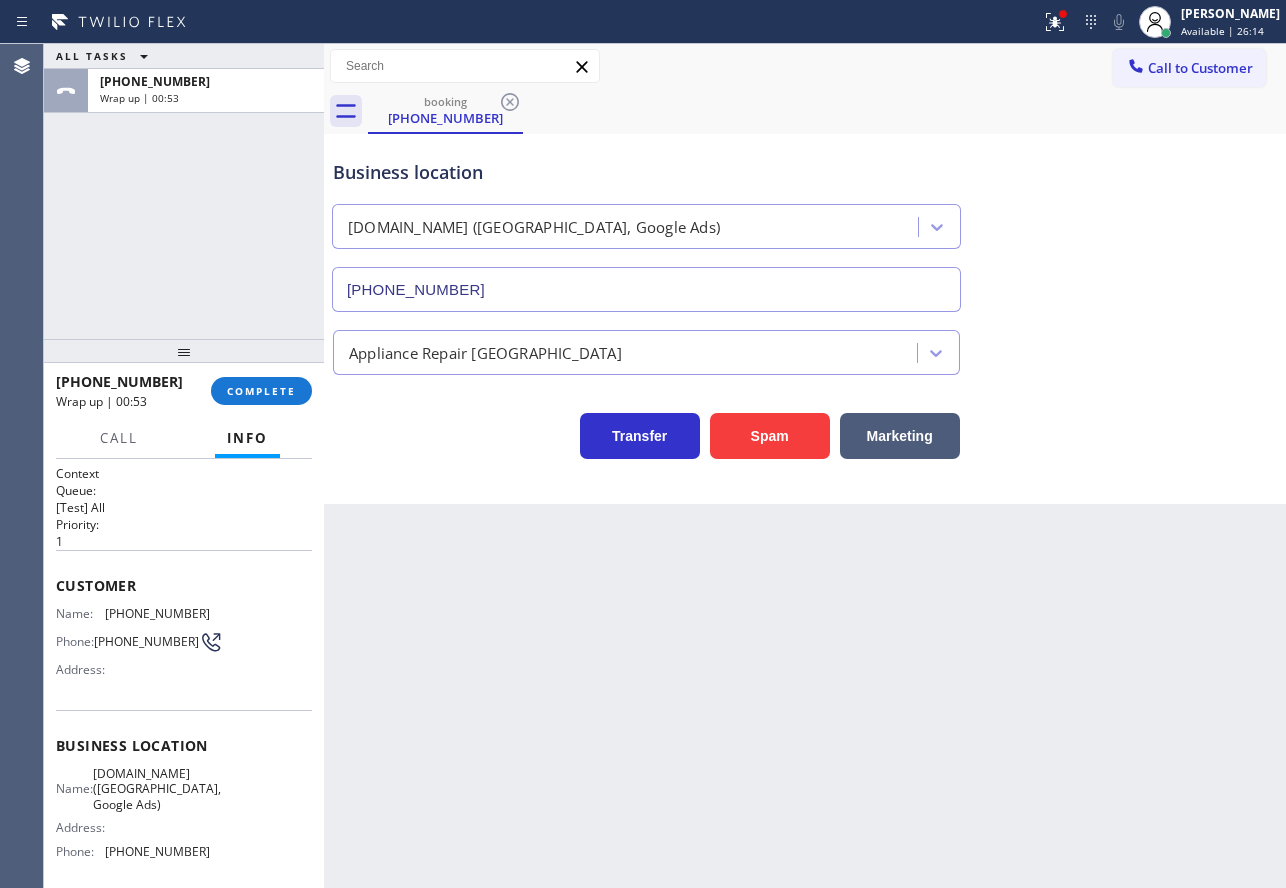 click on "[PHONE_NUMBER]" at bounding box center (157, 851) 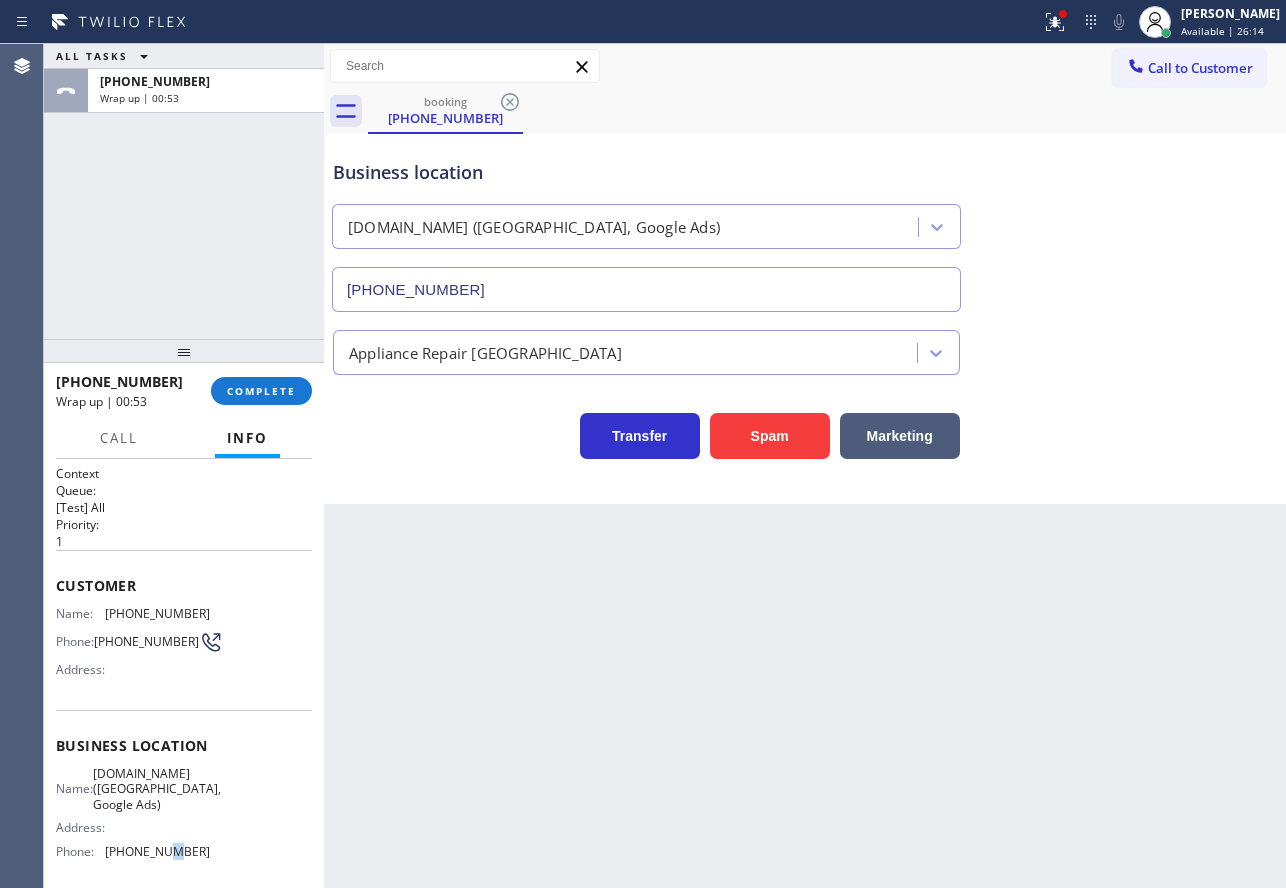 click on "[PHONE_NUMBER]" at bounding box center (157, 851) 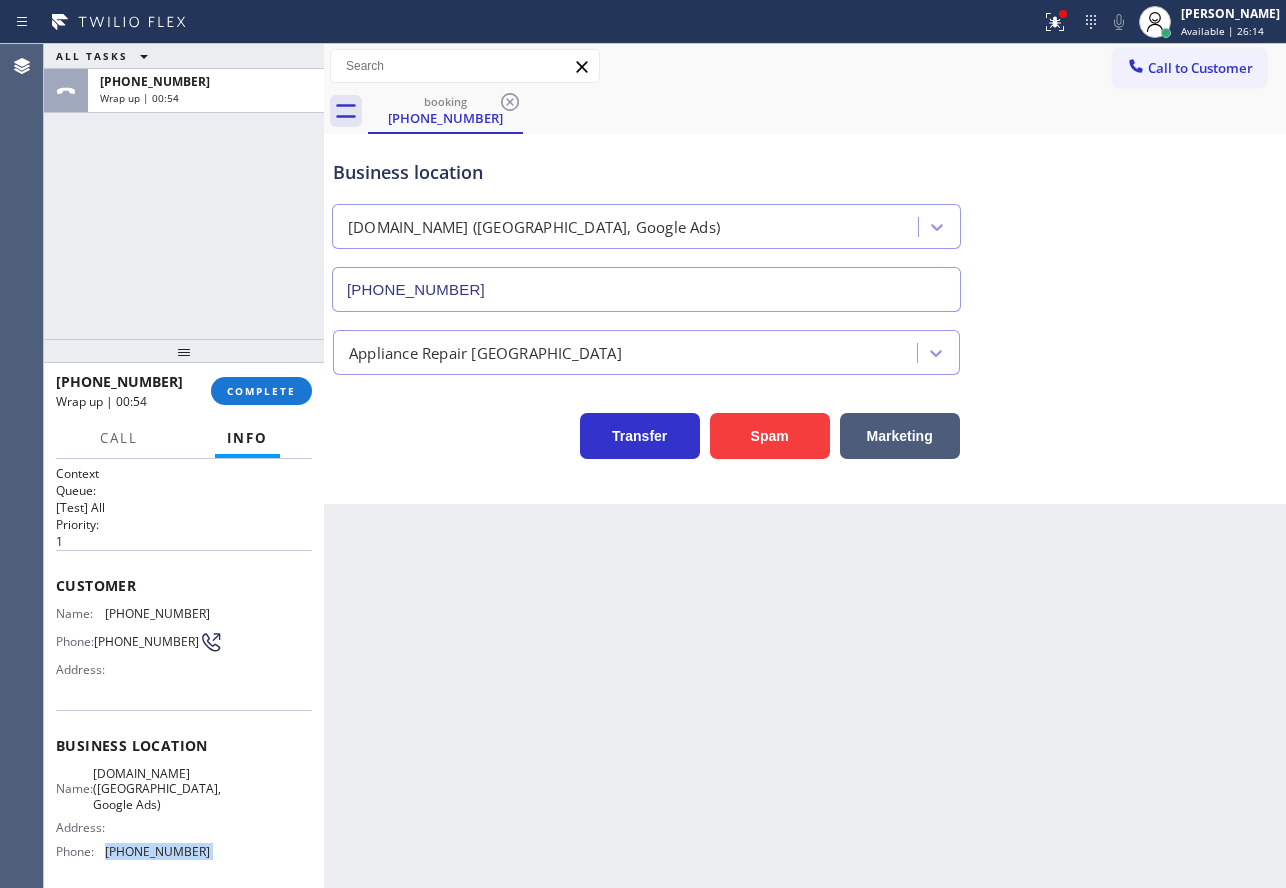 click on "[PHONE_NUMBER]" at bounding box center (157, 851) 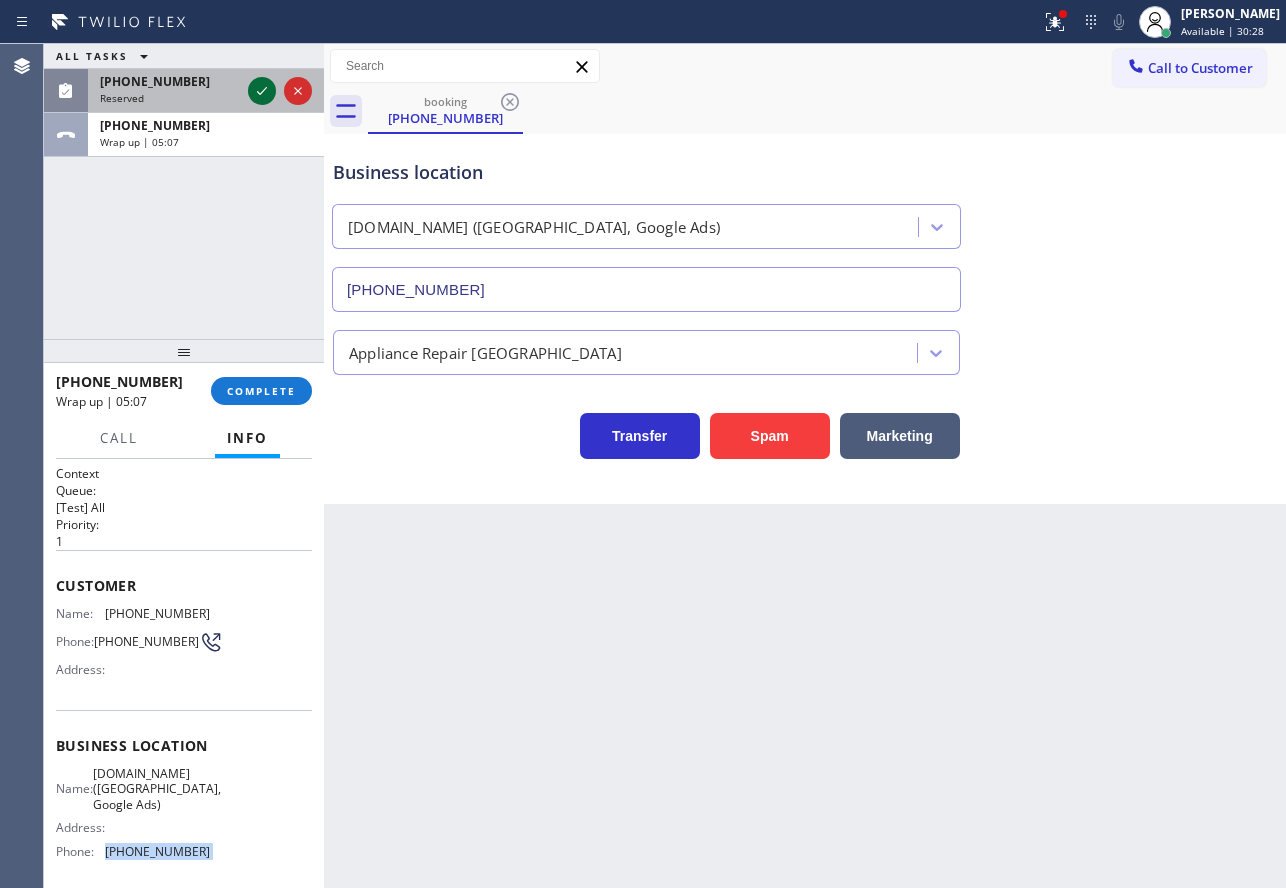click 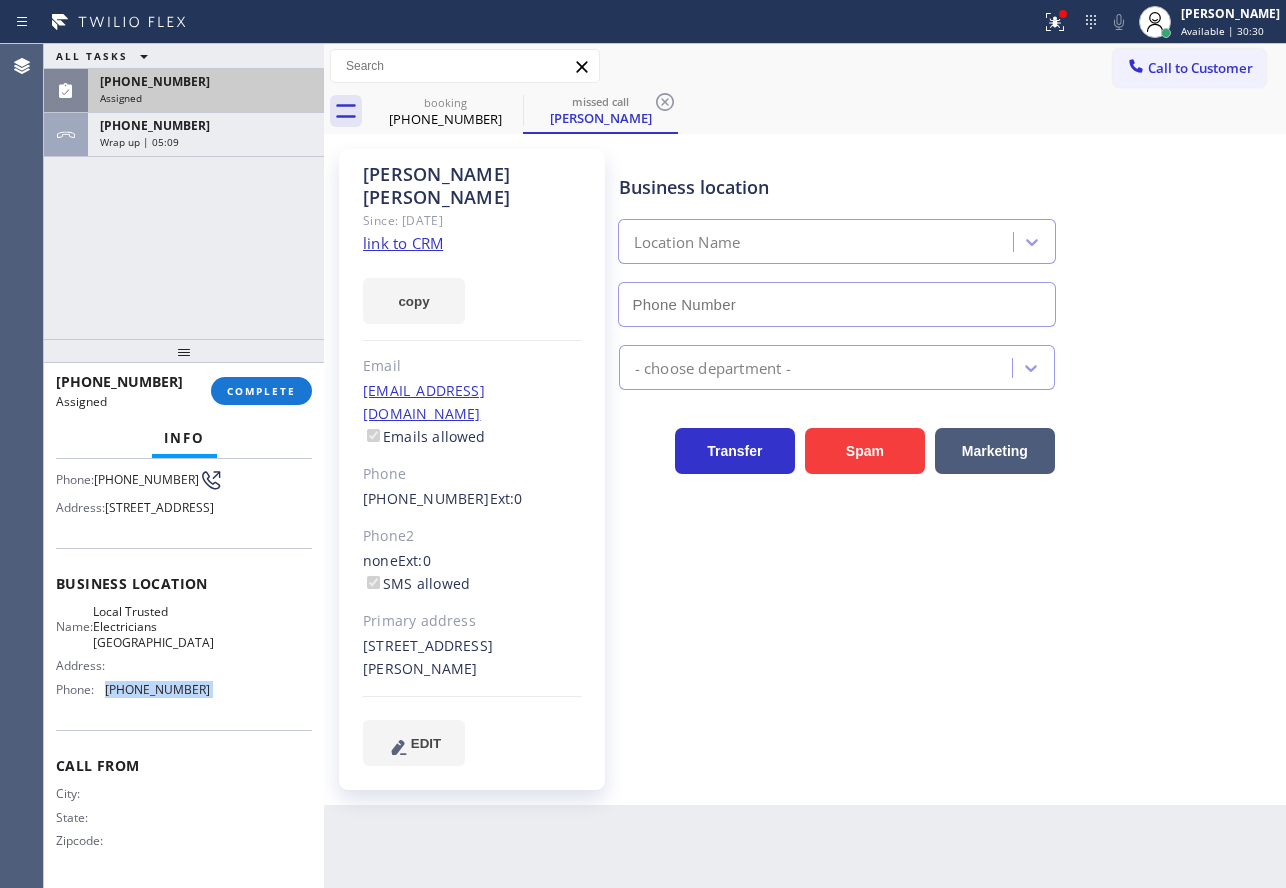 scroll, scrollTop: 249, scrollLeft: 0, axis: vertical 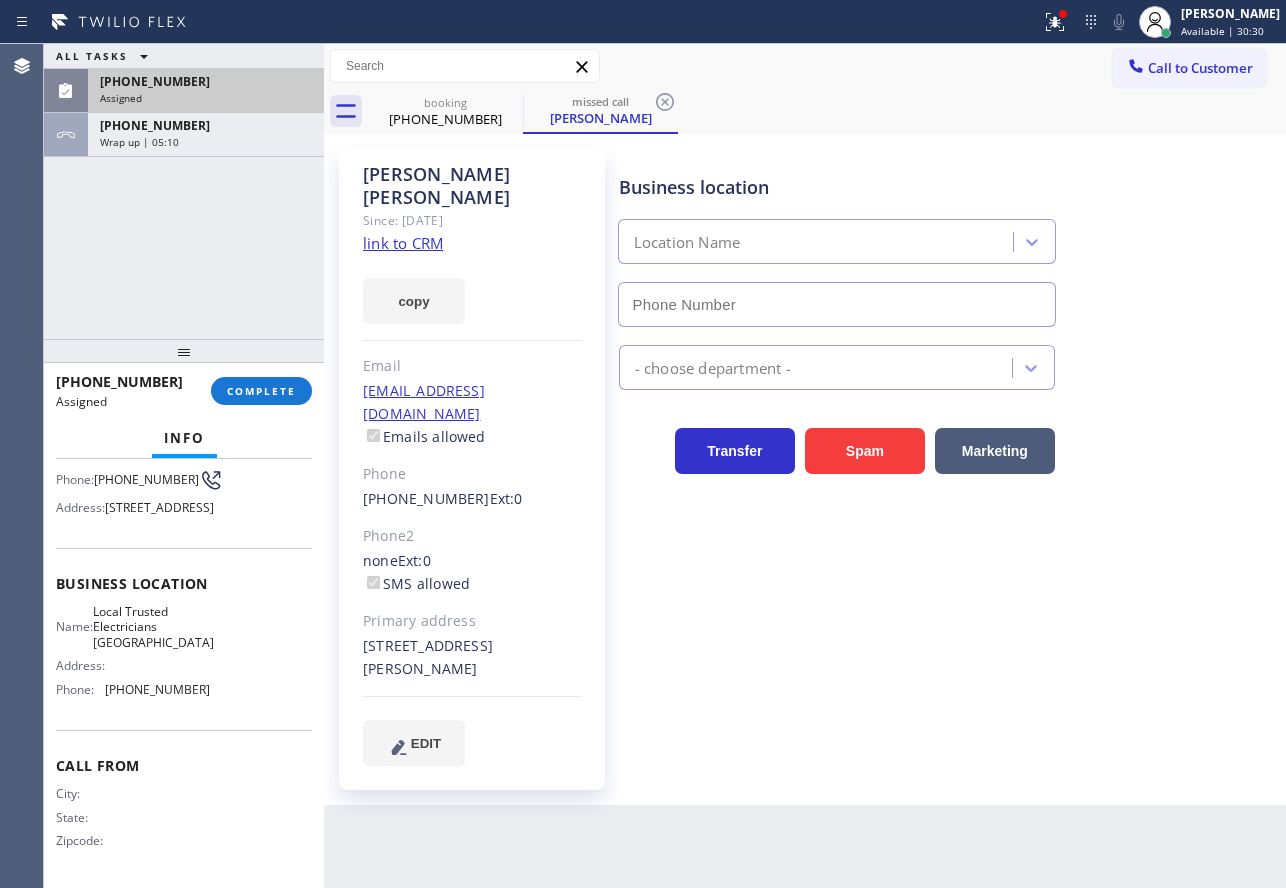 type on "[PHONE_NUMBER]" 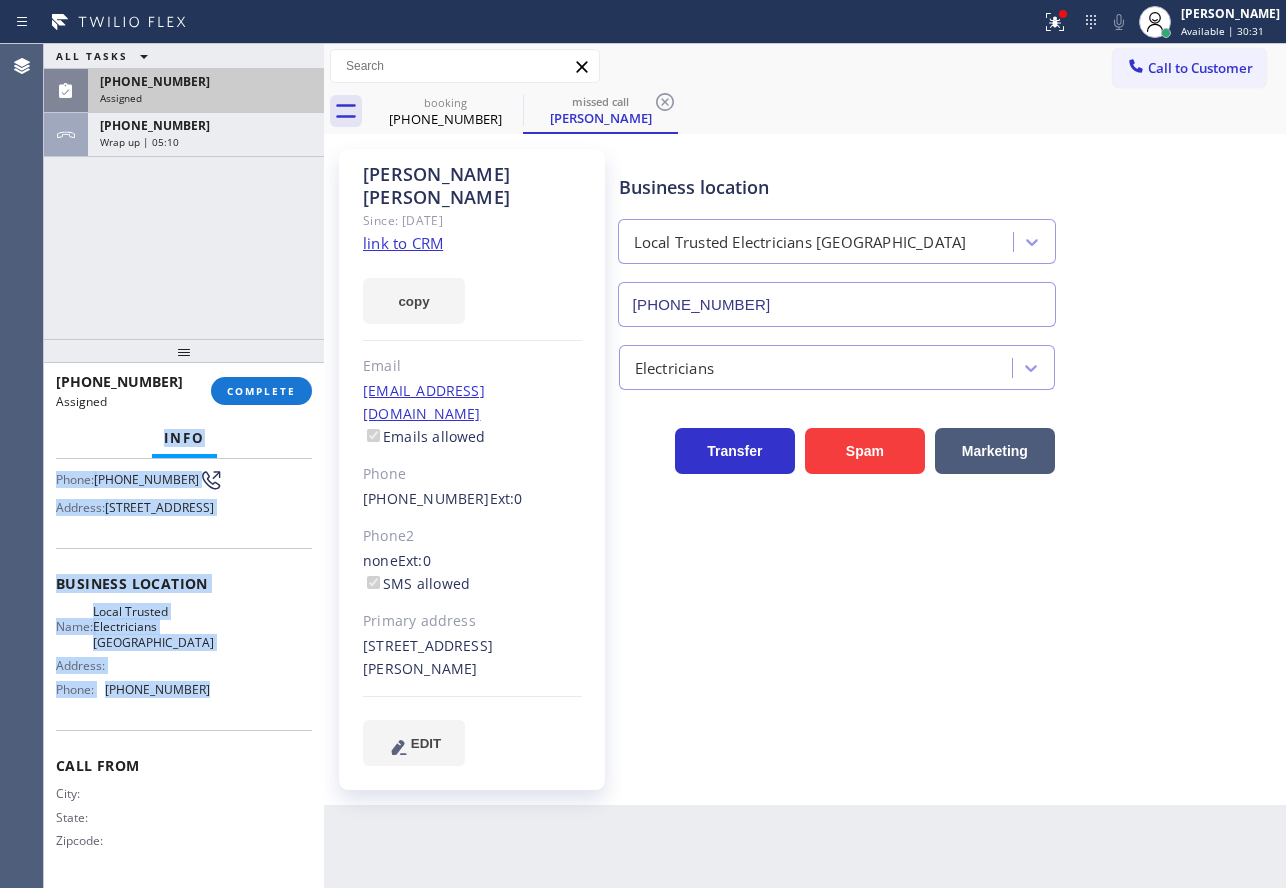 scroll, scrollTop: 0, scrollLeft: 0, axis: both 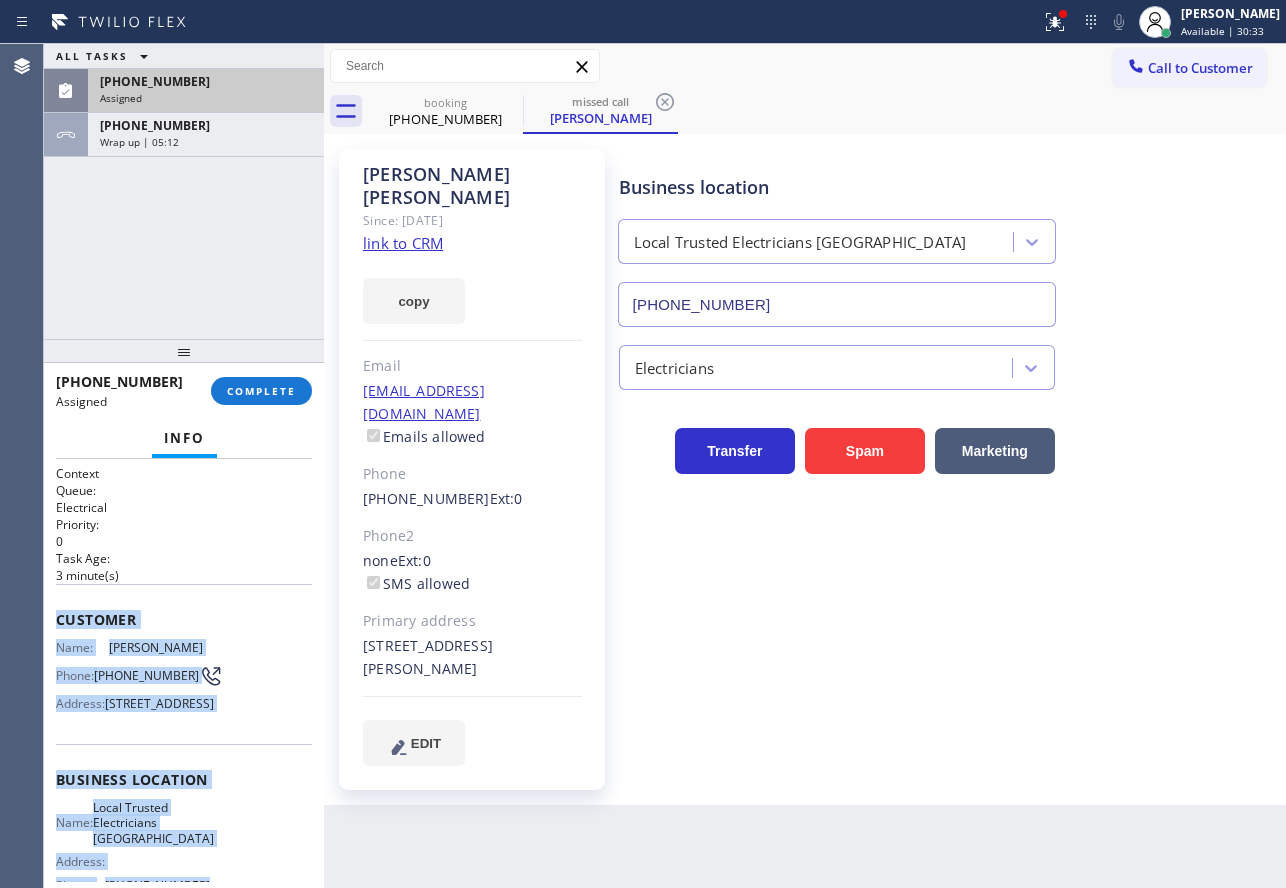 drag, startPoint x: 209, startPoint y: 705, endPoint x: 49, endPoint y: 630, distance: 176.70596 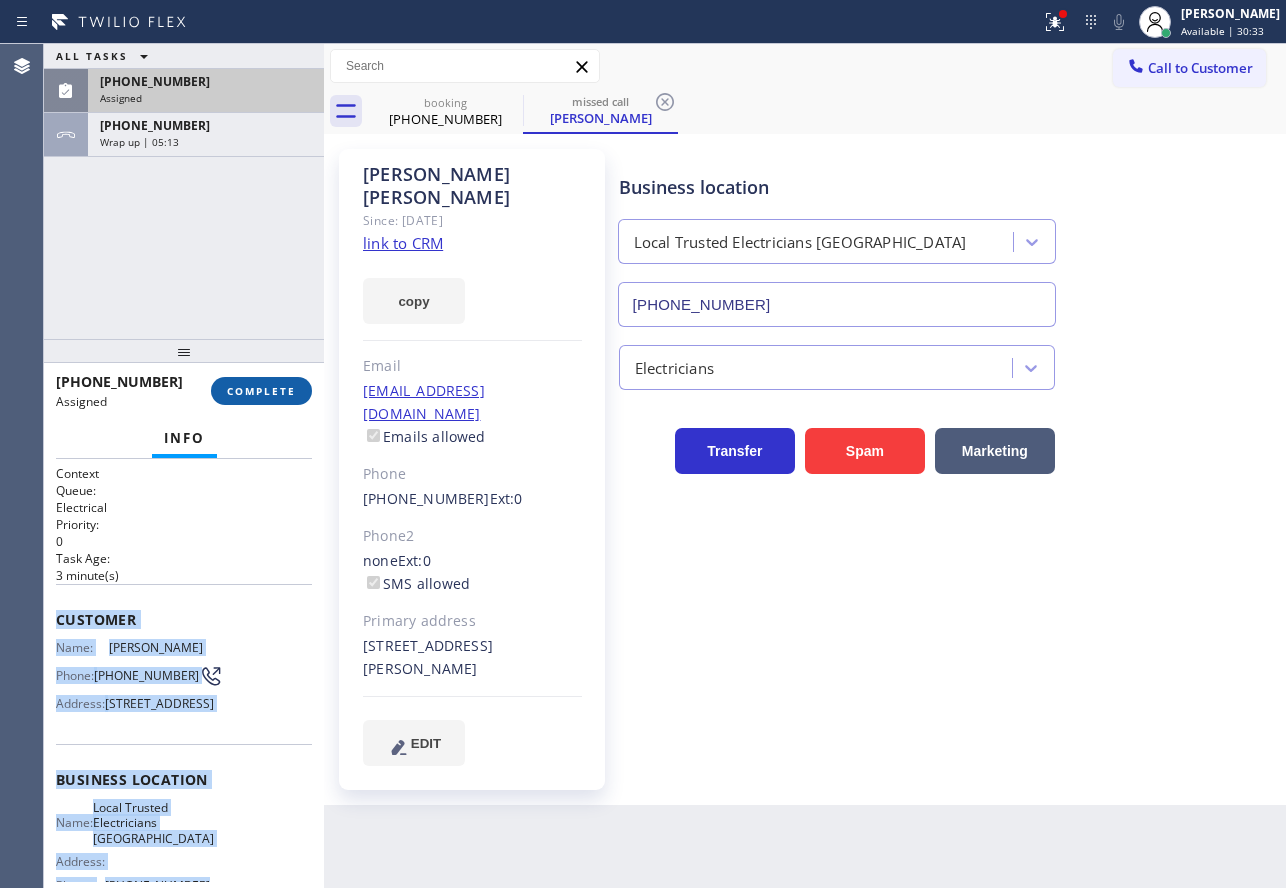 click on "COMPLETE" at bounding box center (261, 391) 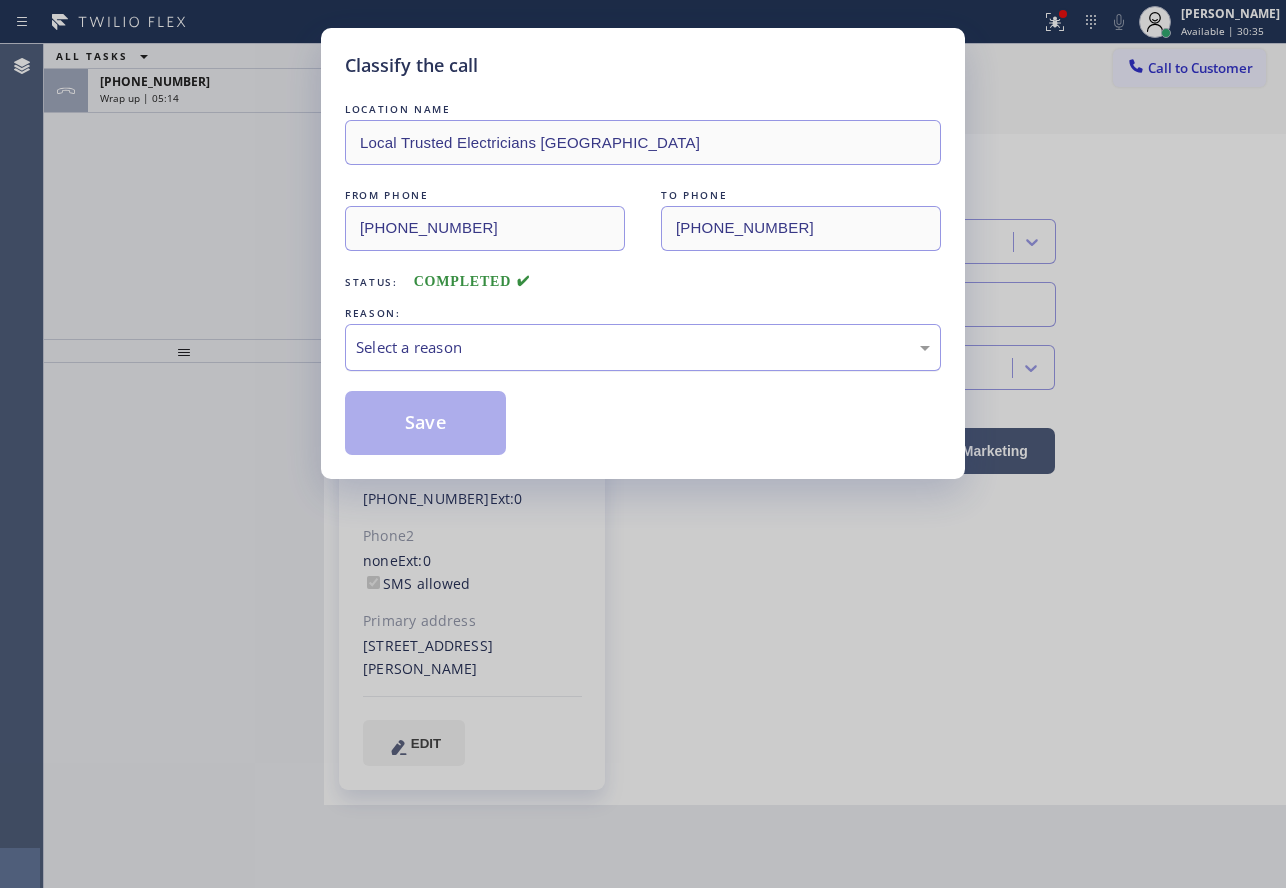 click on "Select a reason" at bounding box center (643, 347) 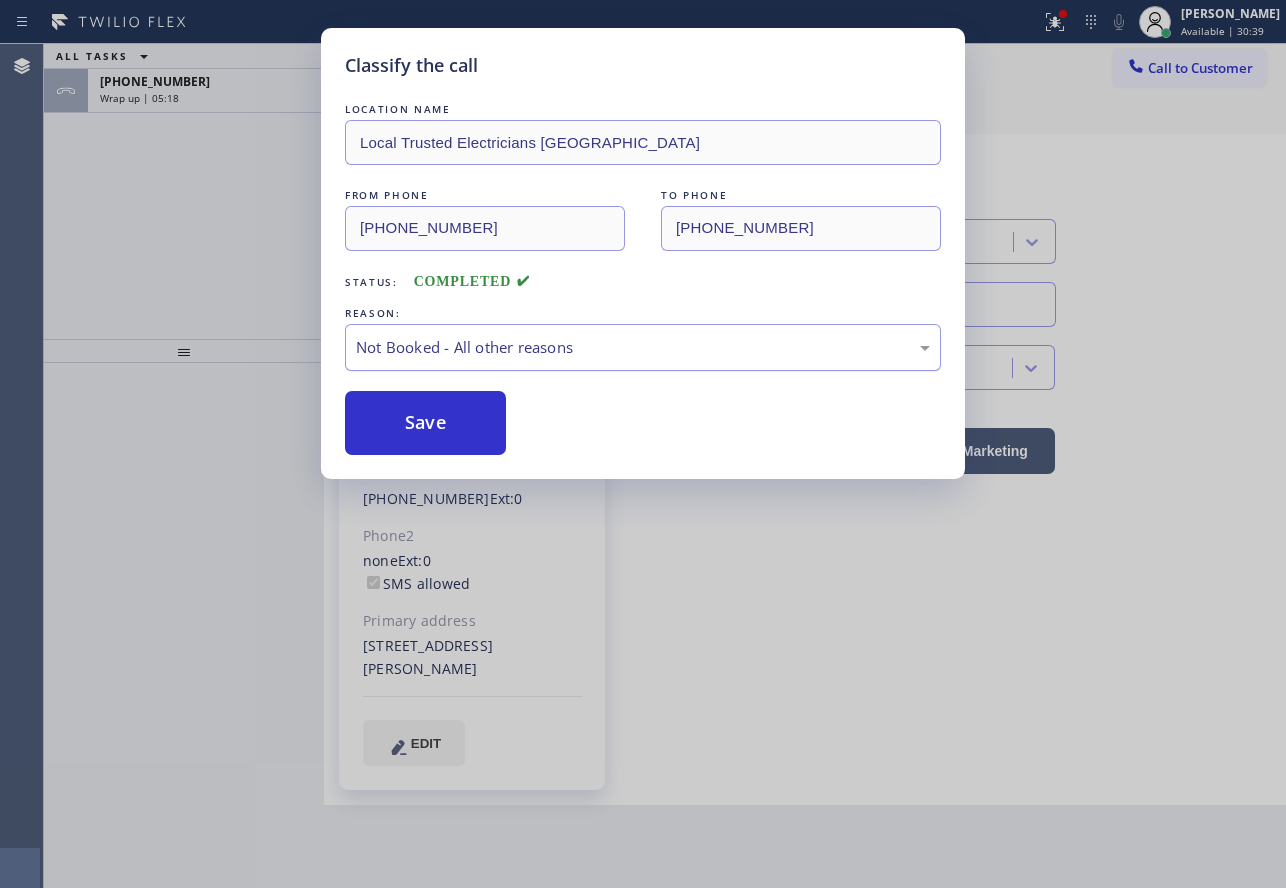 click on "Not Booked - All other reasons" at bounding box center (643, 347) 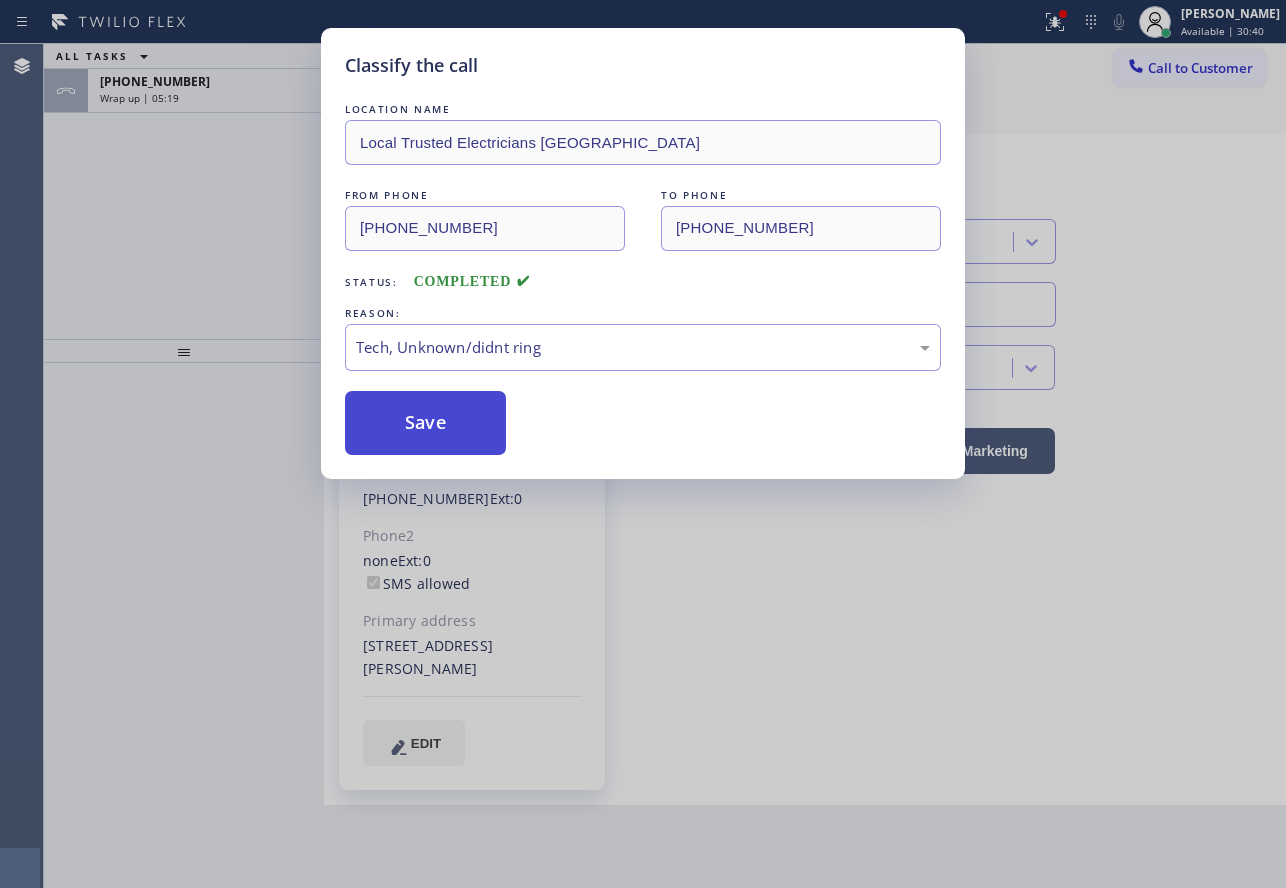 click on "Save" at bounding box center [425, 423] 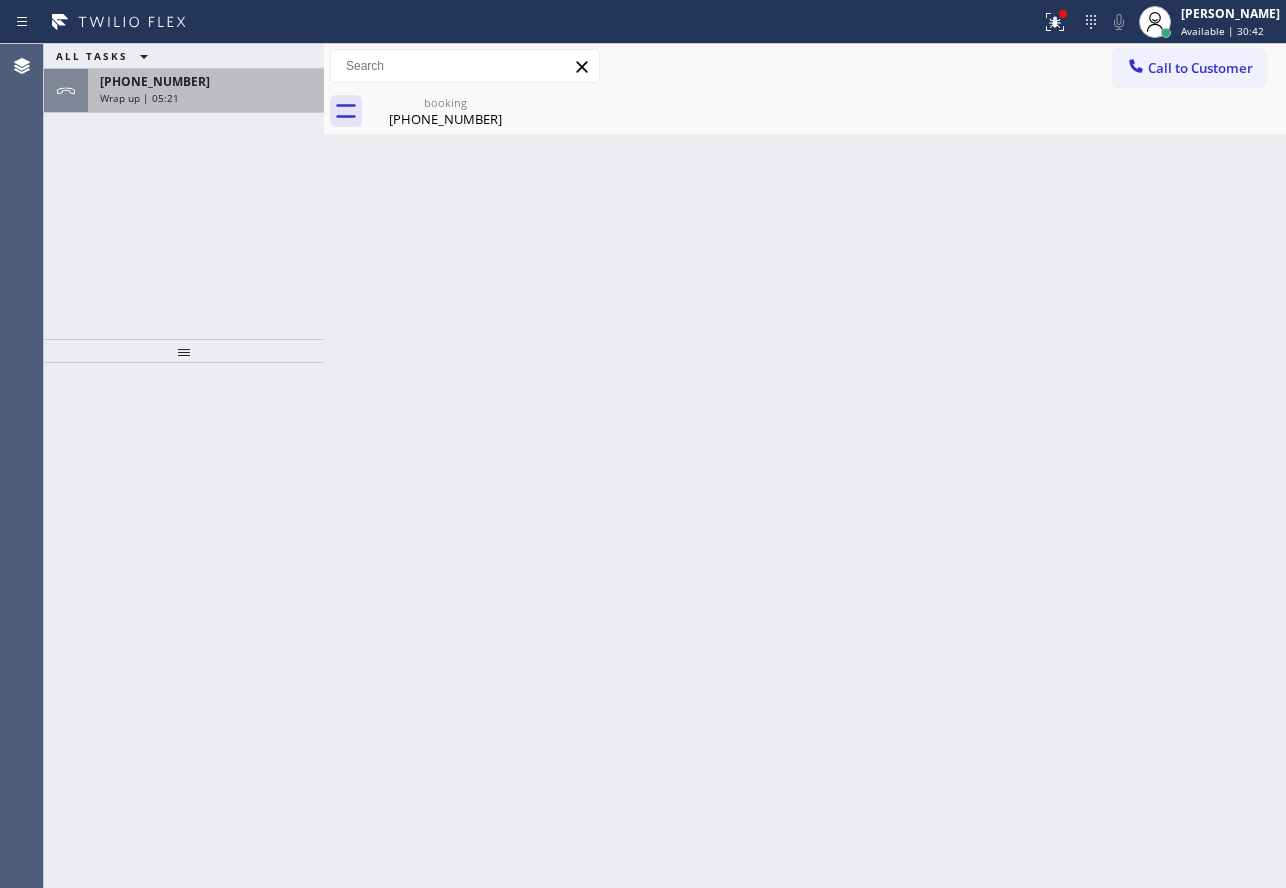 click on "Wrap up | 05:21" at bounding box center (206, 98) 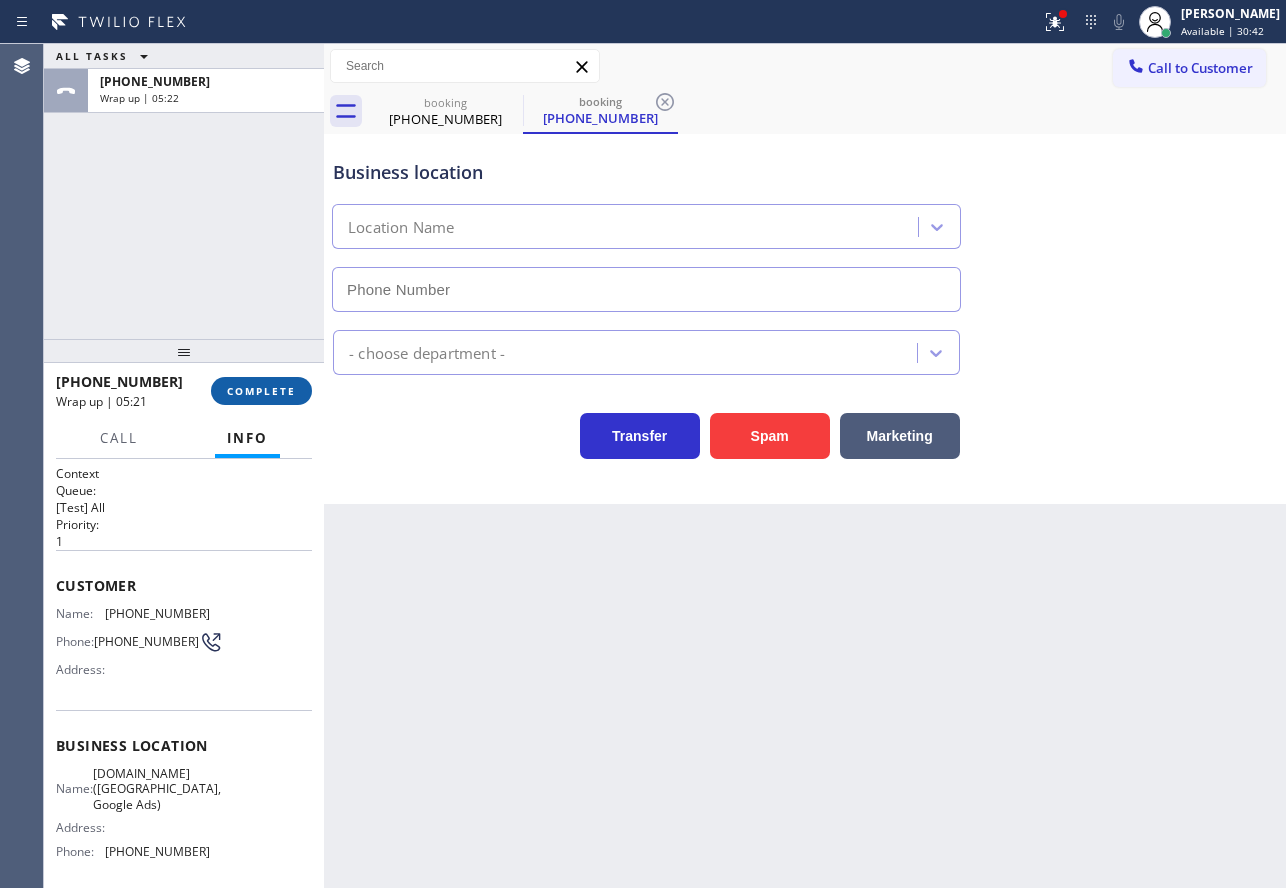 type on "[PHONE_NUMBER]" 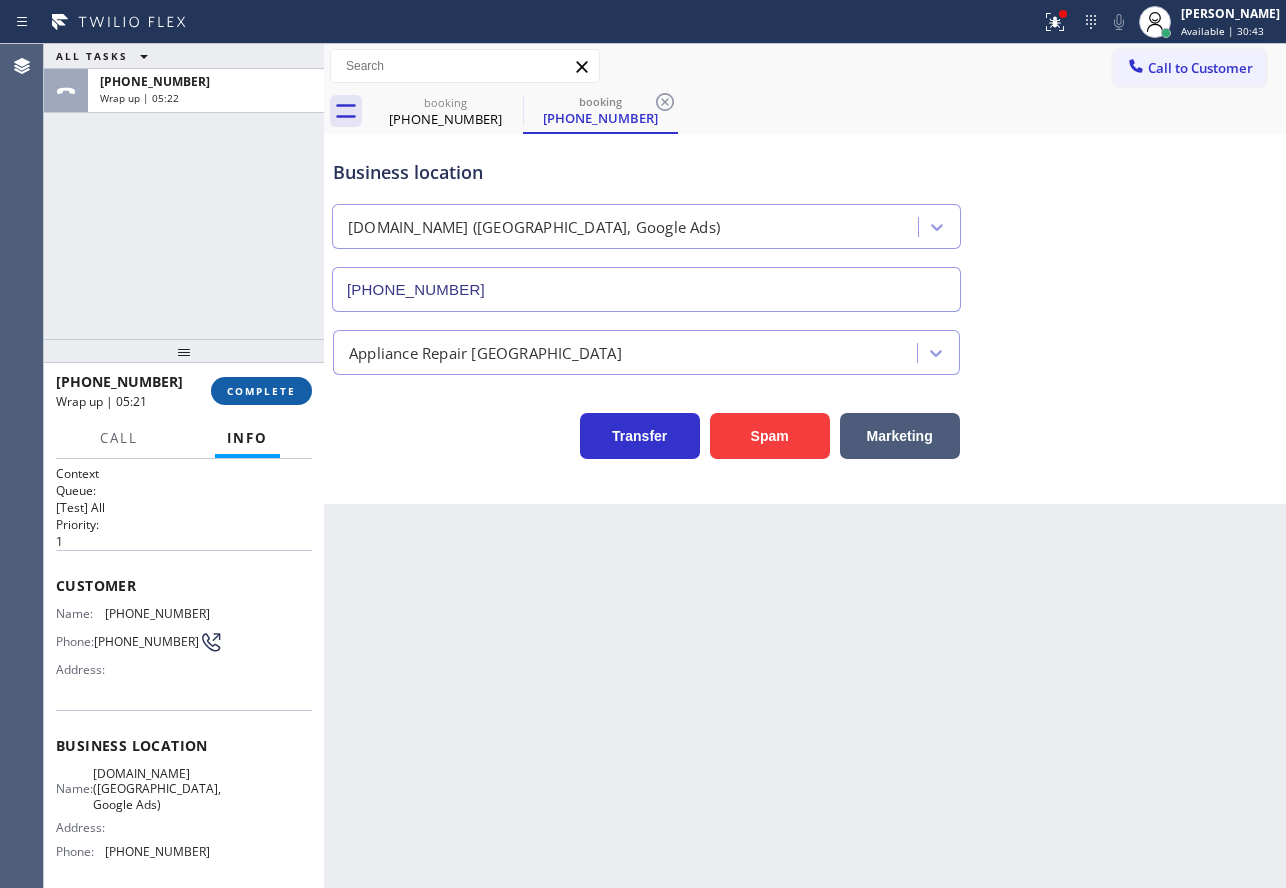 click on "COMPLETE" at bounding box center (261, 391) 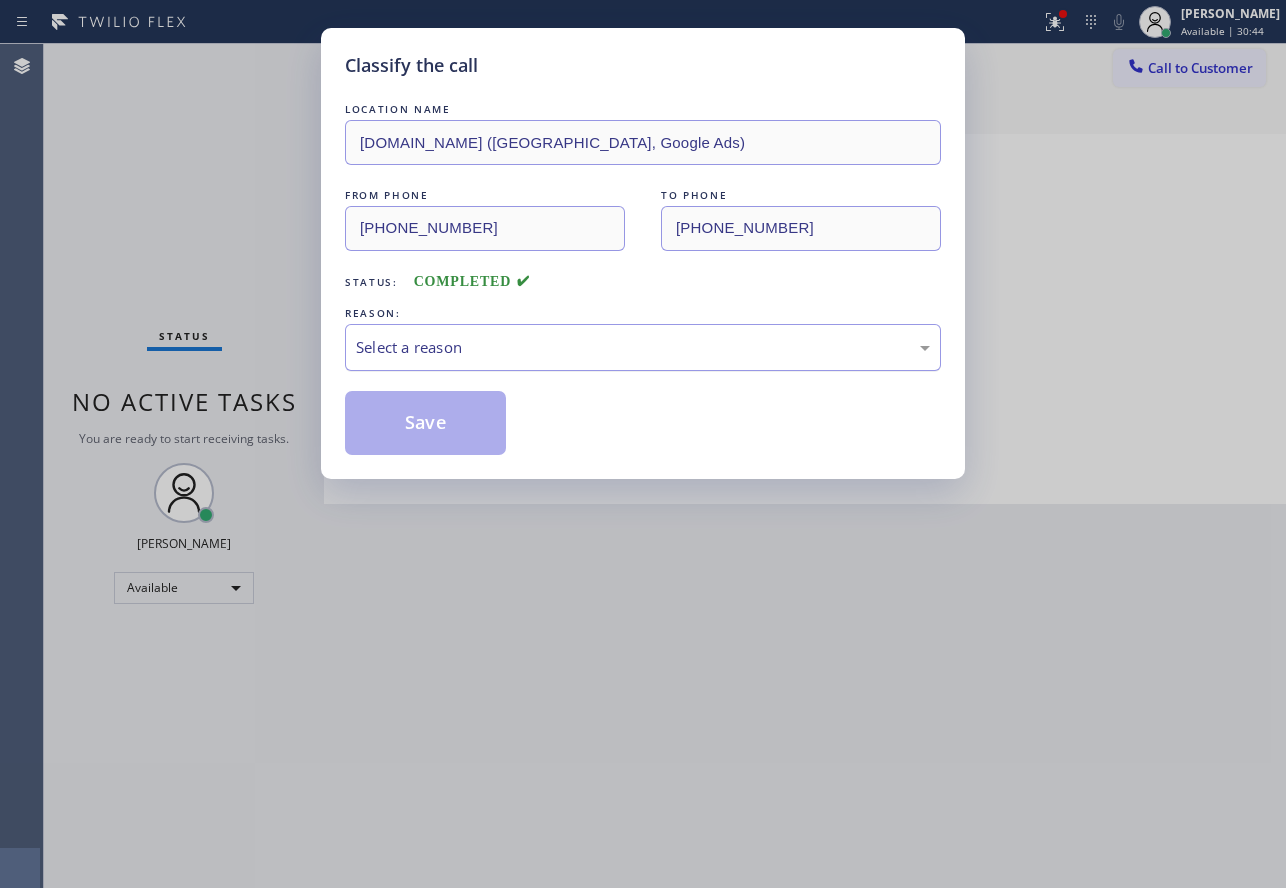 click on "Select a reason" at bounding box center (643, 347) 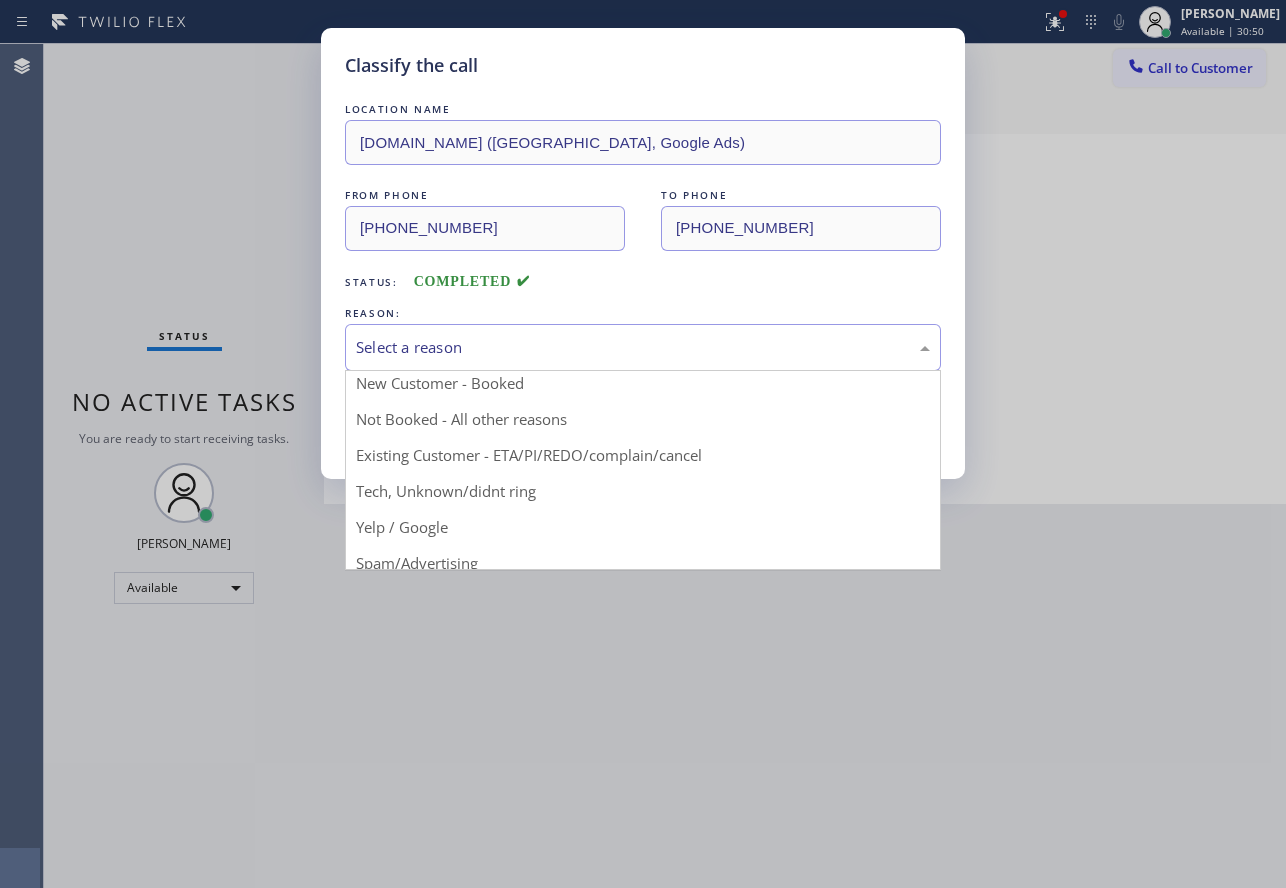 scroll, scrollTop: 0, scrollLeft: 0, axis: both 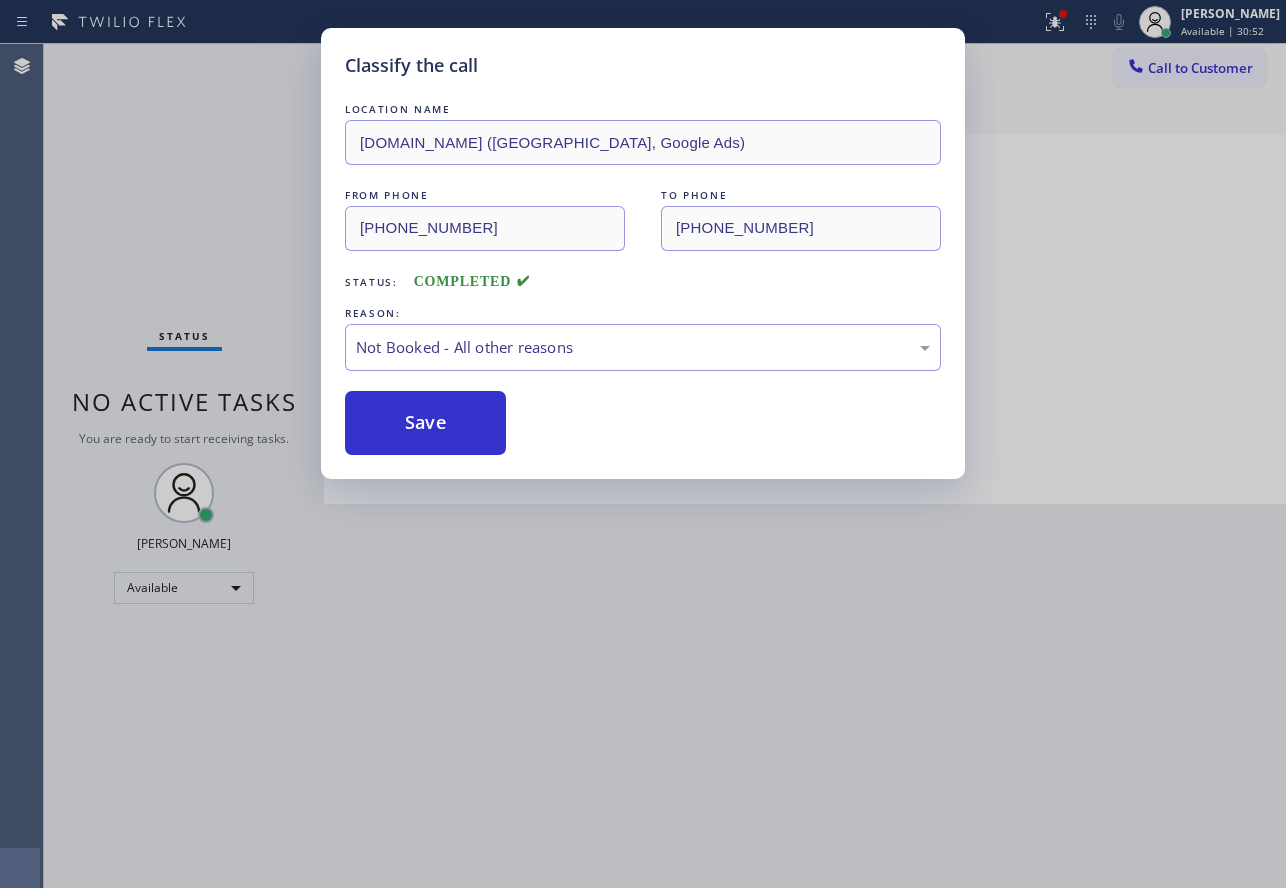 click on "Save" at bounding box center (425, 423) 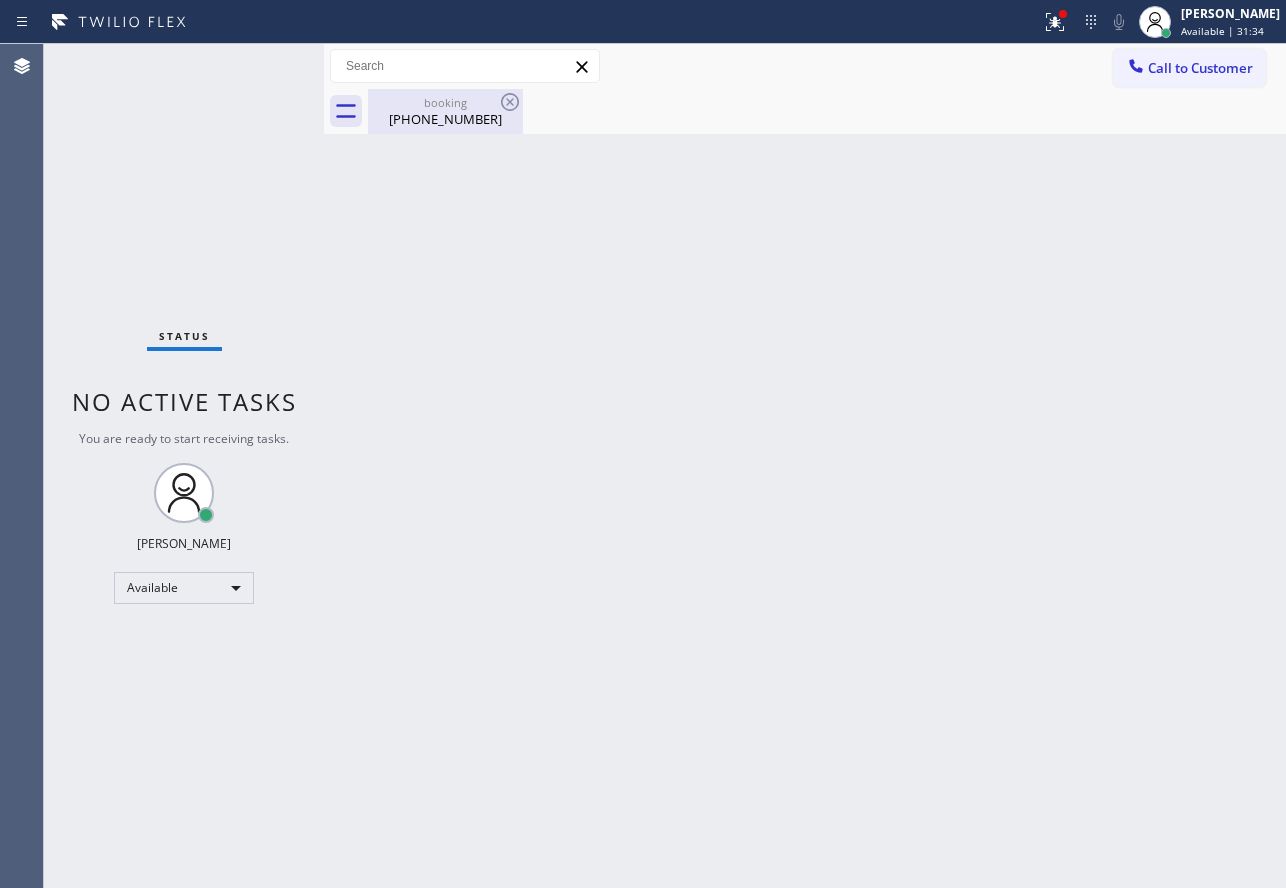 click on "[PHONE_NUMBER]" at bounding box center [445, 119] 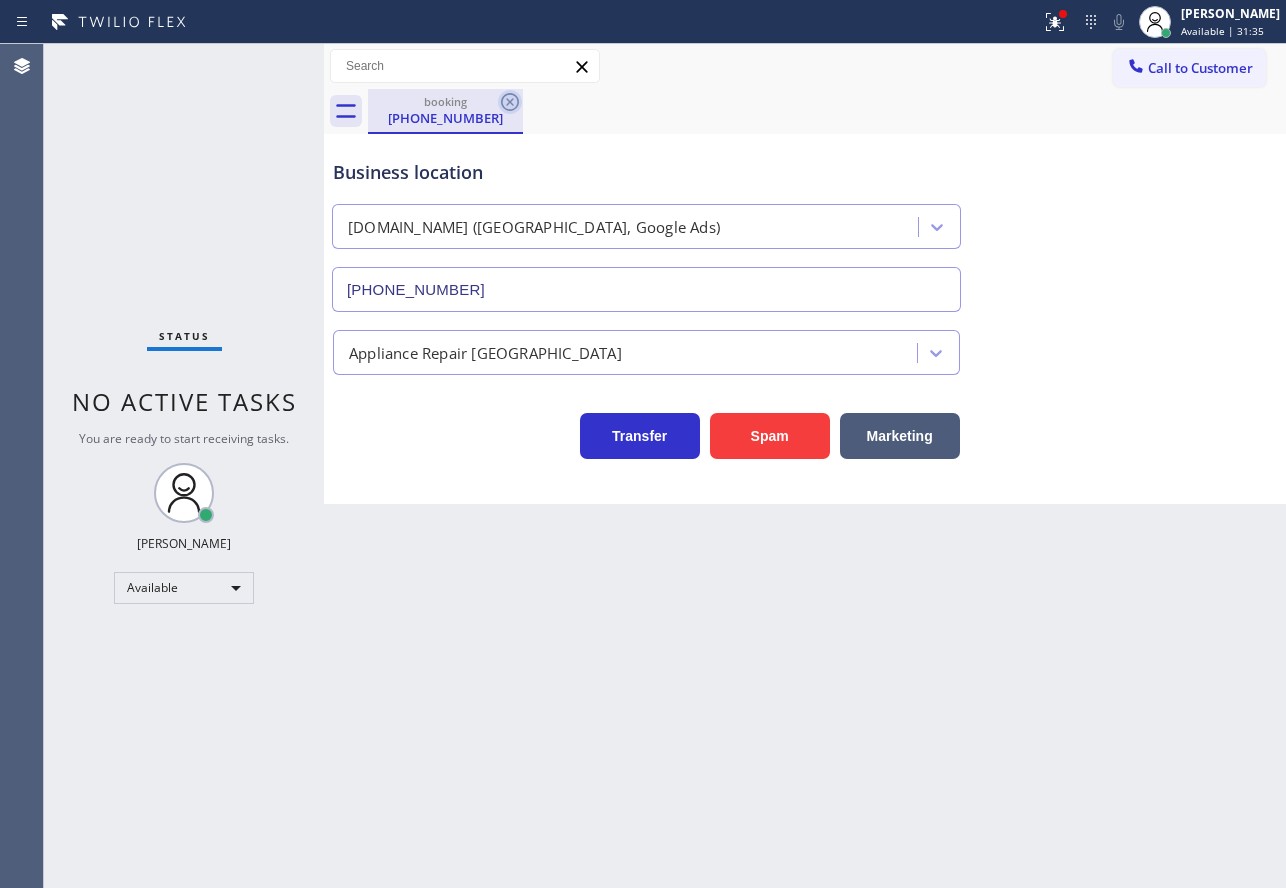 click 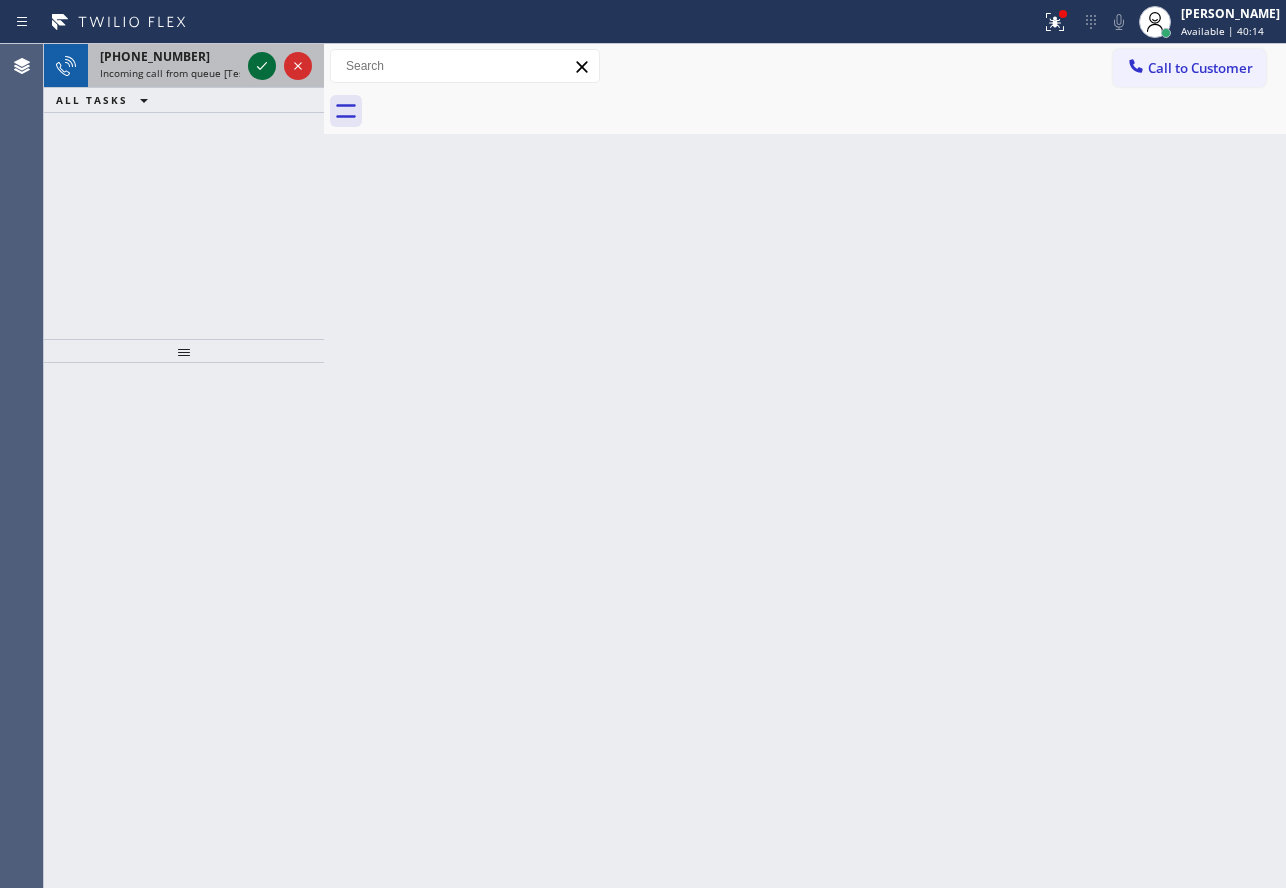 click 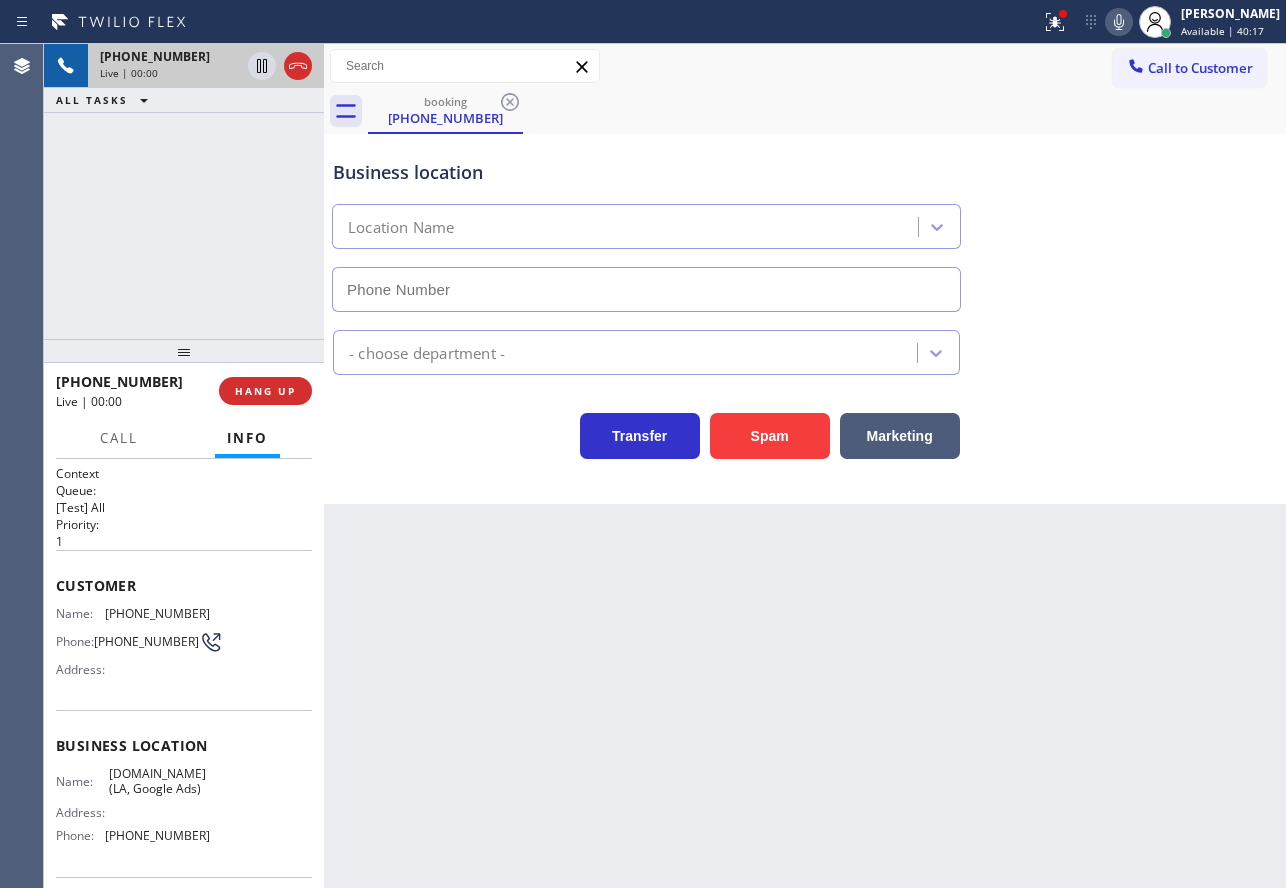 type on "[PHONE_NUMBER]" 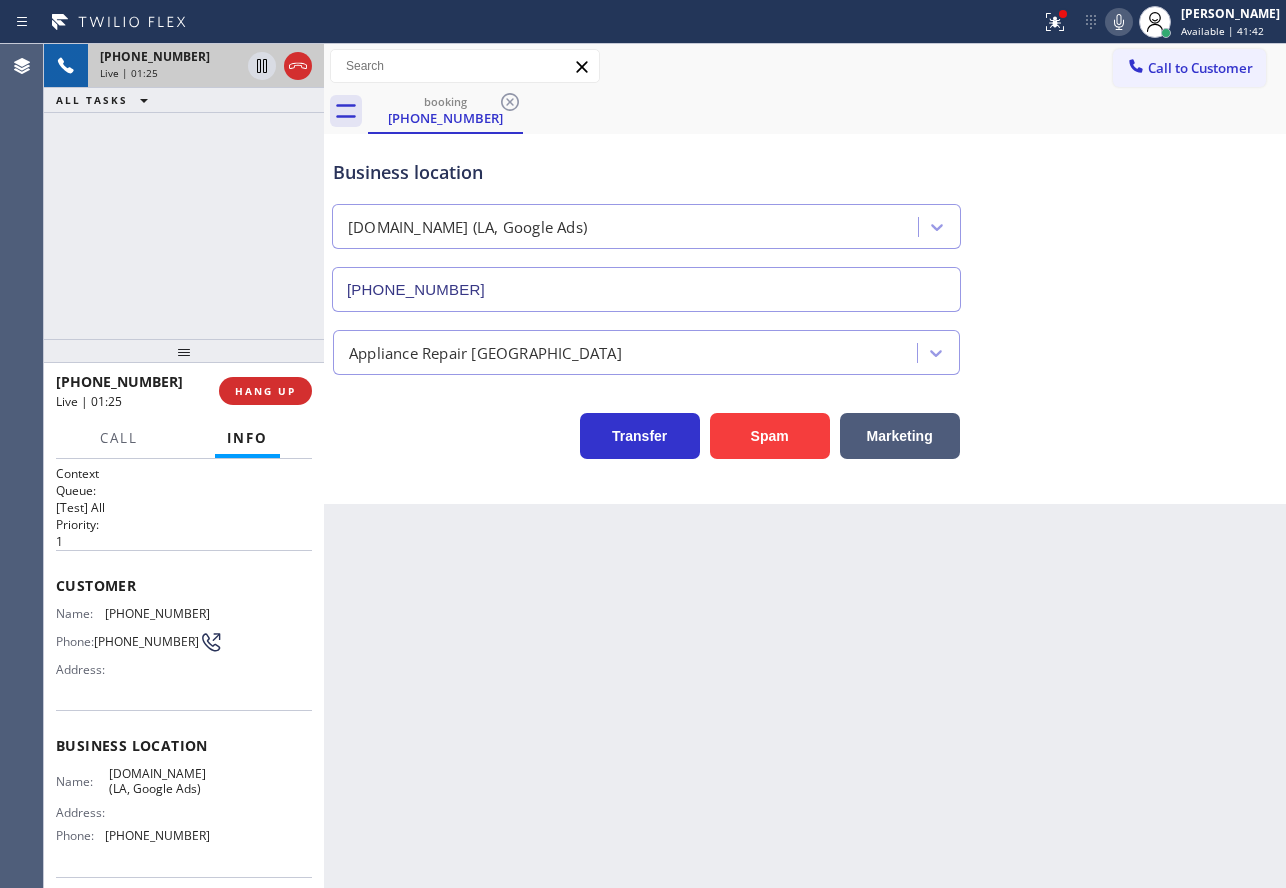 click on "Business location" at bounding box center [646, 172] 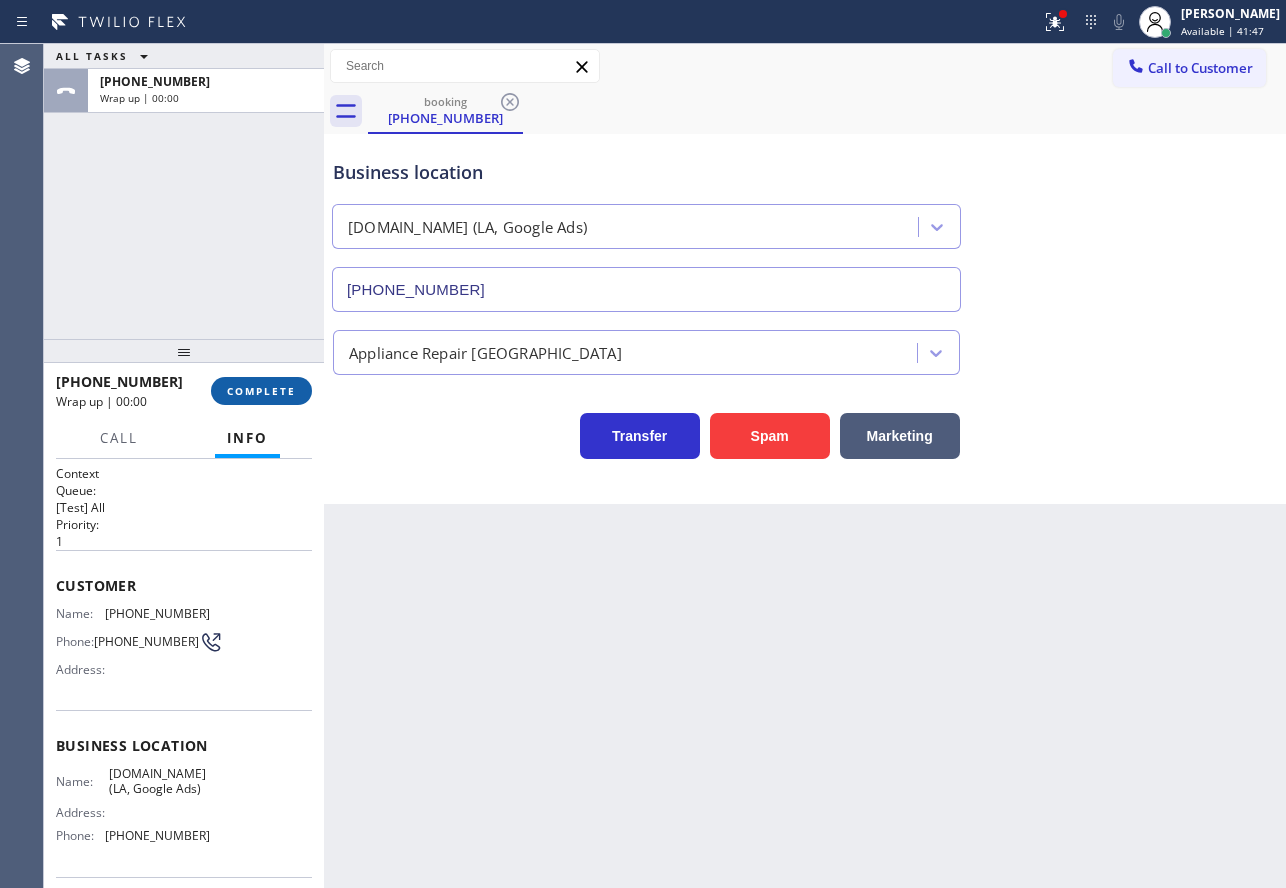 click on "COMPLETE" at bounding box center [261, 391] 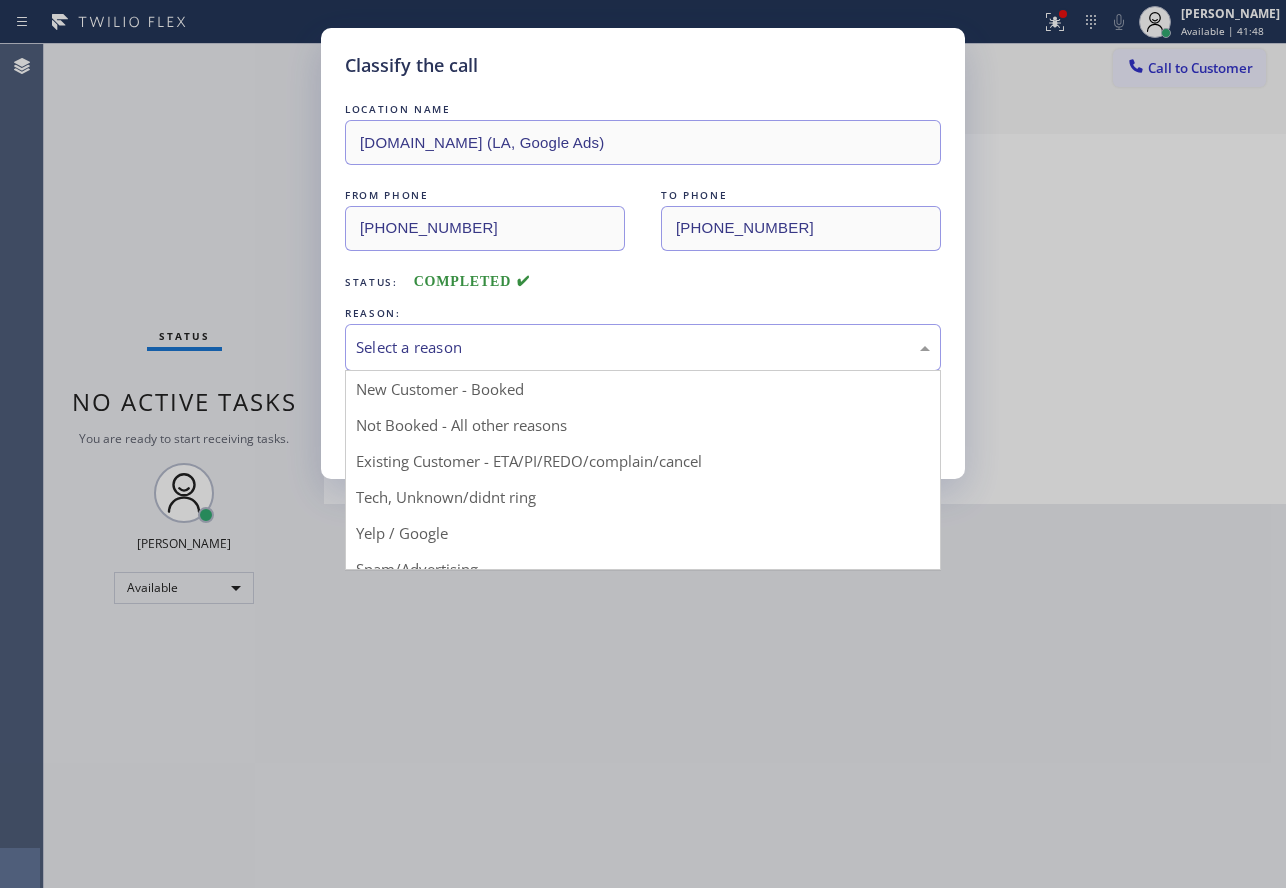 click on "Select a reason" at bounding box center [643, 347] 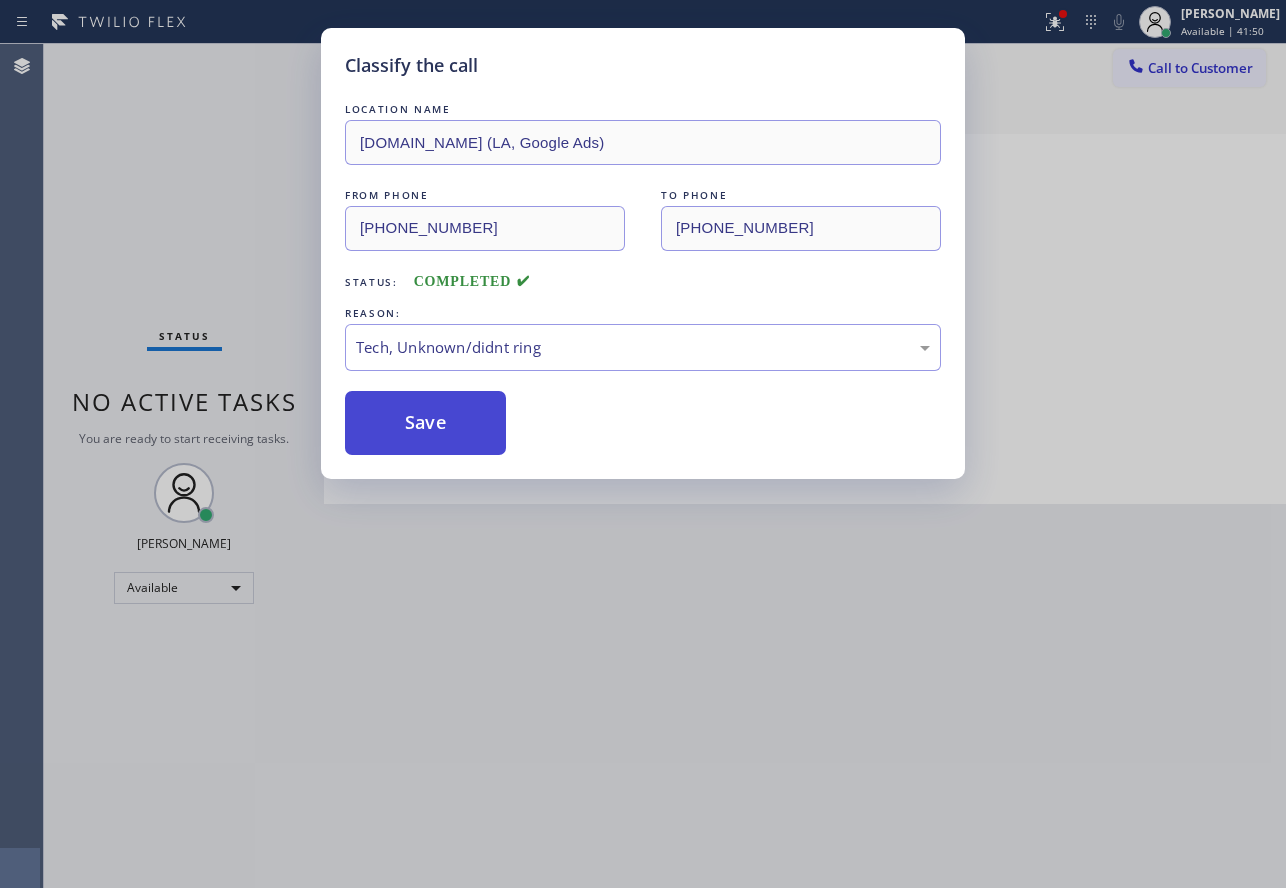 click on "Save" at bounding box center (425, 423) 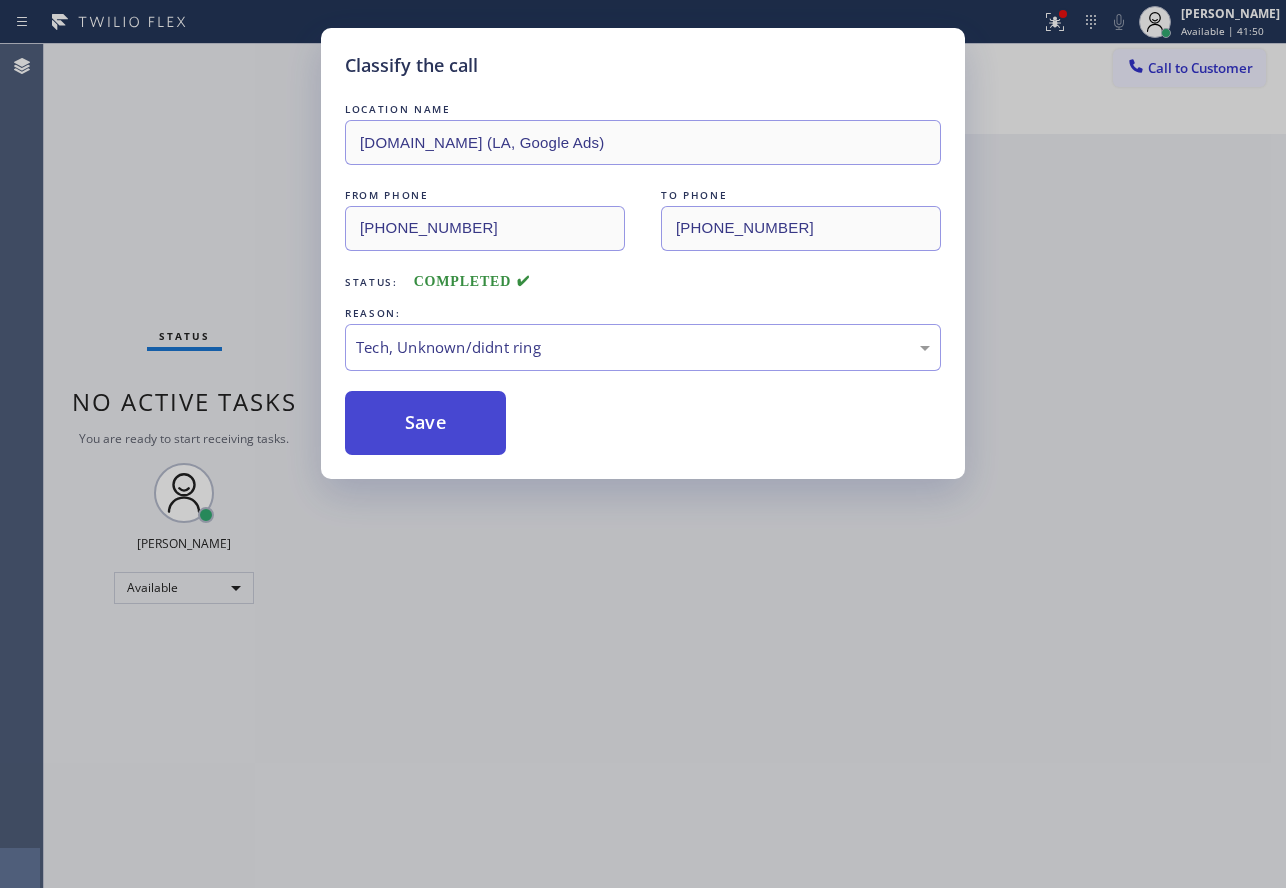 click on "Save" at bounding box center (425, 423) 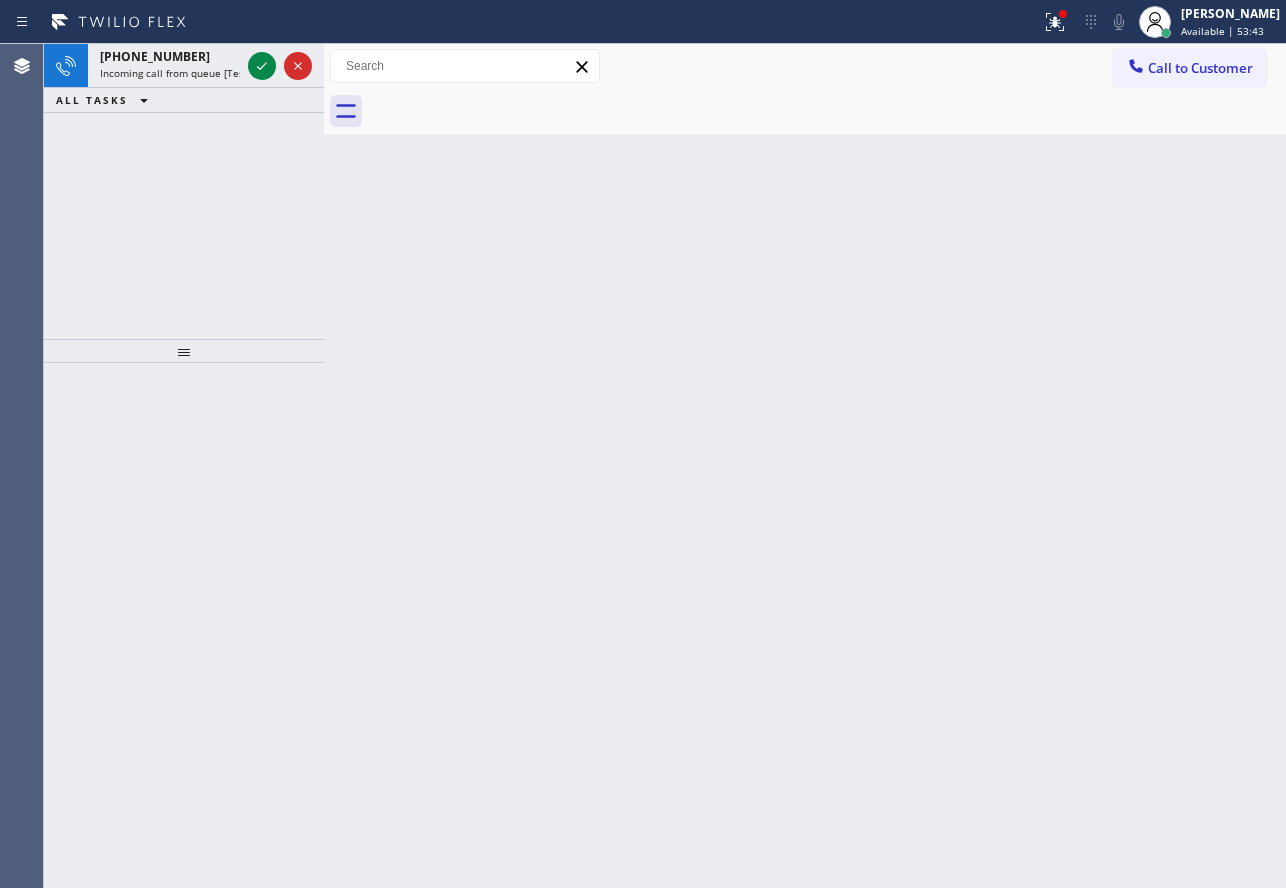 click 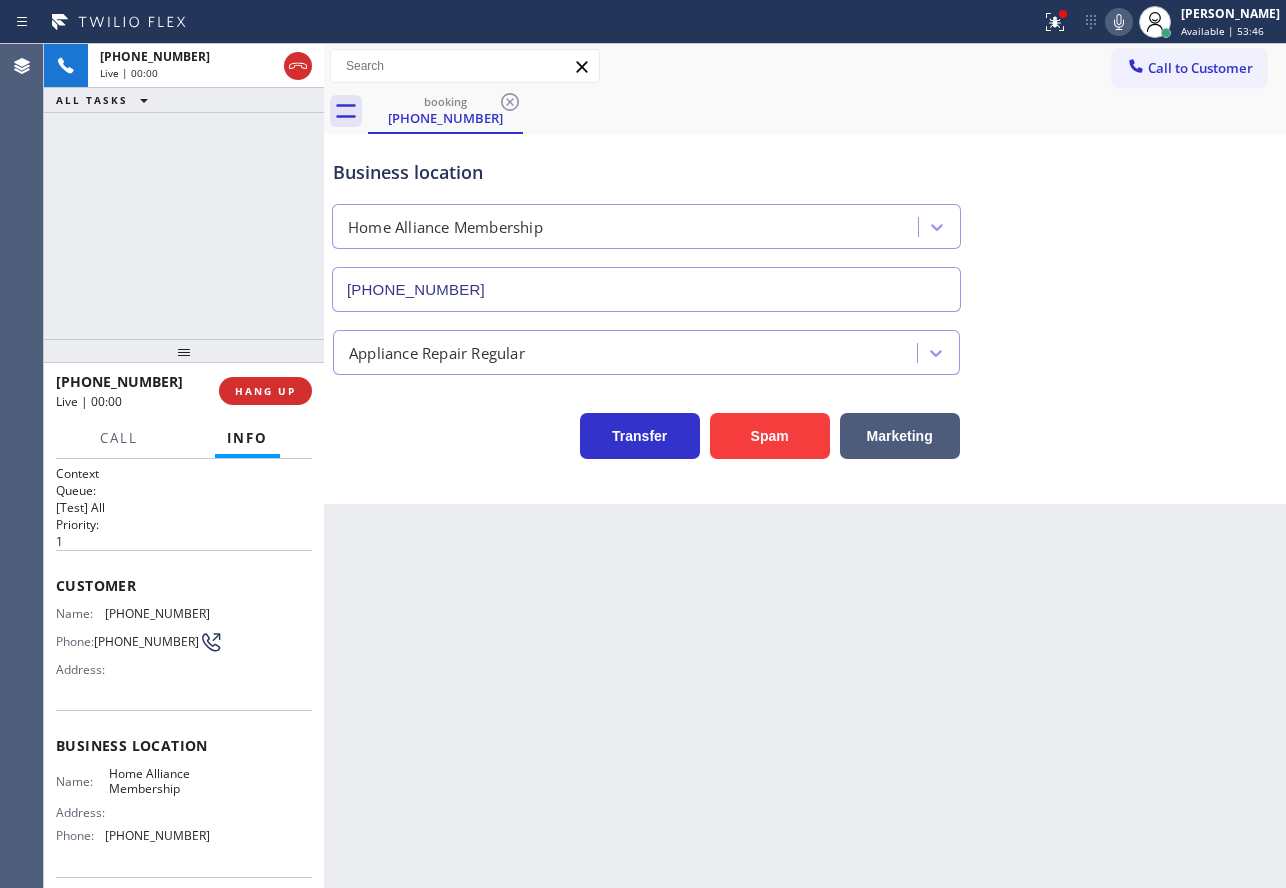 type on "[PHONE_NUMBER]" 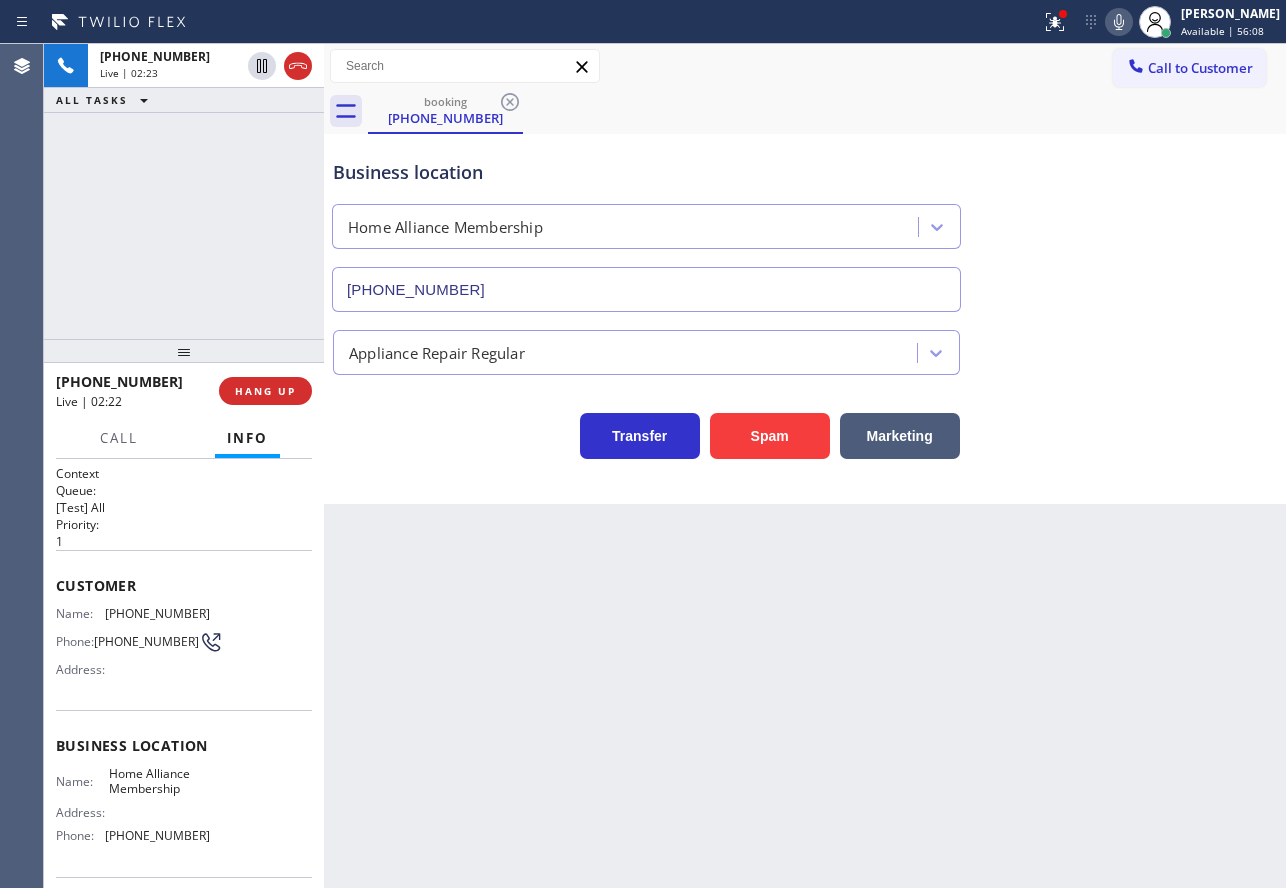 click on "Home Alliance Membership" at bounding box center (646, 222) 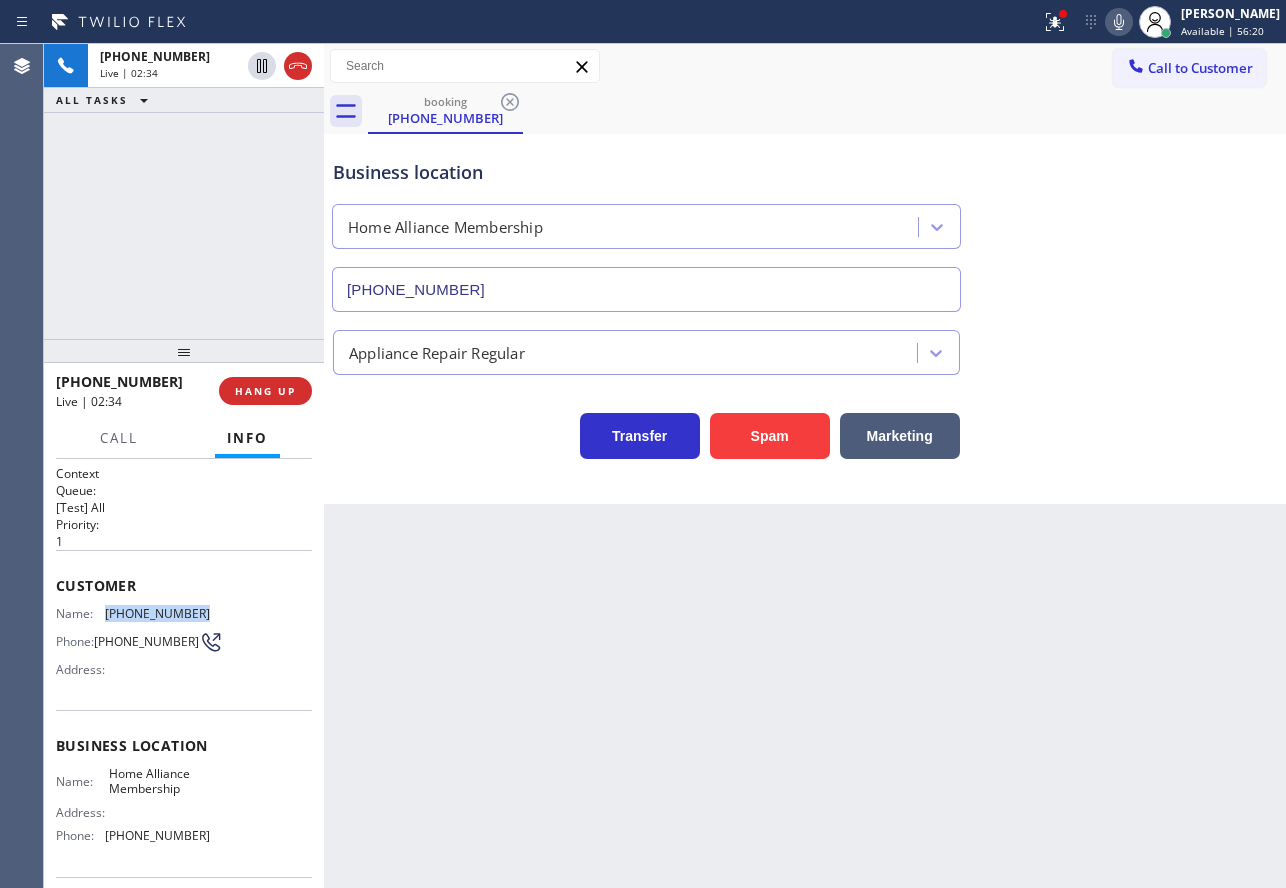 drag, startPoint x: 196, startPoint y: 619, endPoint x: 104, endPoint y: 617, distance: 92.021736 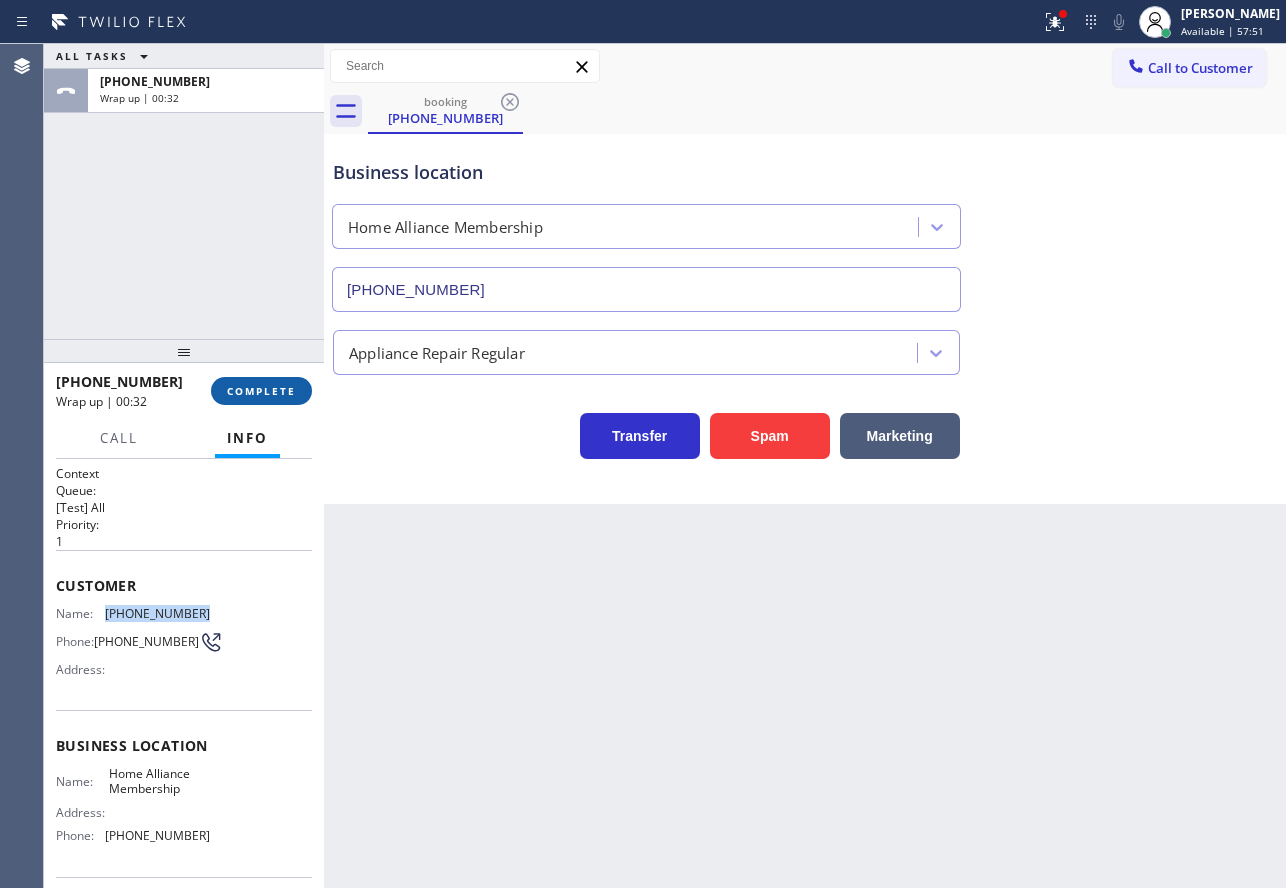click on "COMPLETE" at bounding box center (261, 391) 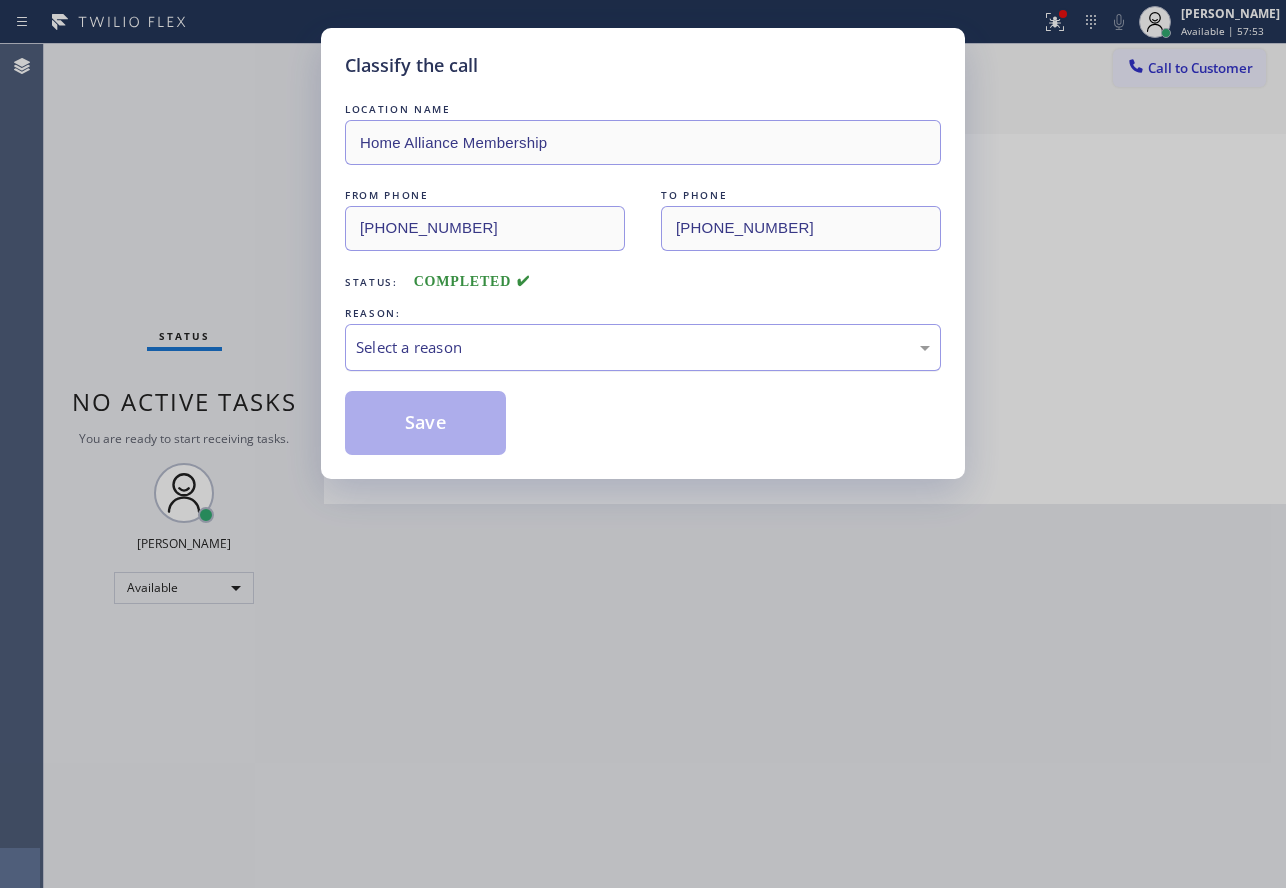 click on "Select a reason" at bounding box center [643, 347] 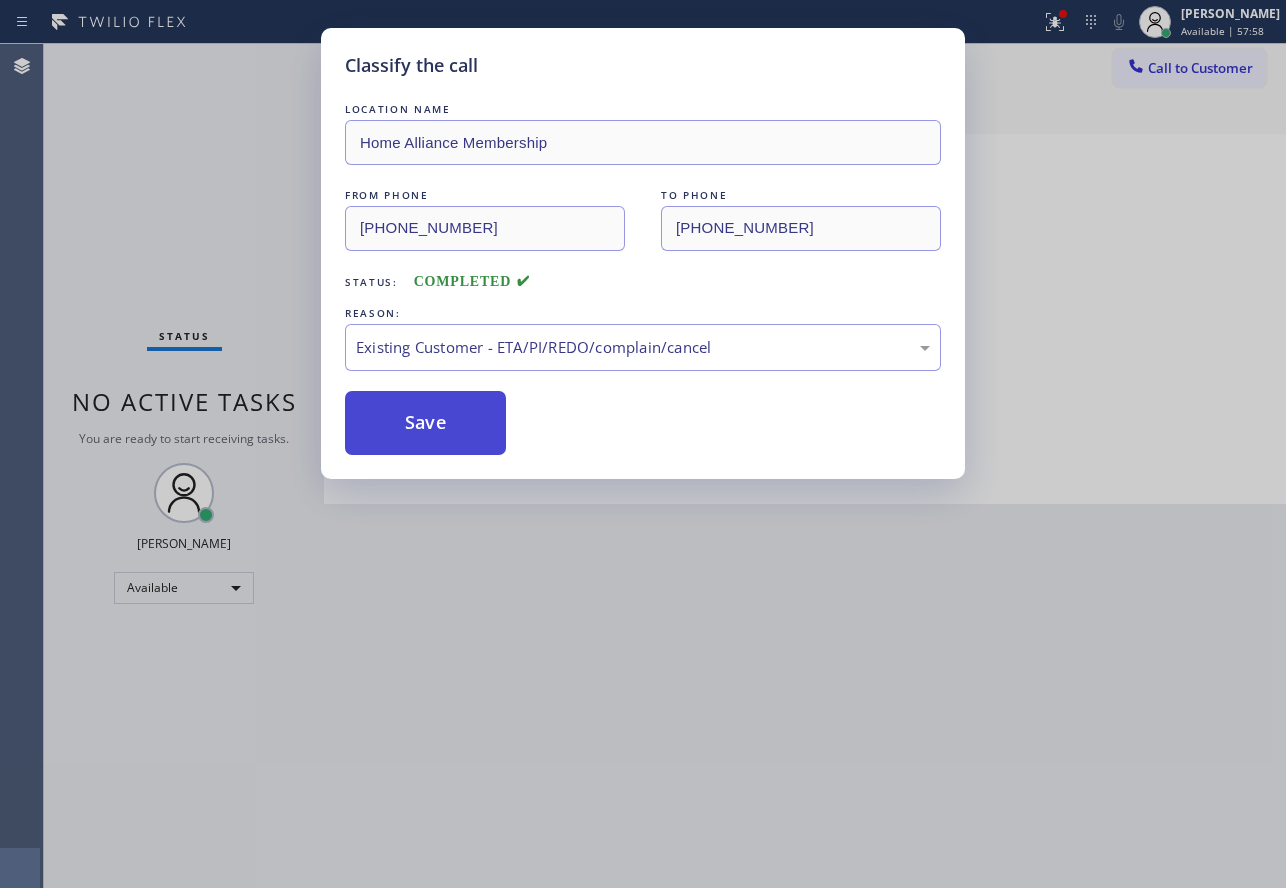 click on "Save" at bounding box center [425, 423] 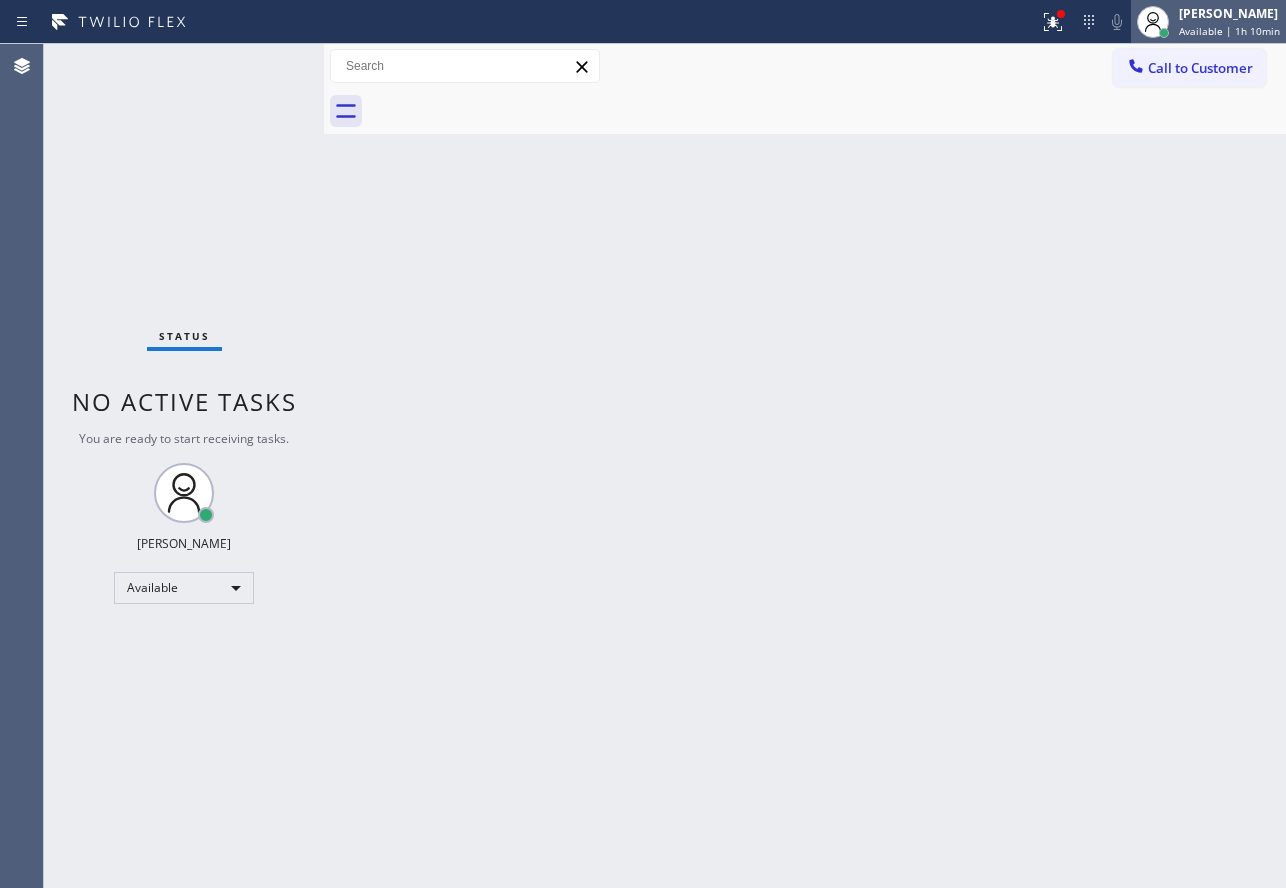 drag, startPoint x: 1178, startPoint y: 27, endPoint x: 1164, endPoint y: 41, distance: 19.79899 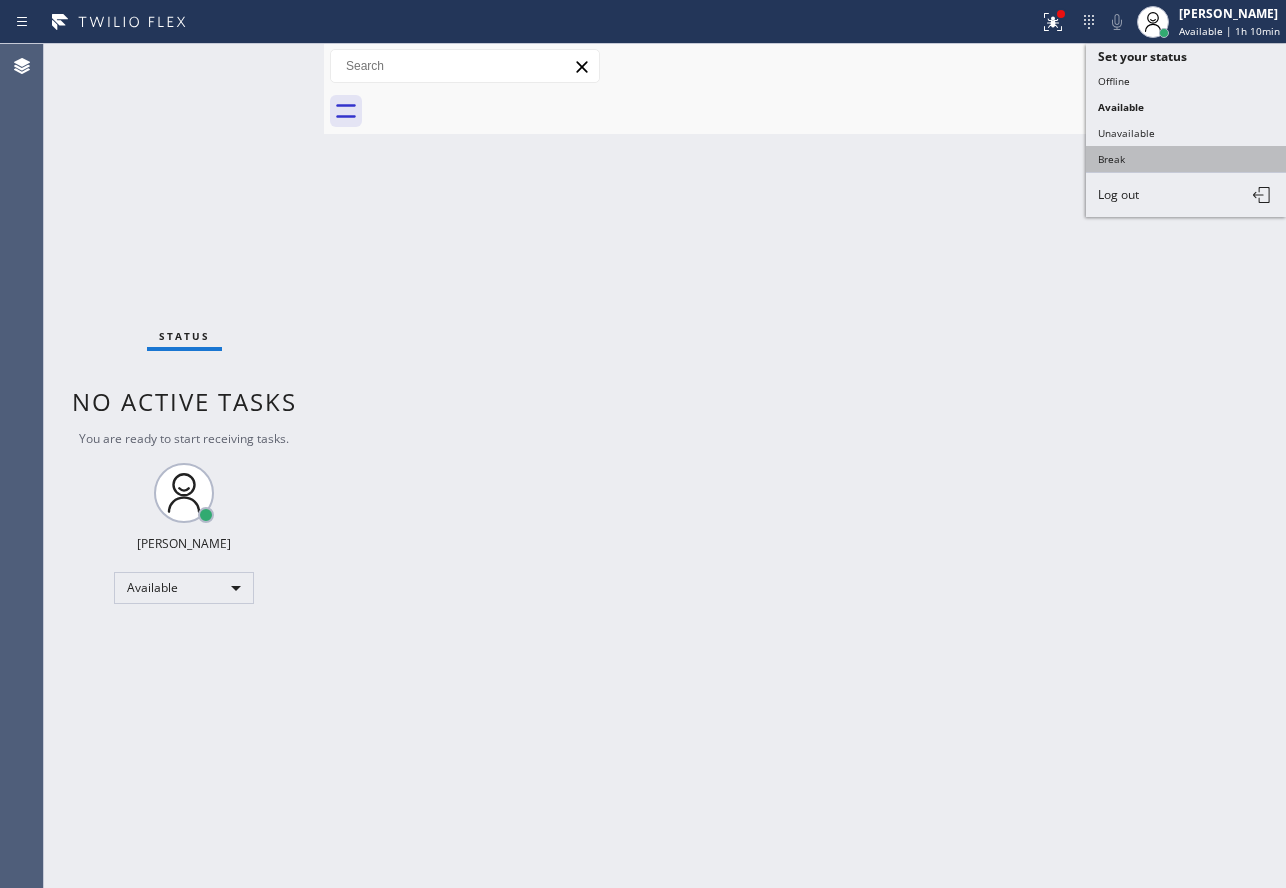 click on "Break" at bounding box center [1186, 159] 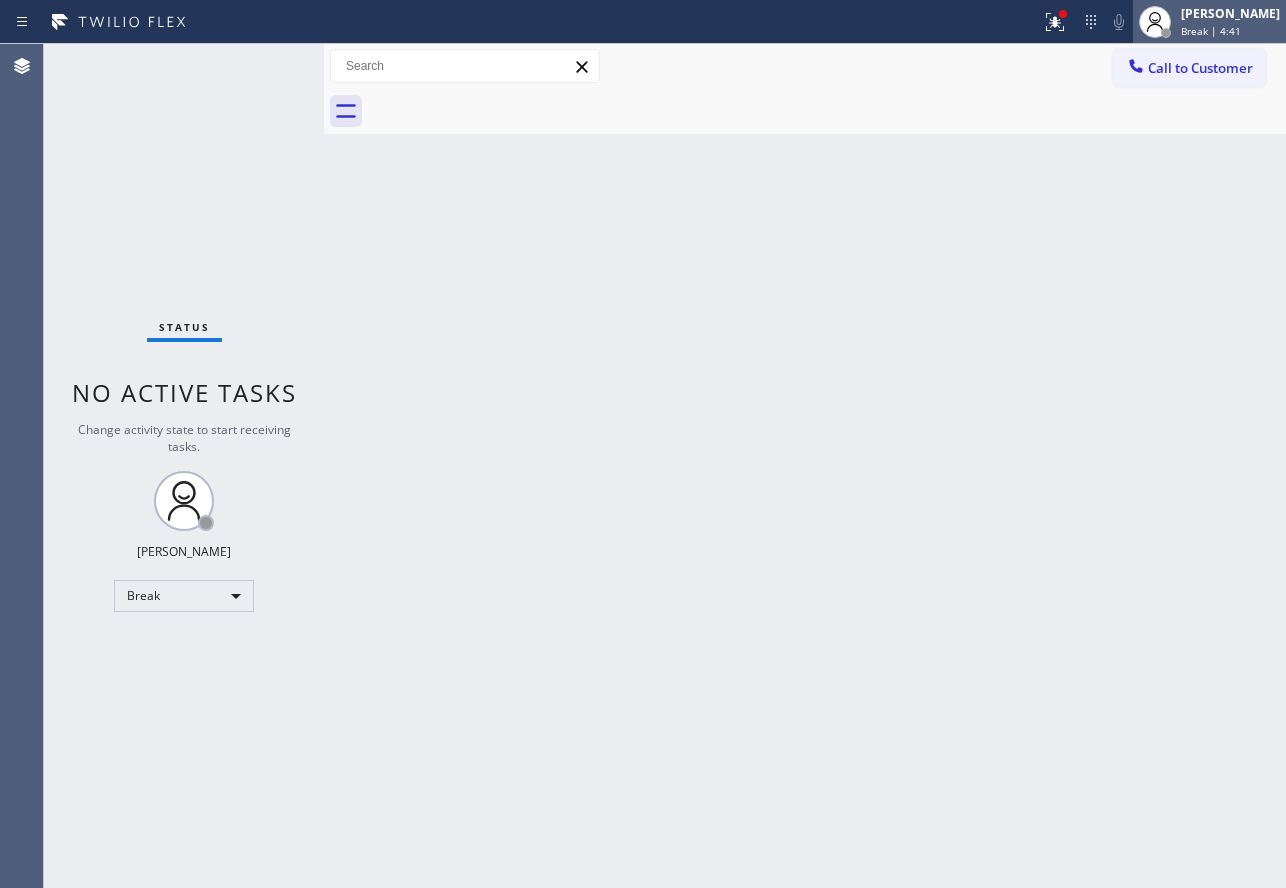 click at bounding box center [1155, 22] 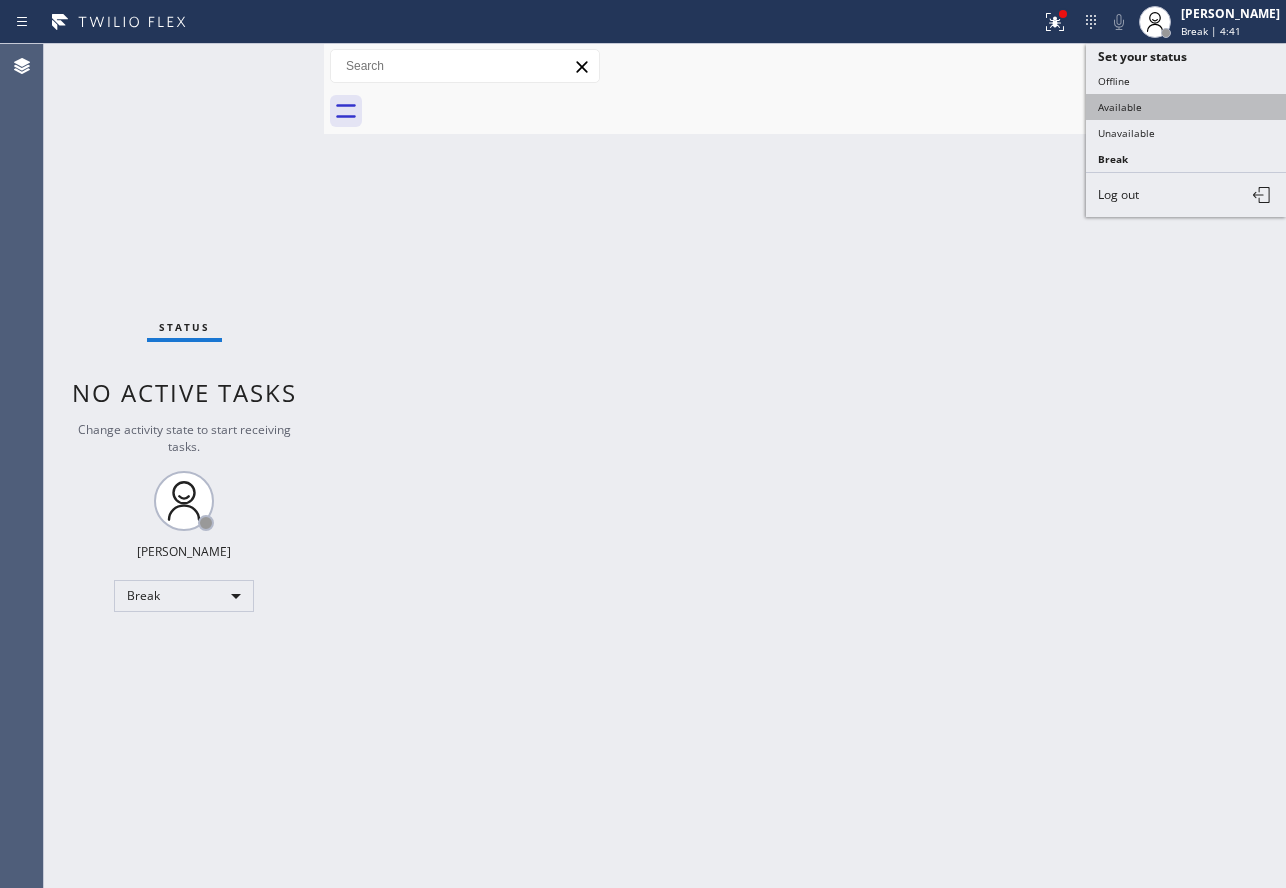 click on "Available" at bounding box center (1186, 107) 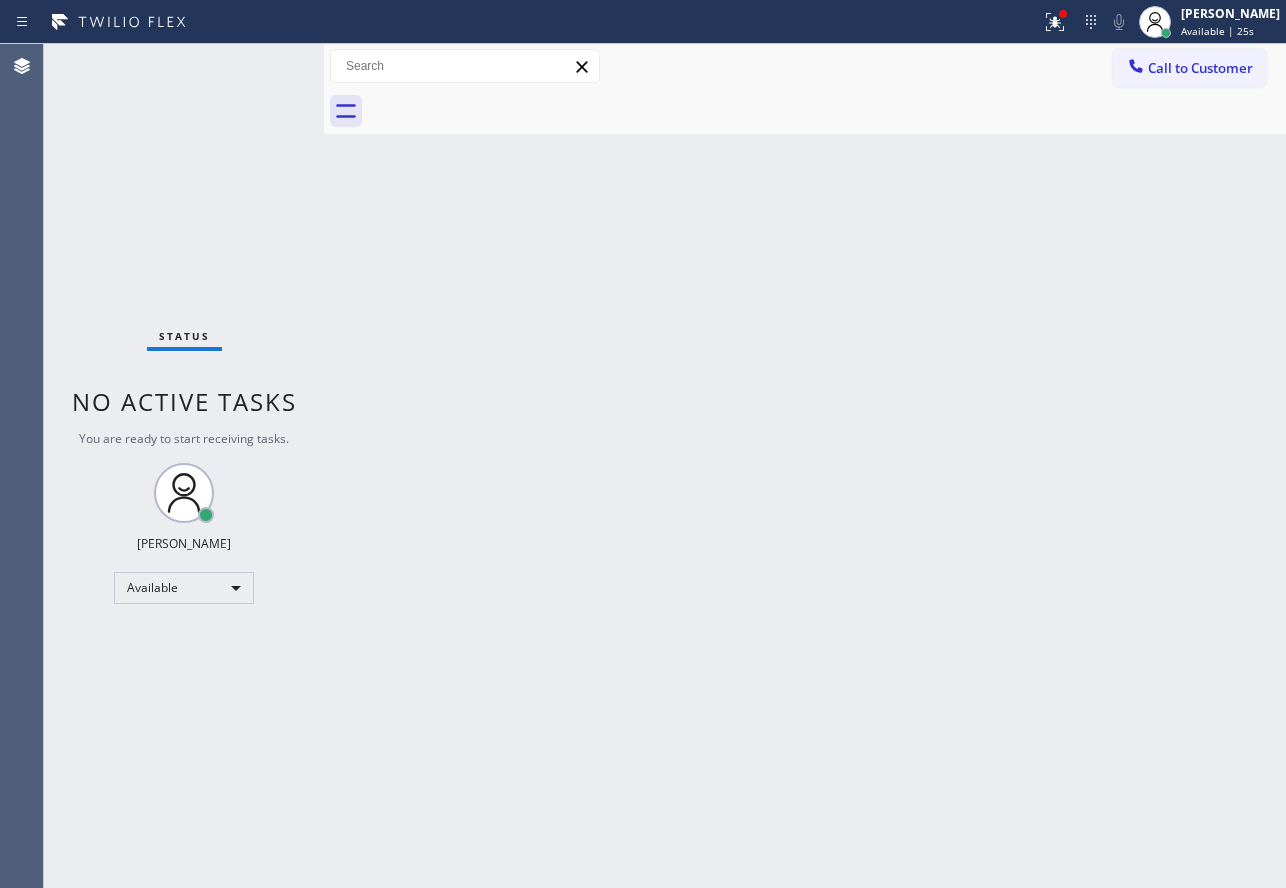 click on "Back to Dashboard Change Sender ID Customers Technicians Select a contact Outbound call Technician Search Technician Your caller id phone number Your caller id phone number Call Technician info Name   Phone none Address none Change Sender ID HVAC [PHONE_NUMBER] 5 Star Appliance [PHONE_NUMBER] Appliance Repair [PHONE_NUMBER] Plumbing [PHONE_NUMBER] Air Duct Cleaning [PHONE_NUMBER]  Electricians [PHONE_NUMBER] Cancel Change Check personal SMS Reset Change No tabs Call to Customer Outbound call Location Search location Your caller id phone number Customer number Call Outbound call Technician Search Technician Your caller id phone number Your caller id phone number Call" at bounding box center (805, 466) 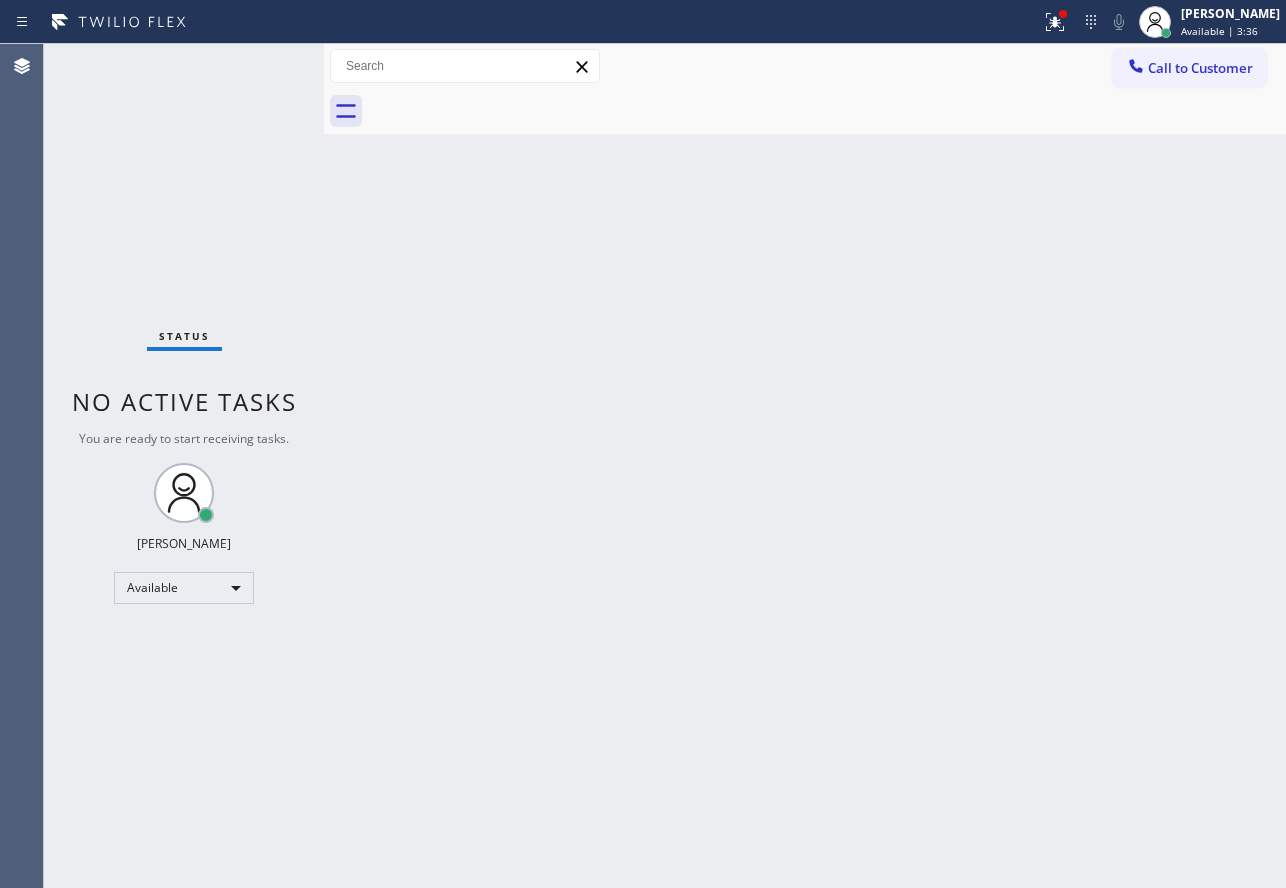 click on "Status   No active tasks     You are ready to start receiving tasks.   [PERSON_NAME] Available" at bounding box center (184, 466) 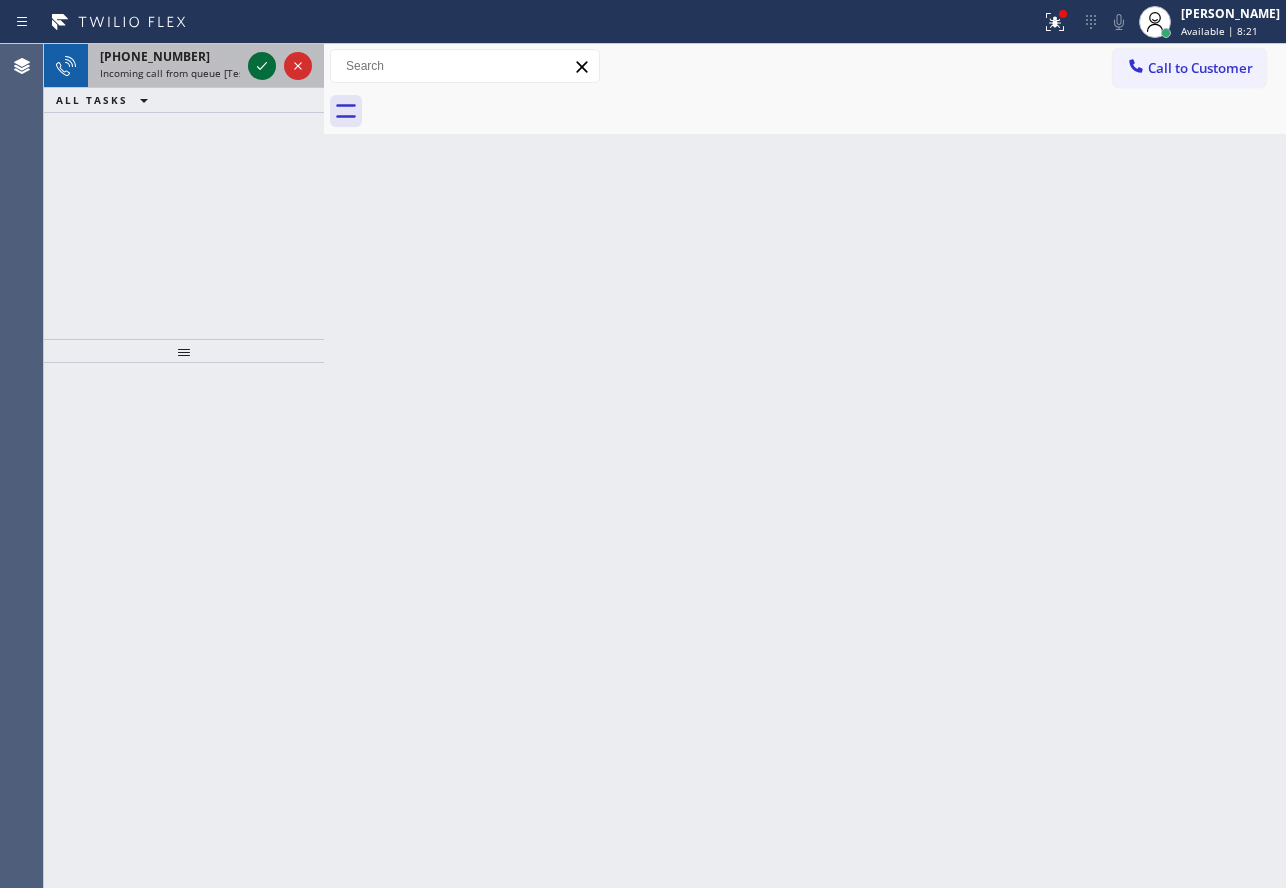 click 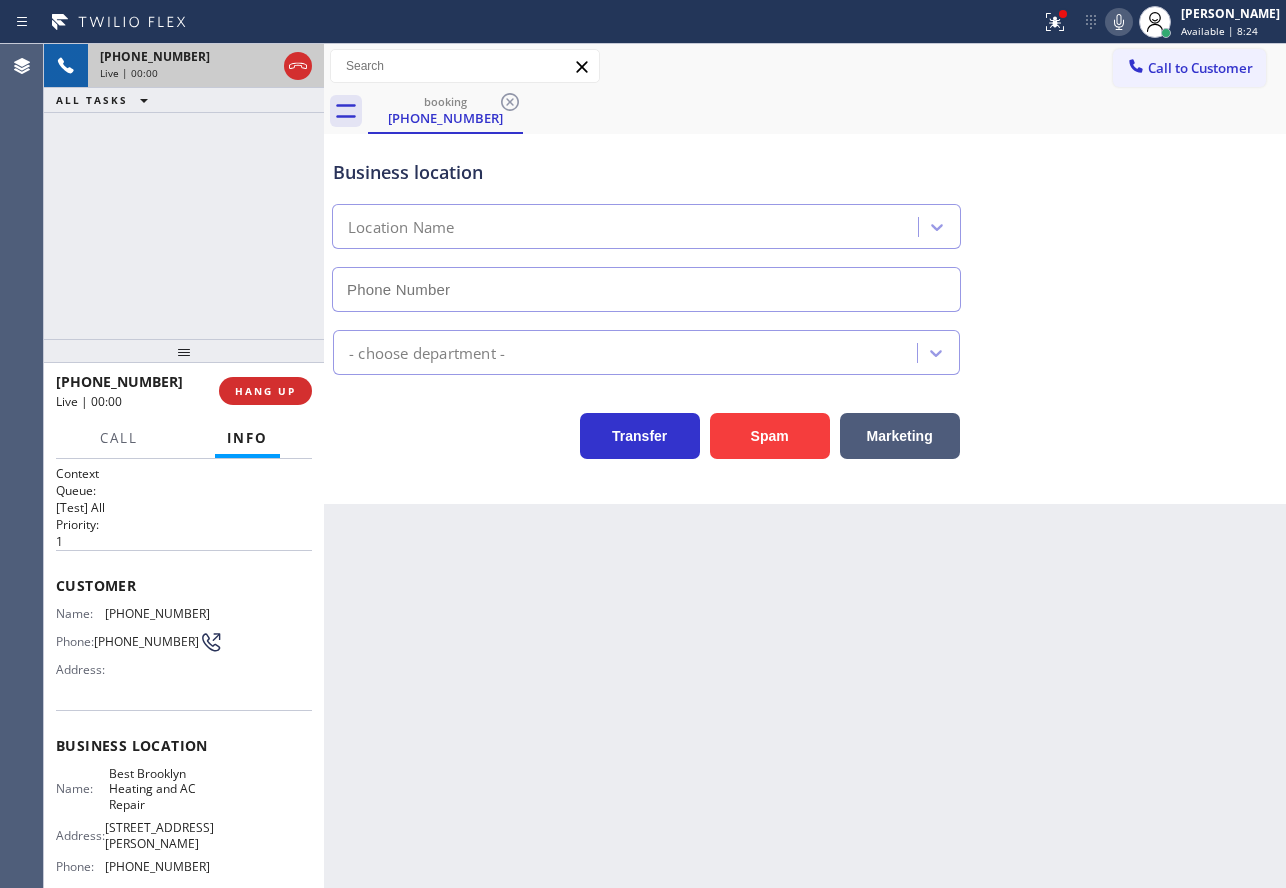 type on "[PHONE_NUMBER]" 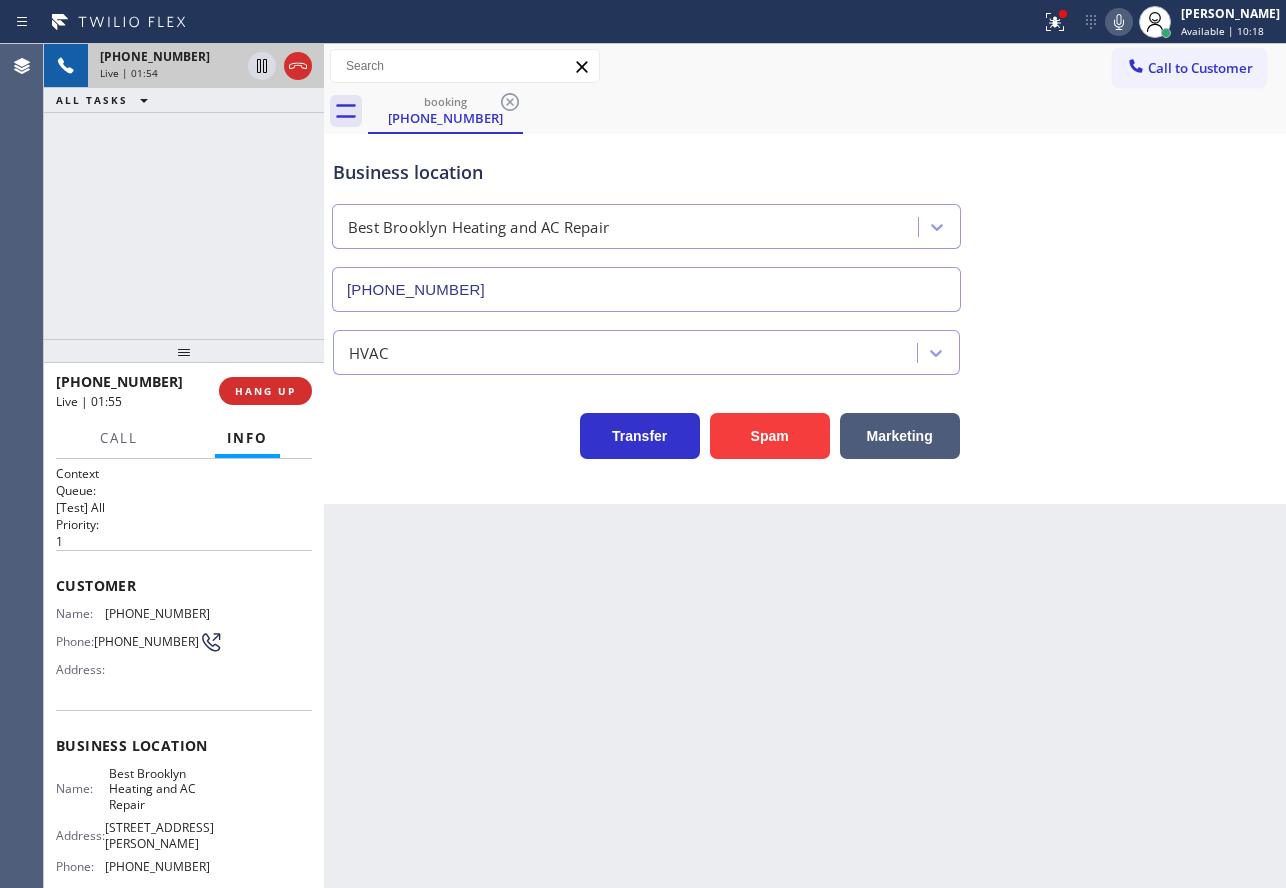 click 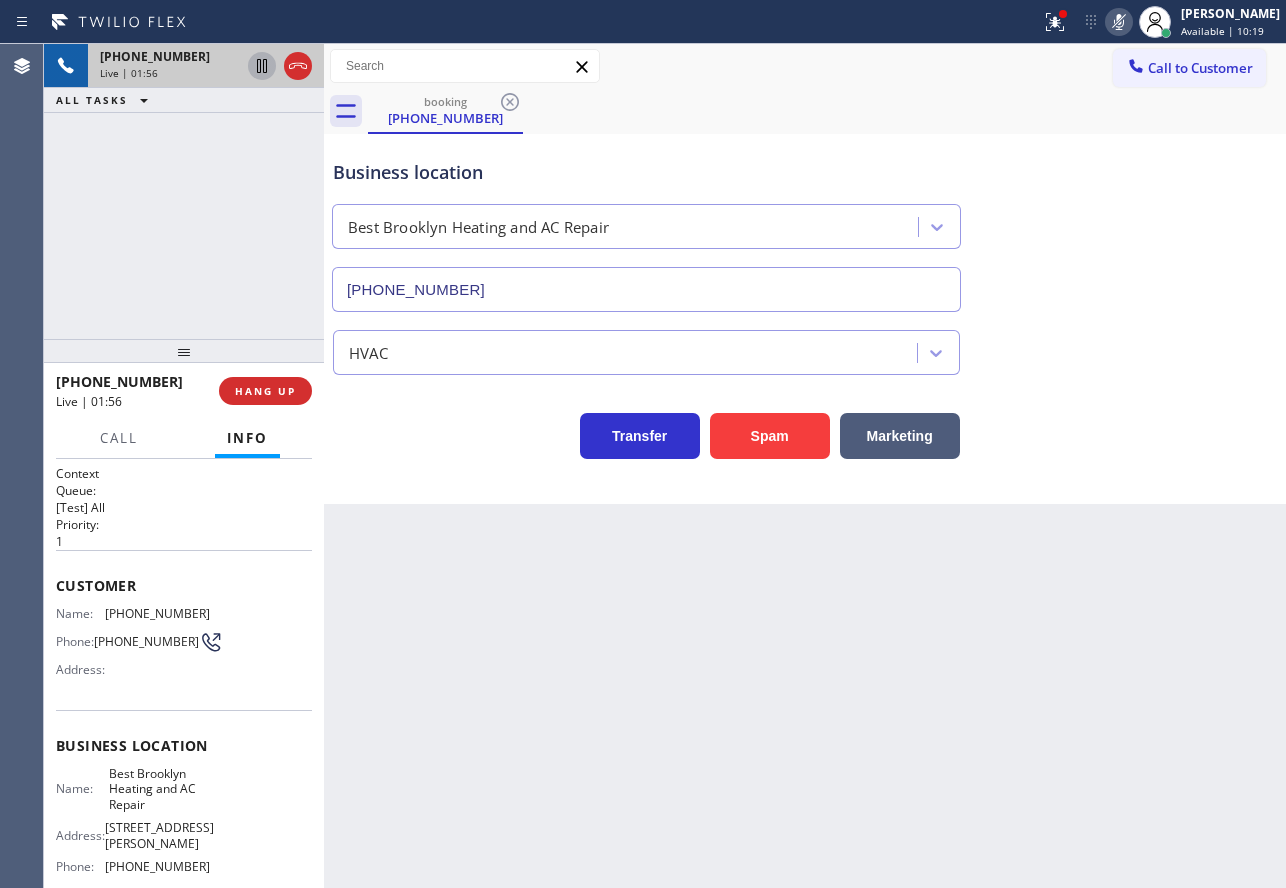 click 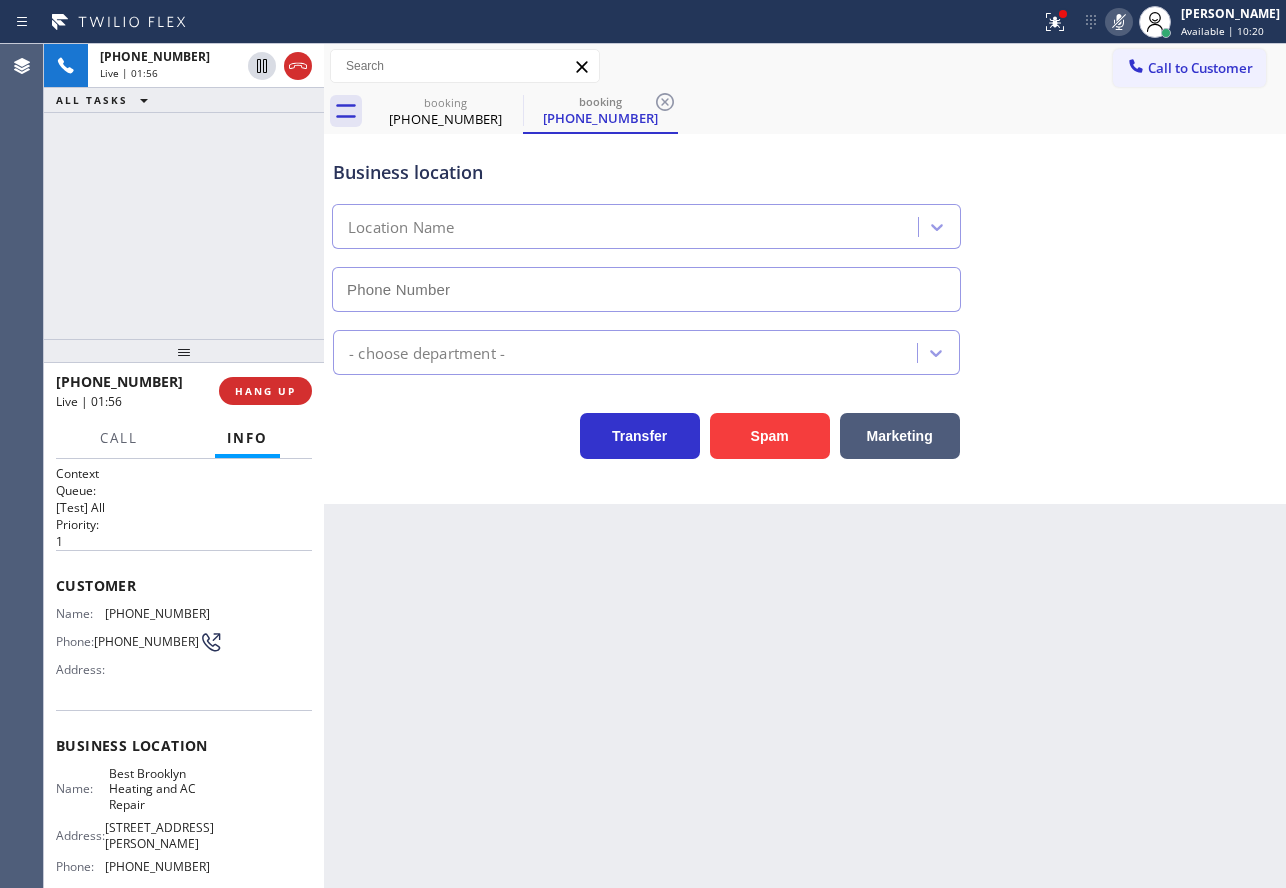 type on "[PHONE_NUMBER]" 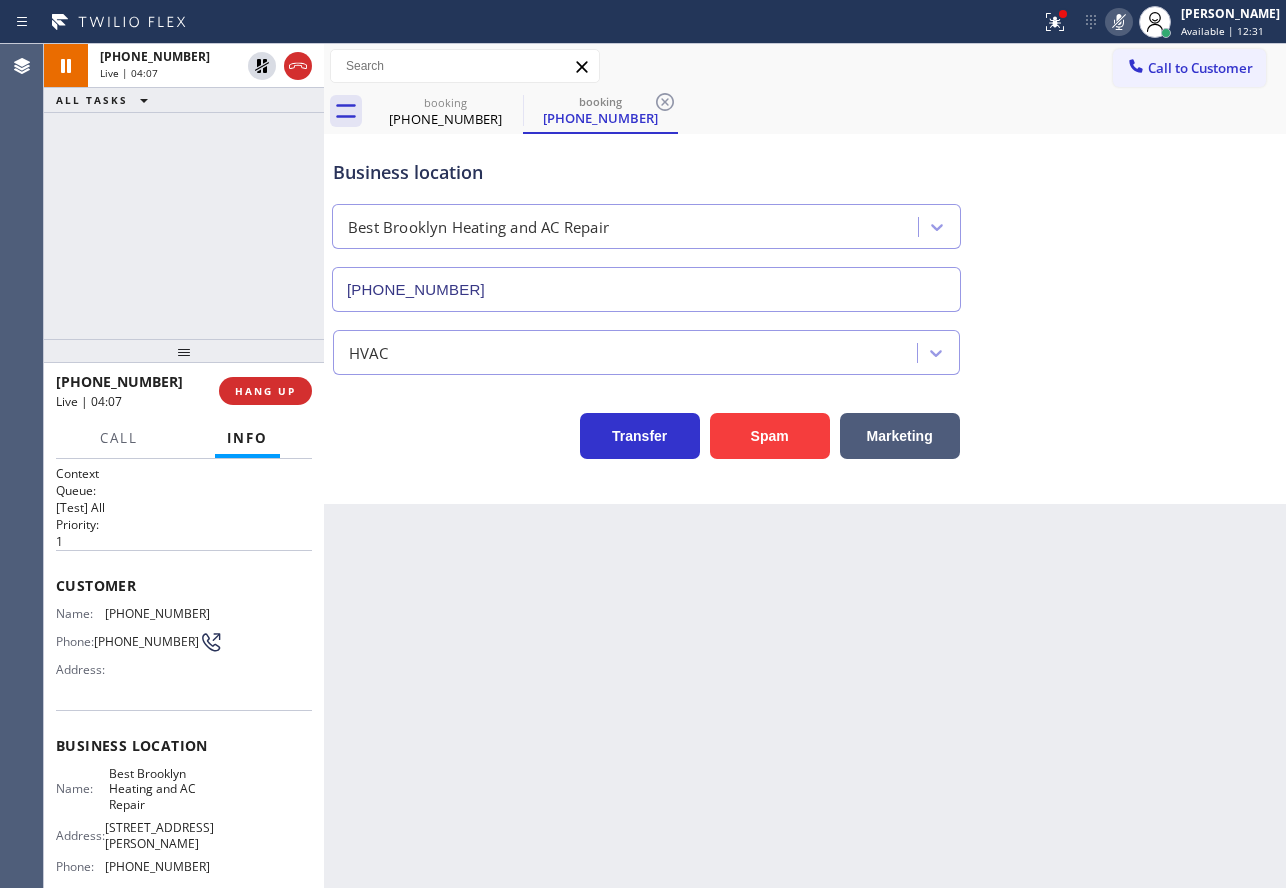 click 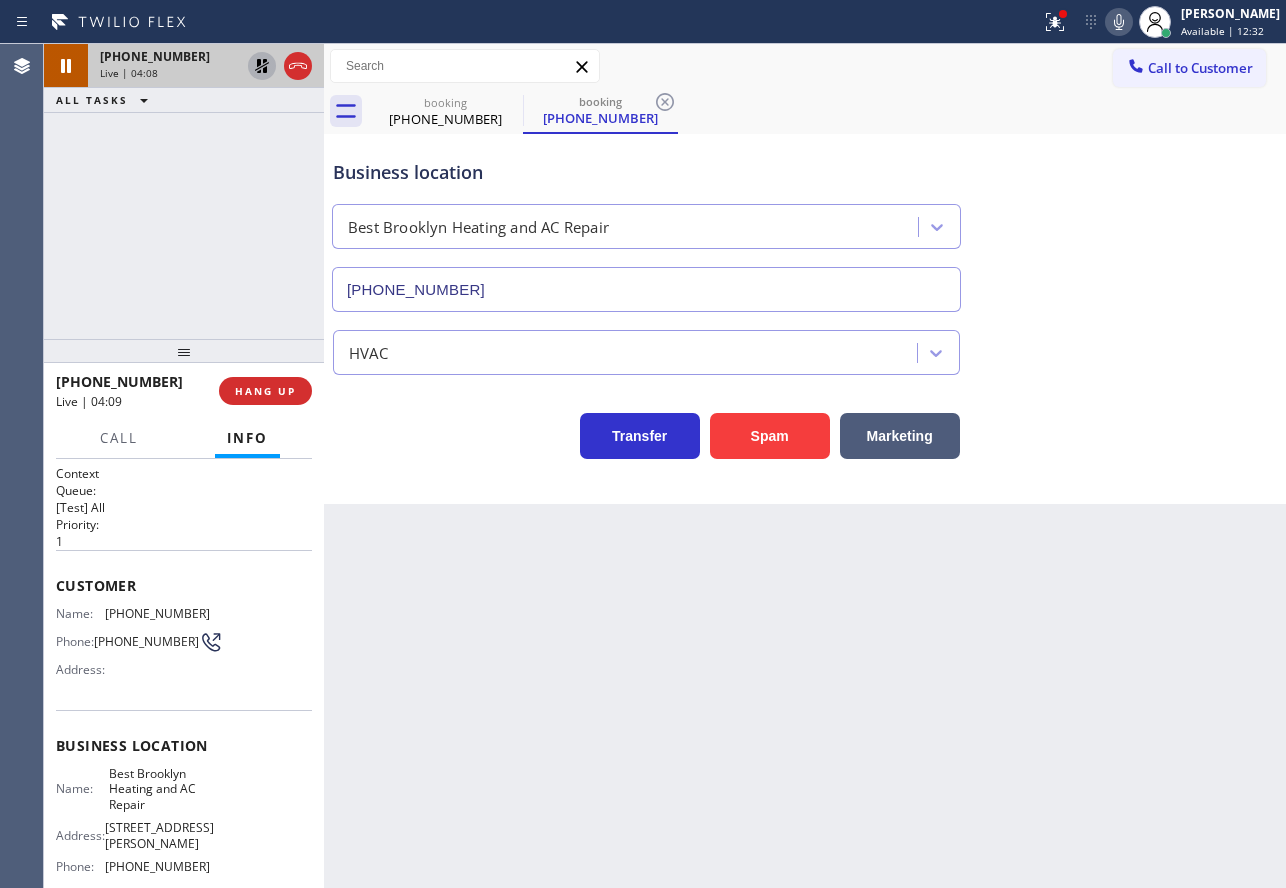 click 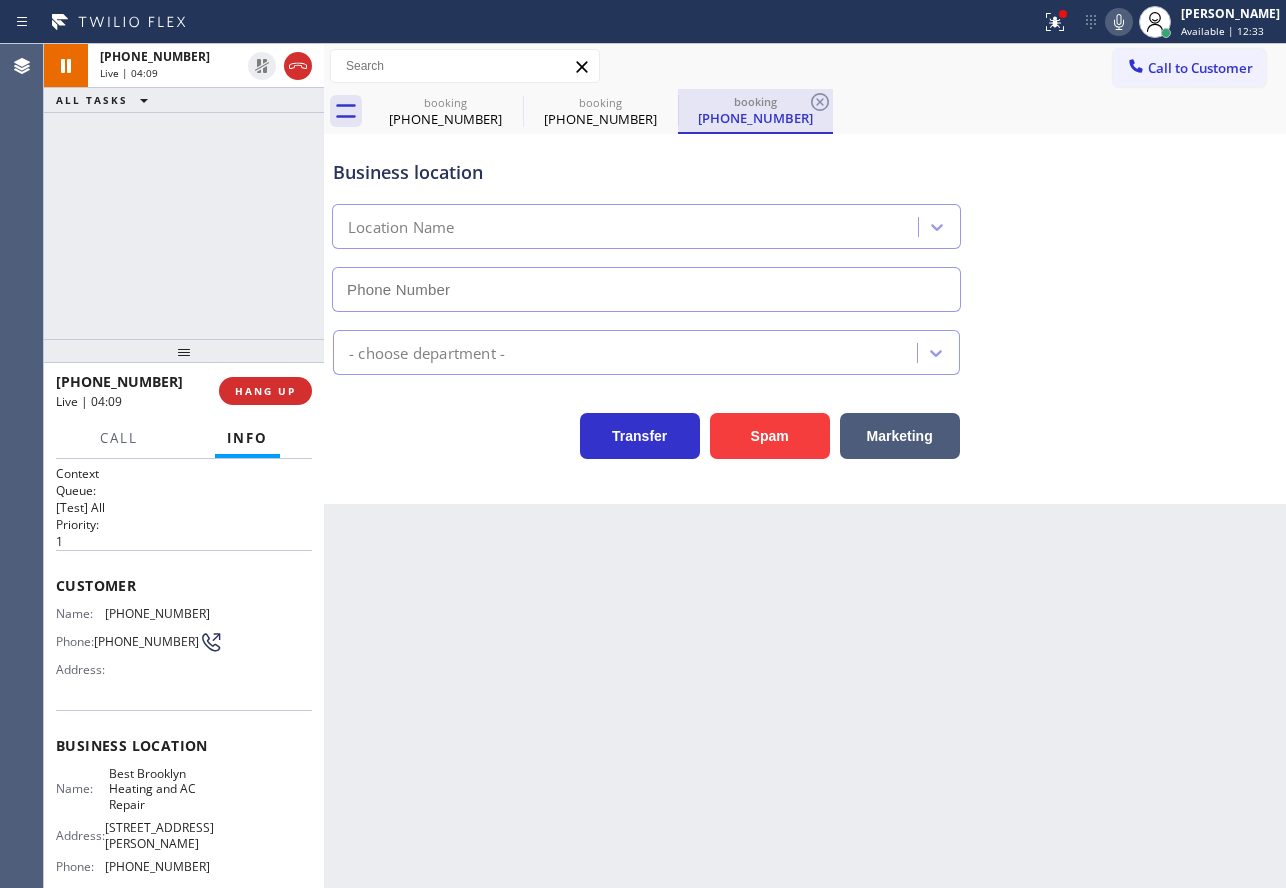 type on "[PHONE_NUMBER]" 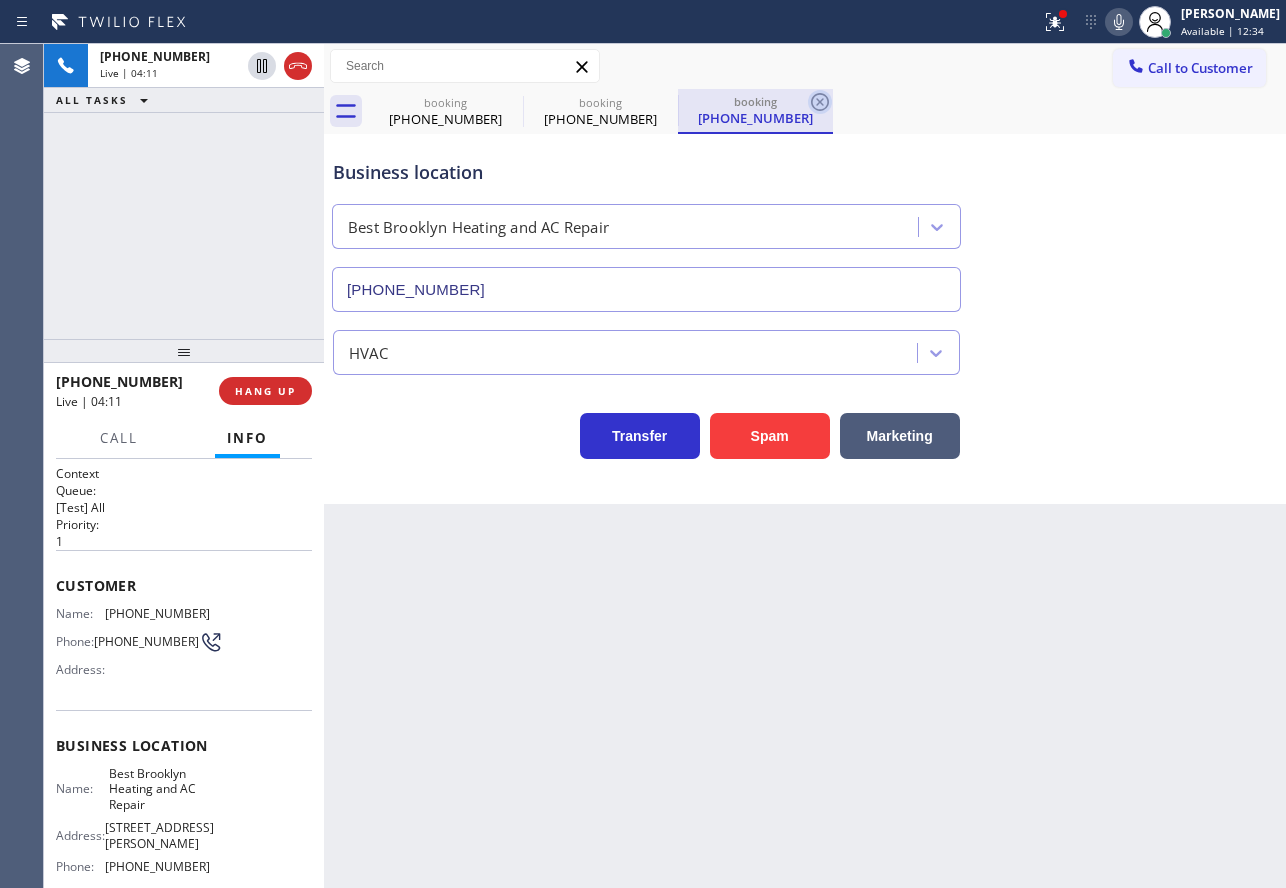 click 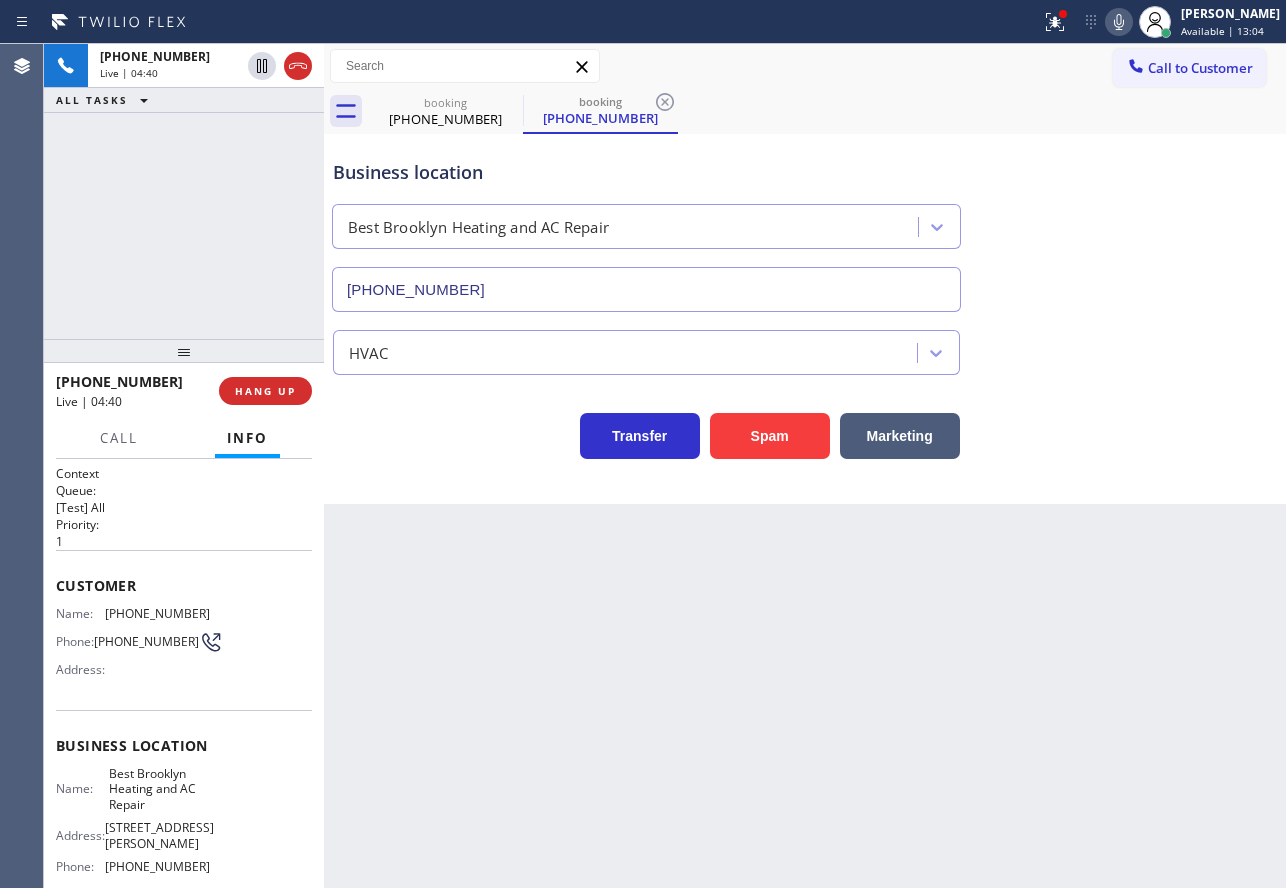 click on "Call to Customer Outbound call Location Search location Your caller id phone number Customer number Call Outbound call Technician Search Technician Your caller id phone number Your caller id phone number Call" at bounding box center (805, 66) 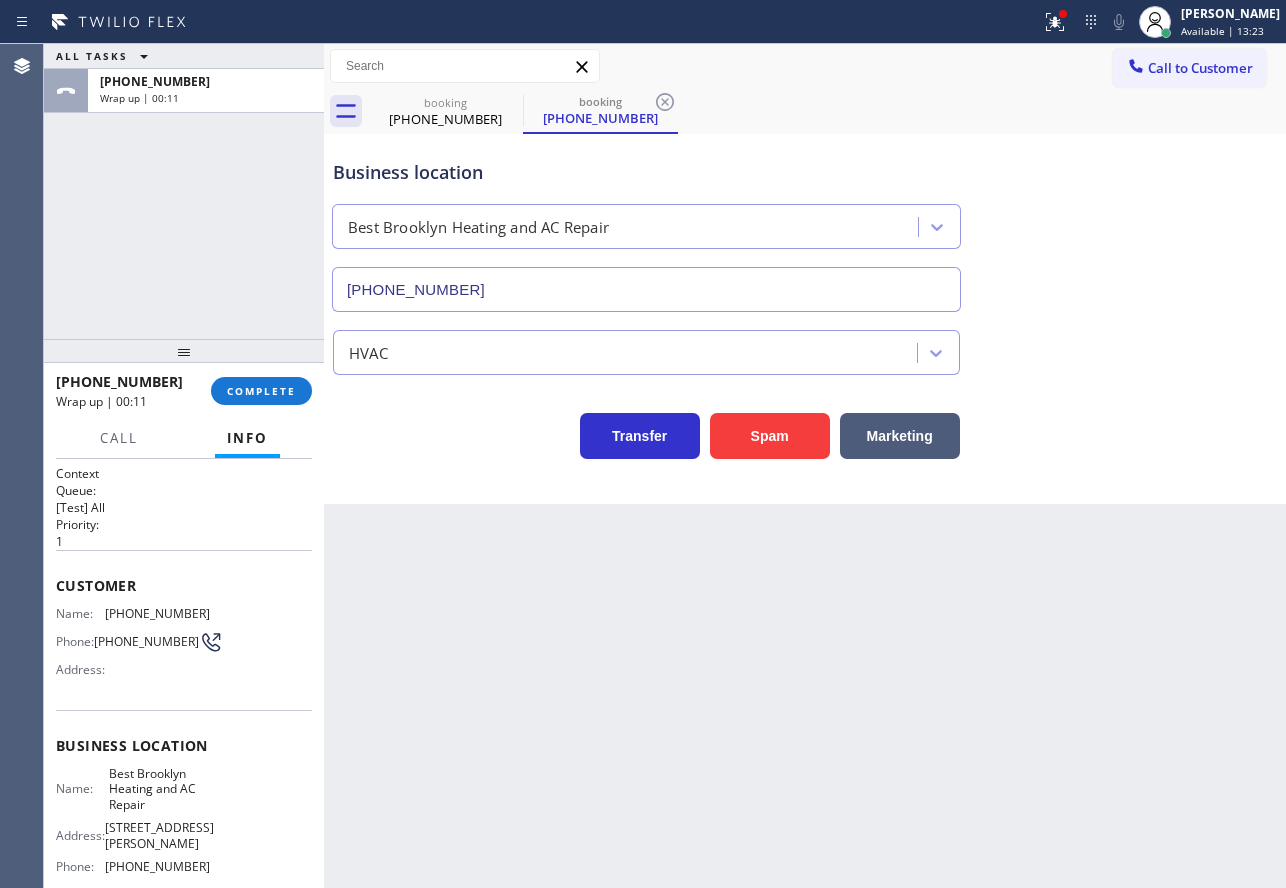 click on "[PHONE_NUMBER]" at bounding box center (157, 613) 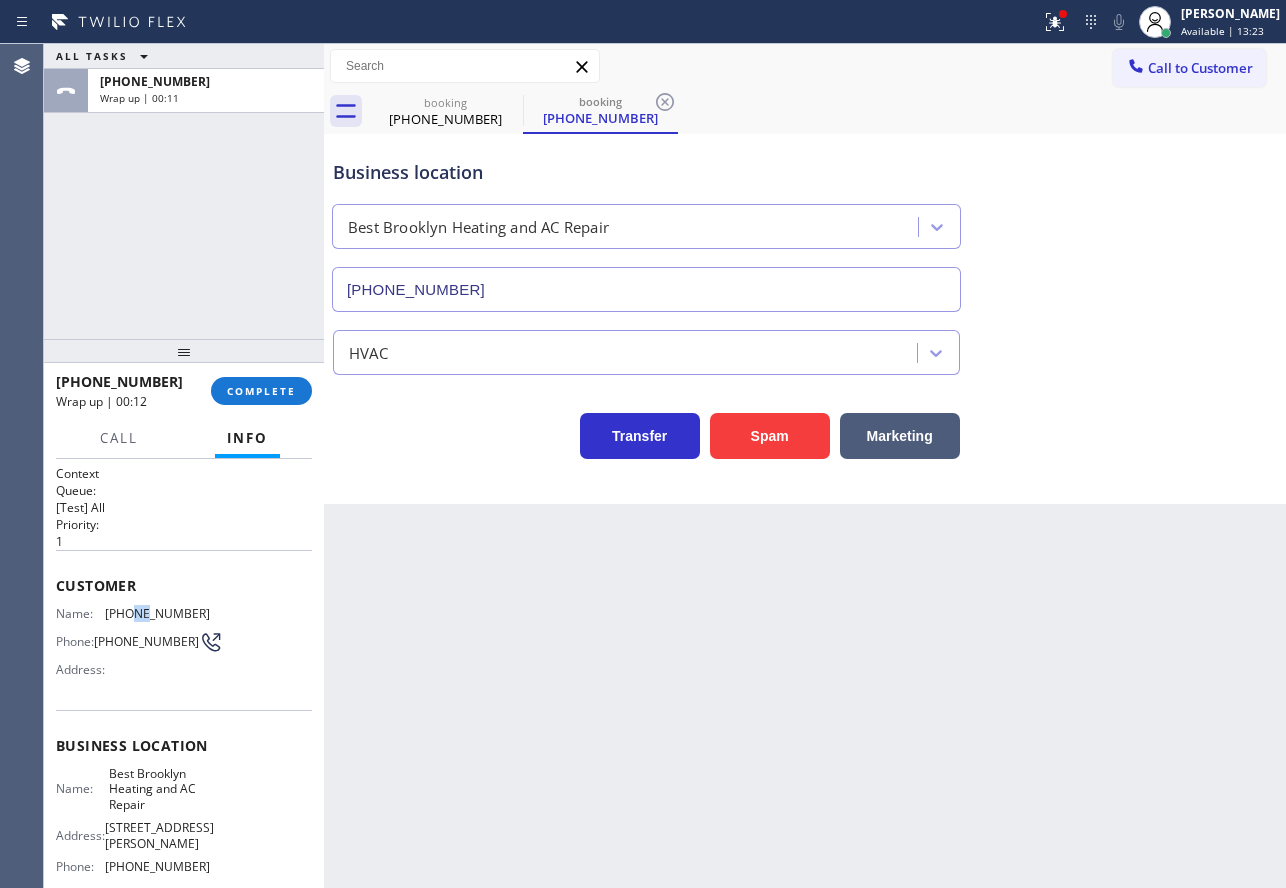 click on "[PHONE_NUMBER]" at bounding box center (157, 613) 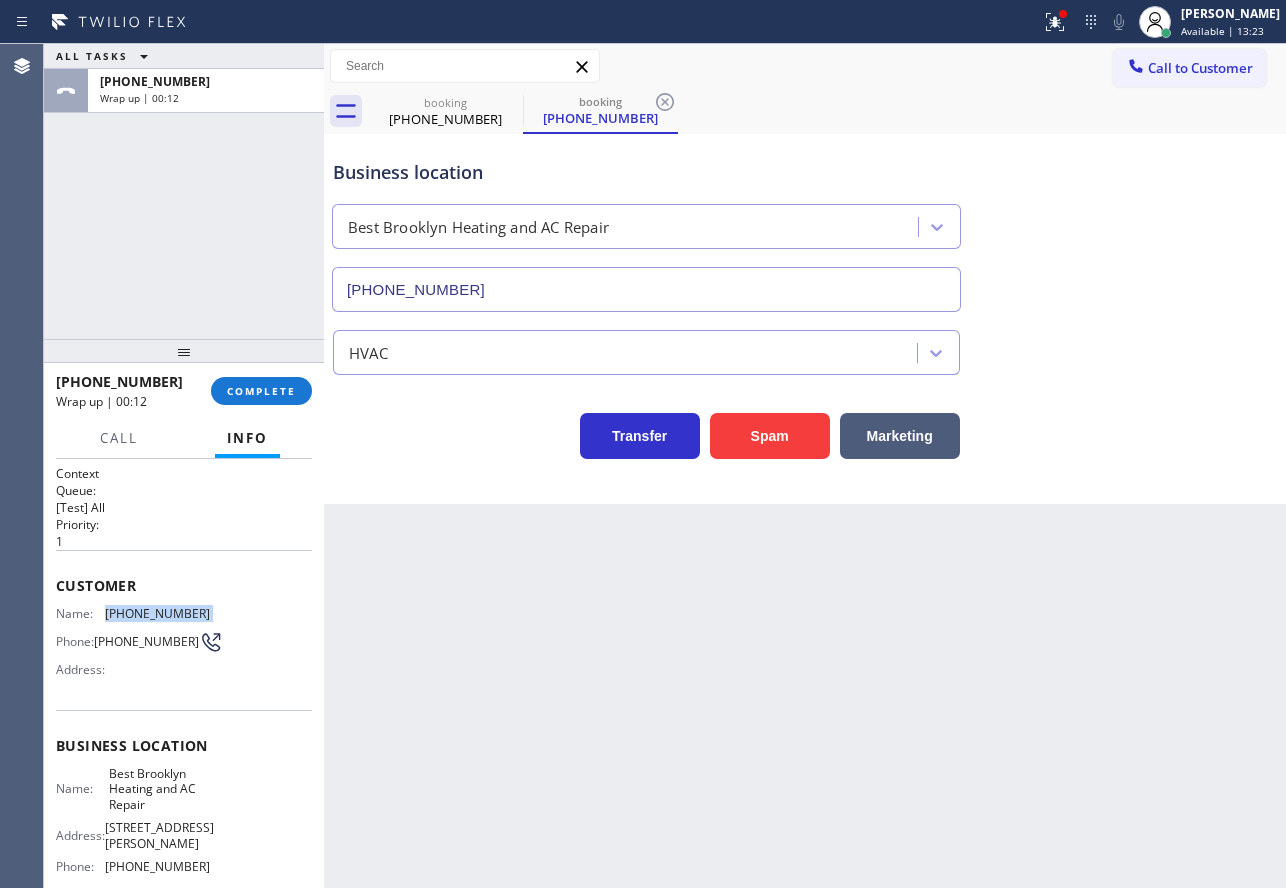 click on "[PHONE_NUMBER]" at bounding box center [157, 613] 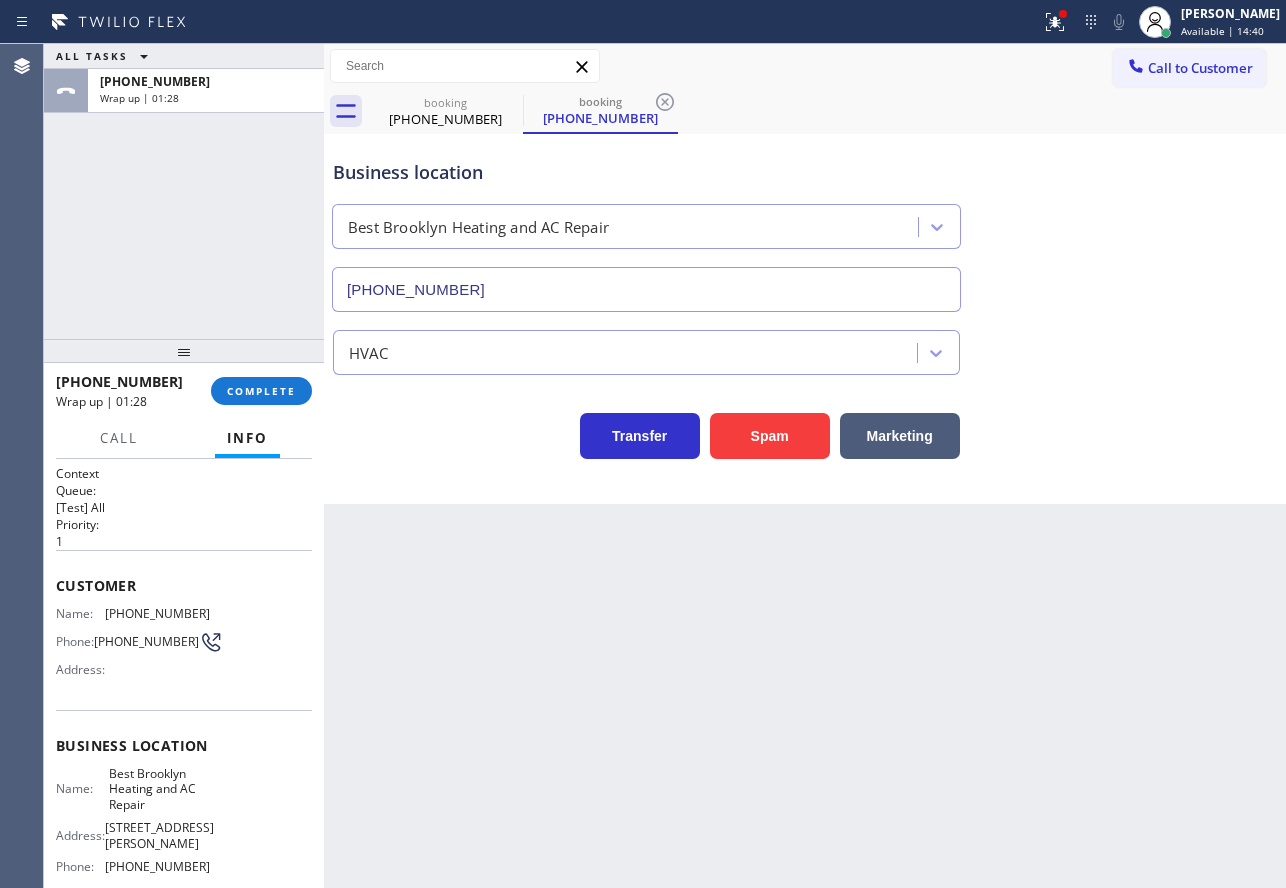 click on "[PHONE_NUMBER]" at bounding box center [157, 866] 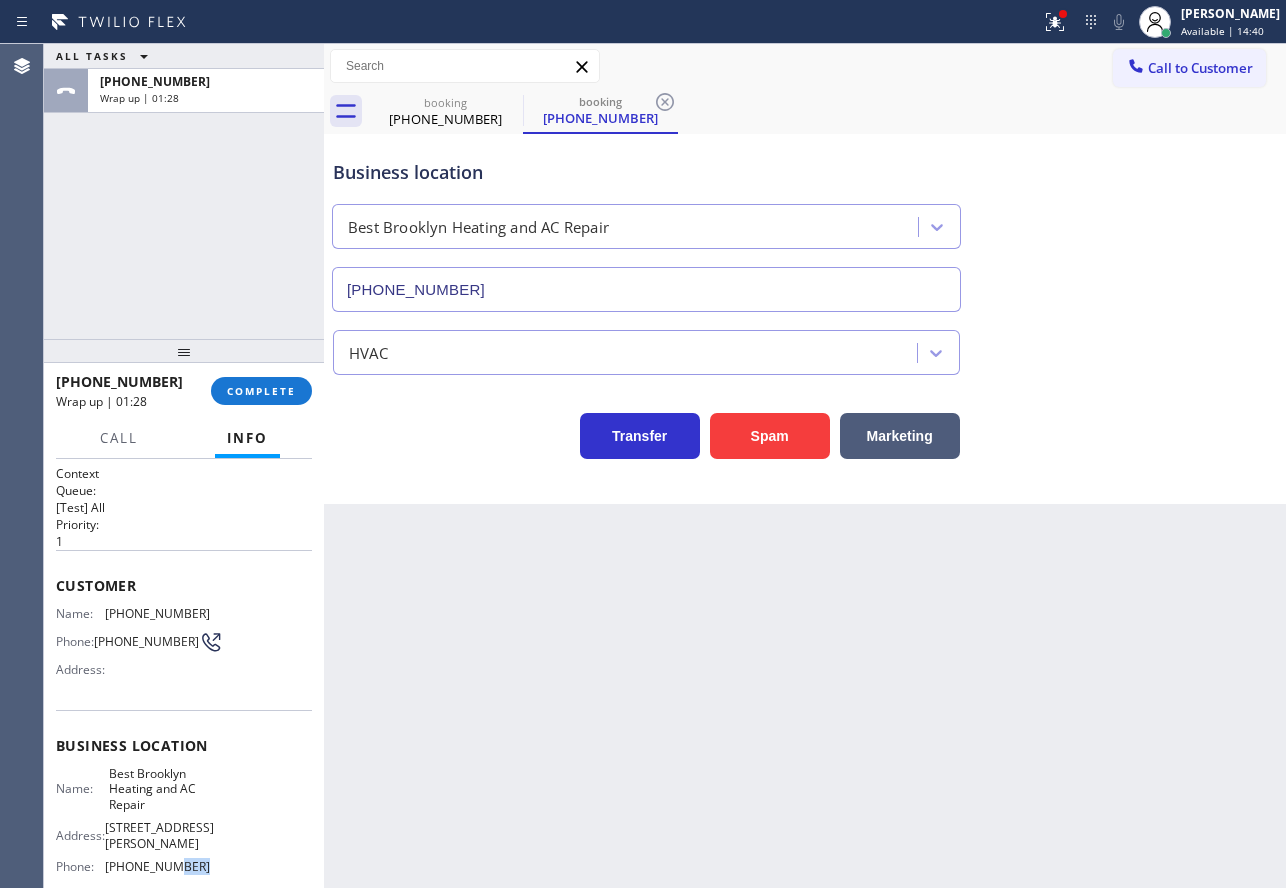 click on "[PHONE_NUMBER]" at bounding box center (157, 866) 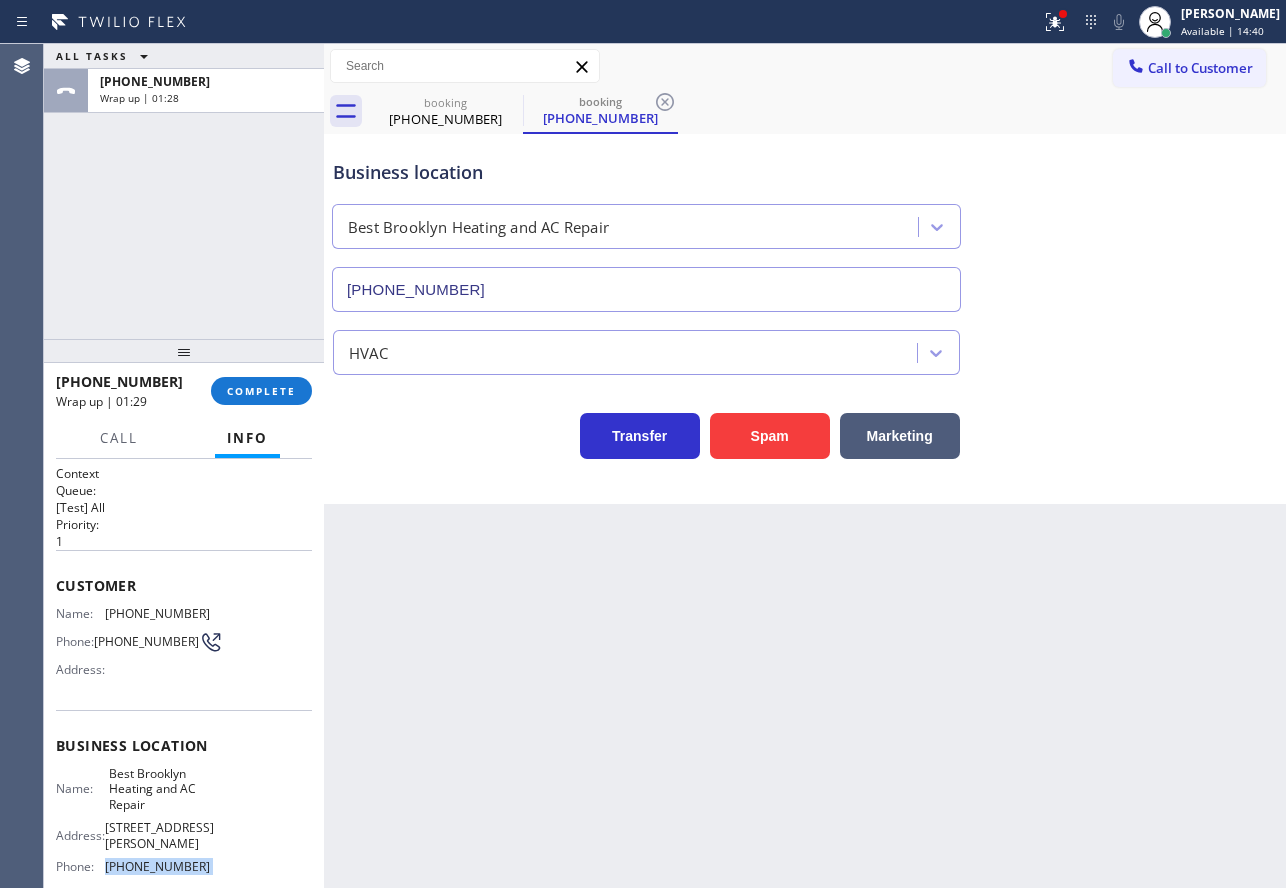 click on "[PHONE_NUMBER]" at bounding box center (157, 866) 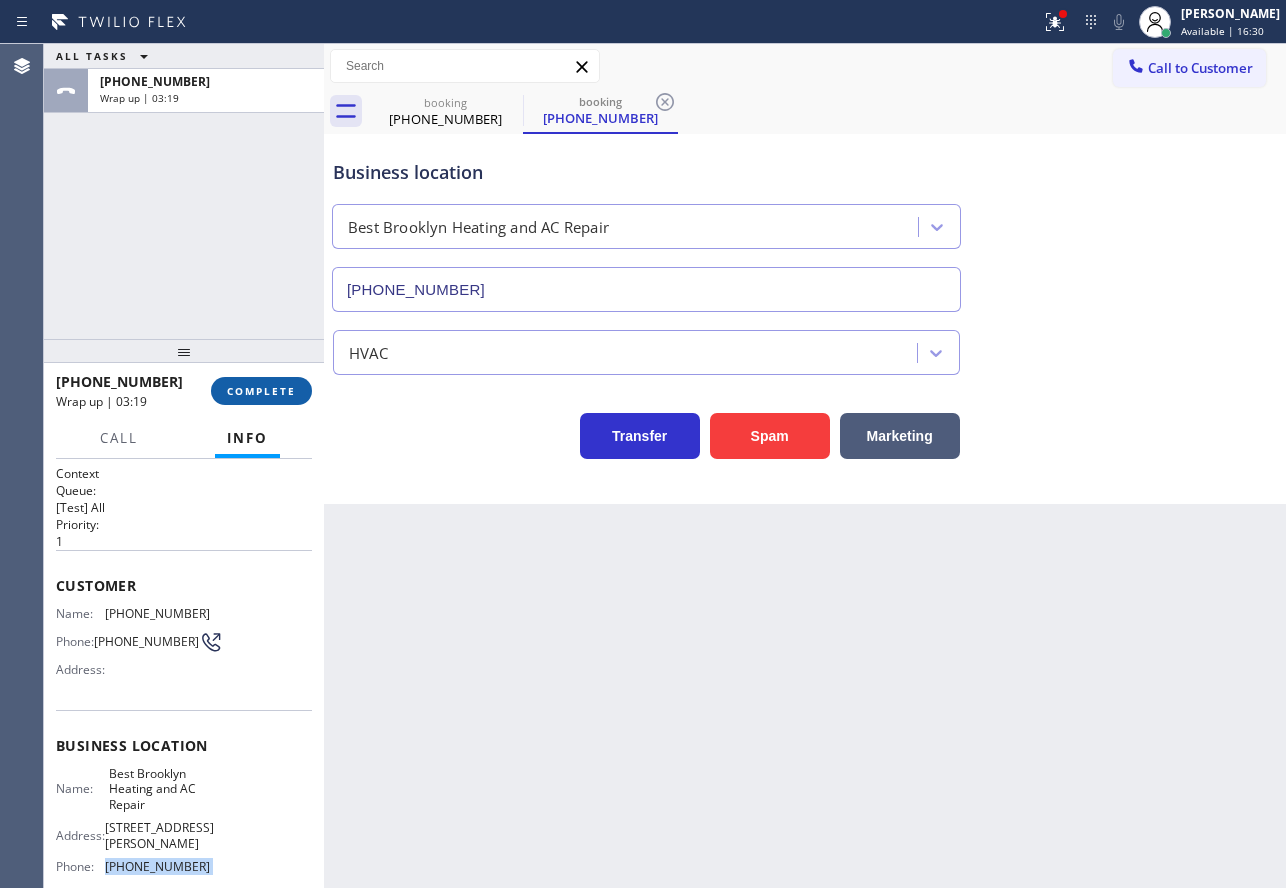 click on "COMPLETE" at bounding box center [261, 391] 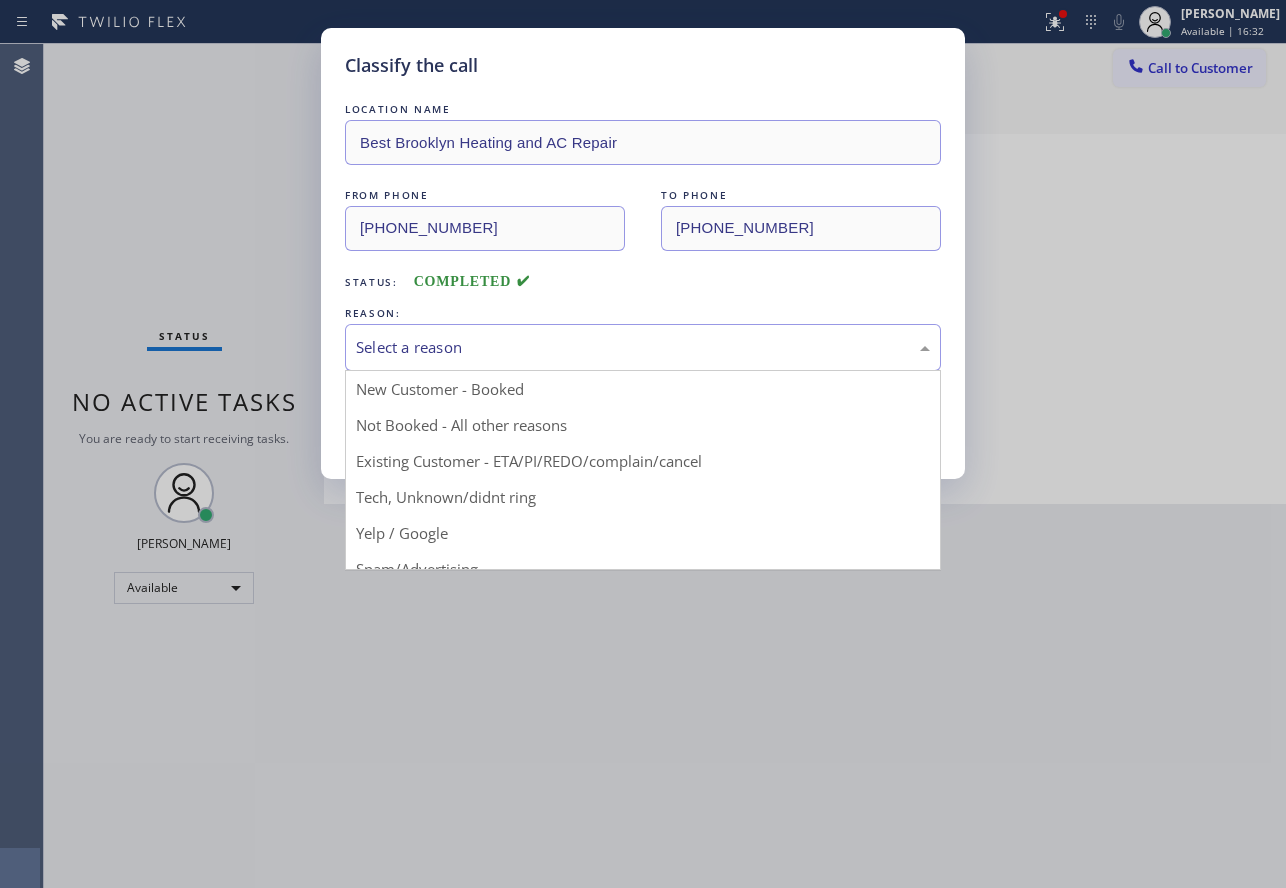 click on "Select a reason" at bounding box center [643, 347] 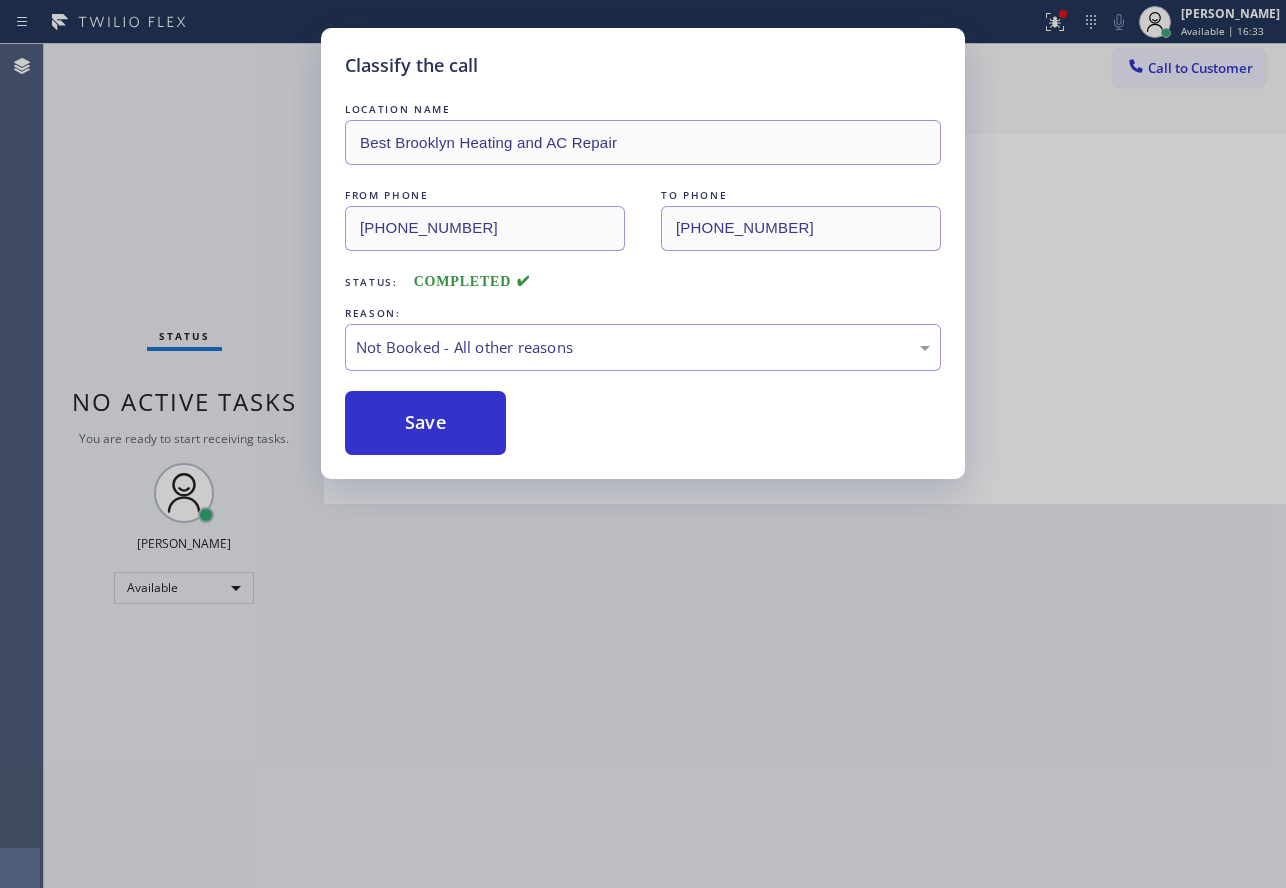 click on "Save" at bounding box center [425, 423] 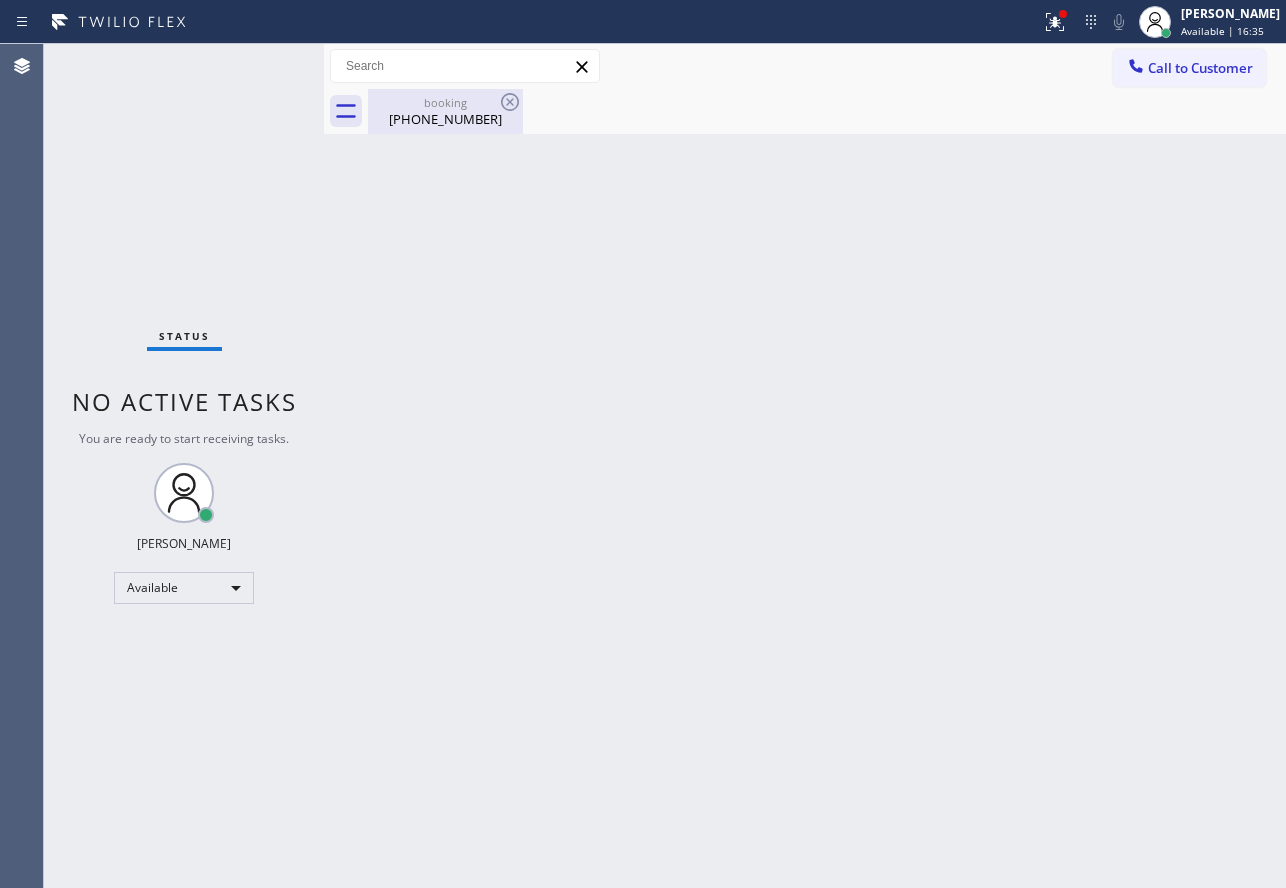 click on "[PHONE_NUMBER]" at bounding box center (445, 119) 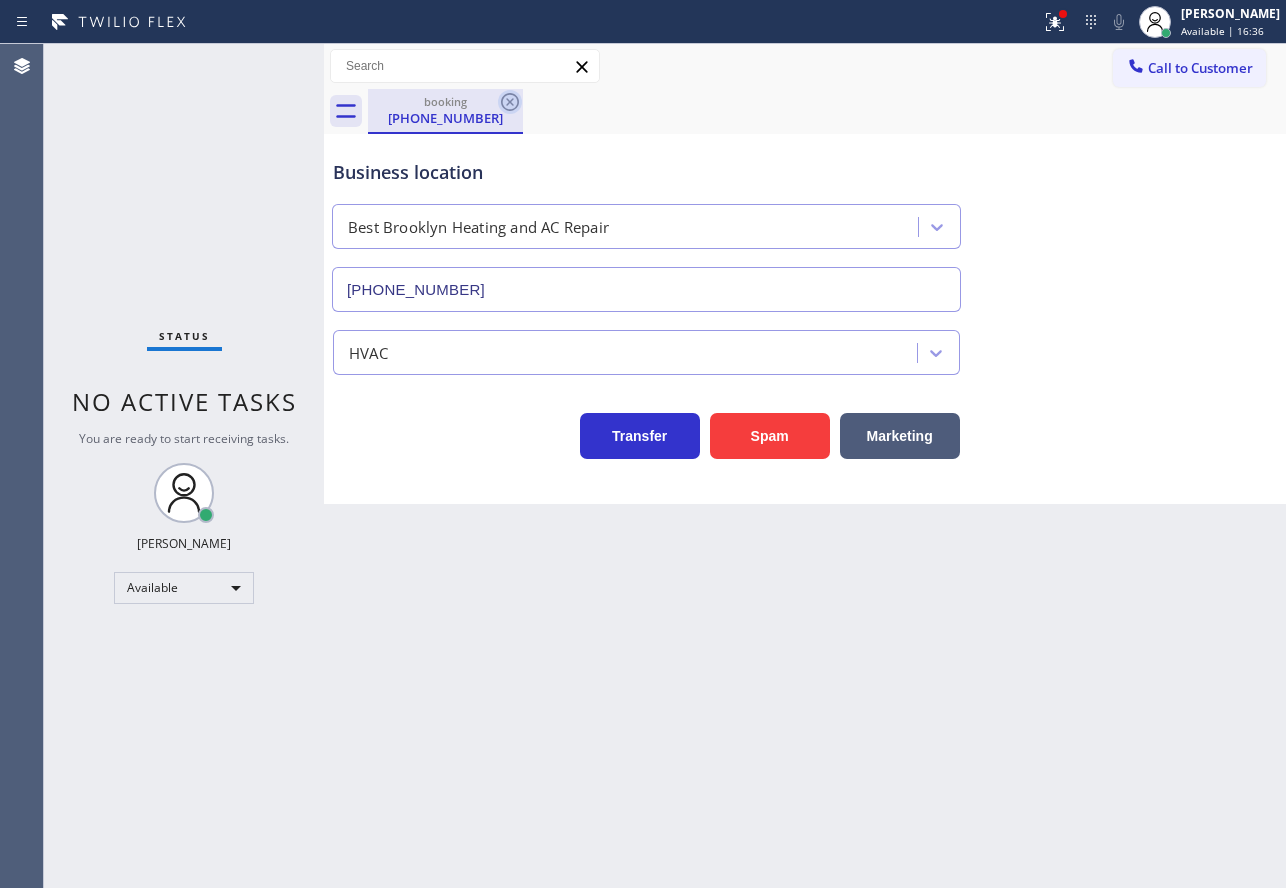 click 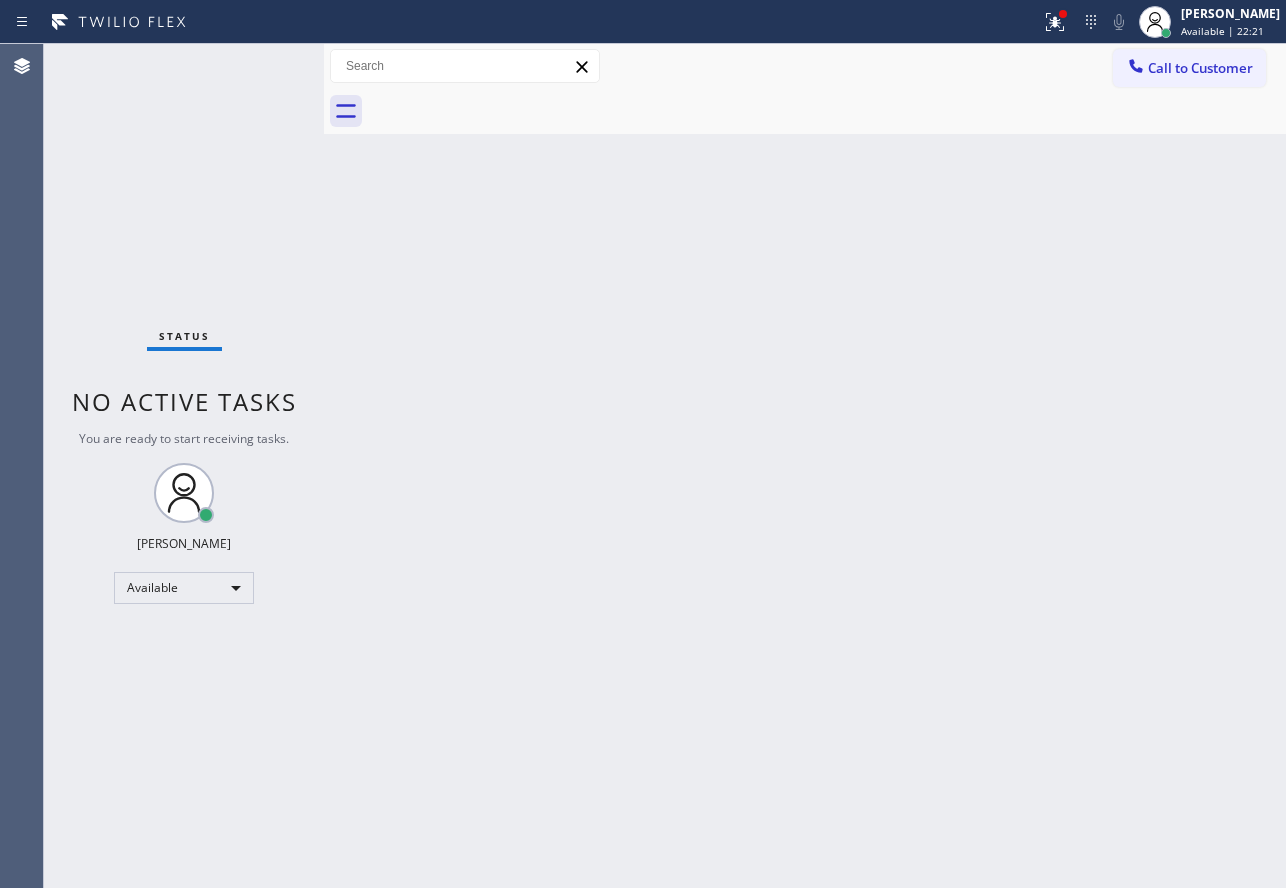 drag, startPoint x: 1259, startPoint y: 20, endPoint x: 1192, endPoint y: 73, distance: 85.42833 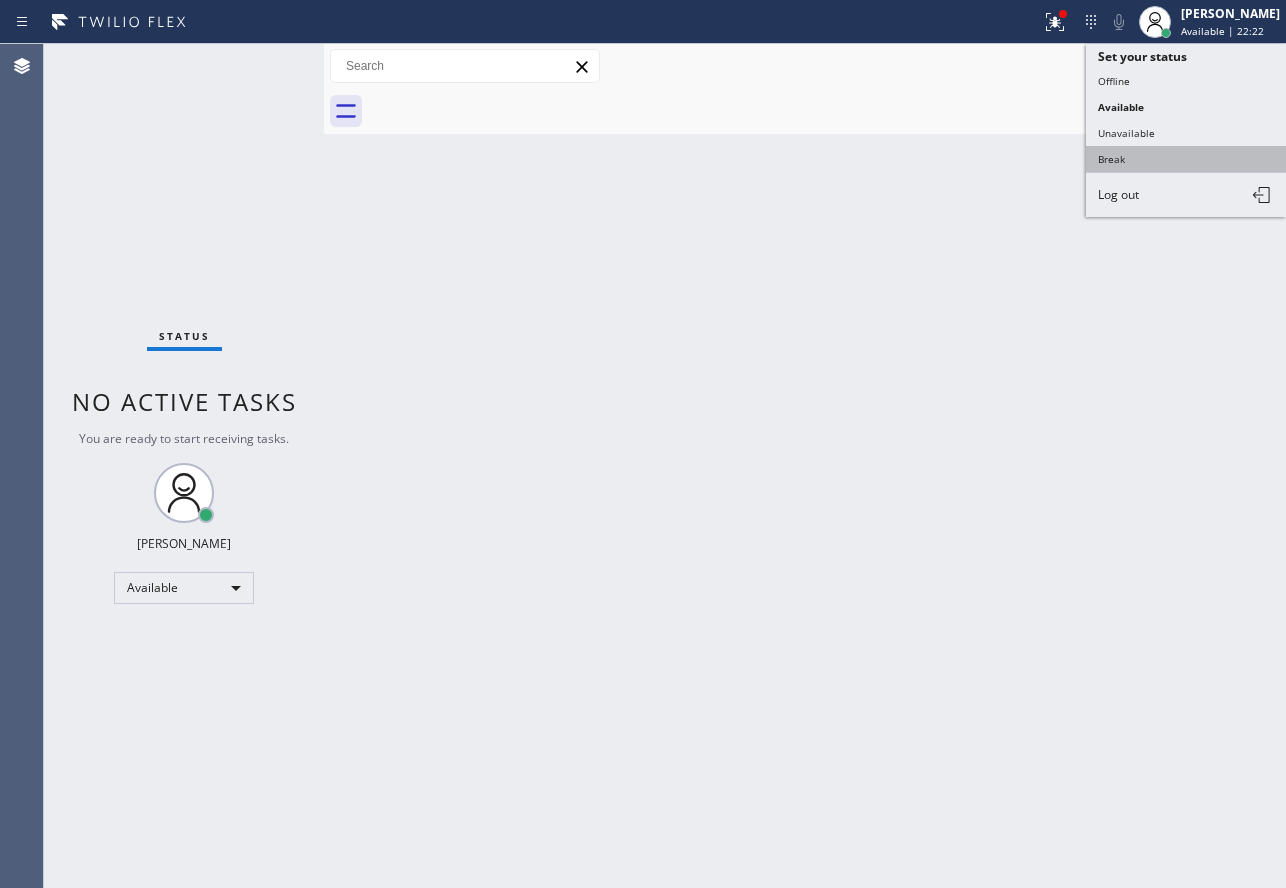 click on "Break" at bounding box center (1186, 159) 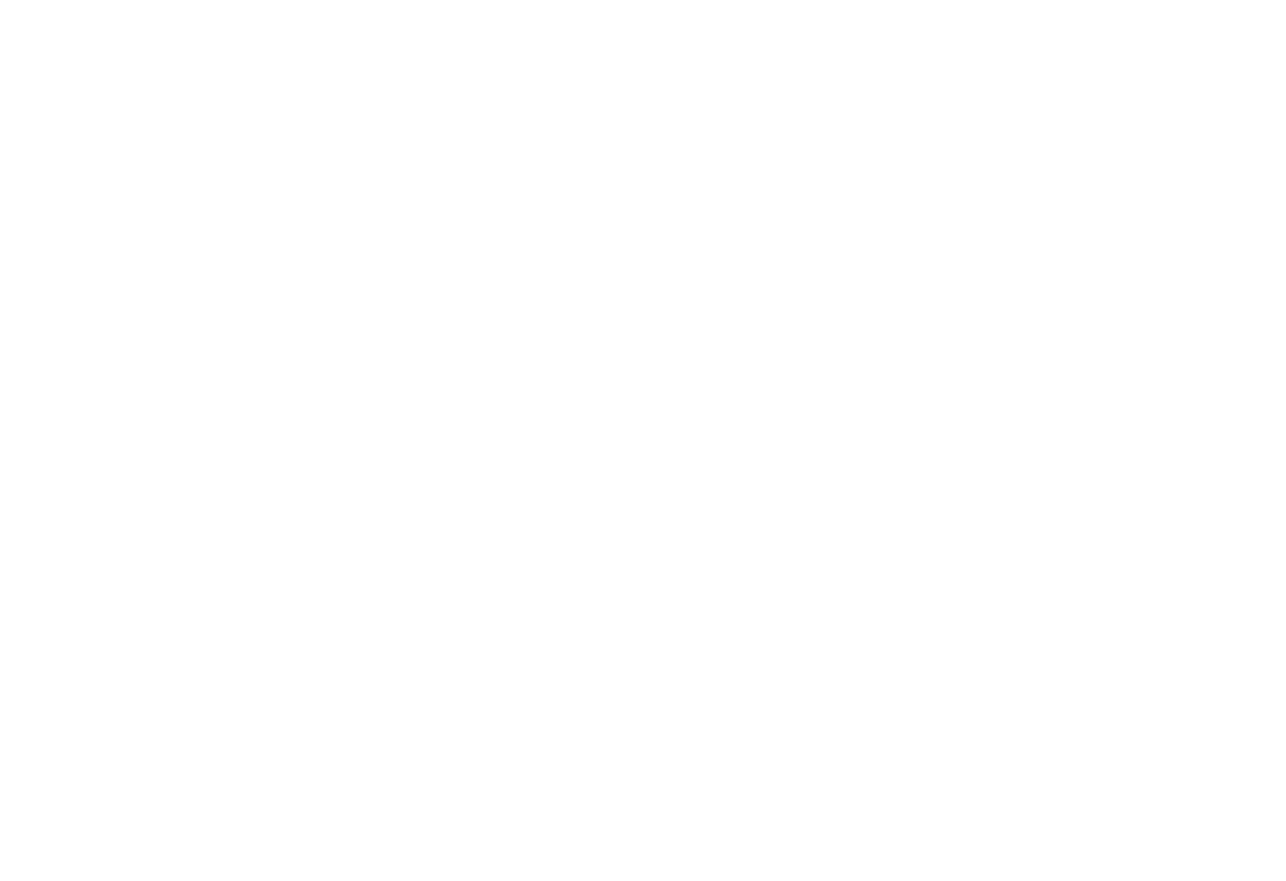 scroll, scrollTop: 0, scrollLeft: 0, axis: both 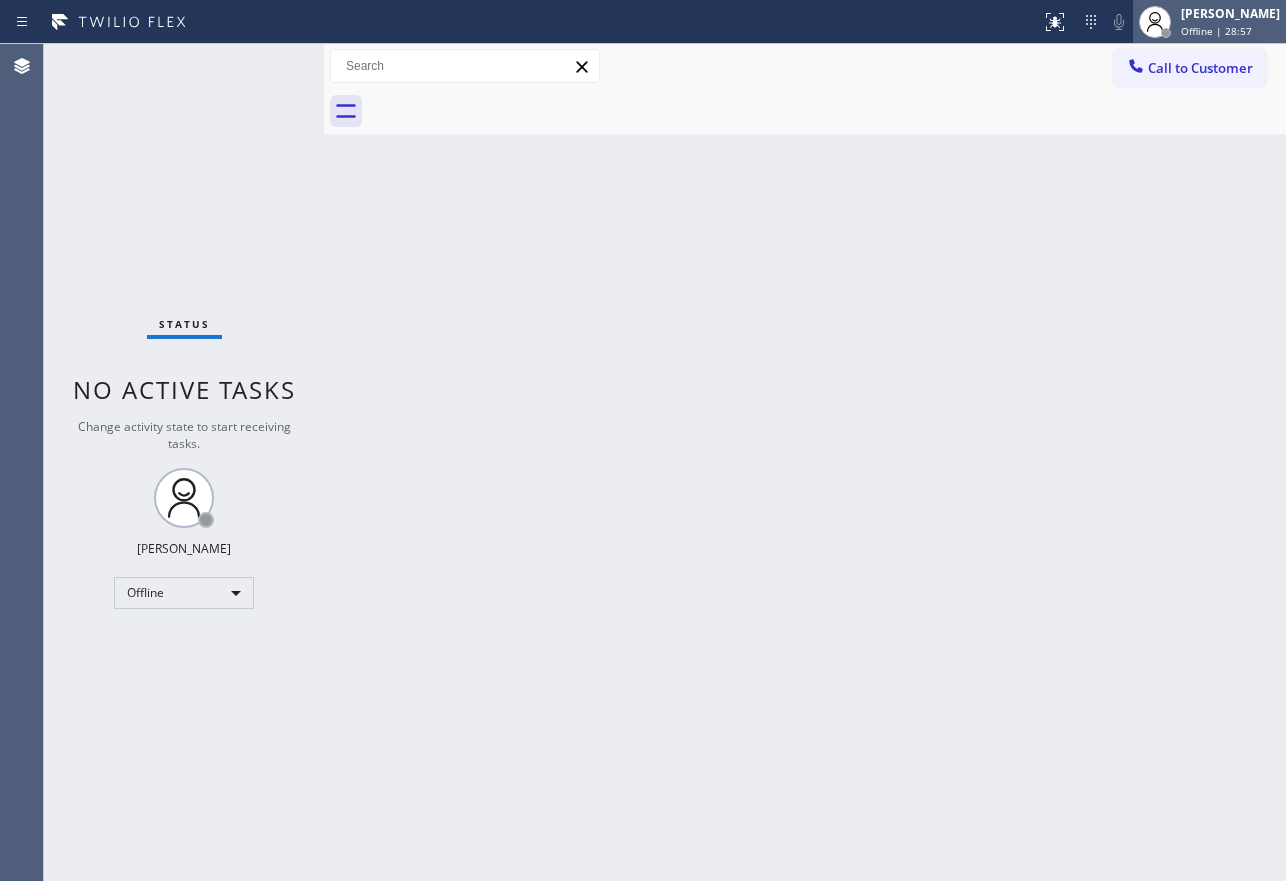 click on "Offline | 28:57" at bounding box center (1216, 31) 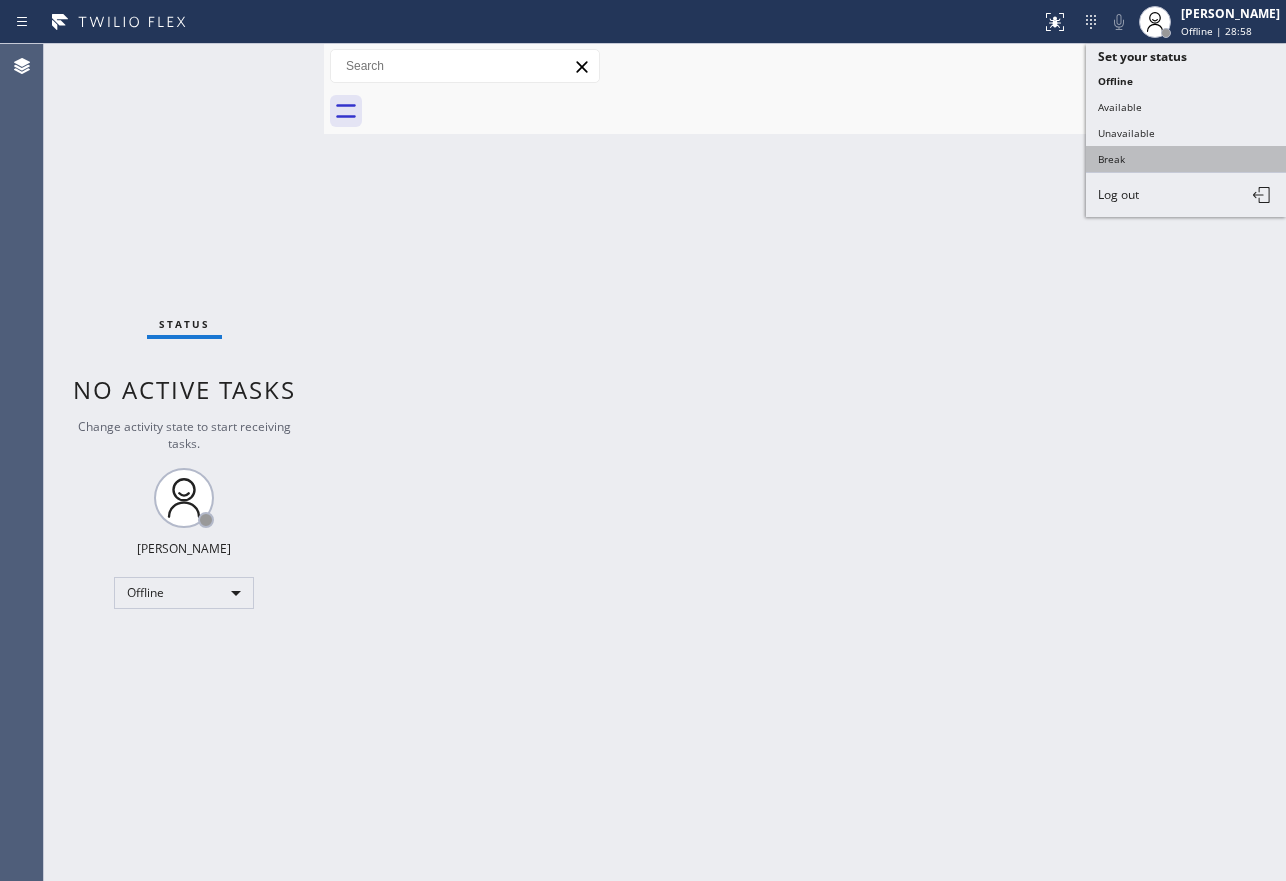 click on "Break" at bounding box center [1186, 159] 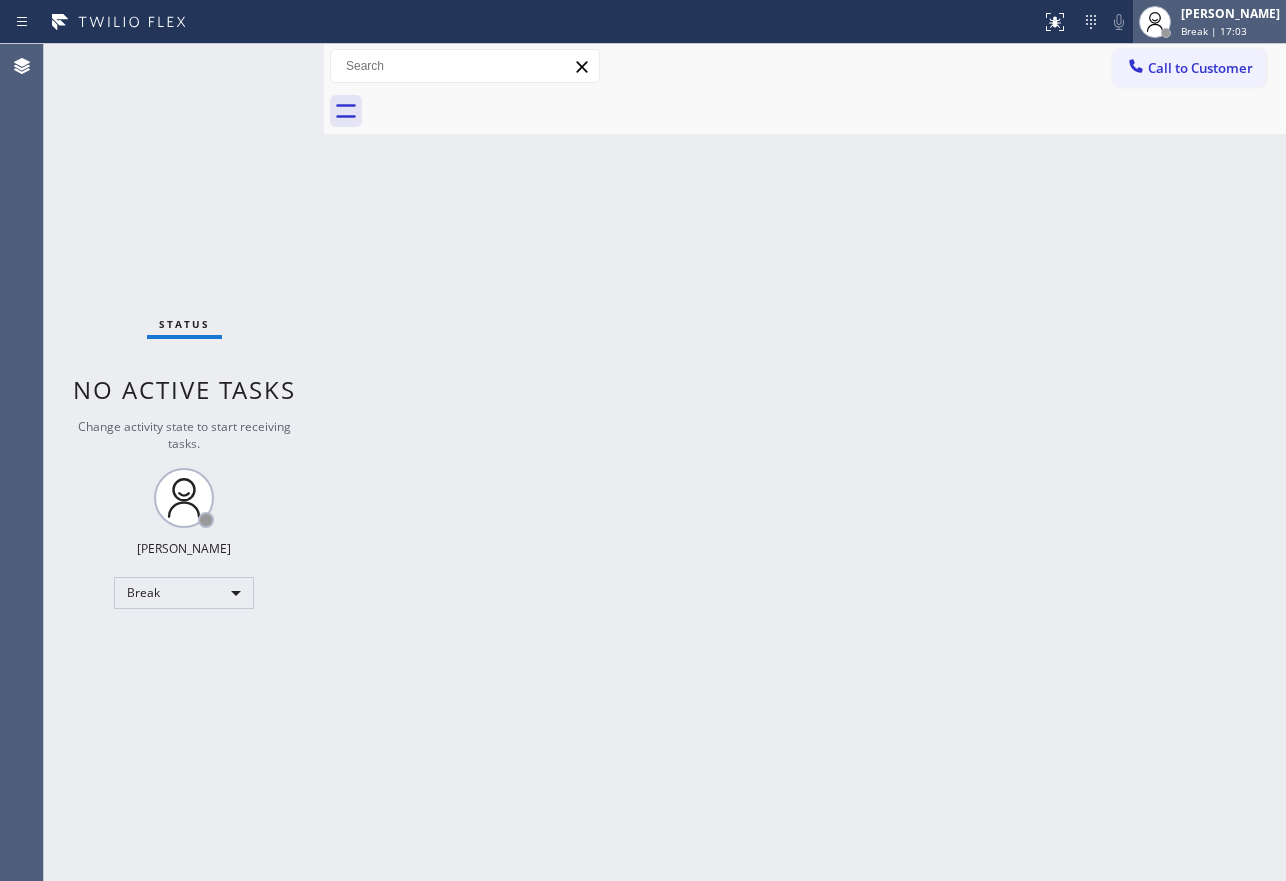 click on "Break | 17:03" at bounding box center (1214, 31) 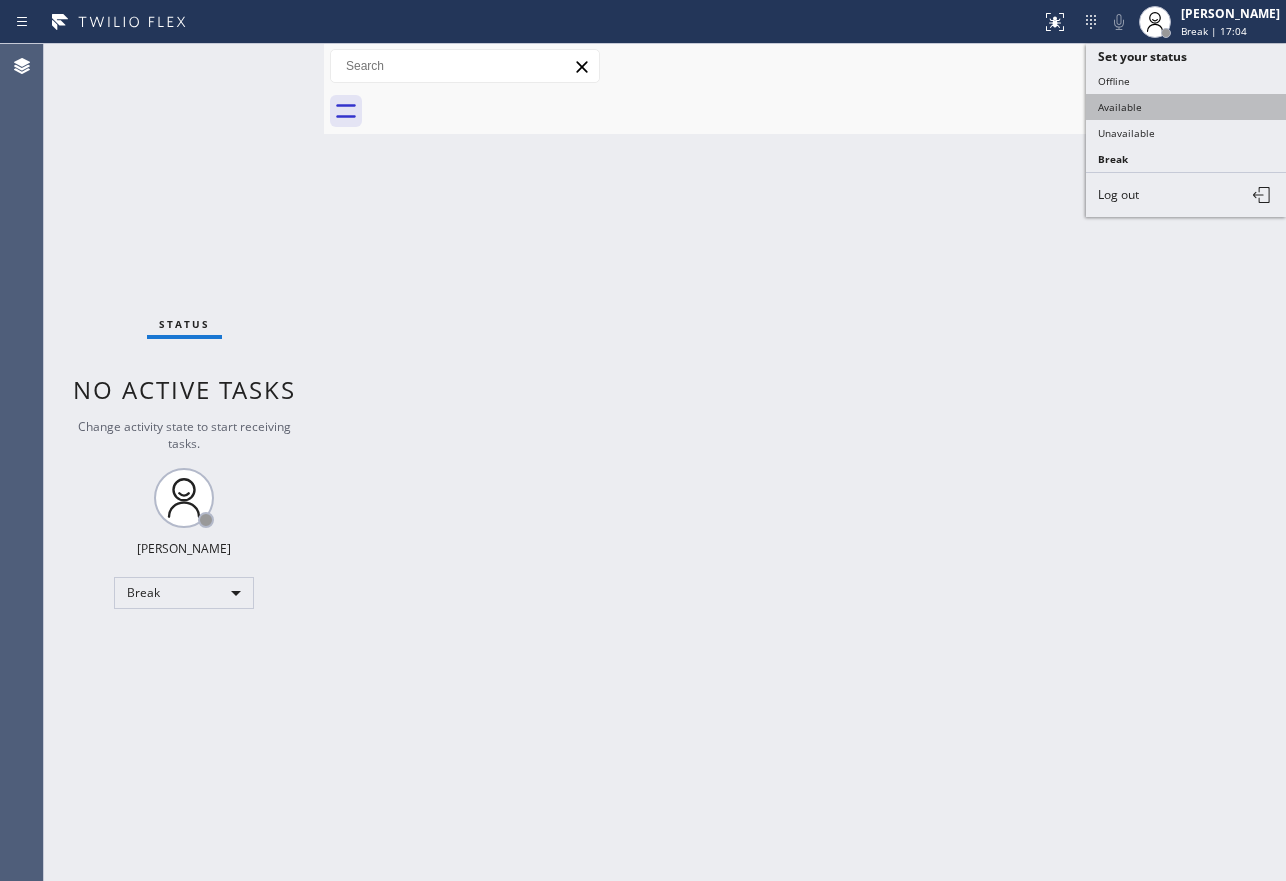 click on "Available" at bounding box center [1186, 107] 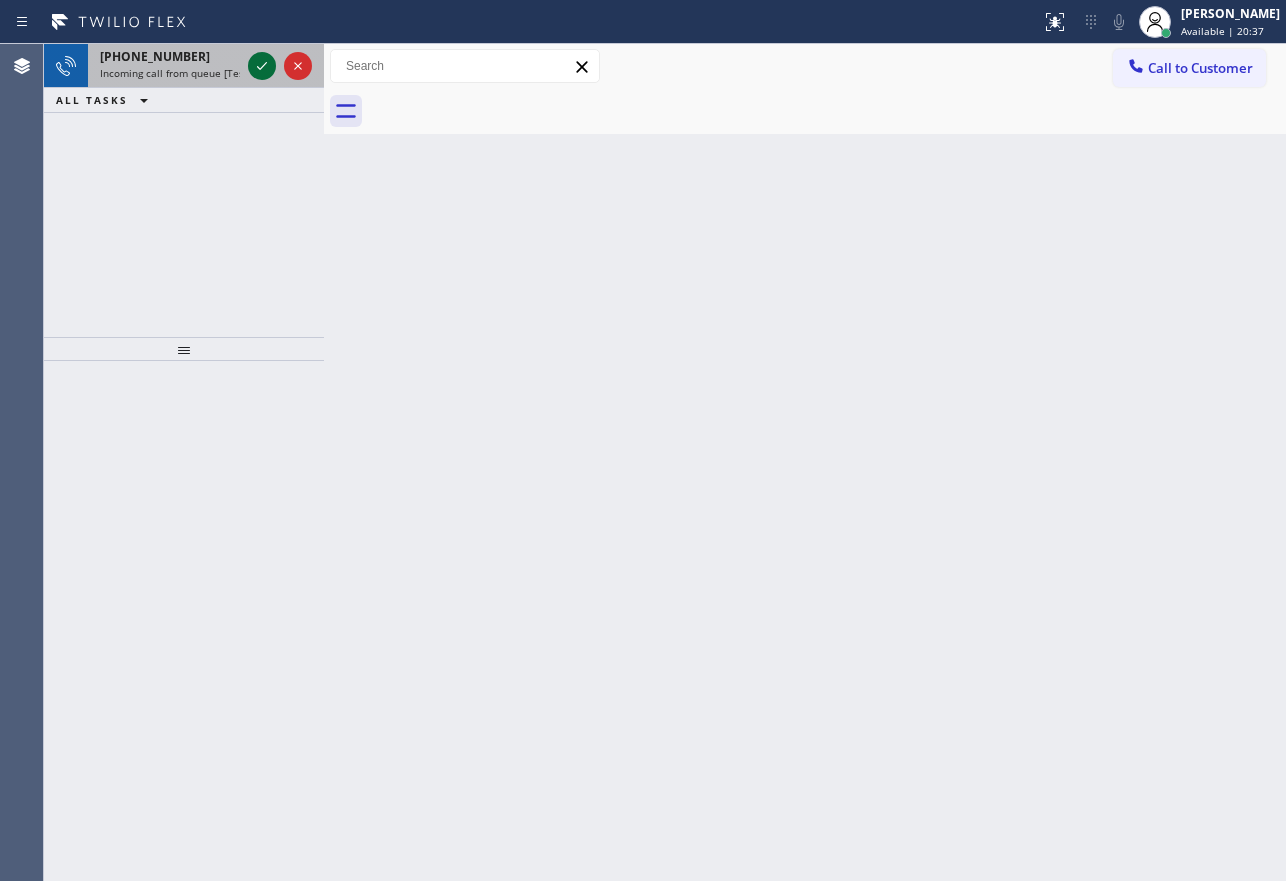 click 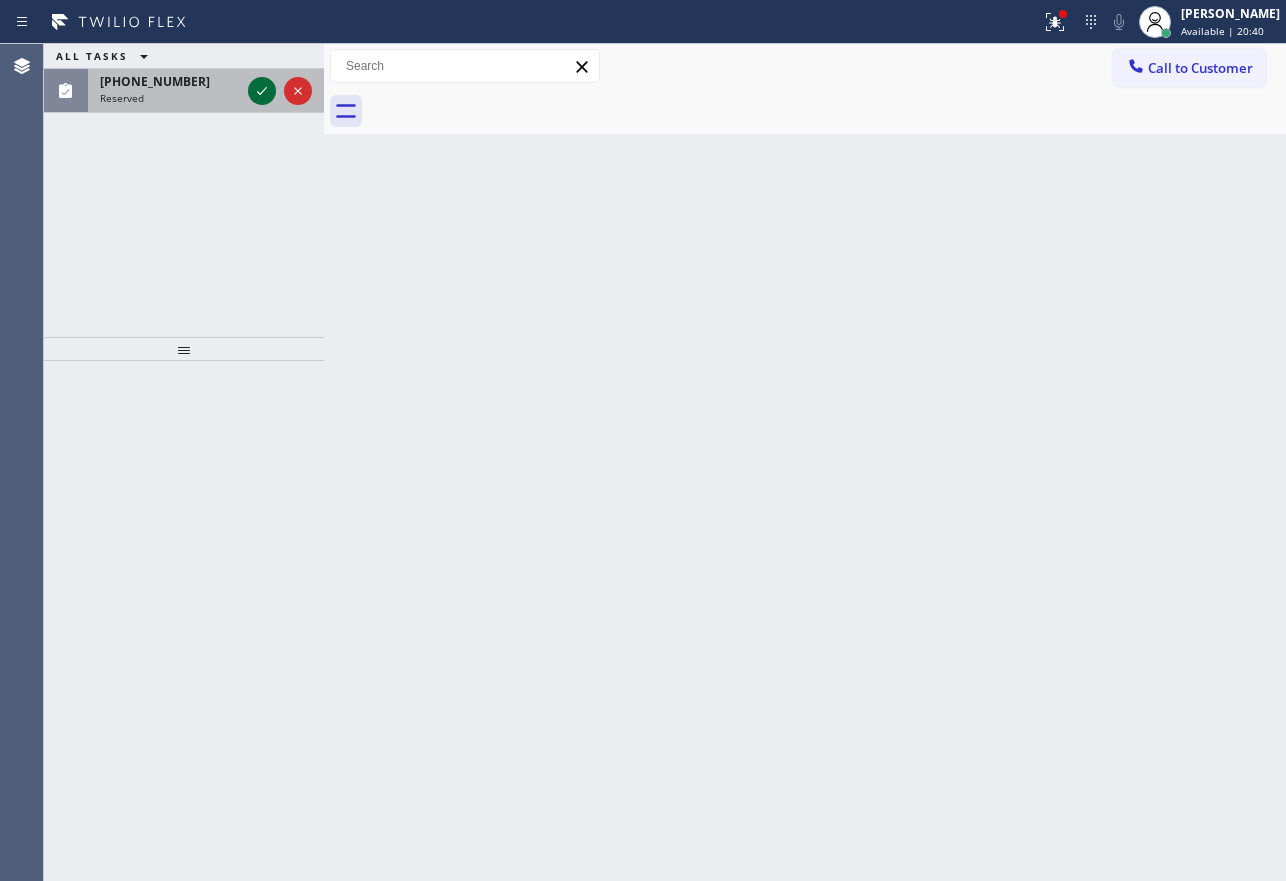 click 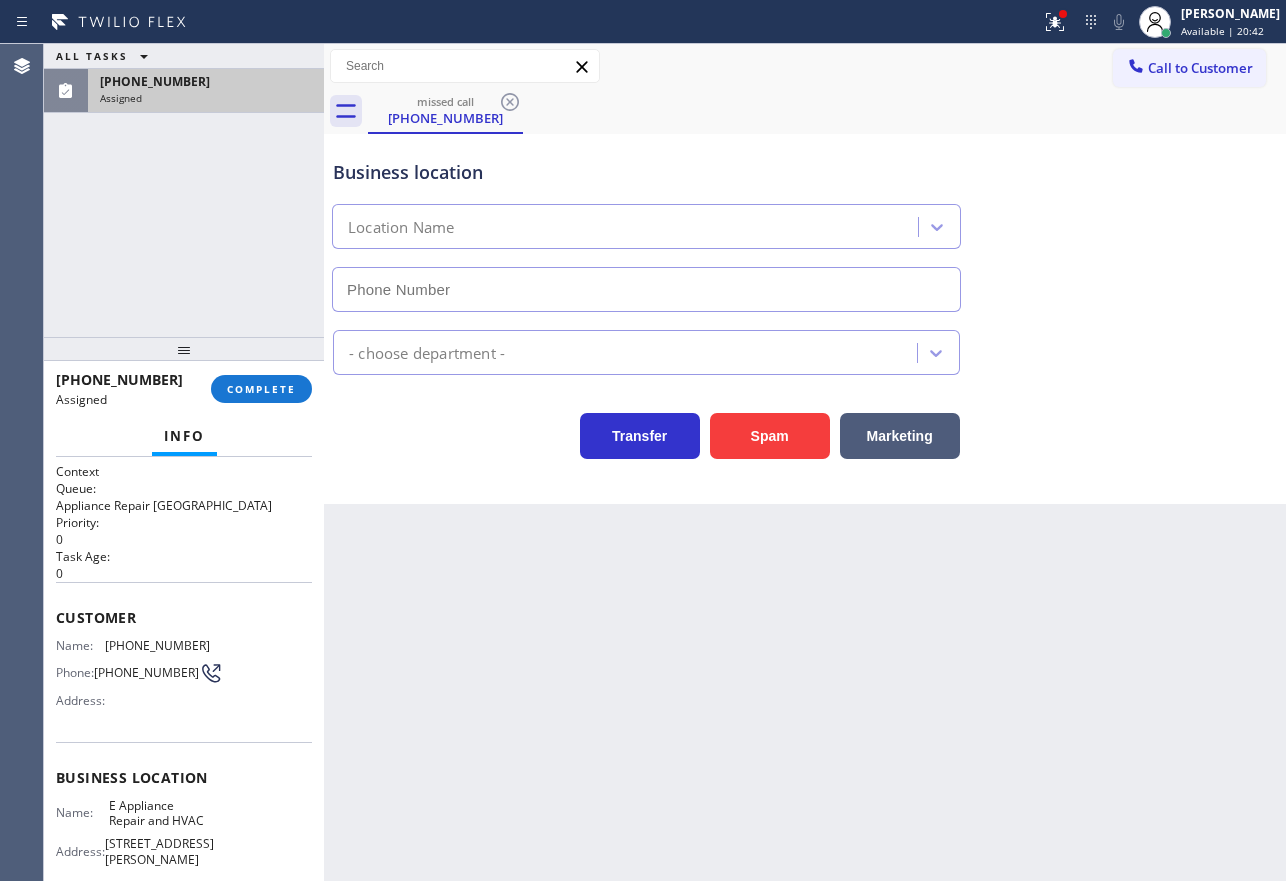 type on "(877) 800-0094" 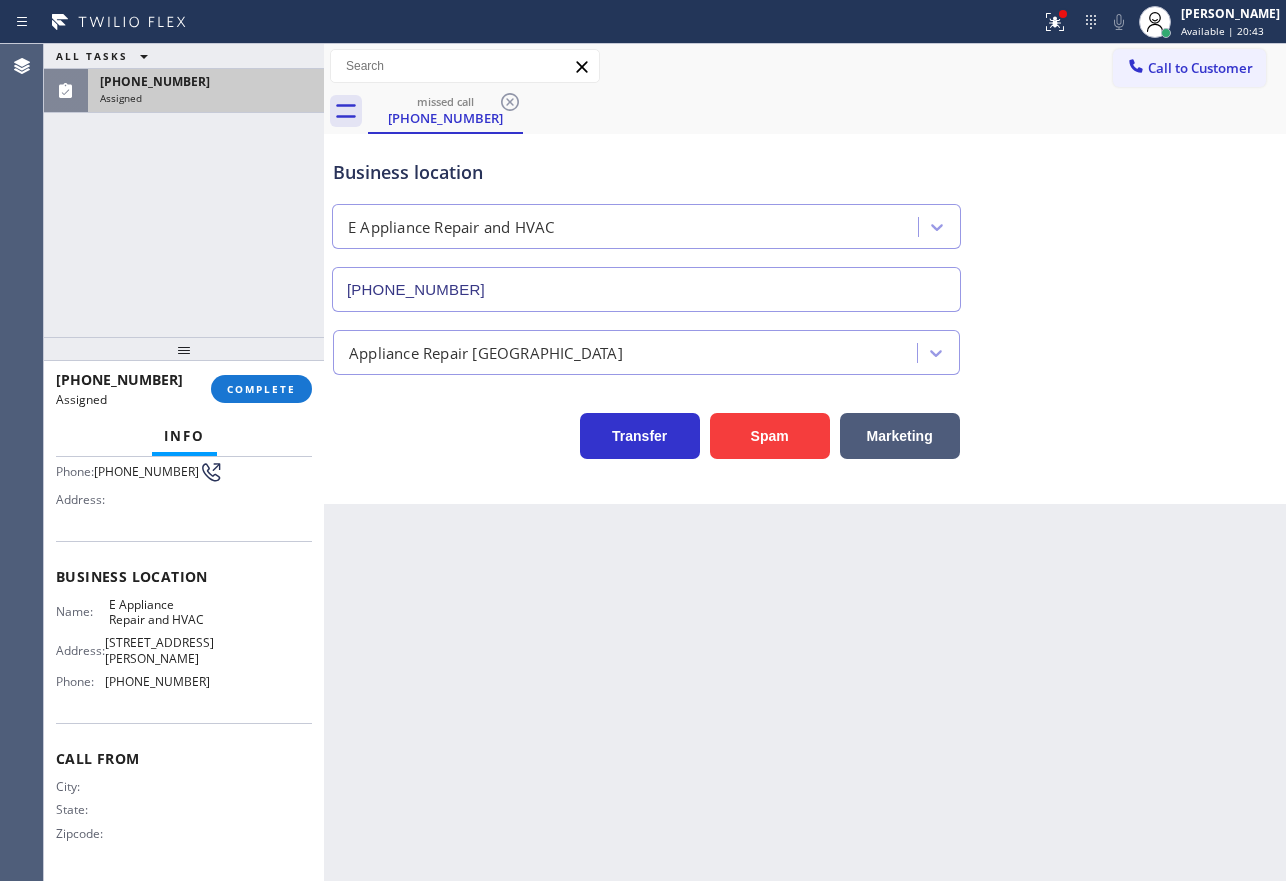 scroll, scrollTop: 200, scrollLeft: 0, axis: vertical 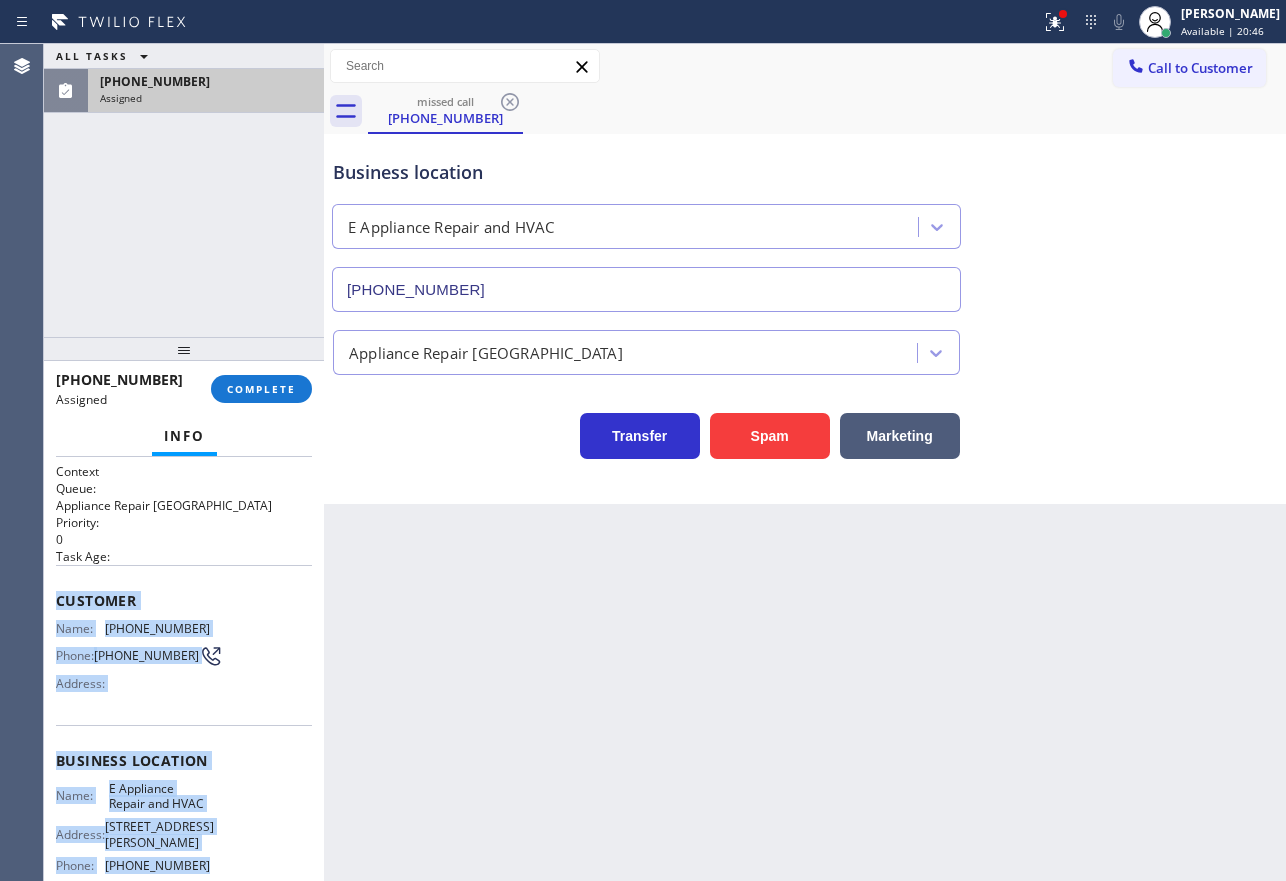 copy on "Customer Name: (317) 449-6576 Phone: (317) 449-6576 Address: Business location Name: E Appliance Repair and HVAC Address: 2934 1/2 Beverly Glen Circle #171  Phone: (877) 800-0094" 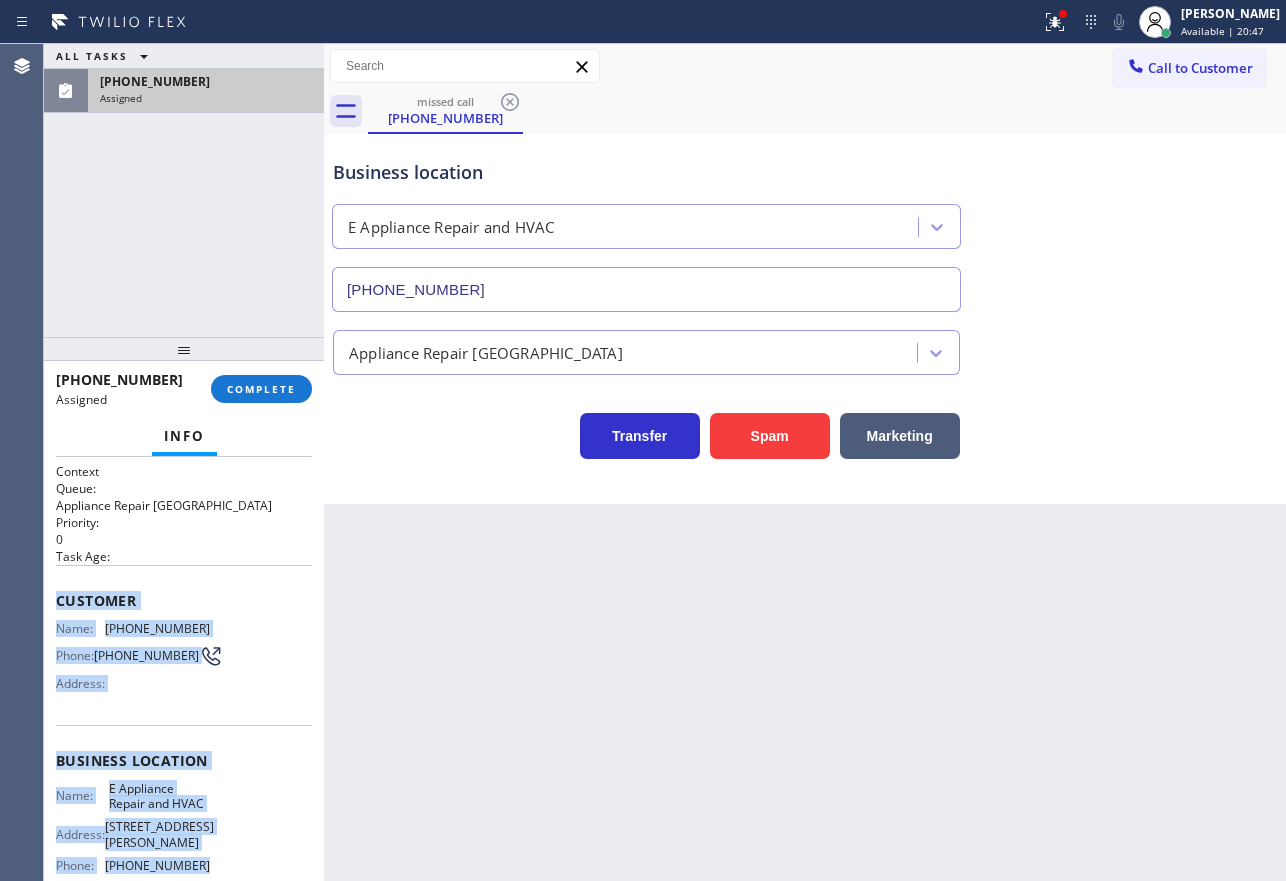 drag, startPoint x: 207, startPoint y: 690, endPoint x: 55, endPoint y: 606, distance: 173.66635 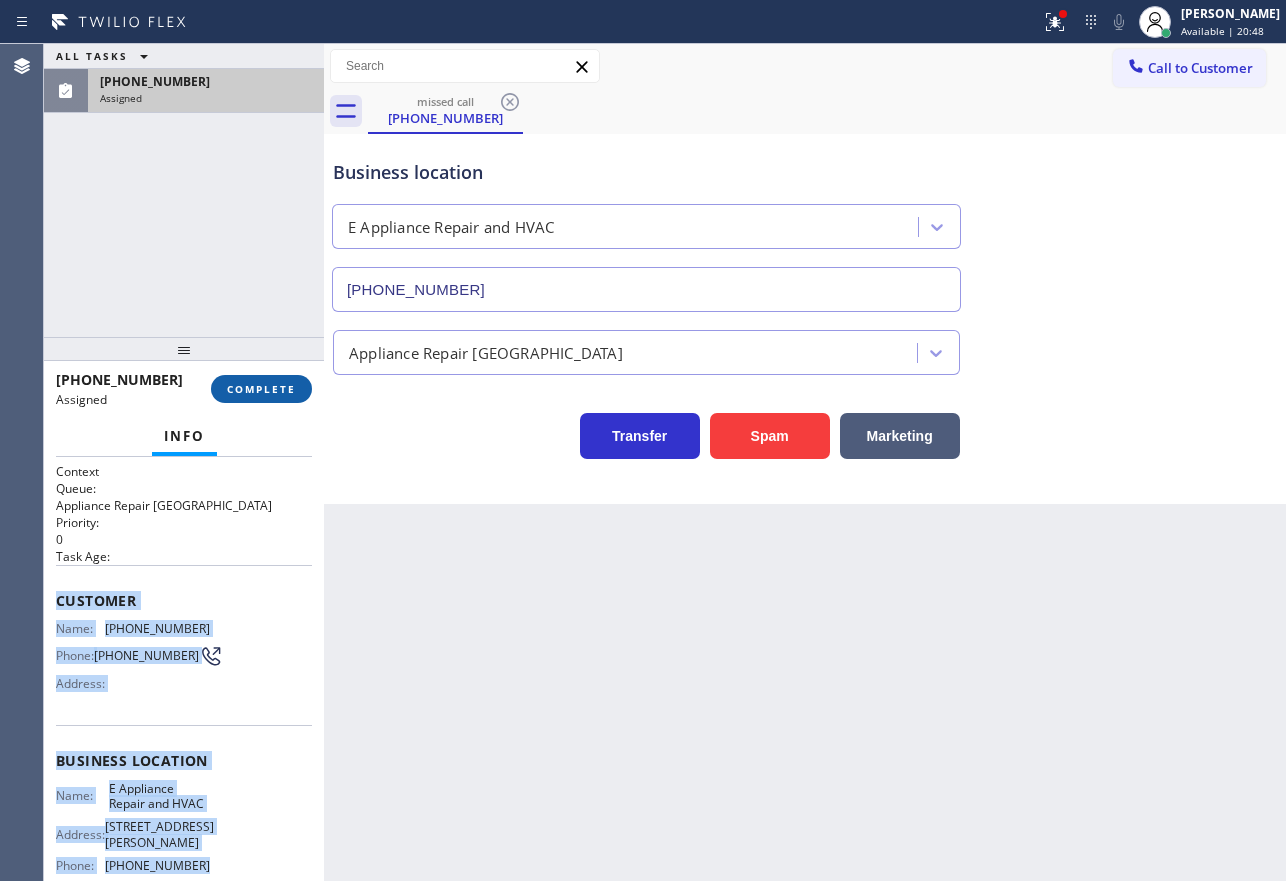 click on "COMPLETE" at bounding box center (261, 389) 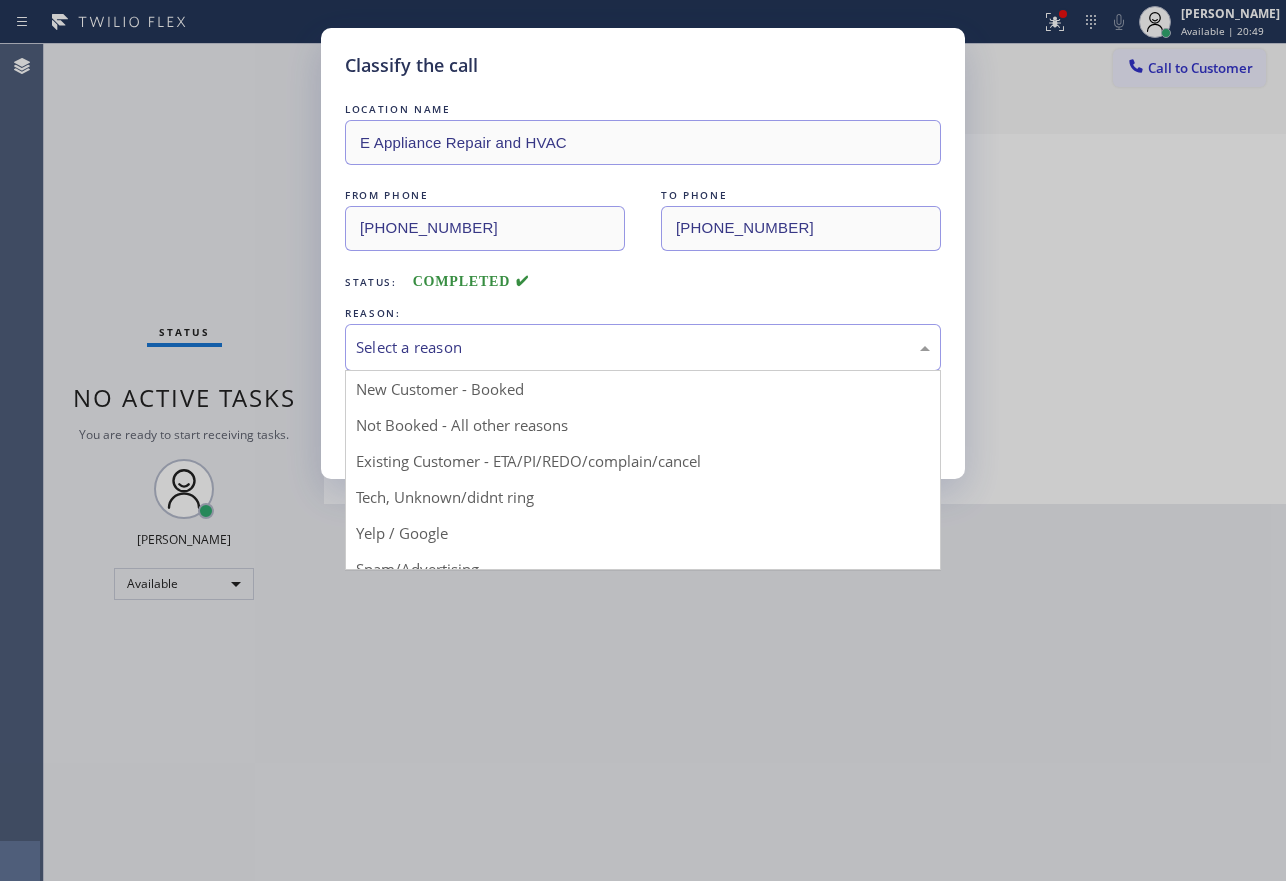 click on "Select a reason" at bounding box center [643, 347] 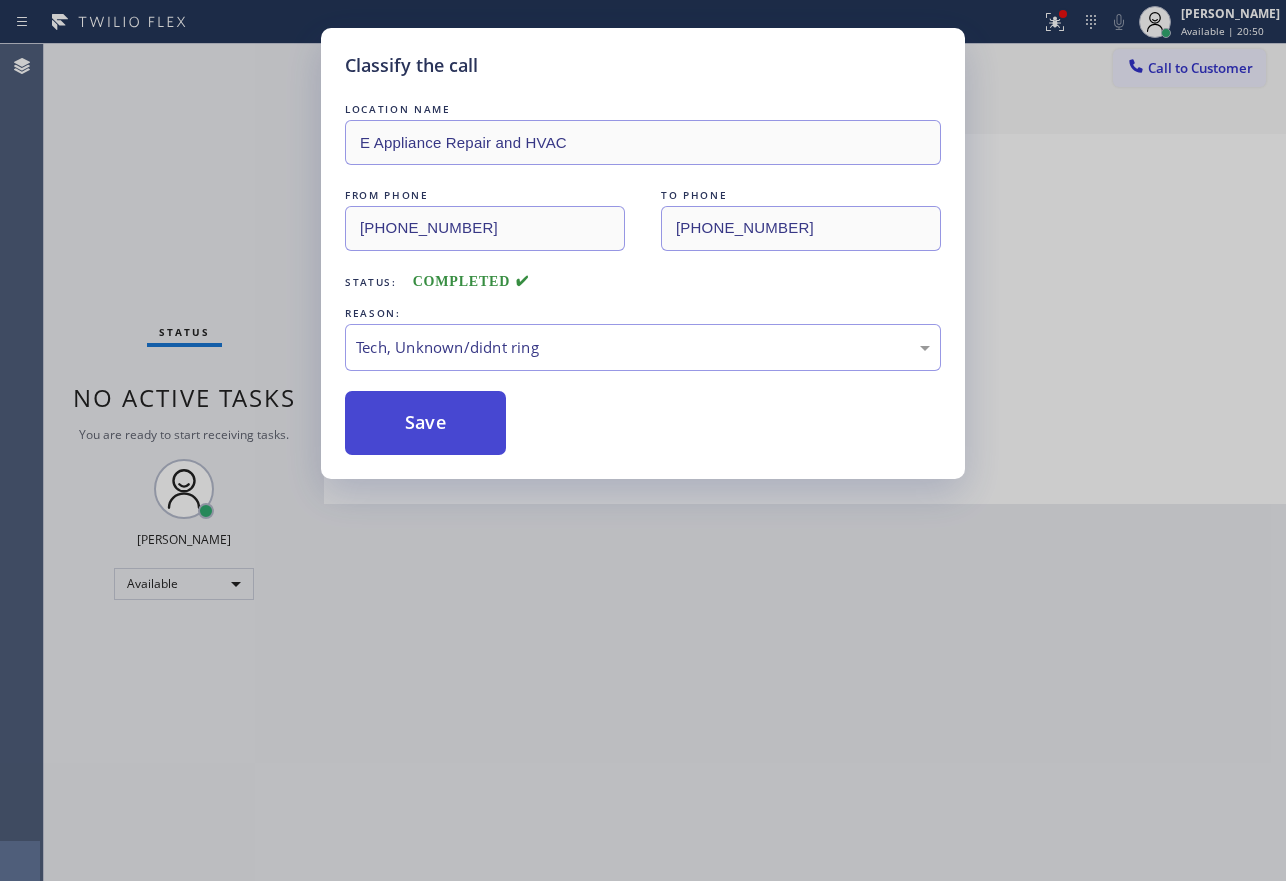 click on "Save" at bounding box center [425, 423] 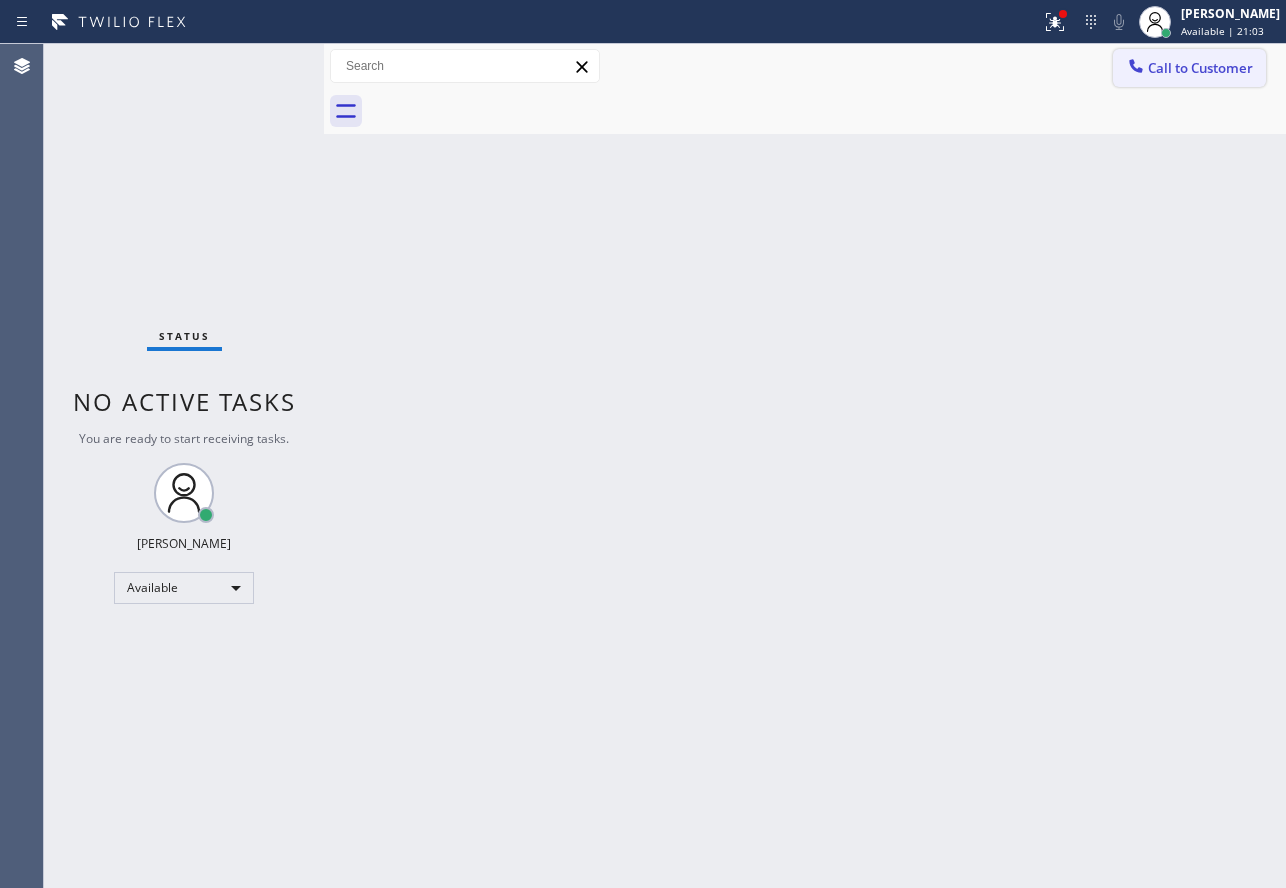 click on "Call to Customer" at bounding box center (1189, 68) 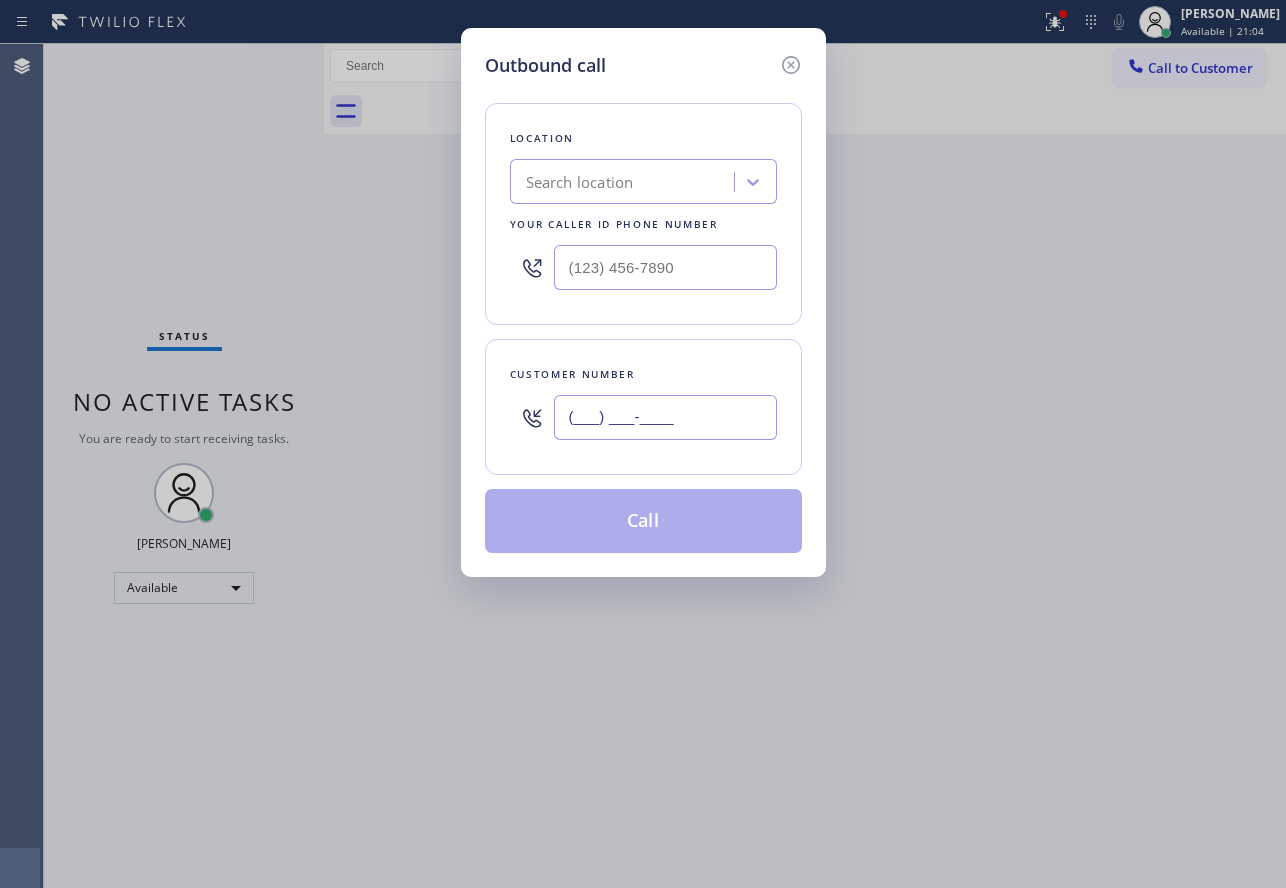 click on "(___) ___-____" at bounding box center (665, 417) 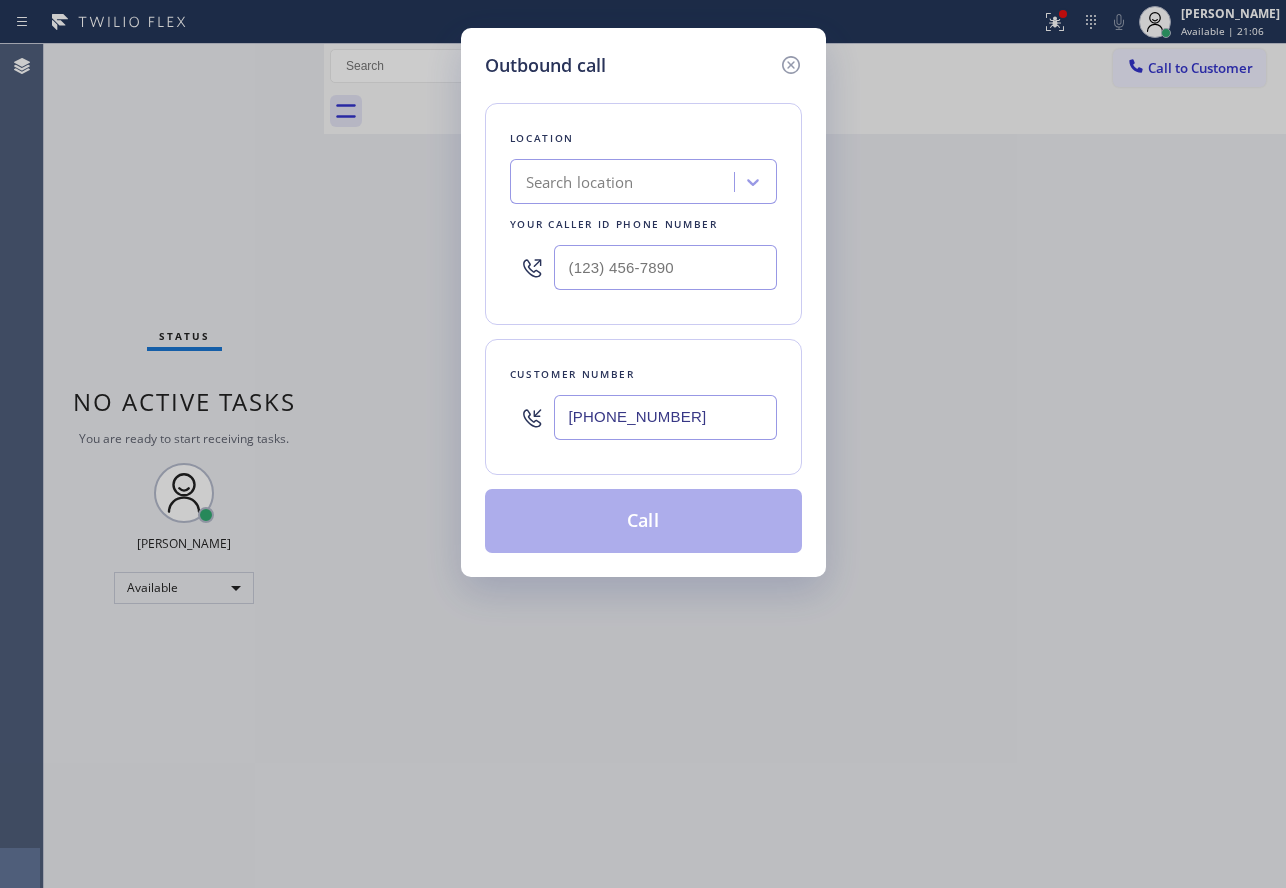 type on "(317) 449-6576" 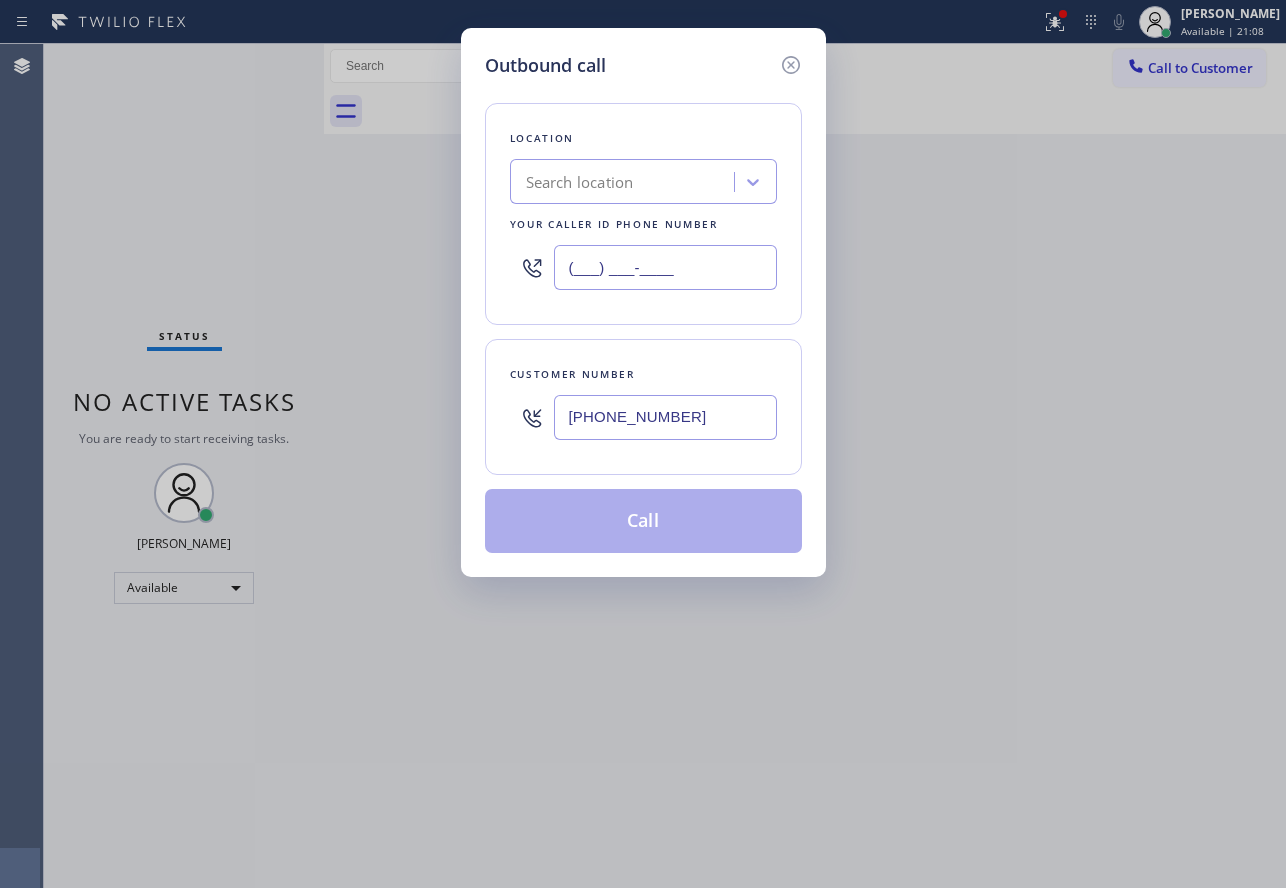 click on "(___) ___-____" at bounding box center (665, 267) 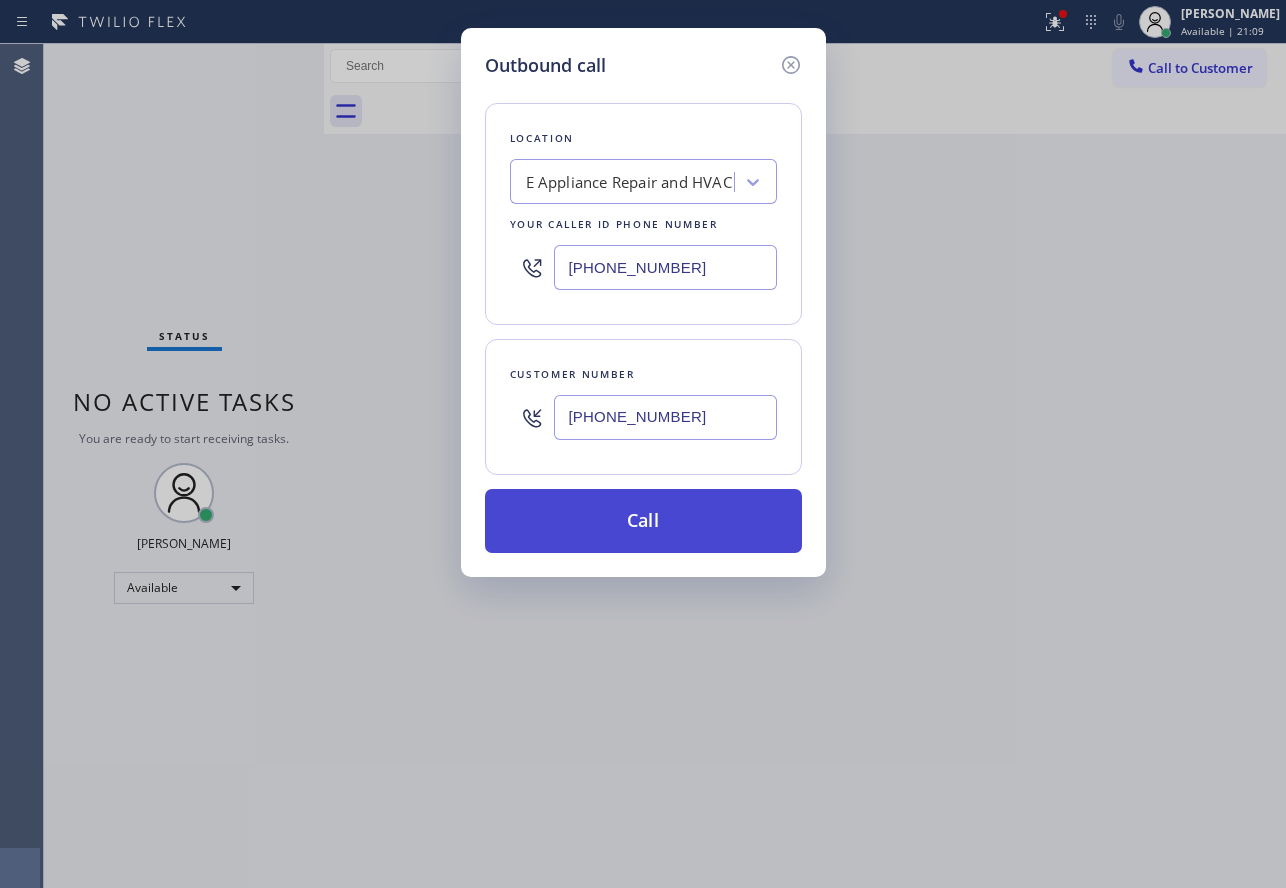 type on "(877) 800-0094" 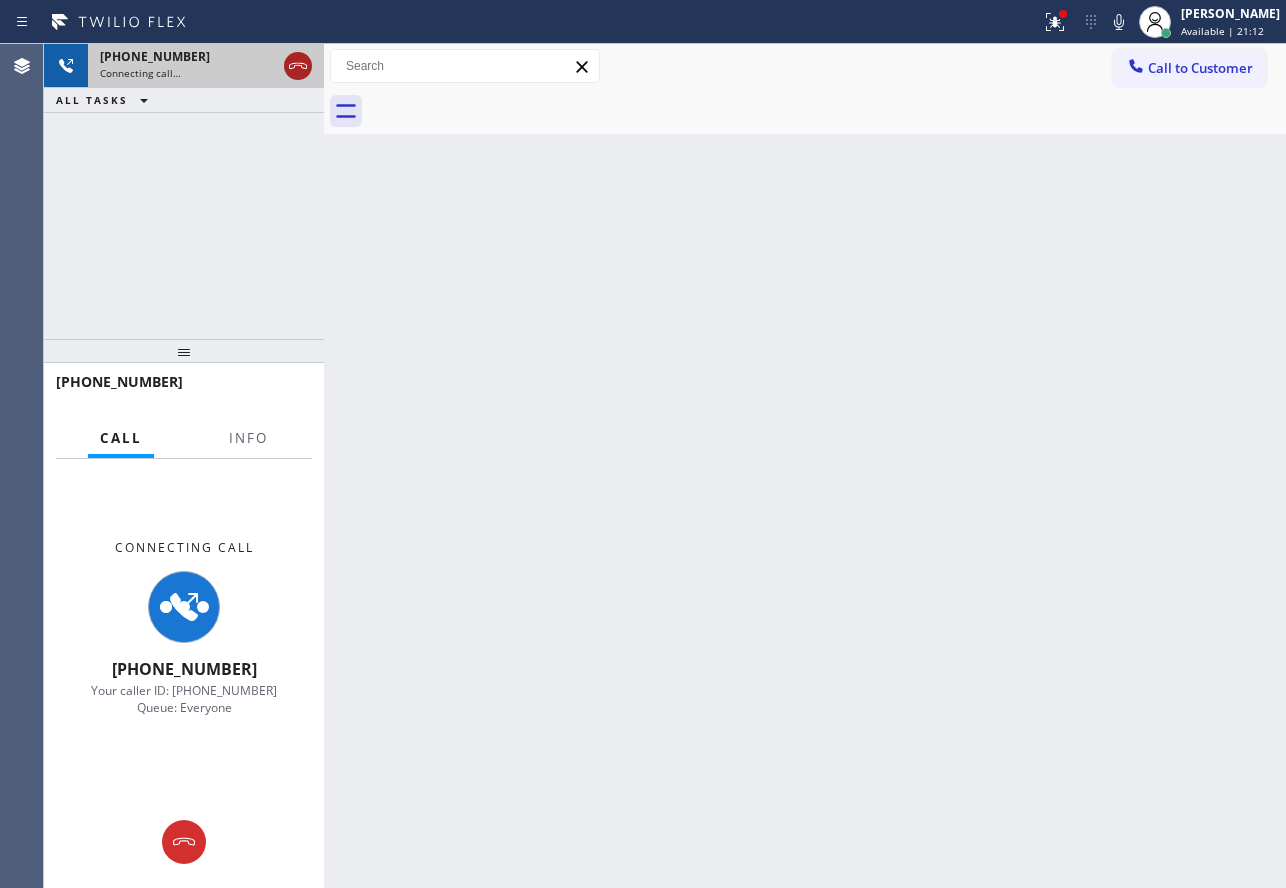 click 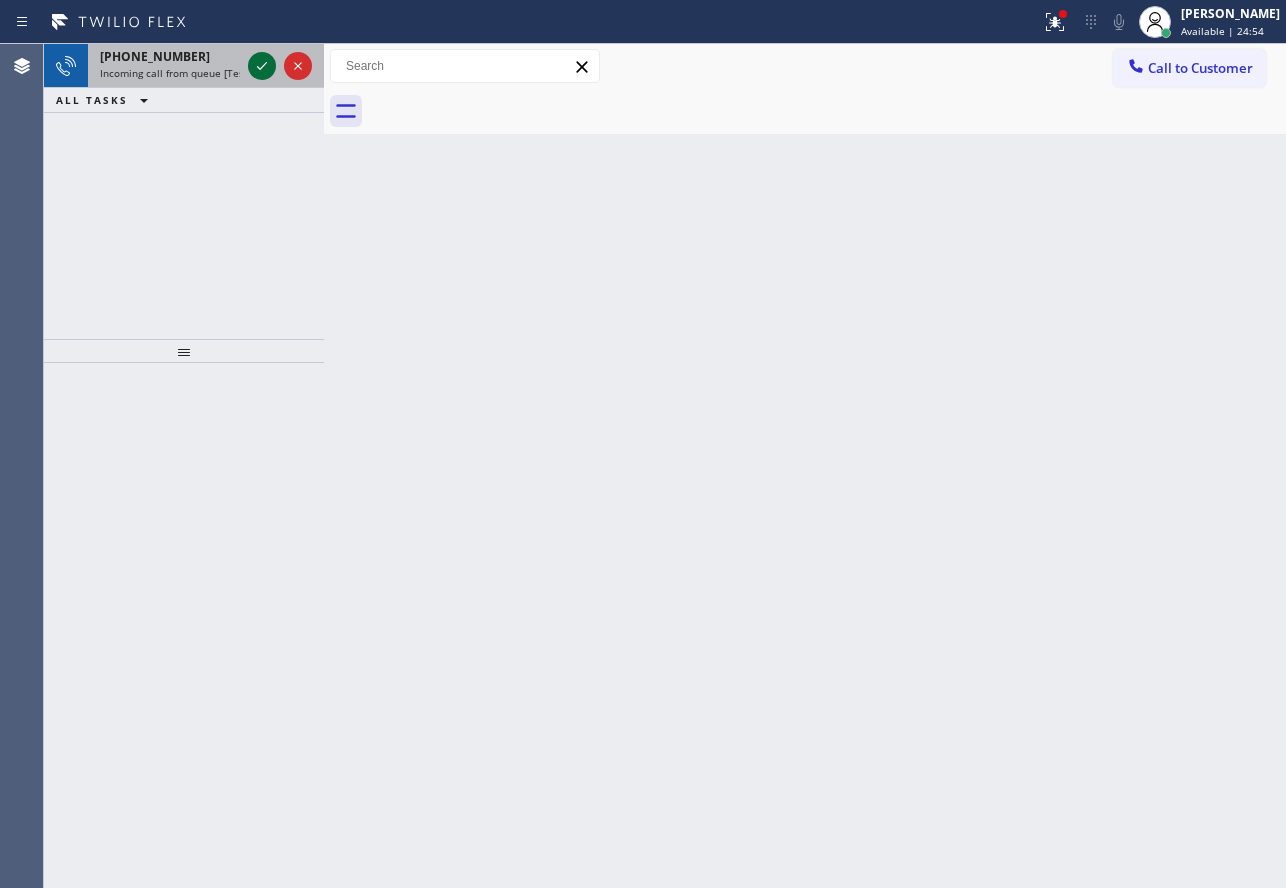 click 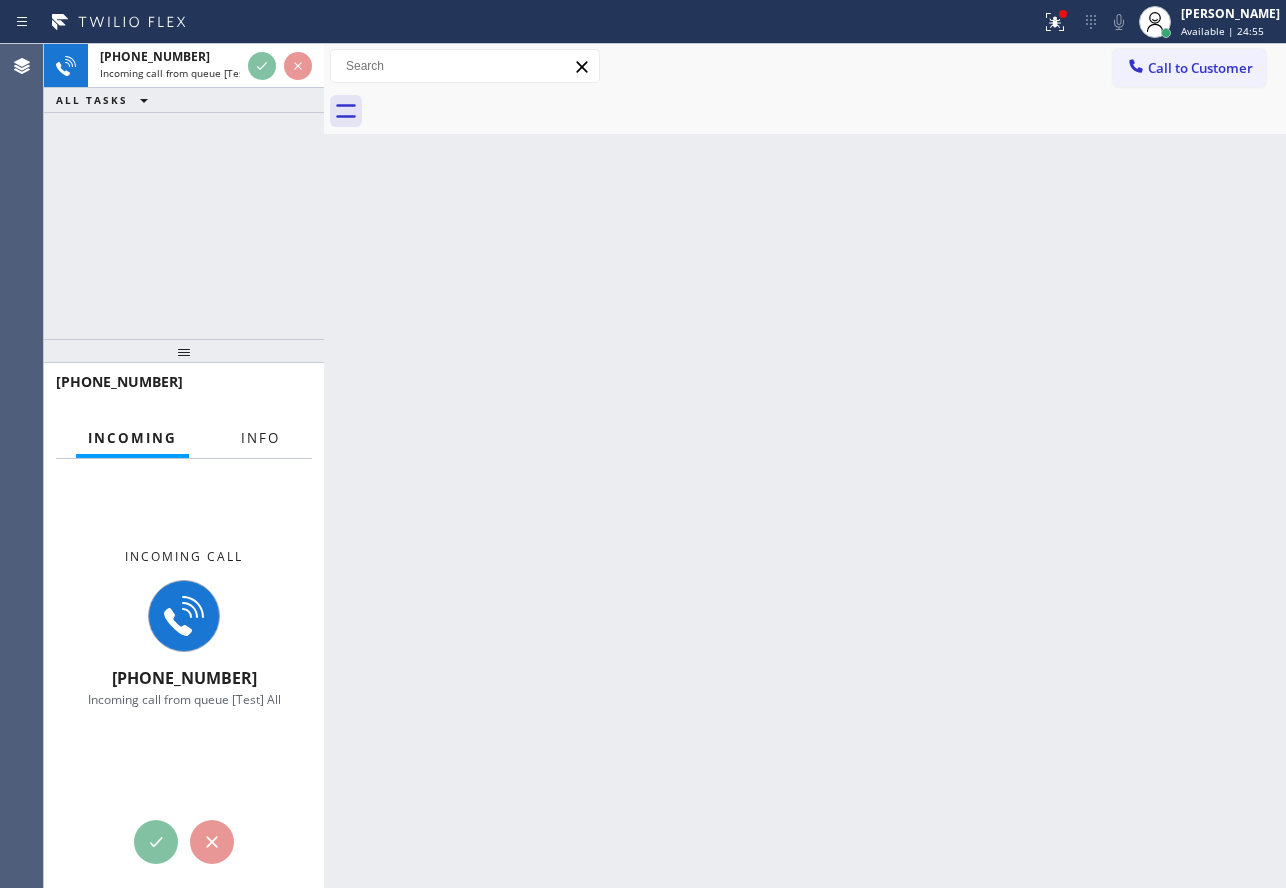 click on "Info" at bounding box center (260, 438) 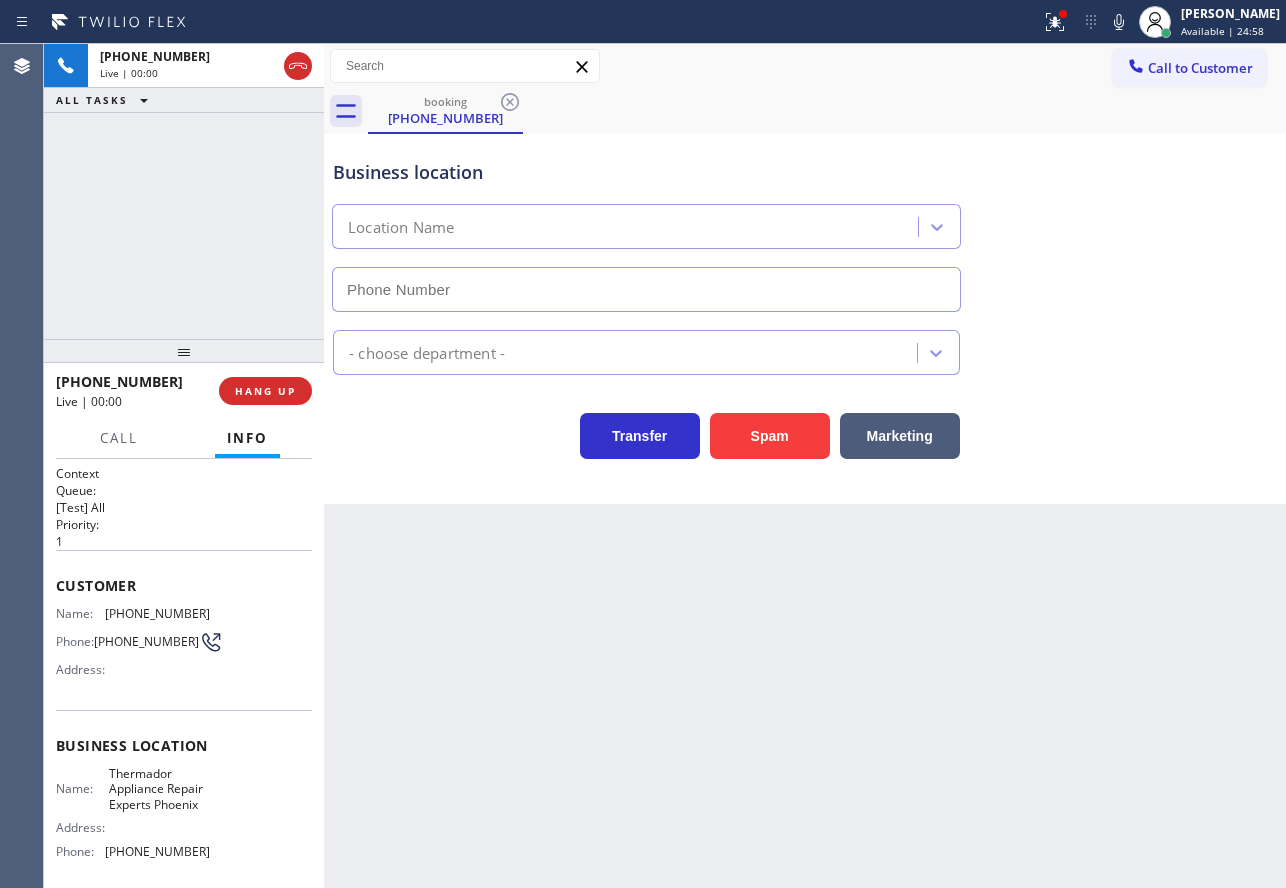 type on "(602) 755-1659" 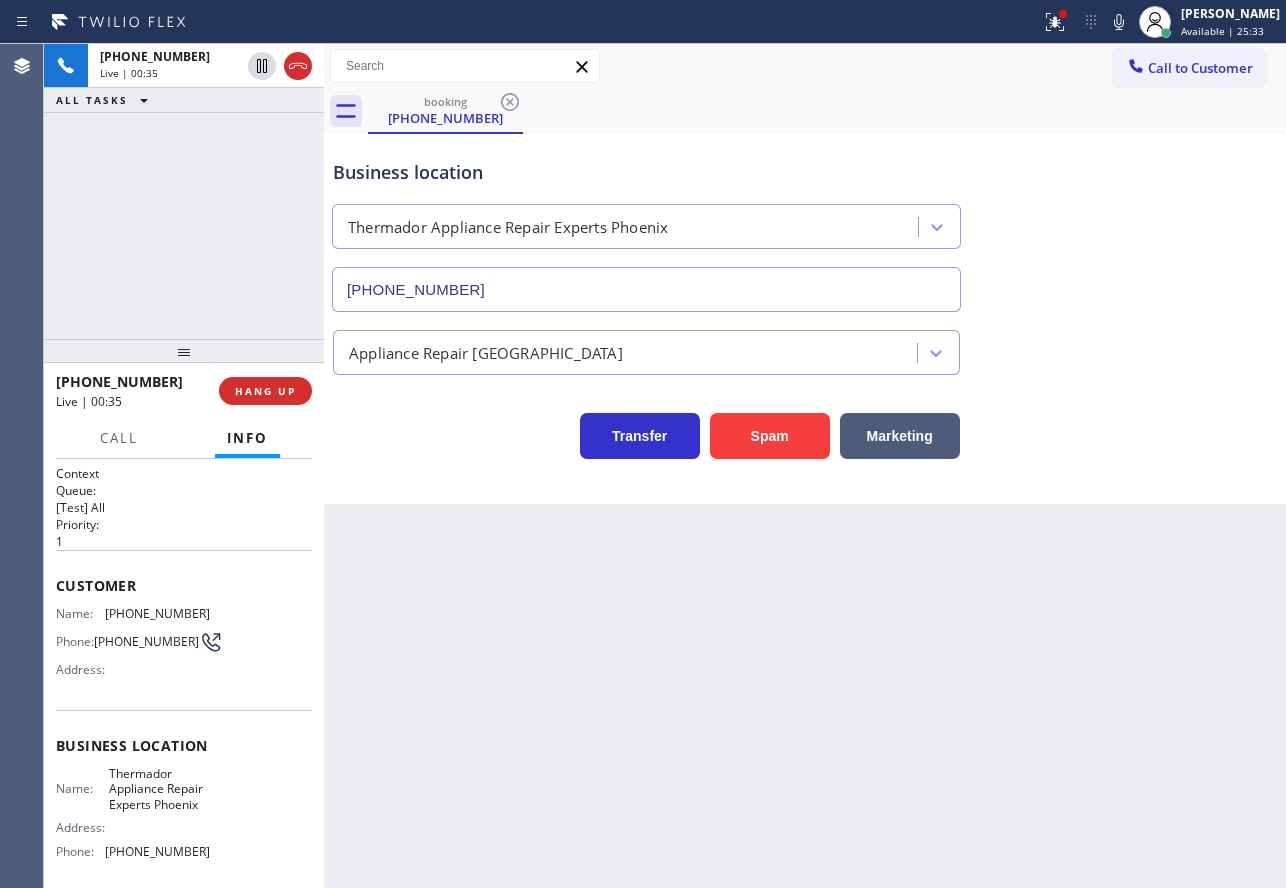click on "Thermador Appliance Repair Experts Phoenix" at bounding box center [159, 789] 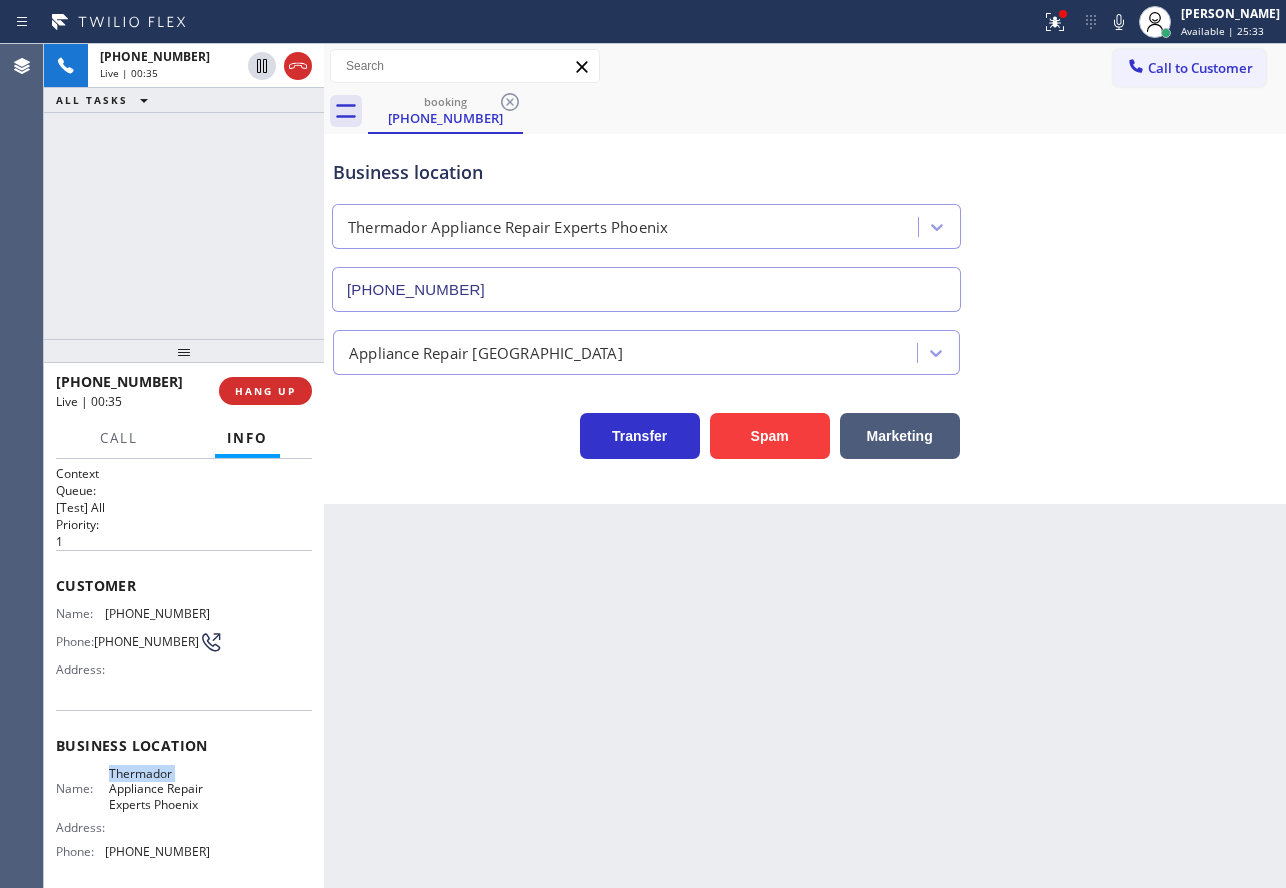 click on "Thermador Appliance Repair Experts Phoenix" at bounding box center (159, 789) 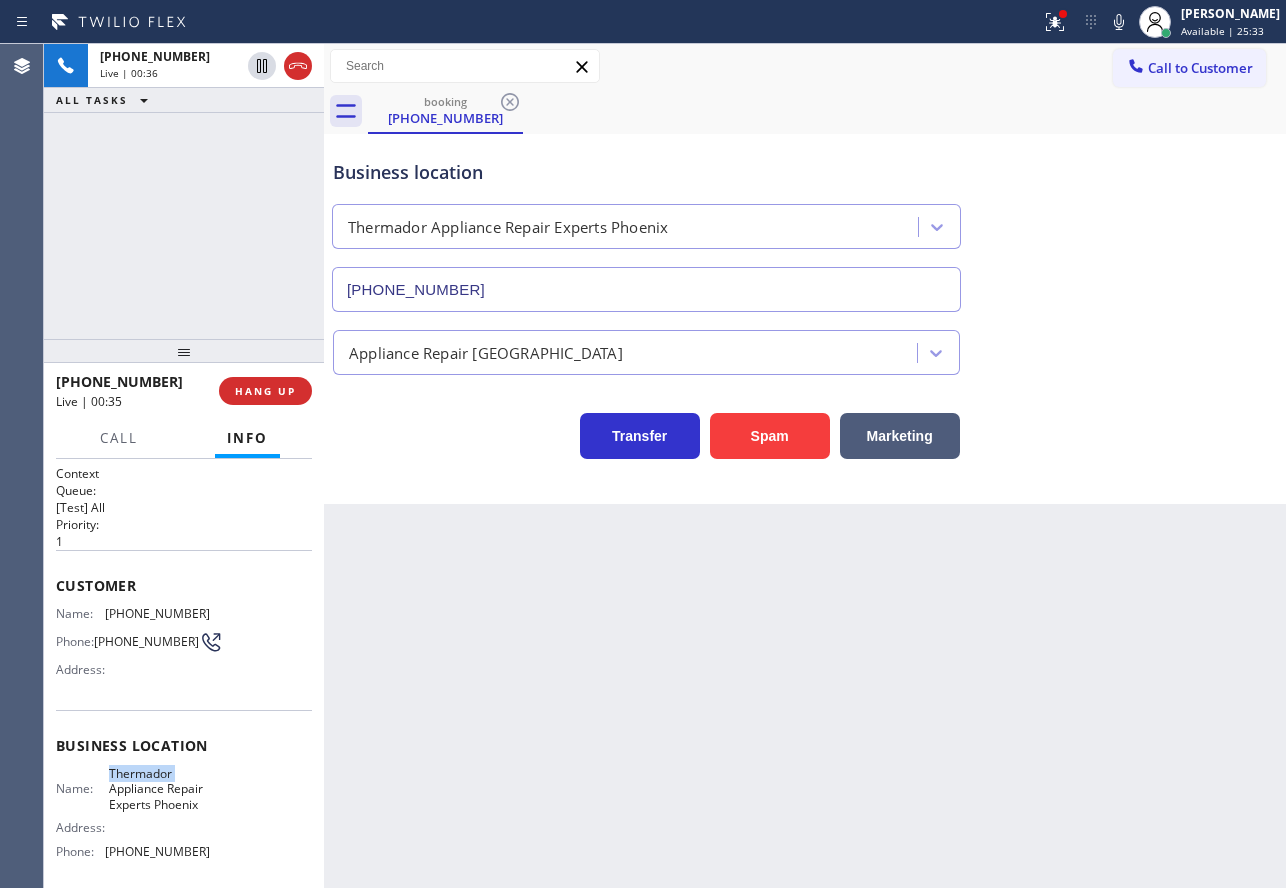copy on "Thermador" 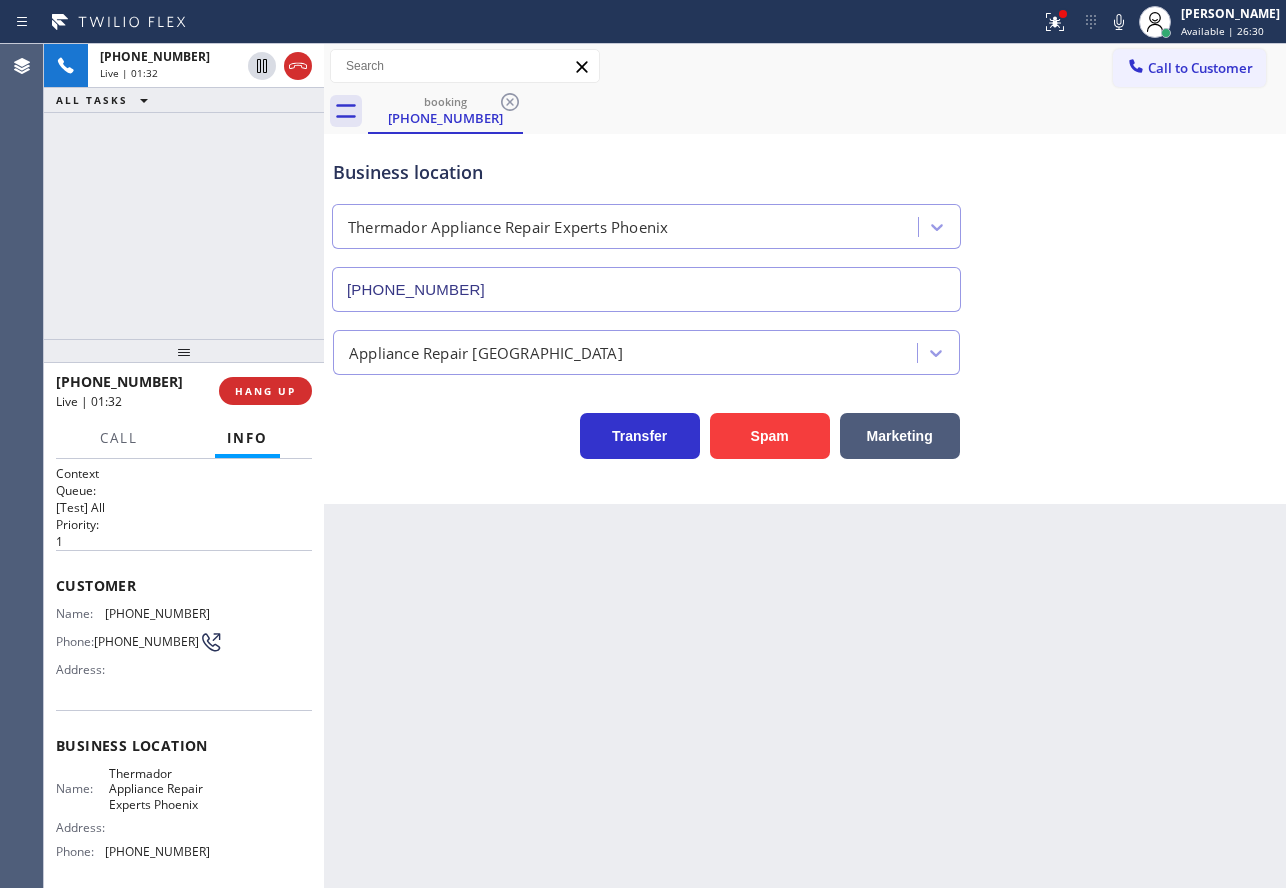 click on "Business location Thermador Appliance Repair Experts Phoenix (602) 755-1659" at bounding box center [805, 221] 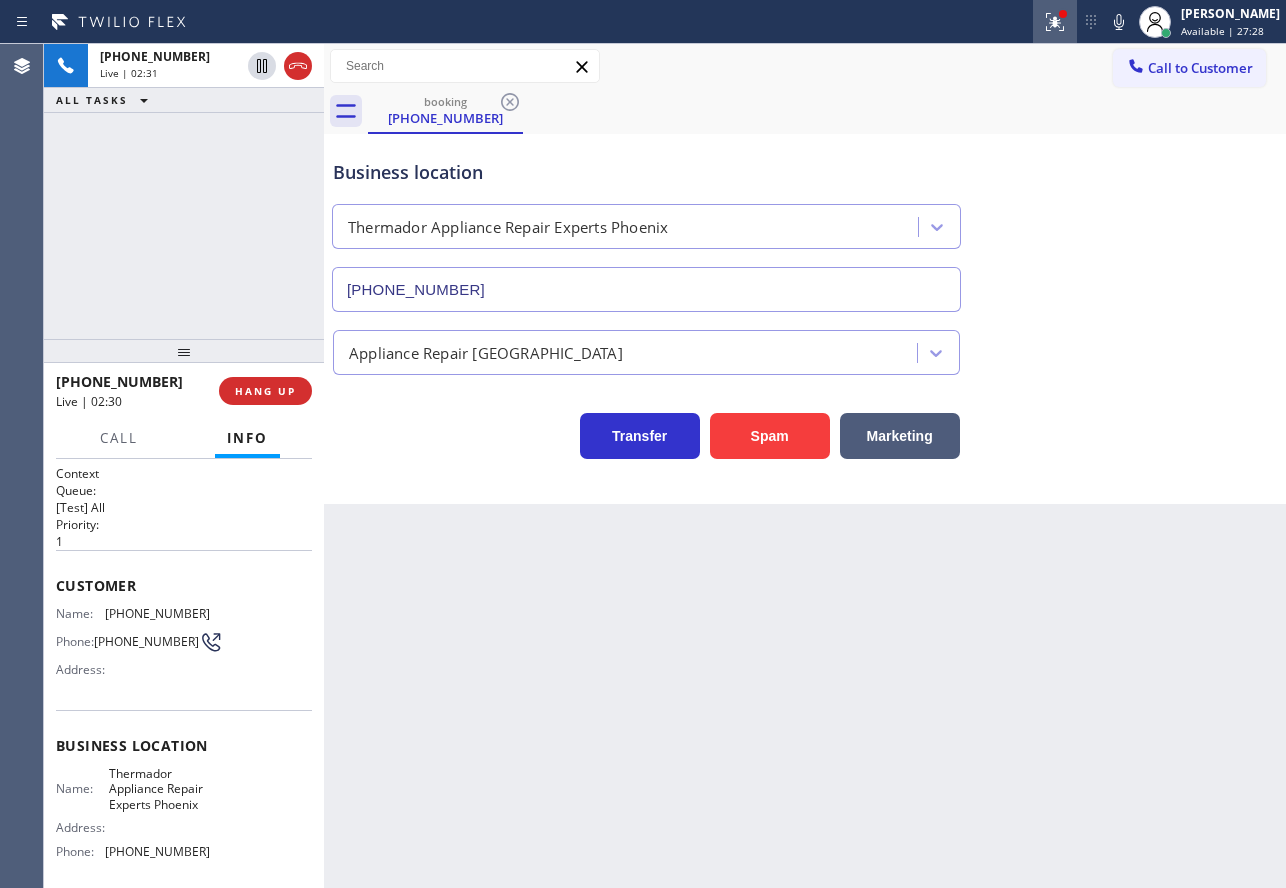 click 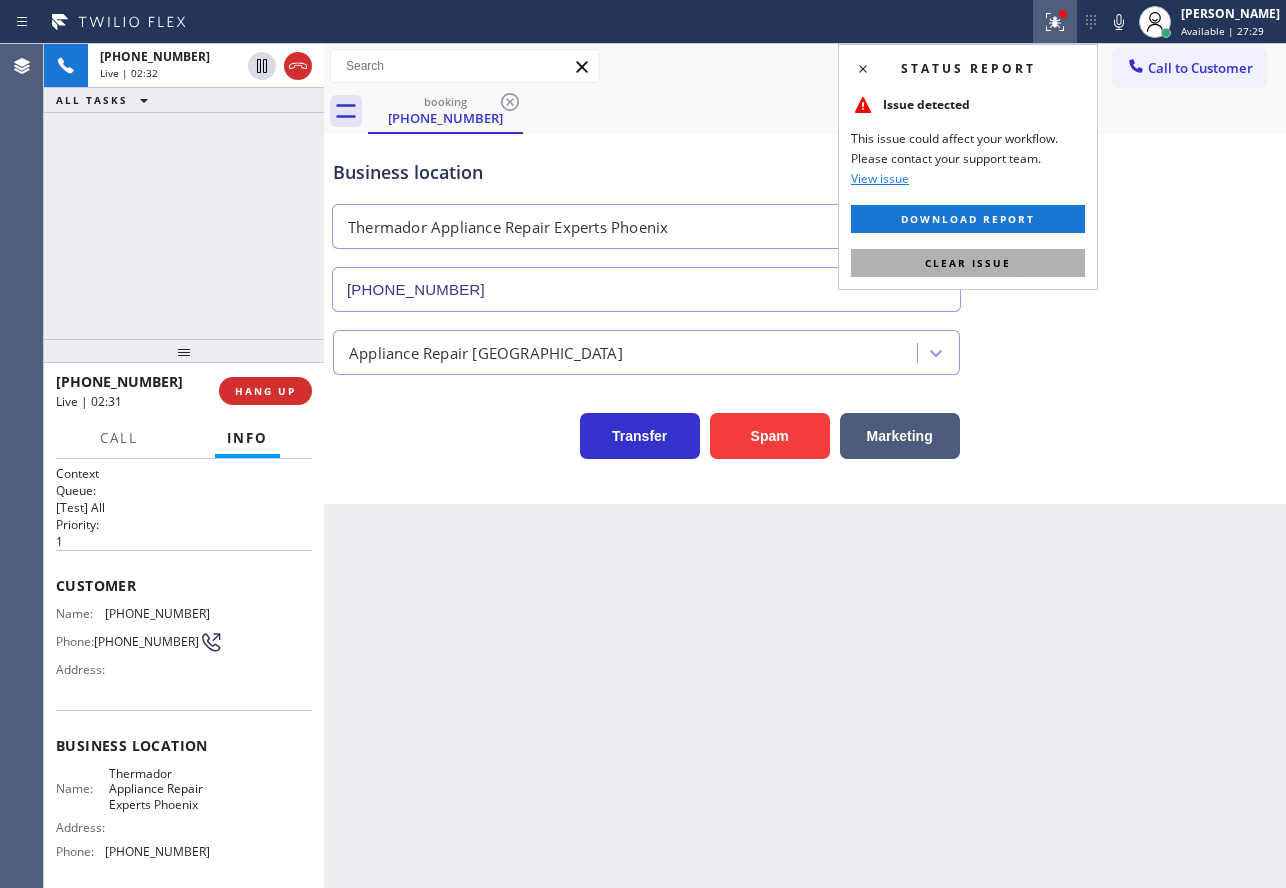 click on "Clear issue" at bounding box center [968, 263] 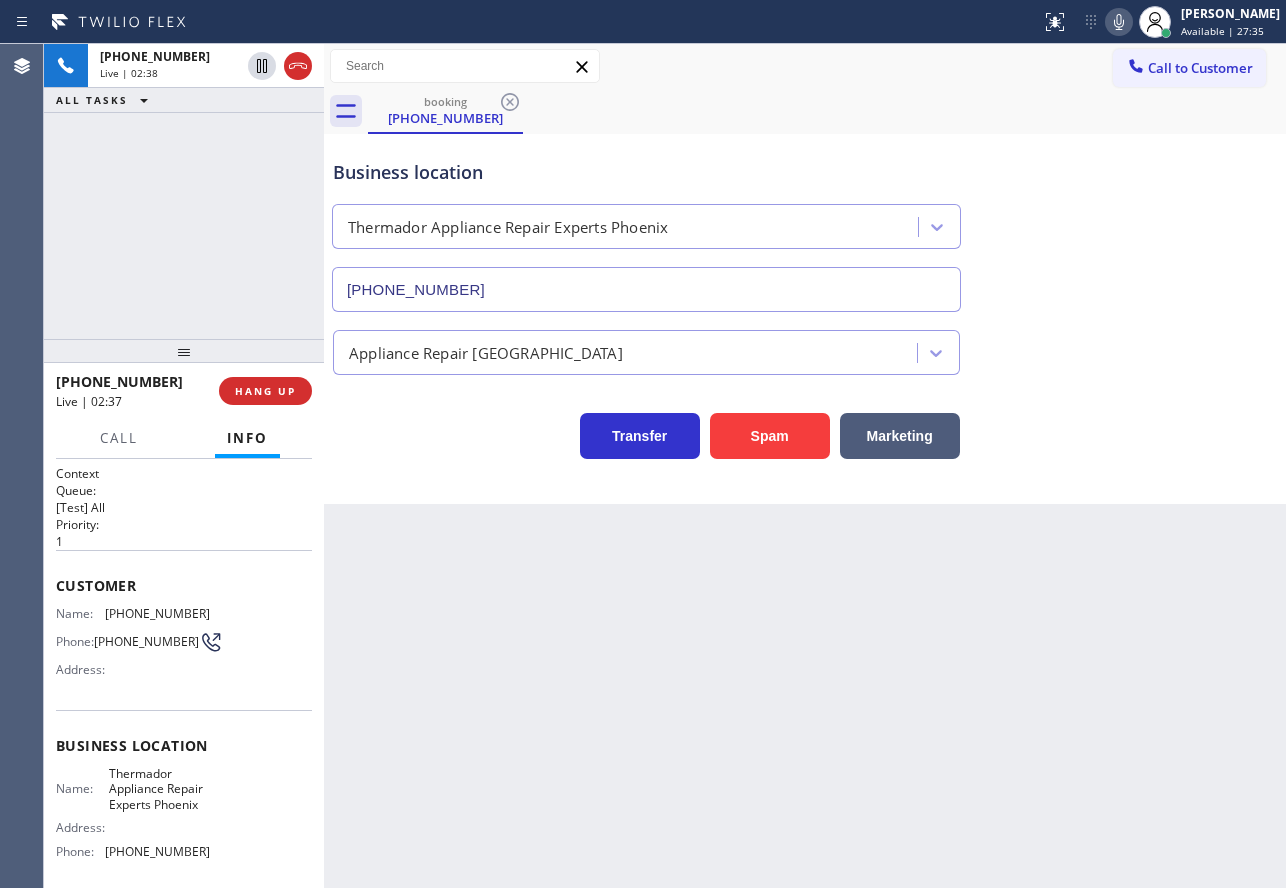click 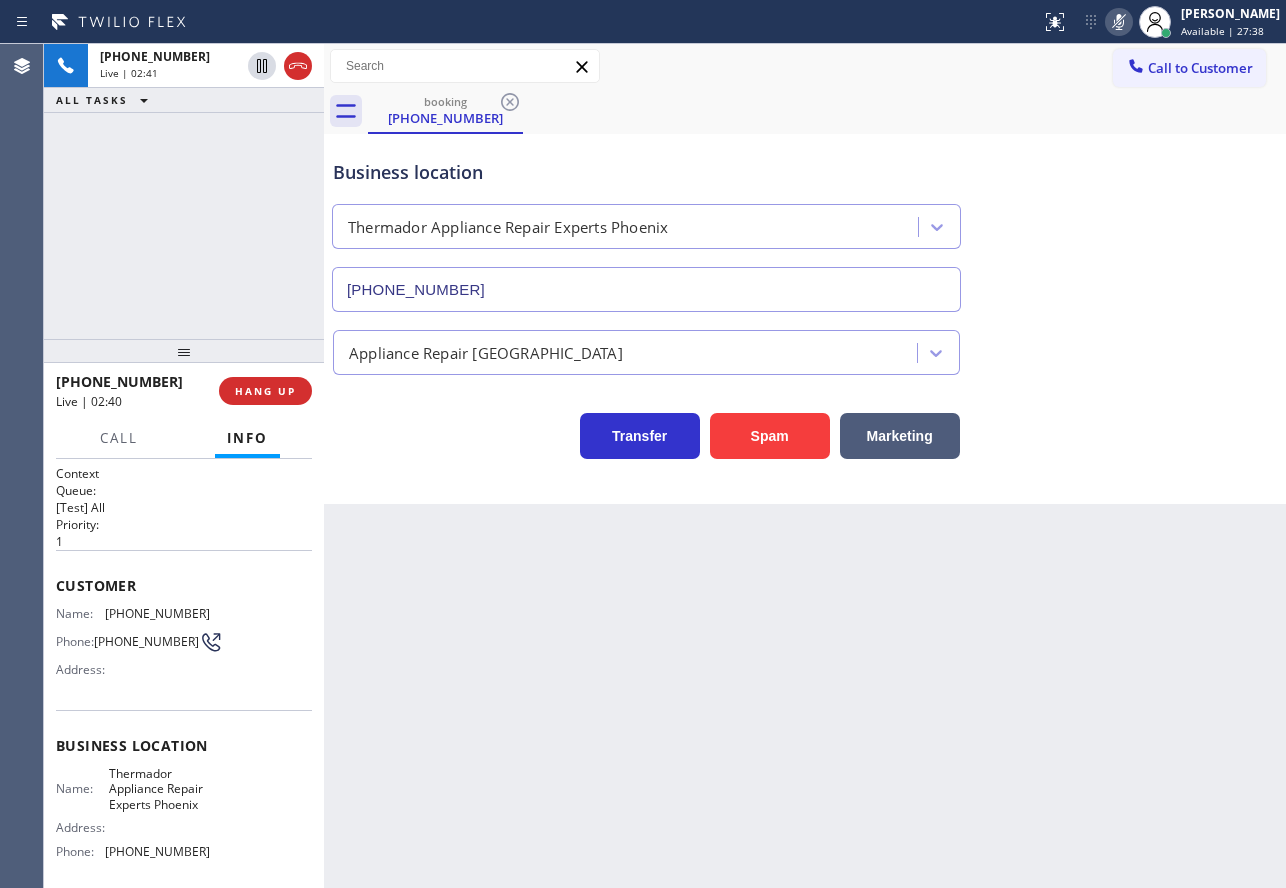 click 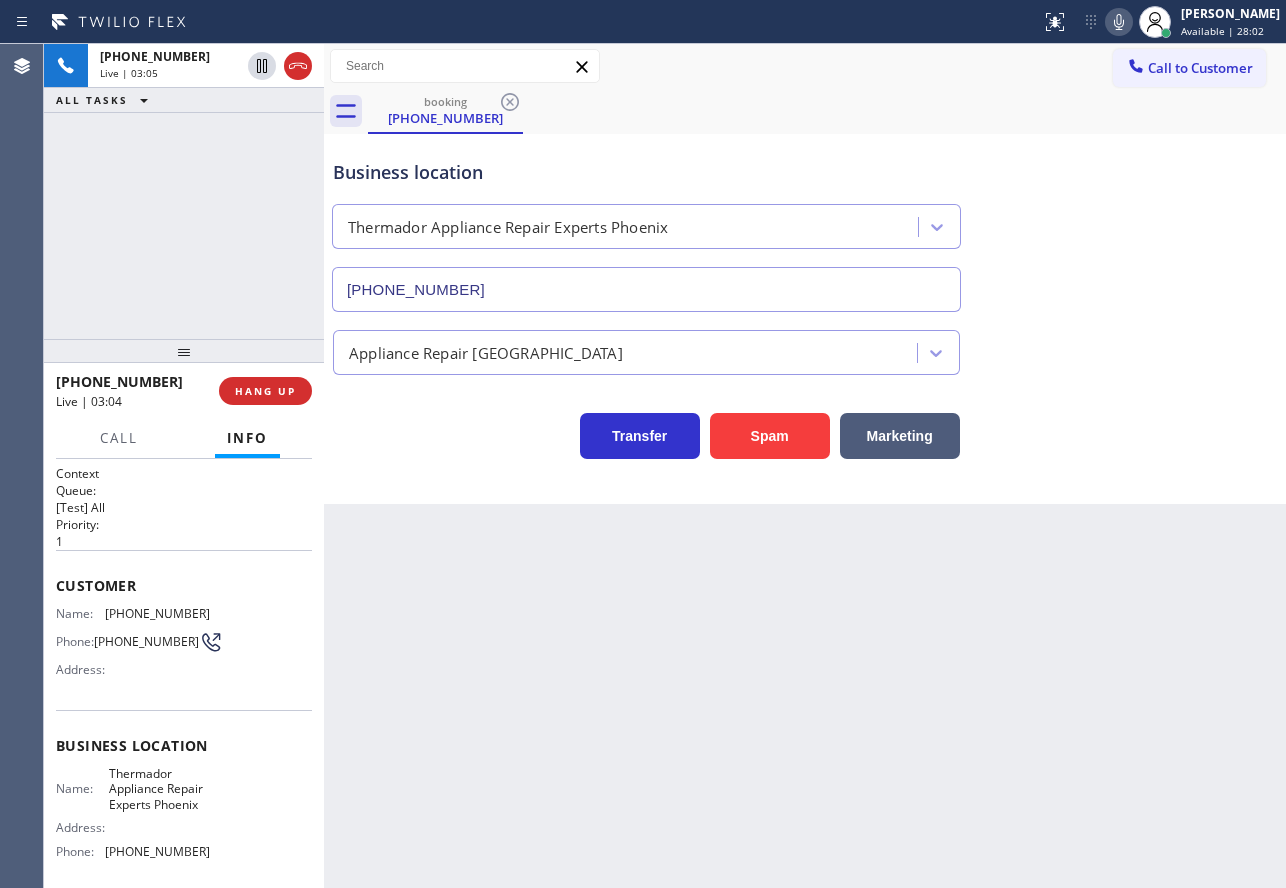 click 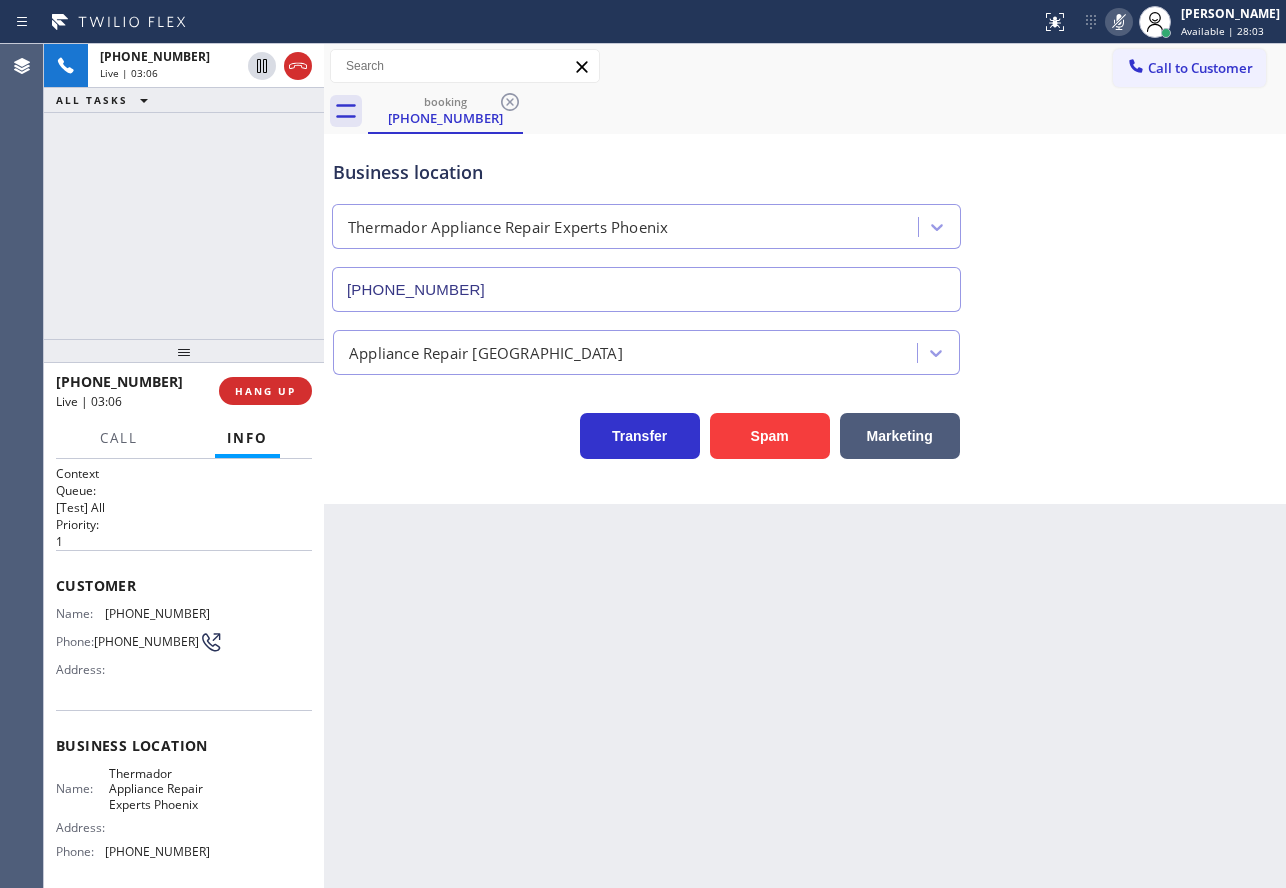 click 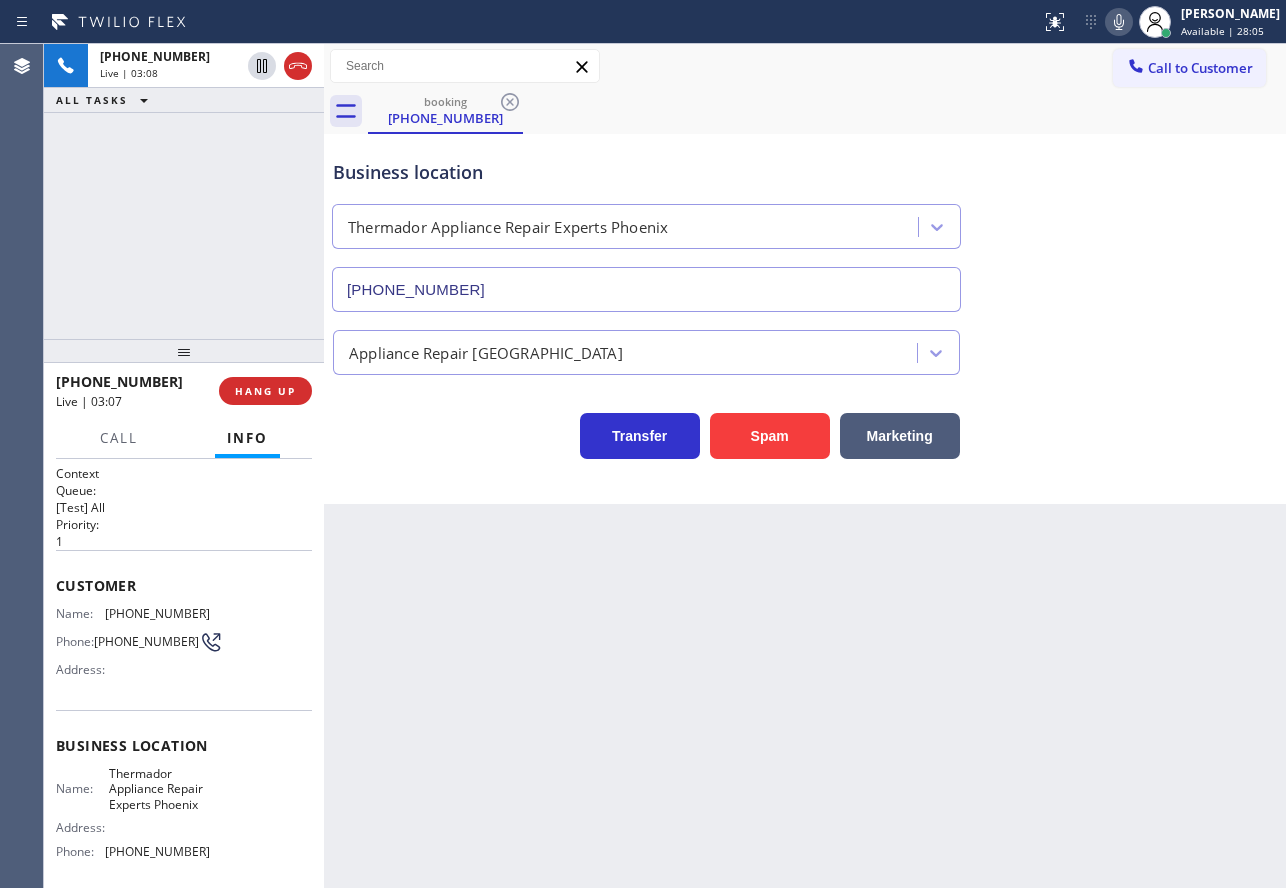 click 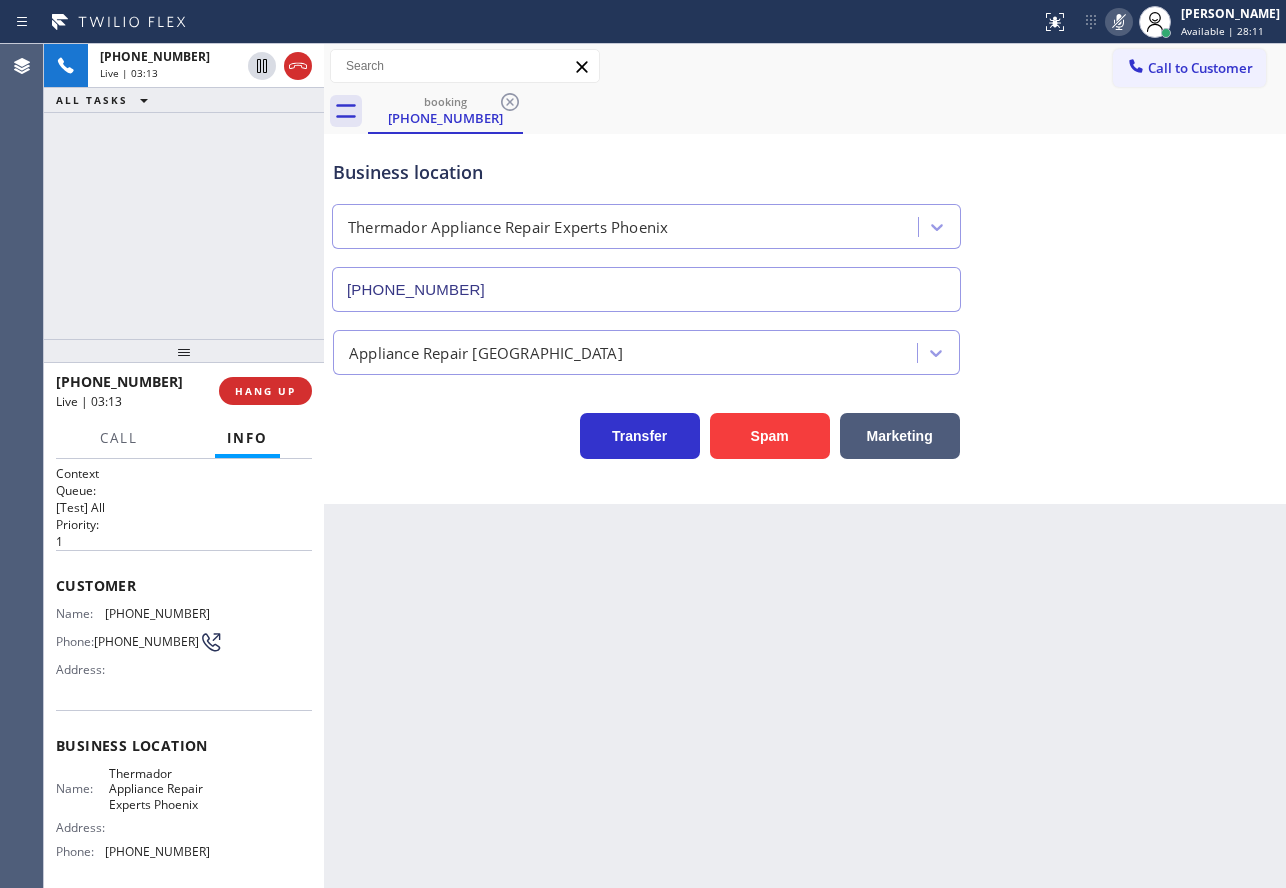click 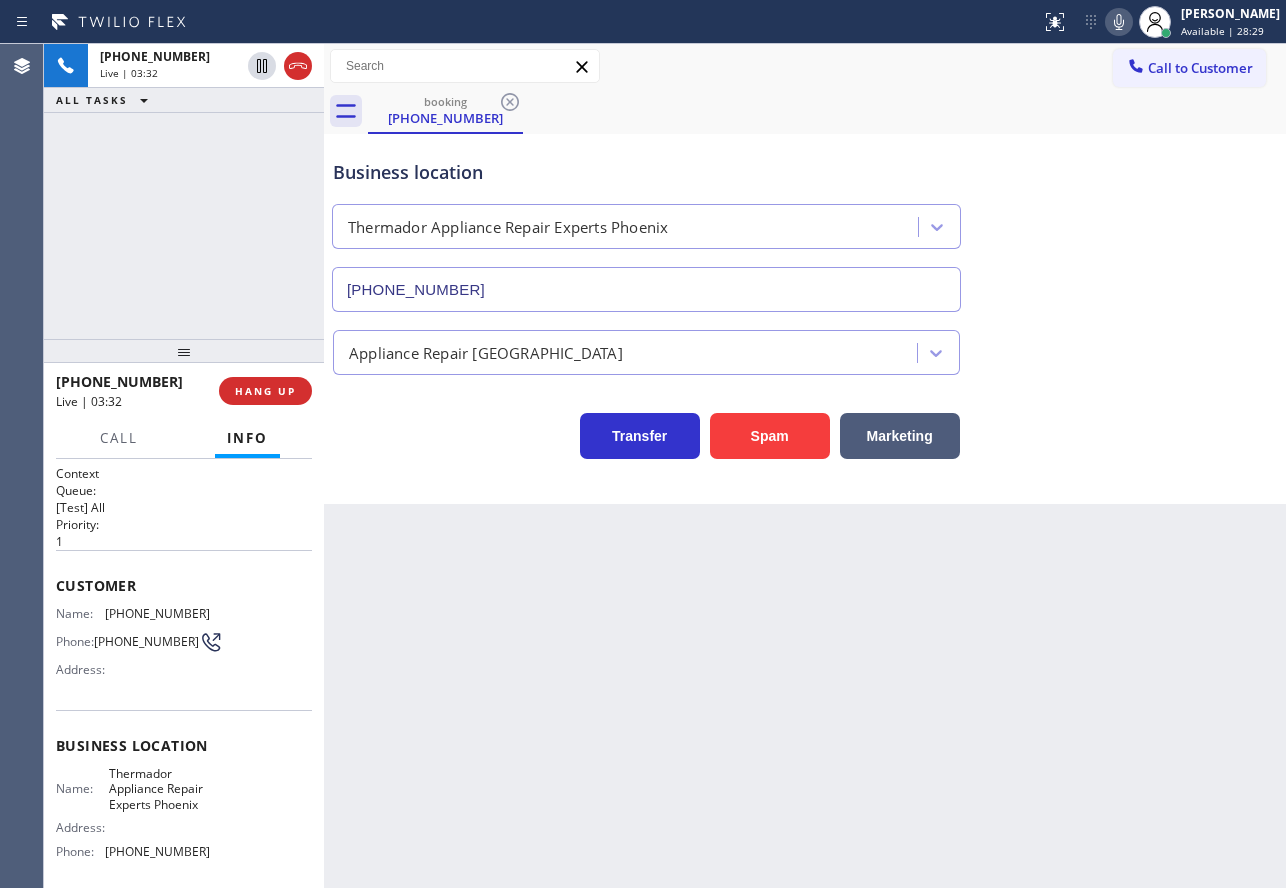 click 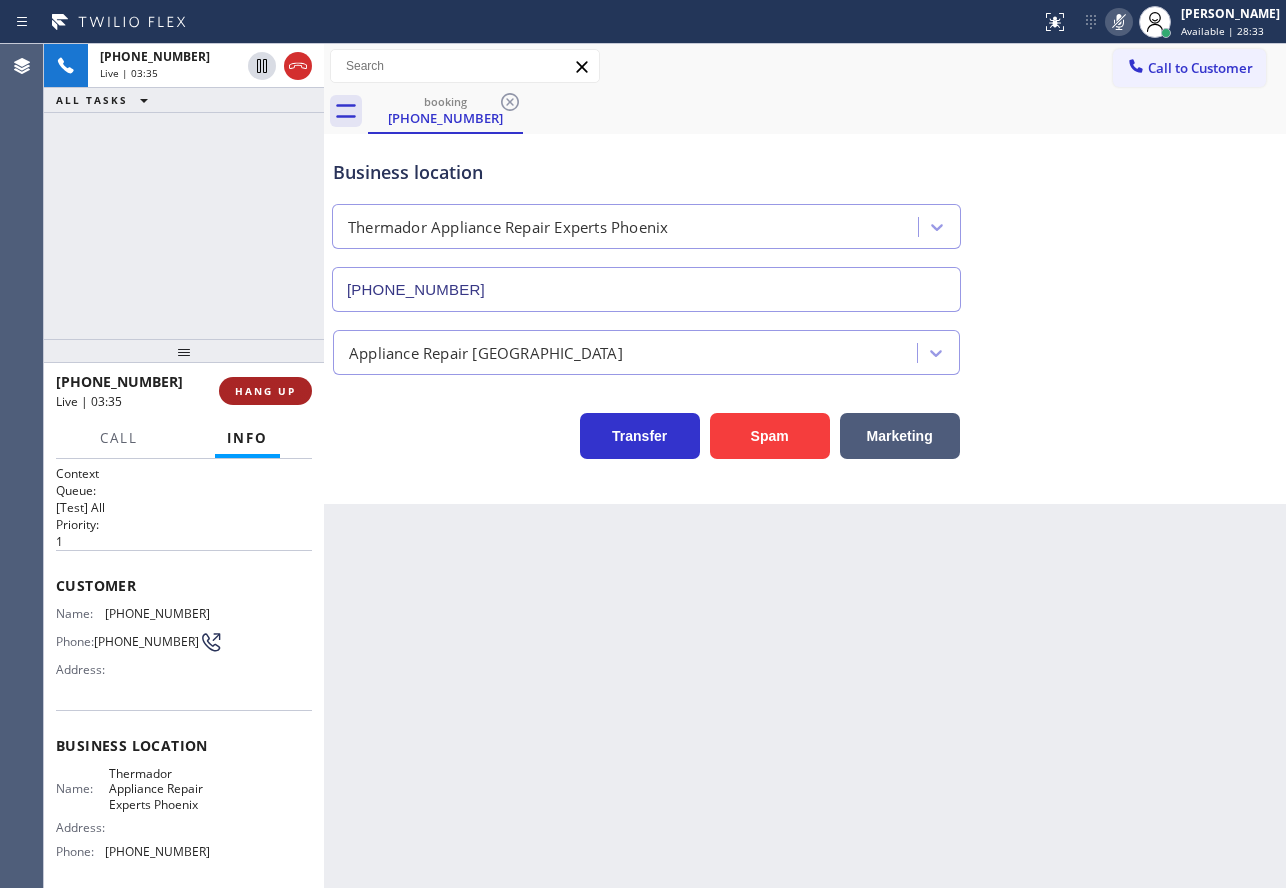 click on "HANG UP" at bounding box center (265, 391) 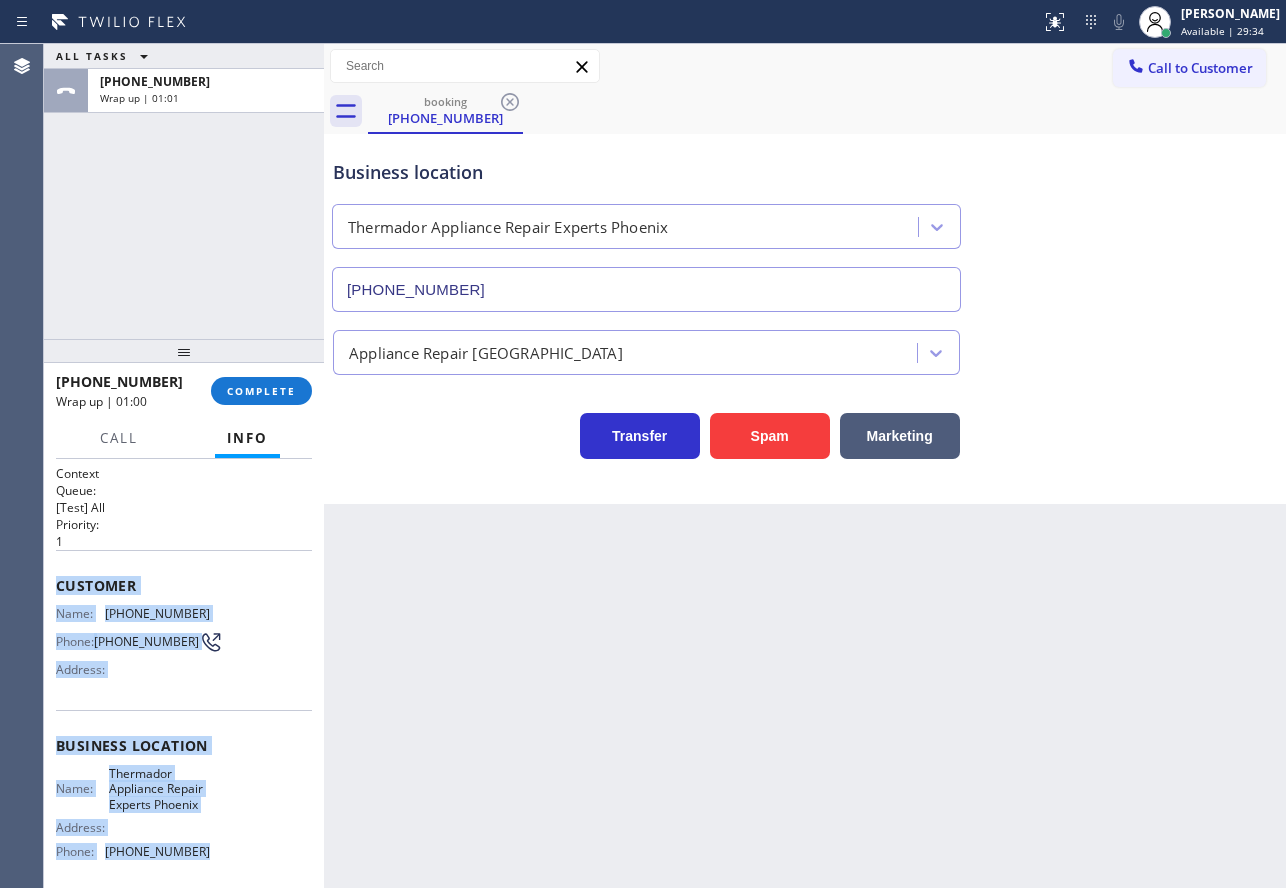 drag, startPoint x: 197, startPoint y: 863, endPoint x: 53, endPoint y: 583, distance: 314.8587 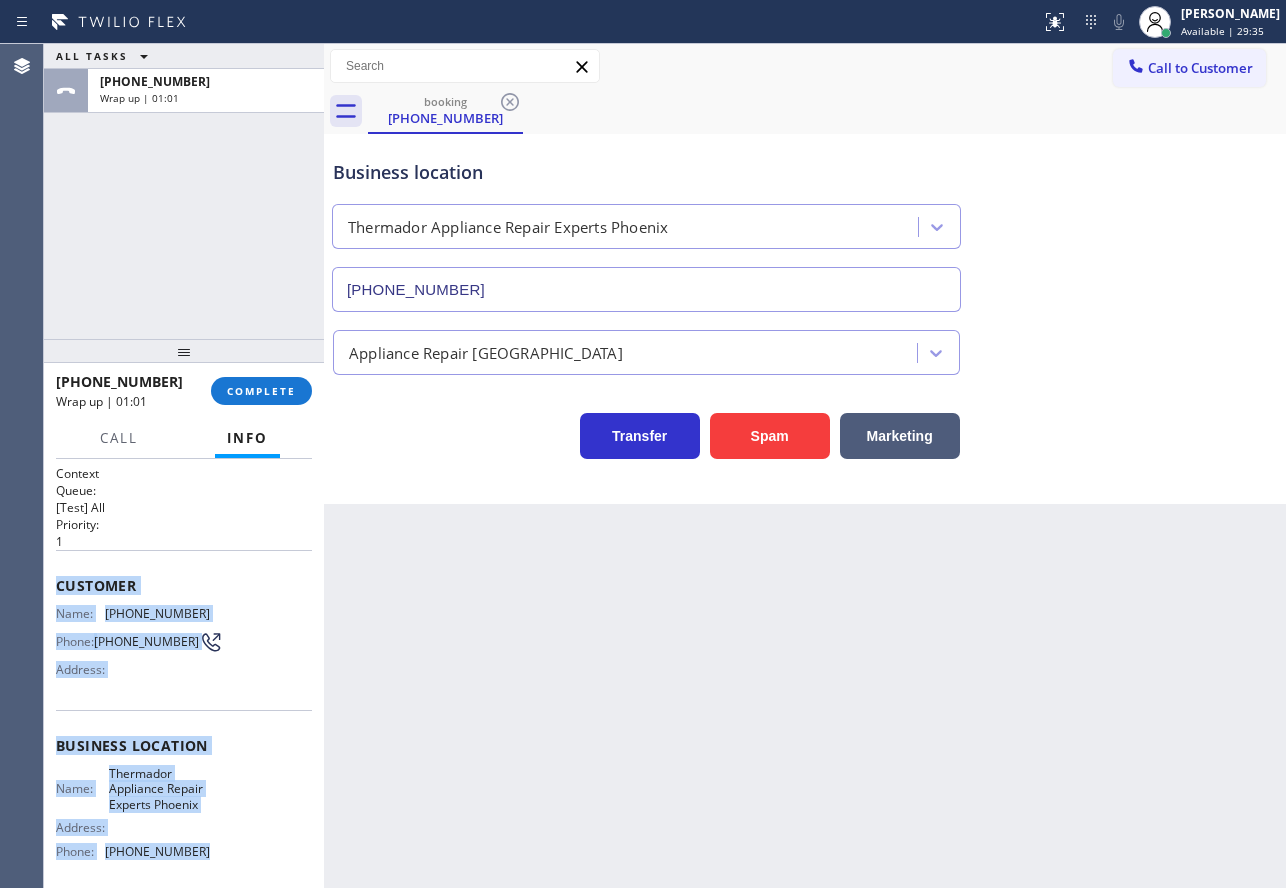 copy on "Customer Name: (412) 719-7911 Phone: (412) 719-7911 Address: Business location Name: Thermador Appliance Repair Experts Phoenix Address:   Phone: (602) 755-1659" 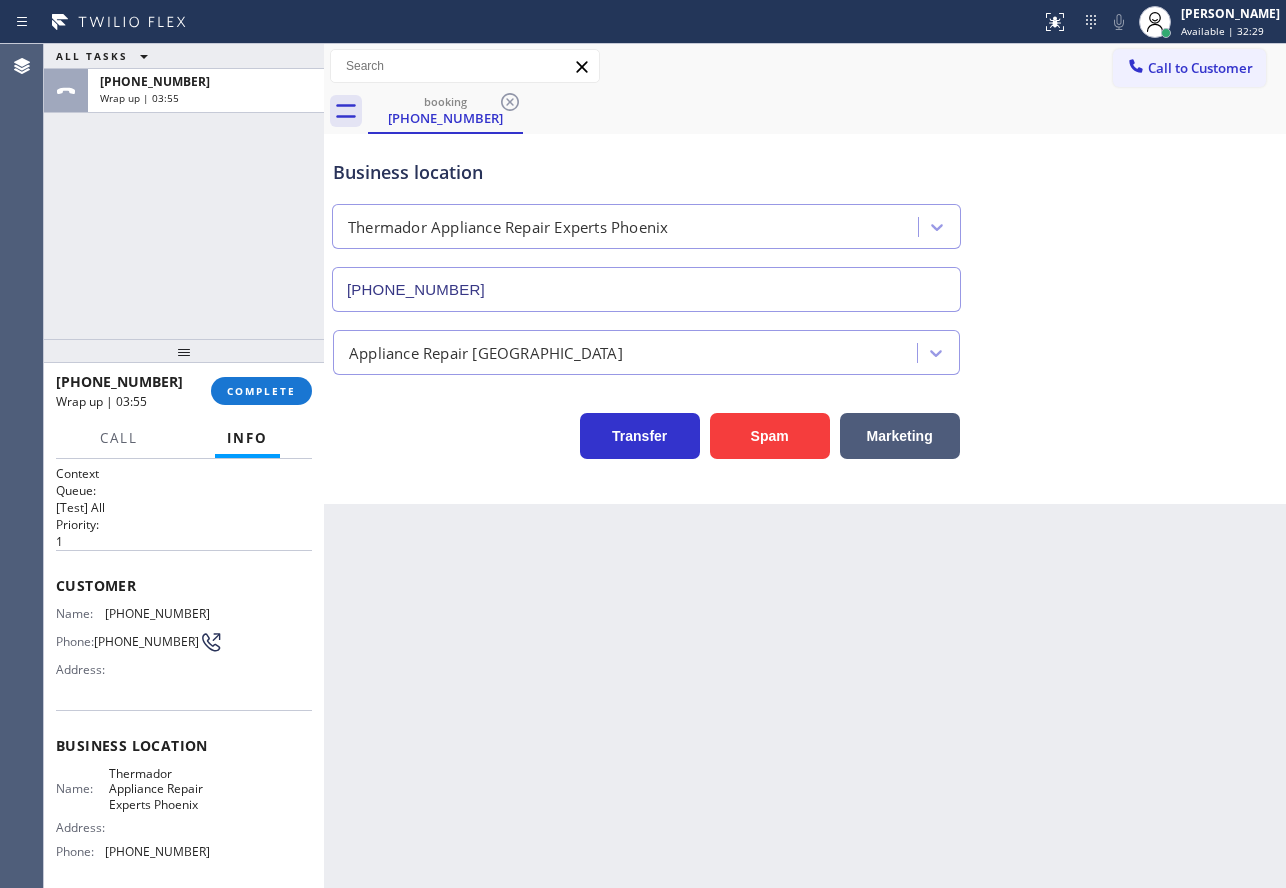 click on "+14127197911 Wrap up | 03:55 COMPLETE" at bounding box center [184, 391] 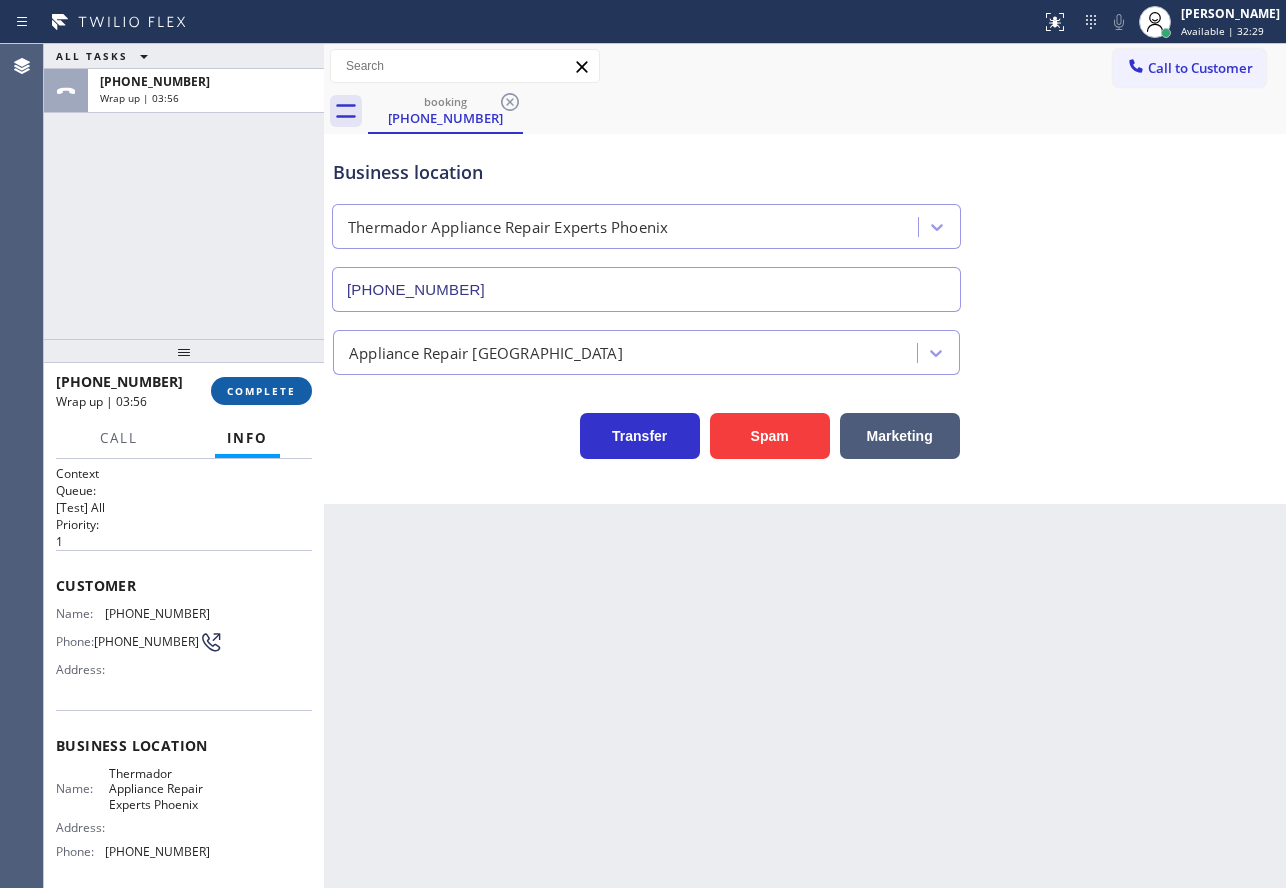 click on "COMPLETE" at bounding box center [261, 391] 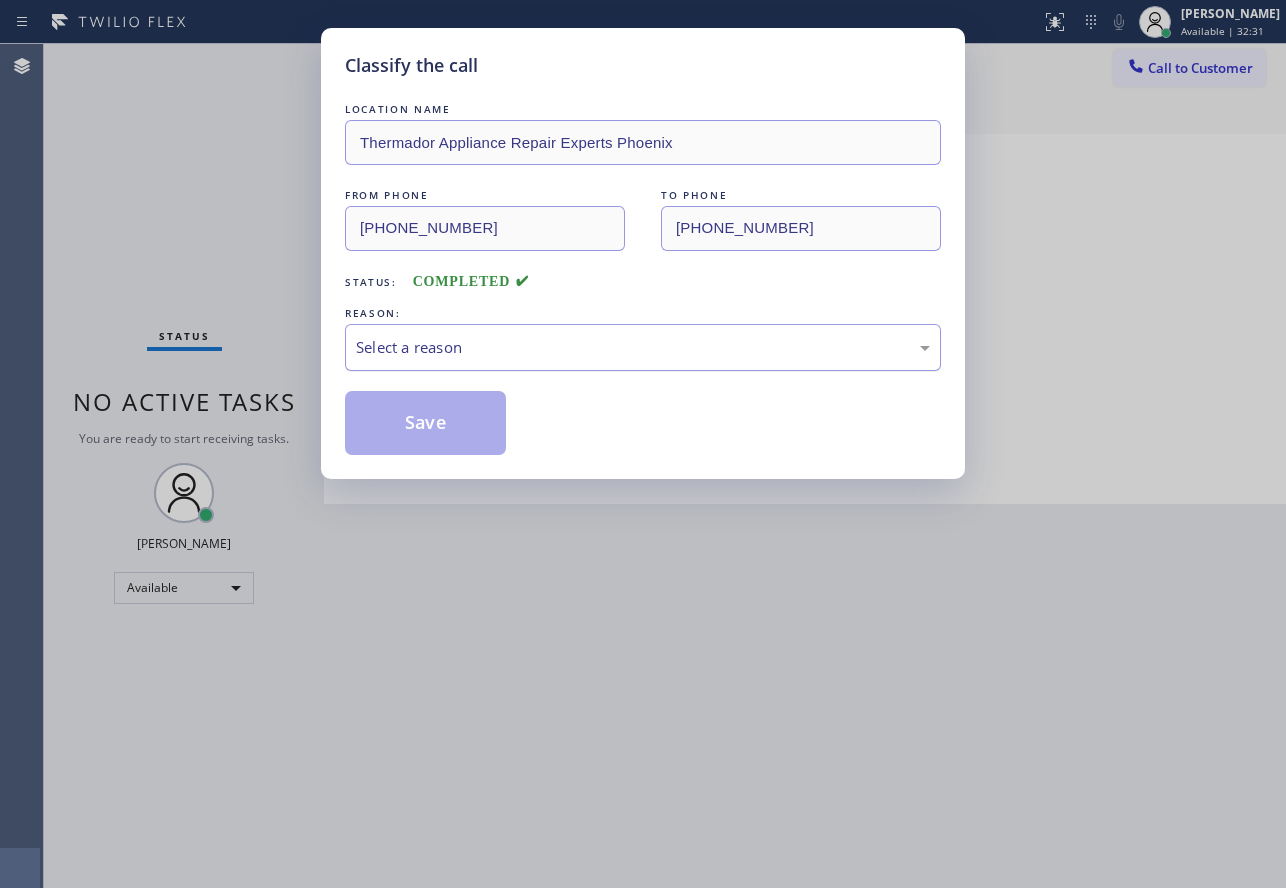 click on "Select a reason" at bounding box center (643, 347) 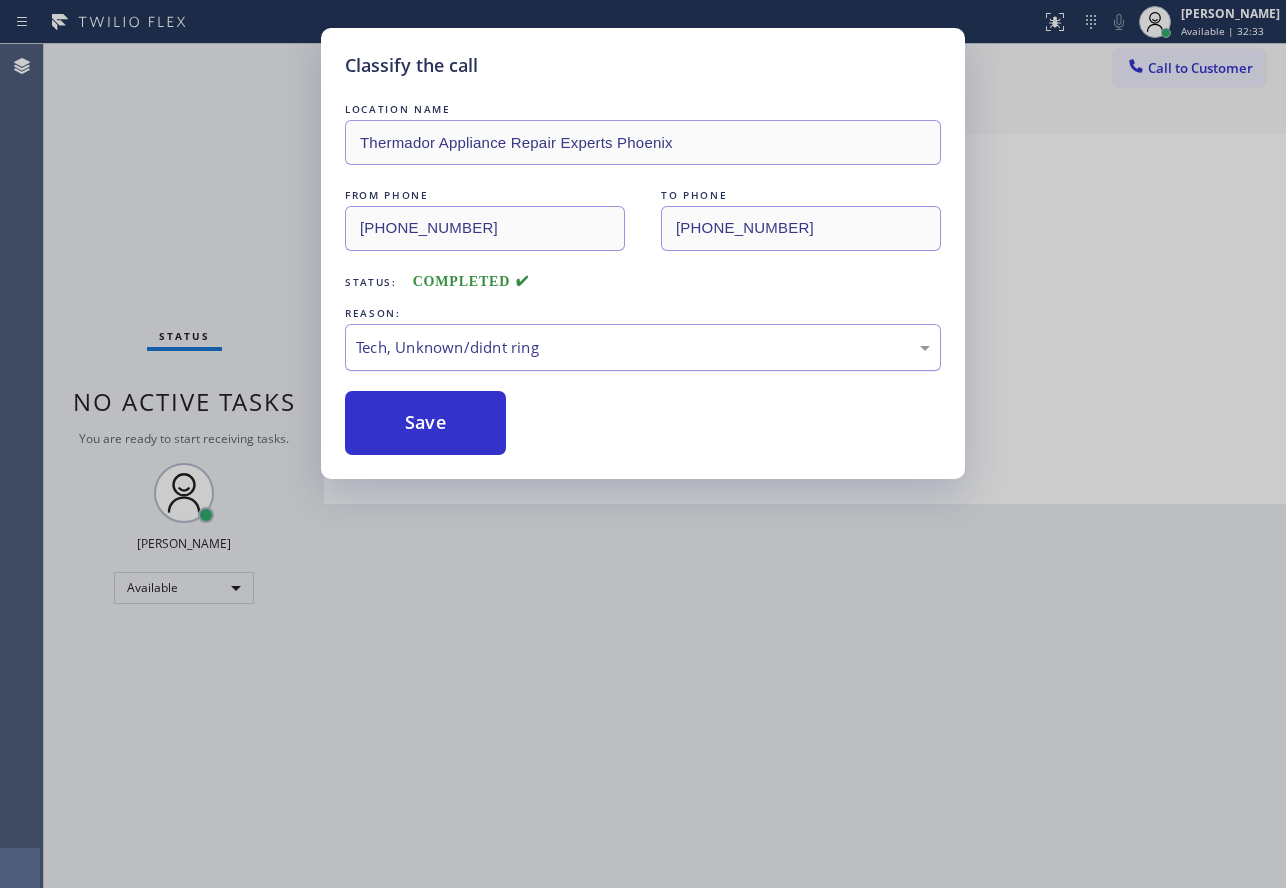 click on "Tech, Unknown/didnt ring" at bounding box center (643, 347) 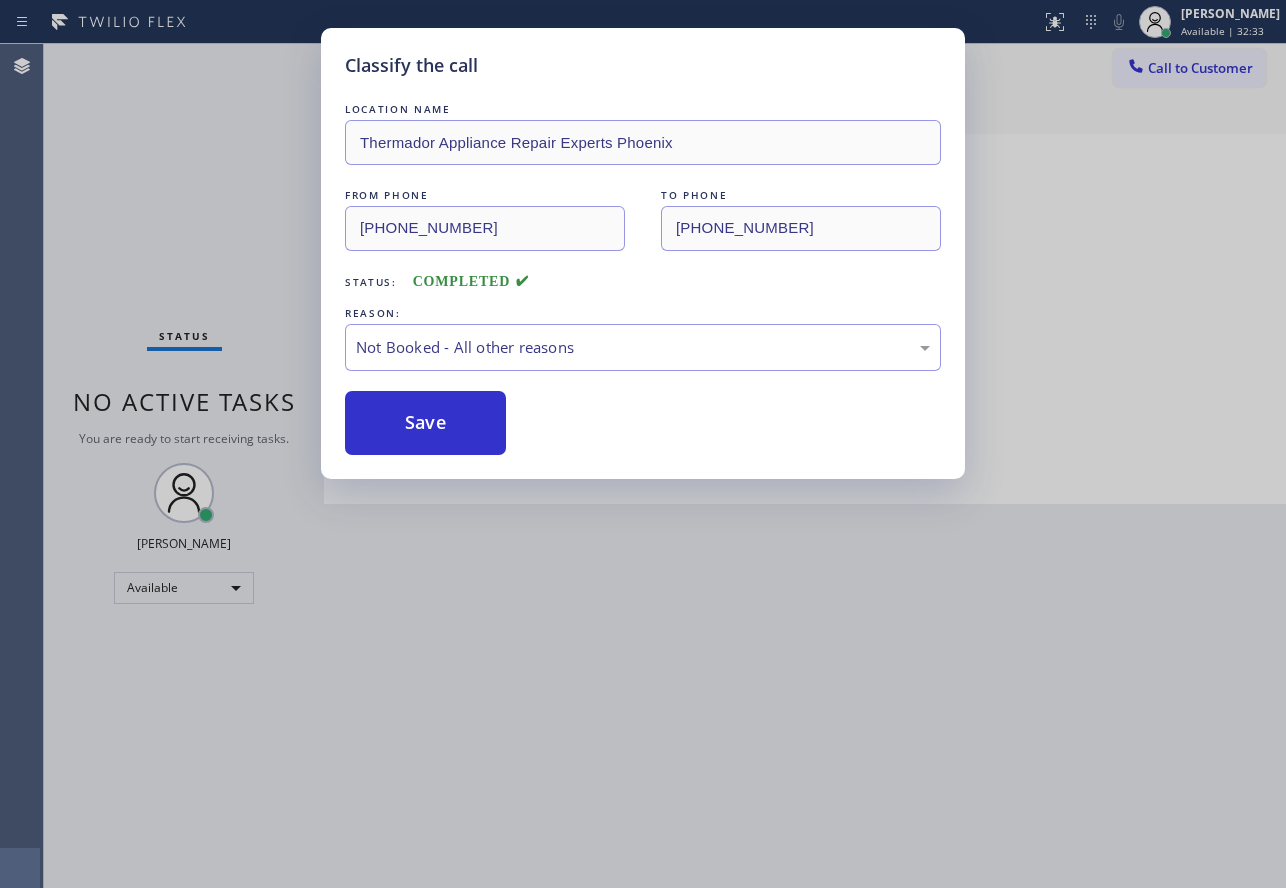 click on "Save" at bounding box center [425, 423] 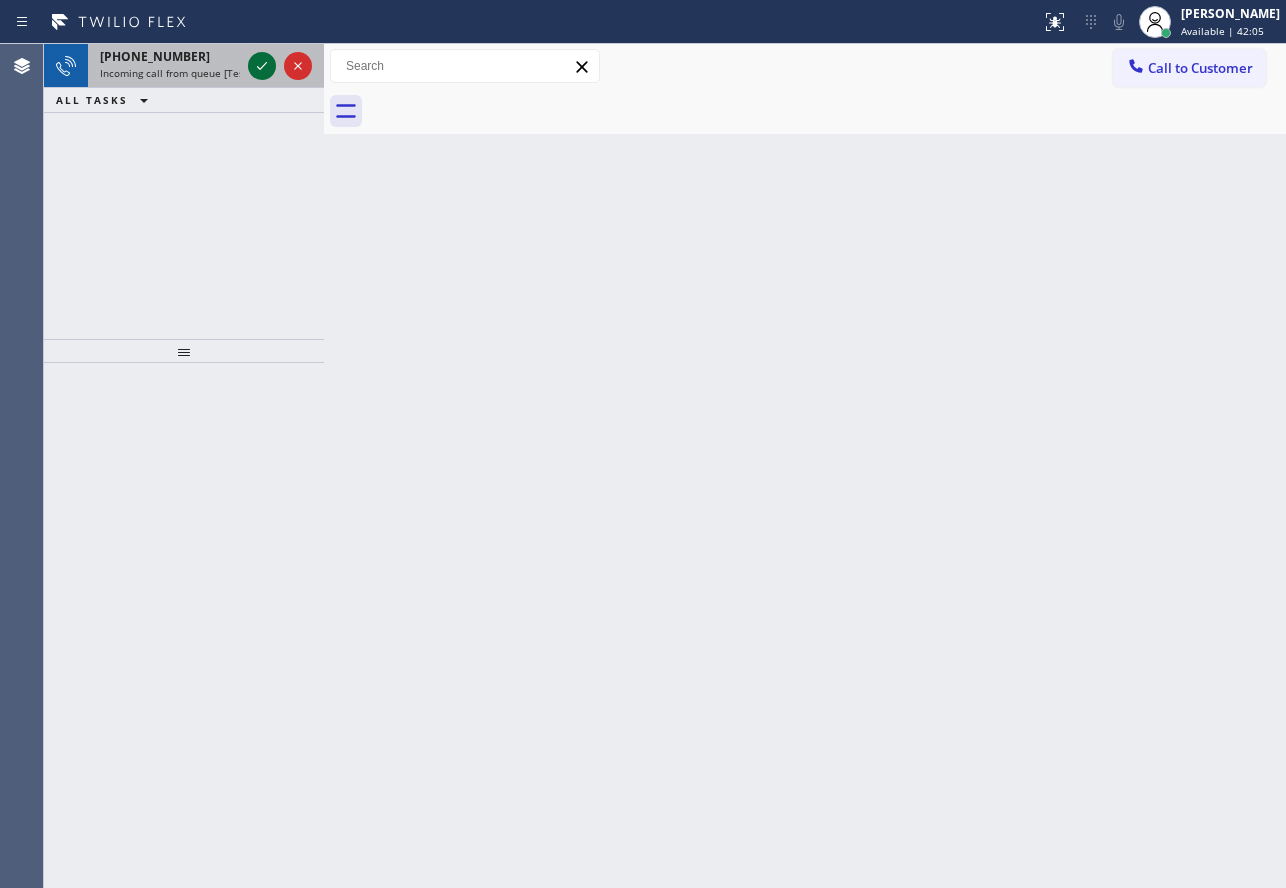 click 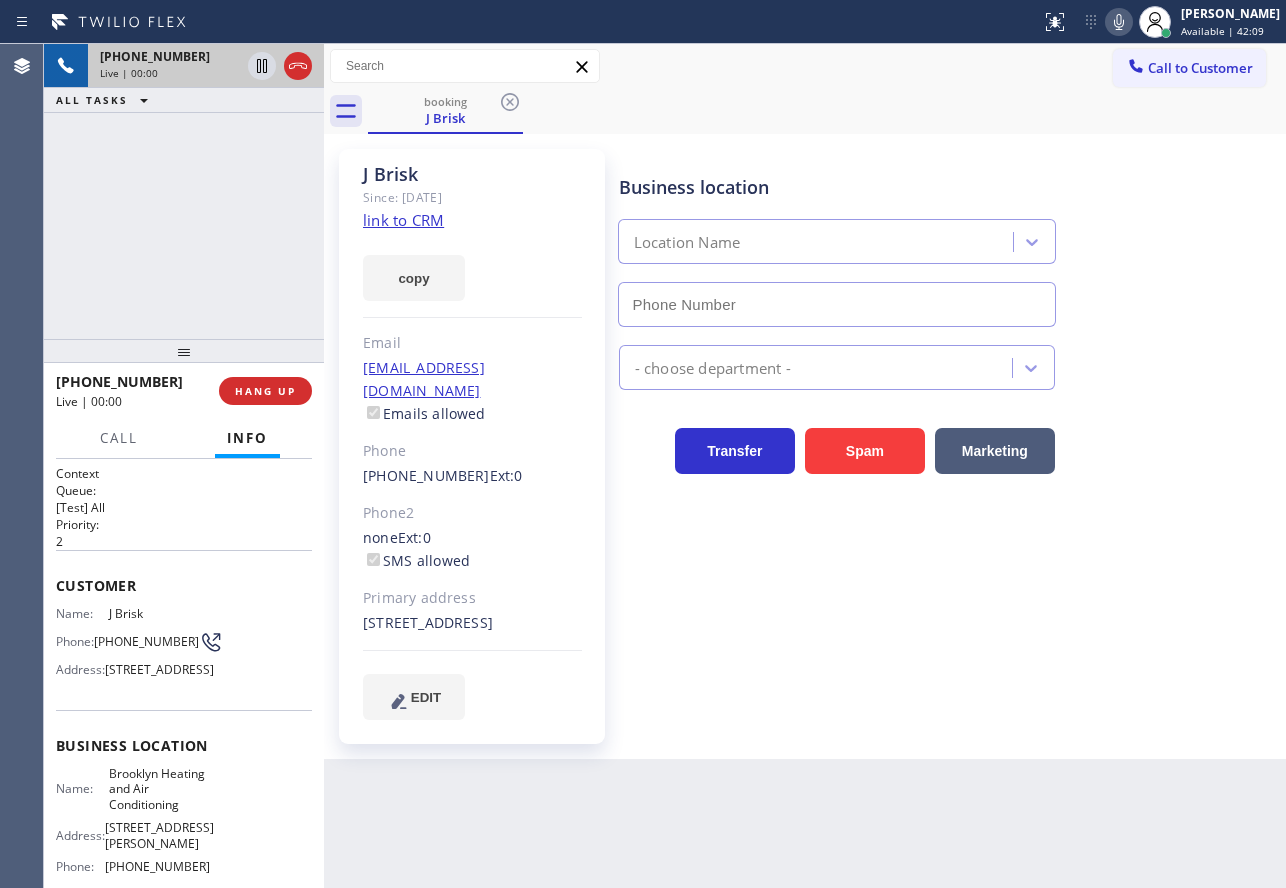 type on "(347) 836-6590" 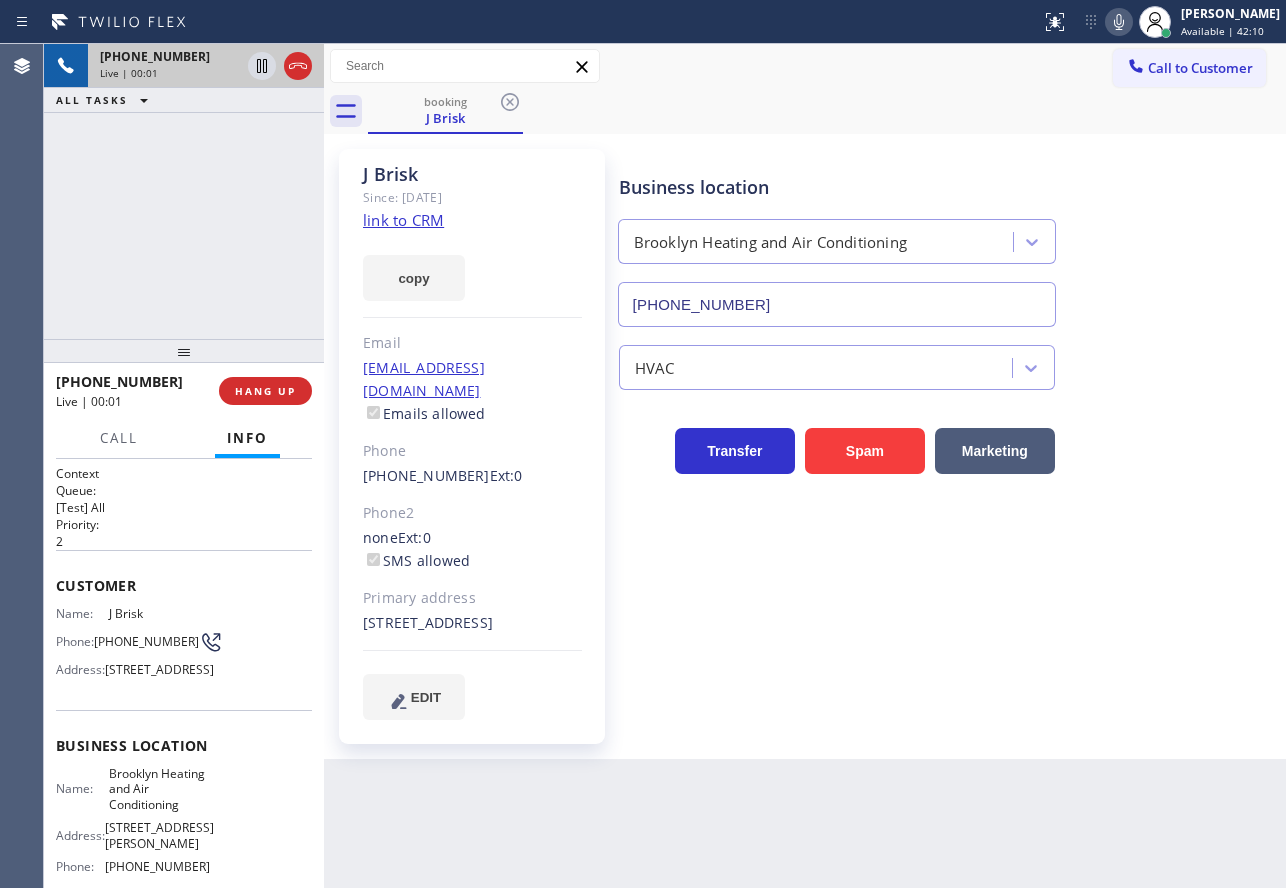 click on "link to CRM" 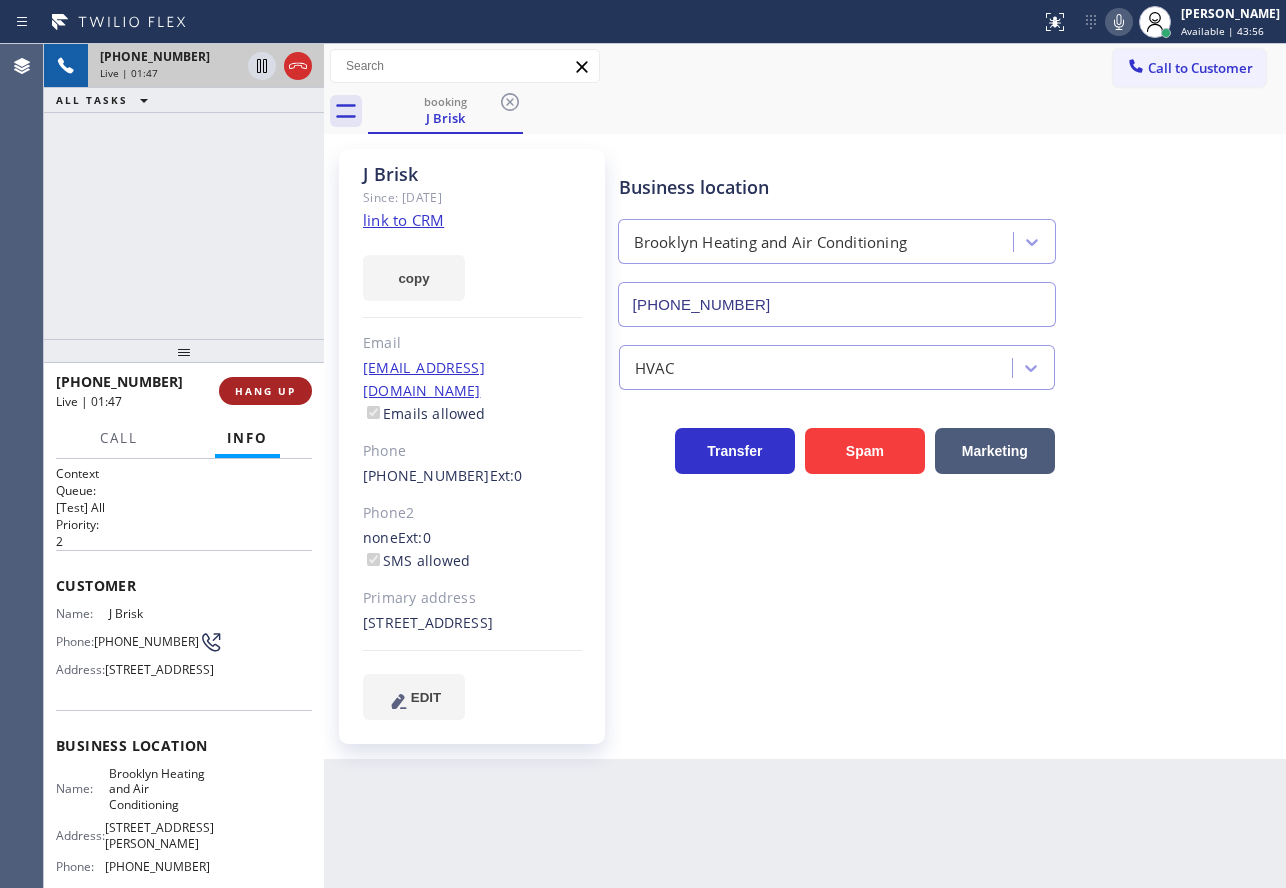 click on "HANG UP" at bounding box center [265, 391] 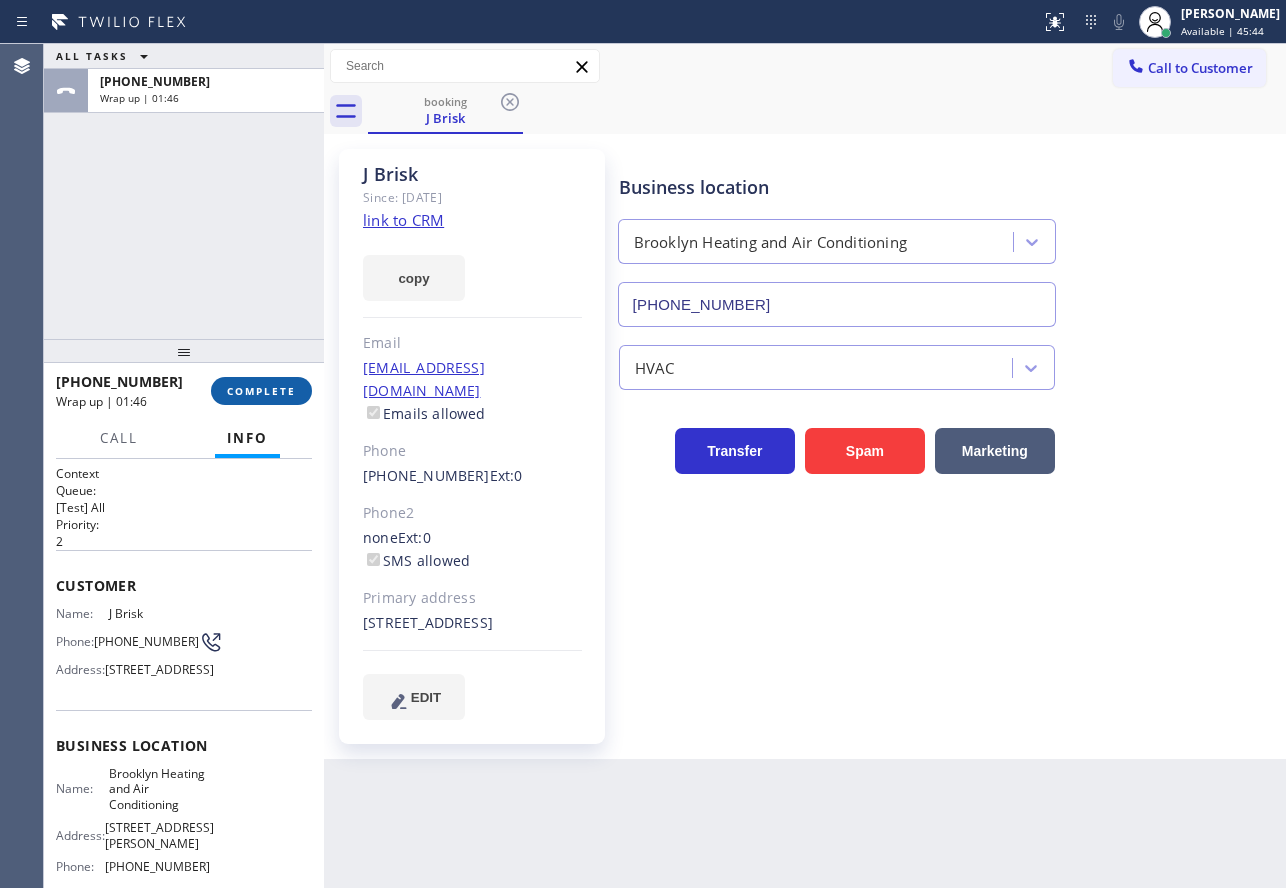 click on "COMPLETE" at bounding box center (261, 391) 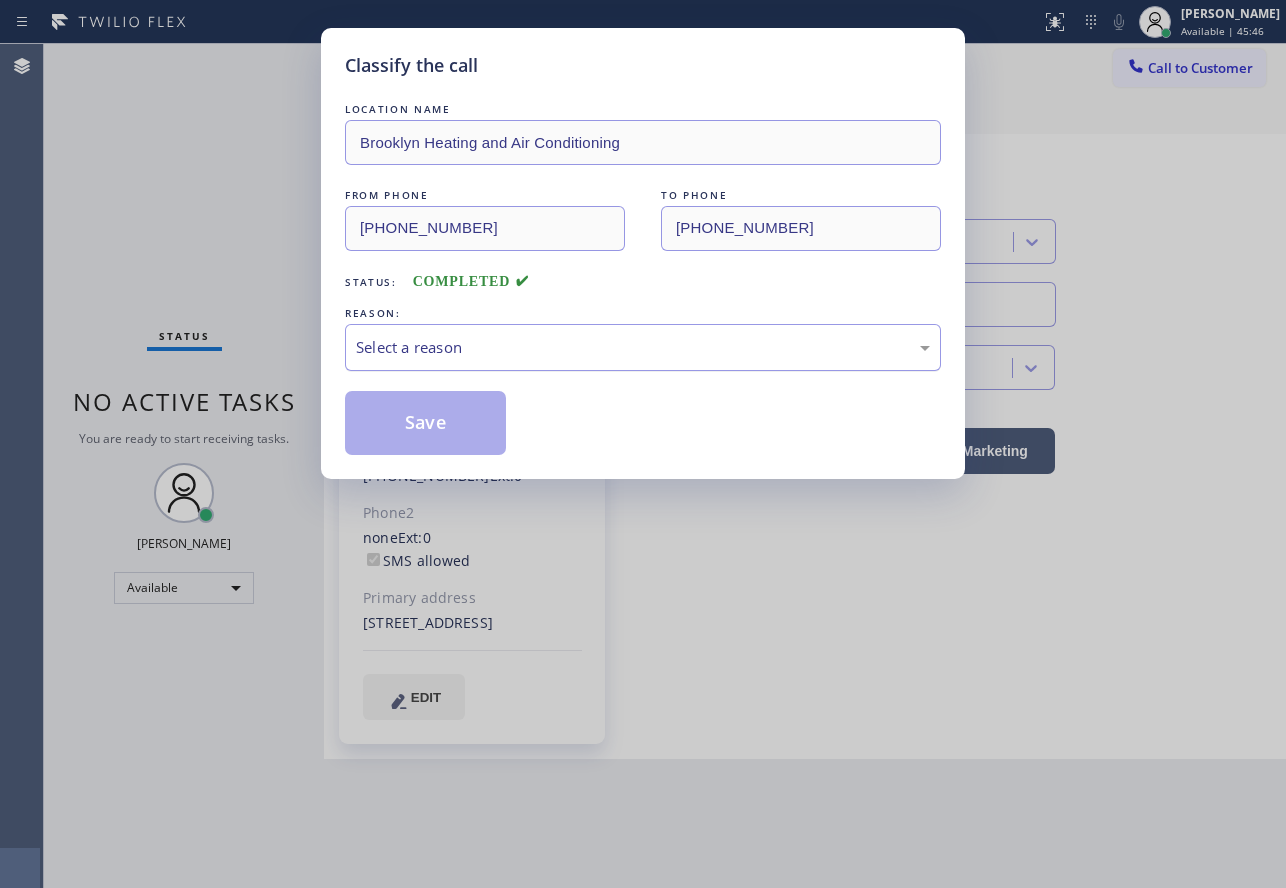 click on "Select a reason" at bounding box center [643, 347] 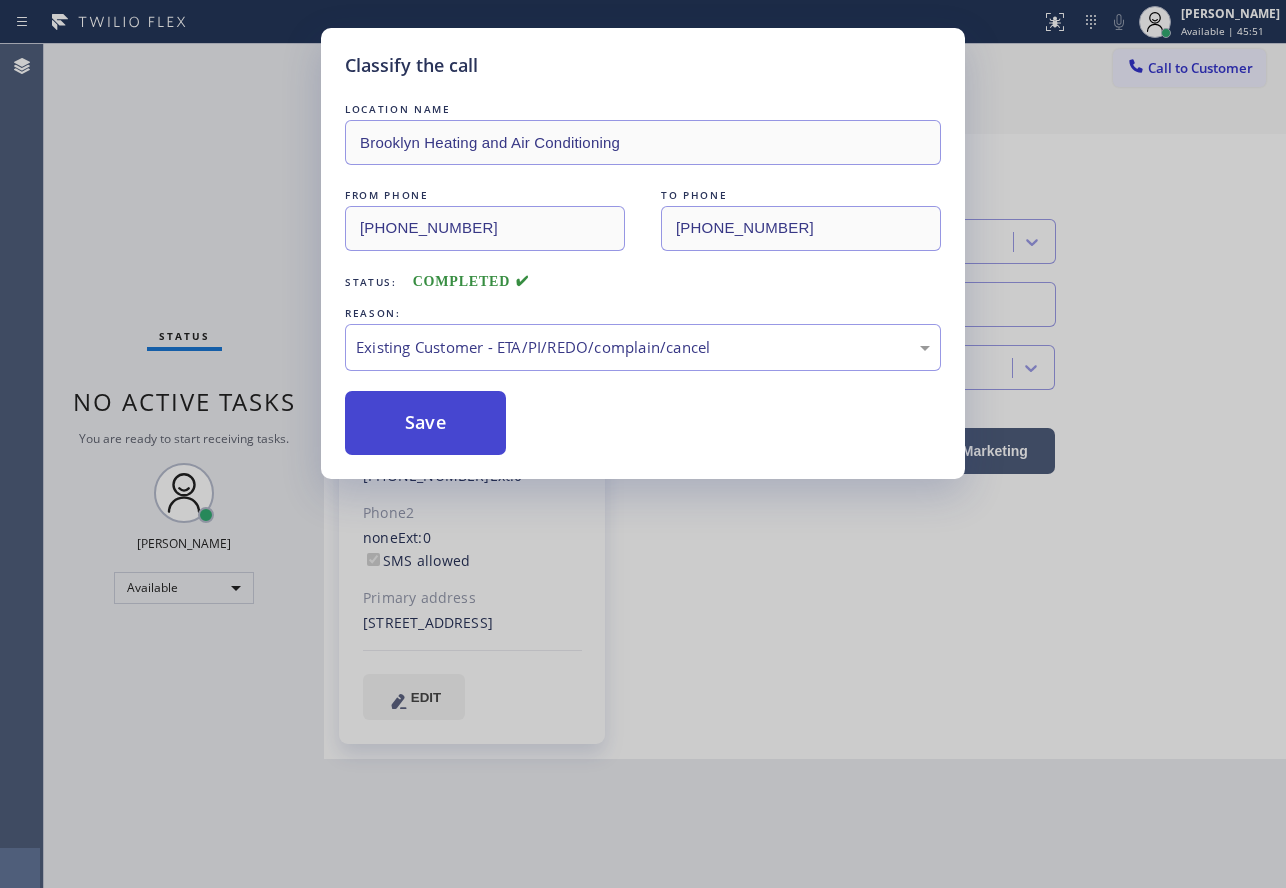 click on "Save" at bounding box center [425, 423] 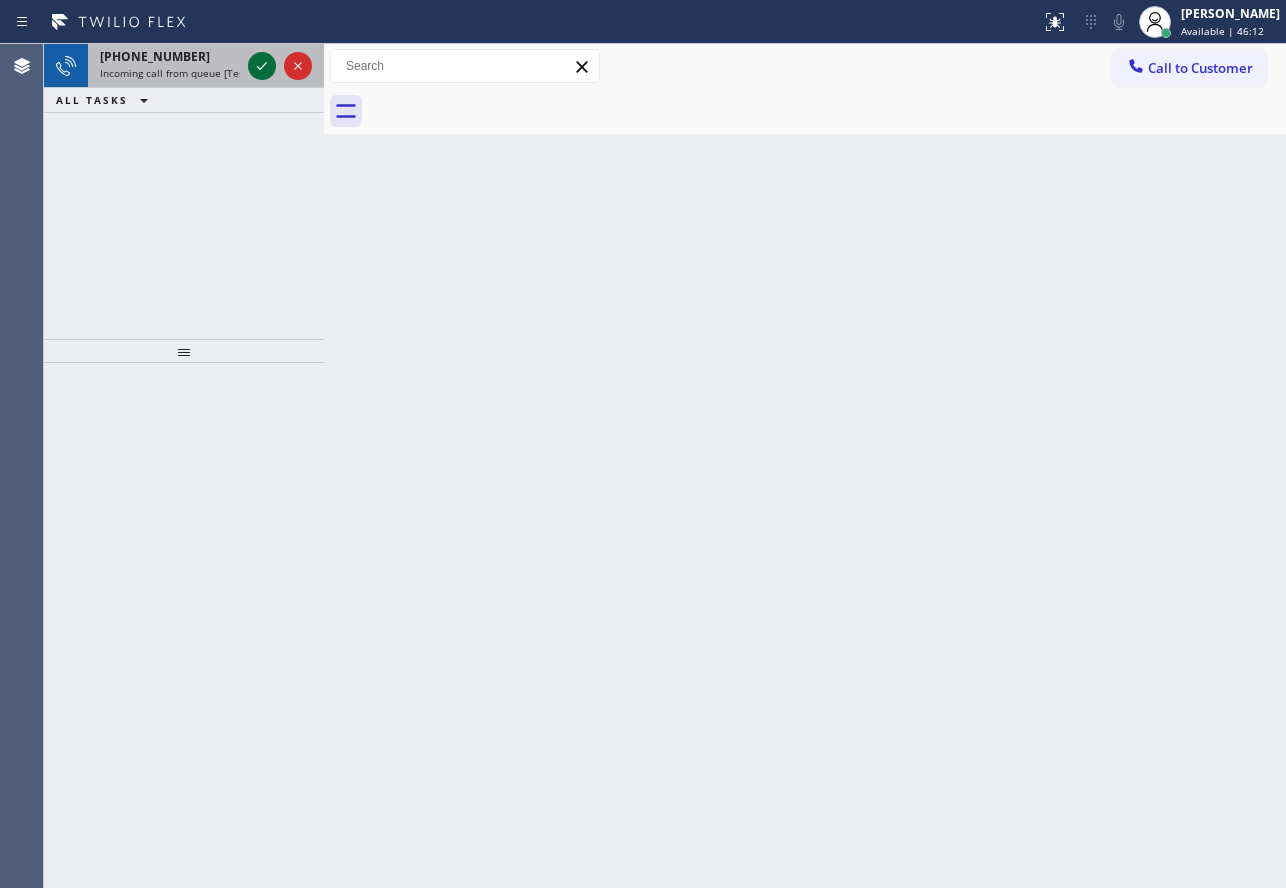 click 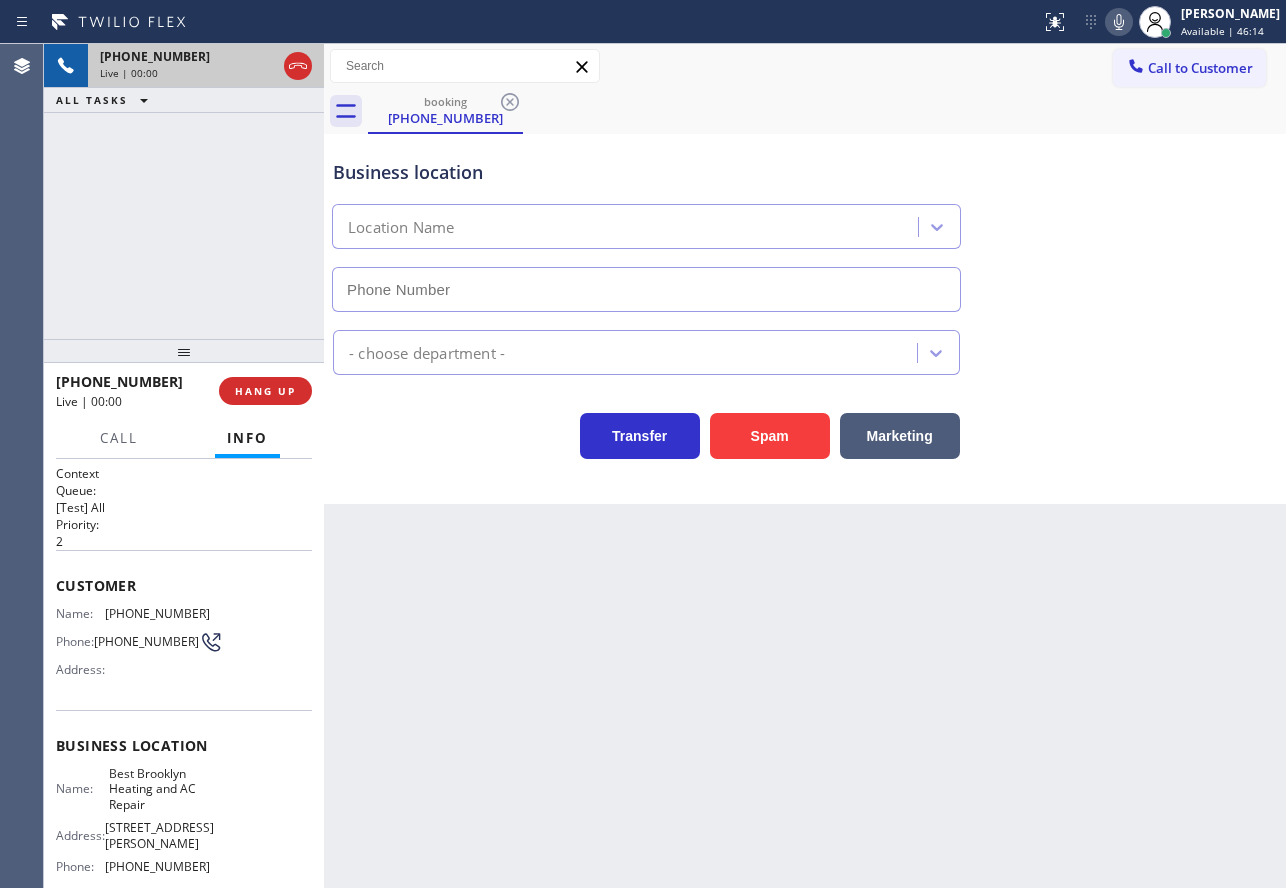 type on "[PHONE_NUMBER]" 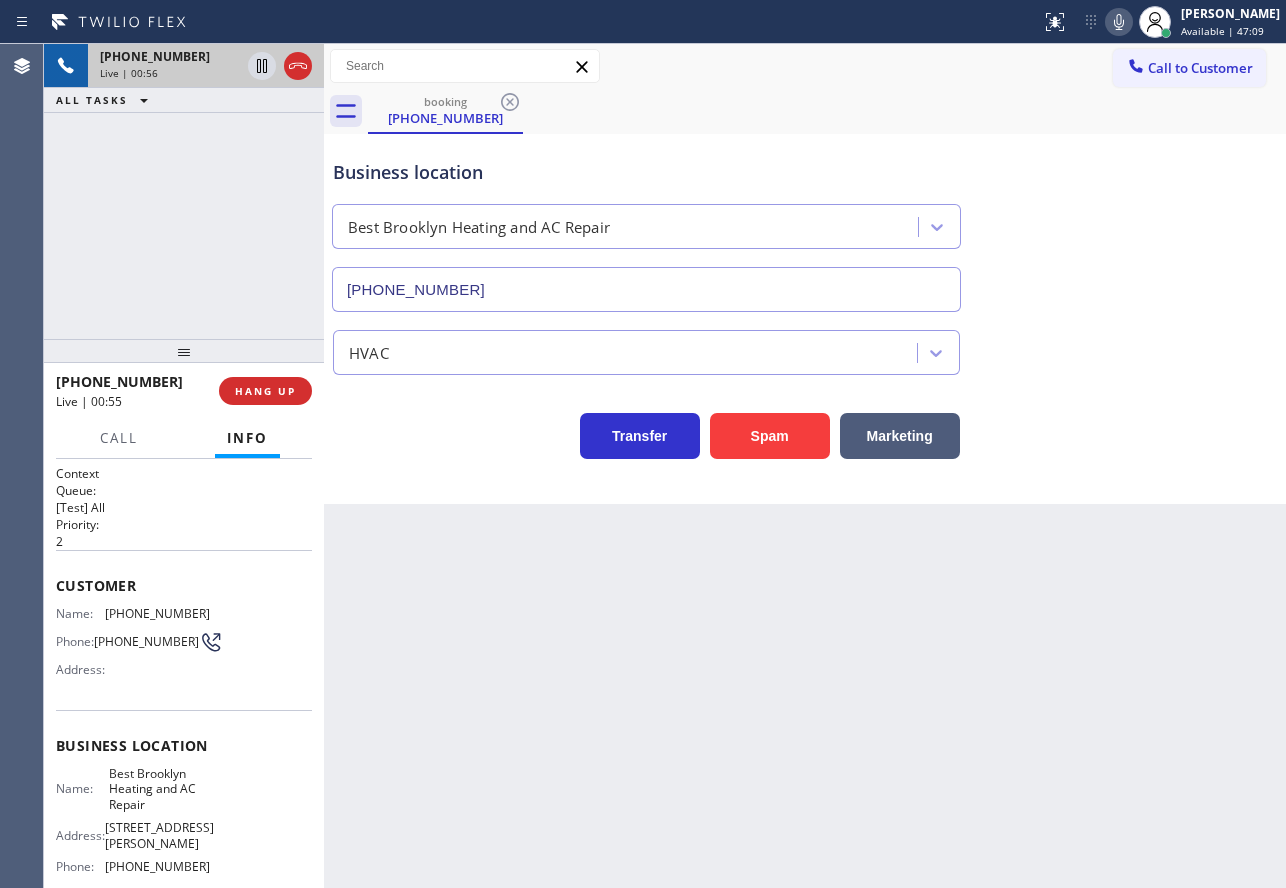 click 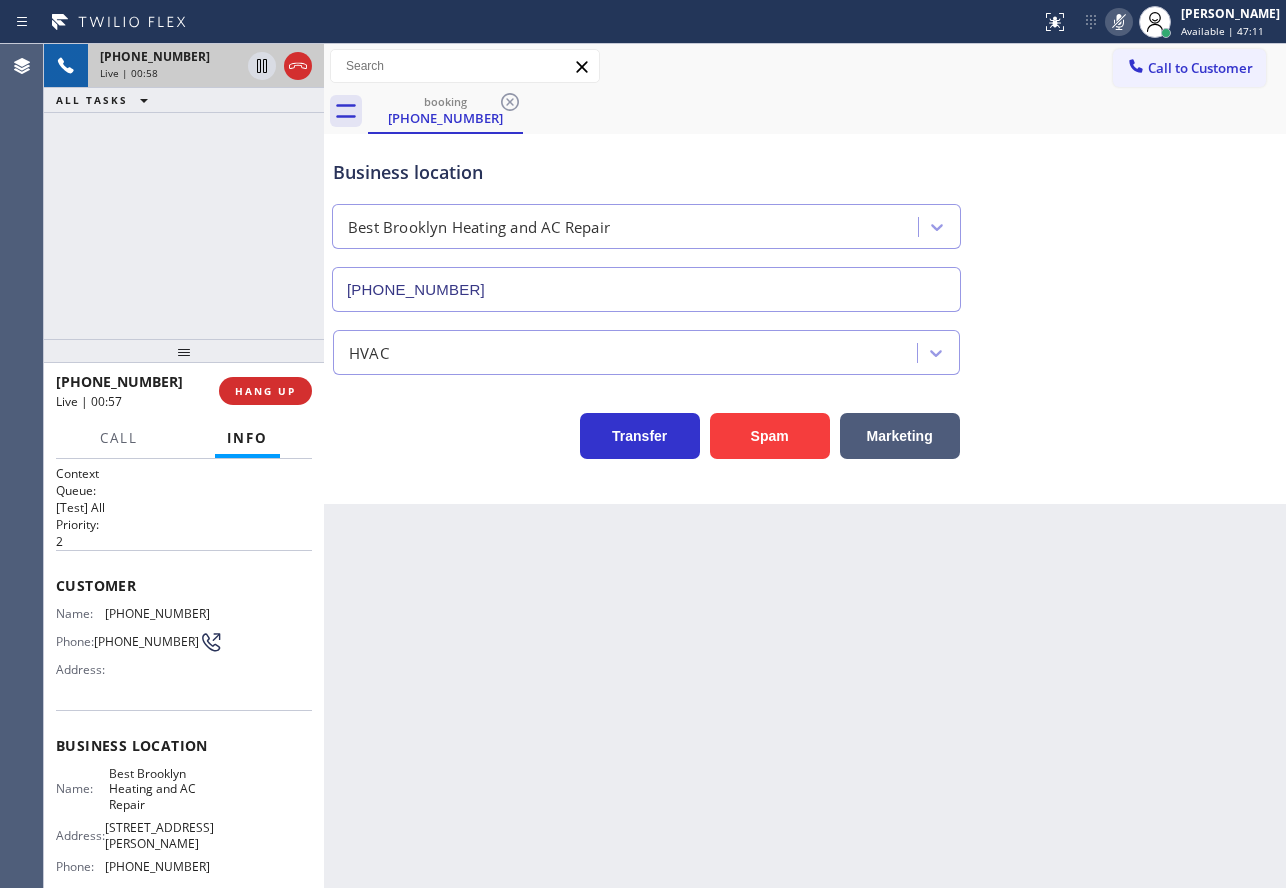 click 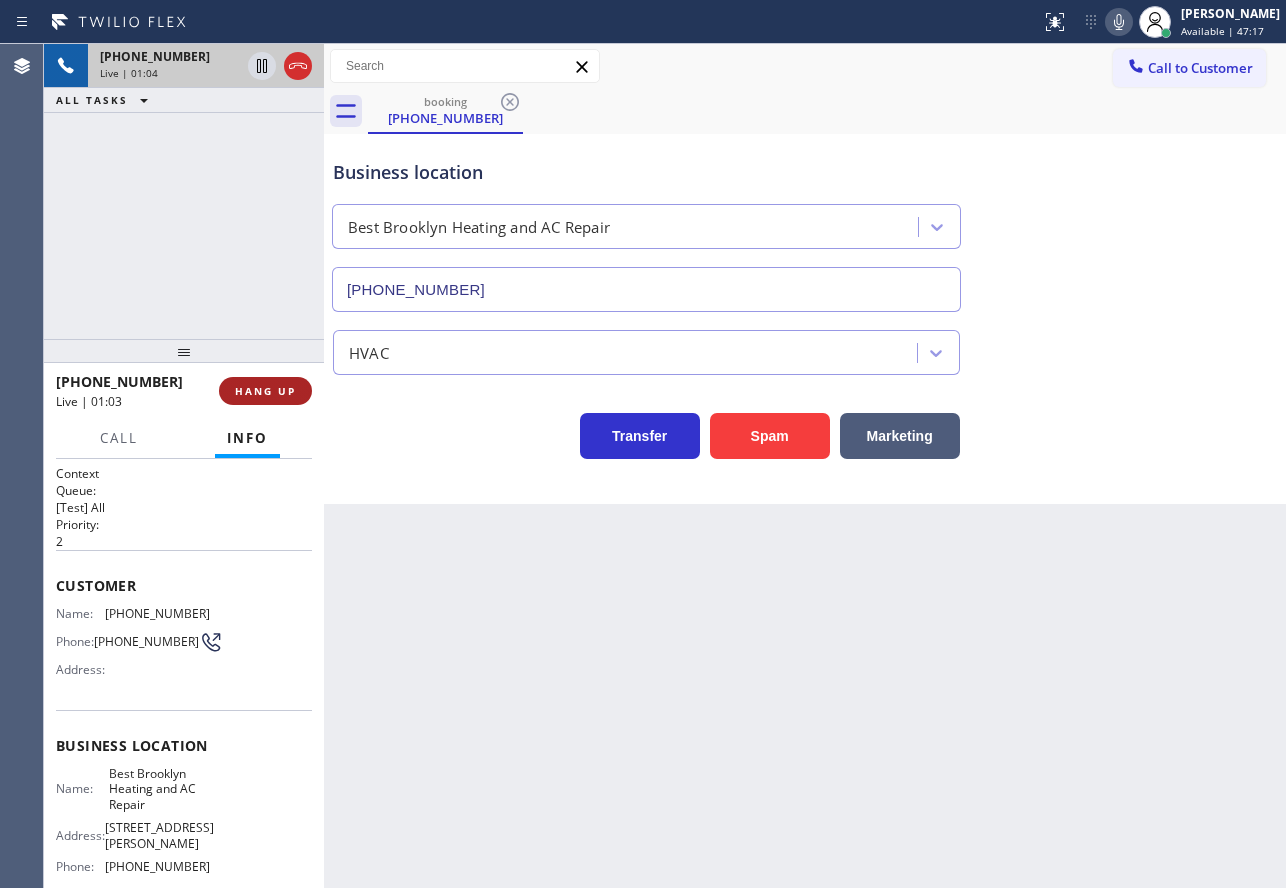 click on "HANG UP" at bounding box center [265, 391] 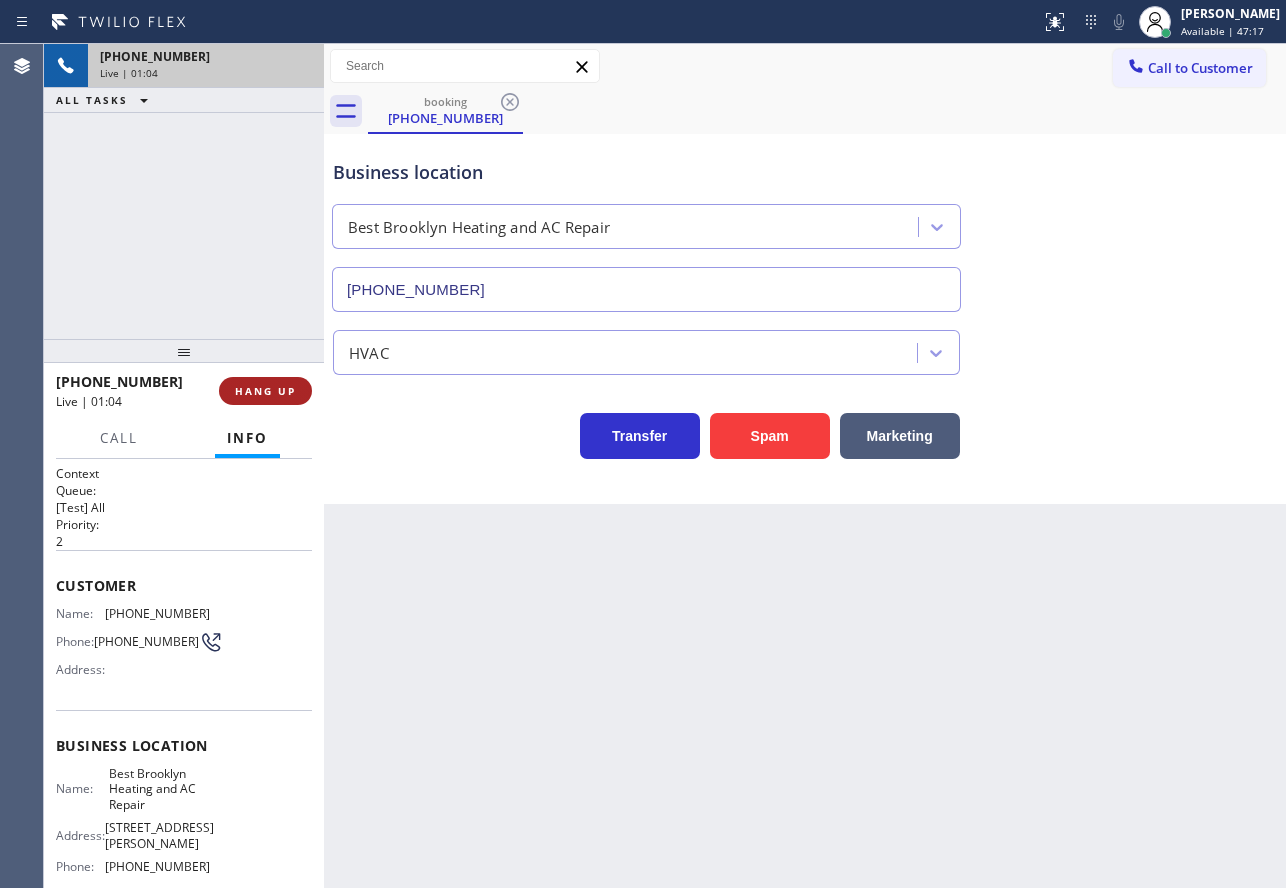 click on "HANG UP" at bounding box center (265, 391) 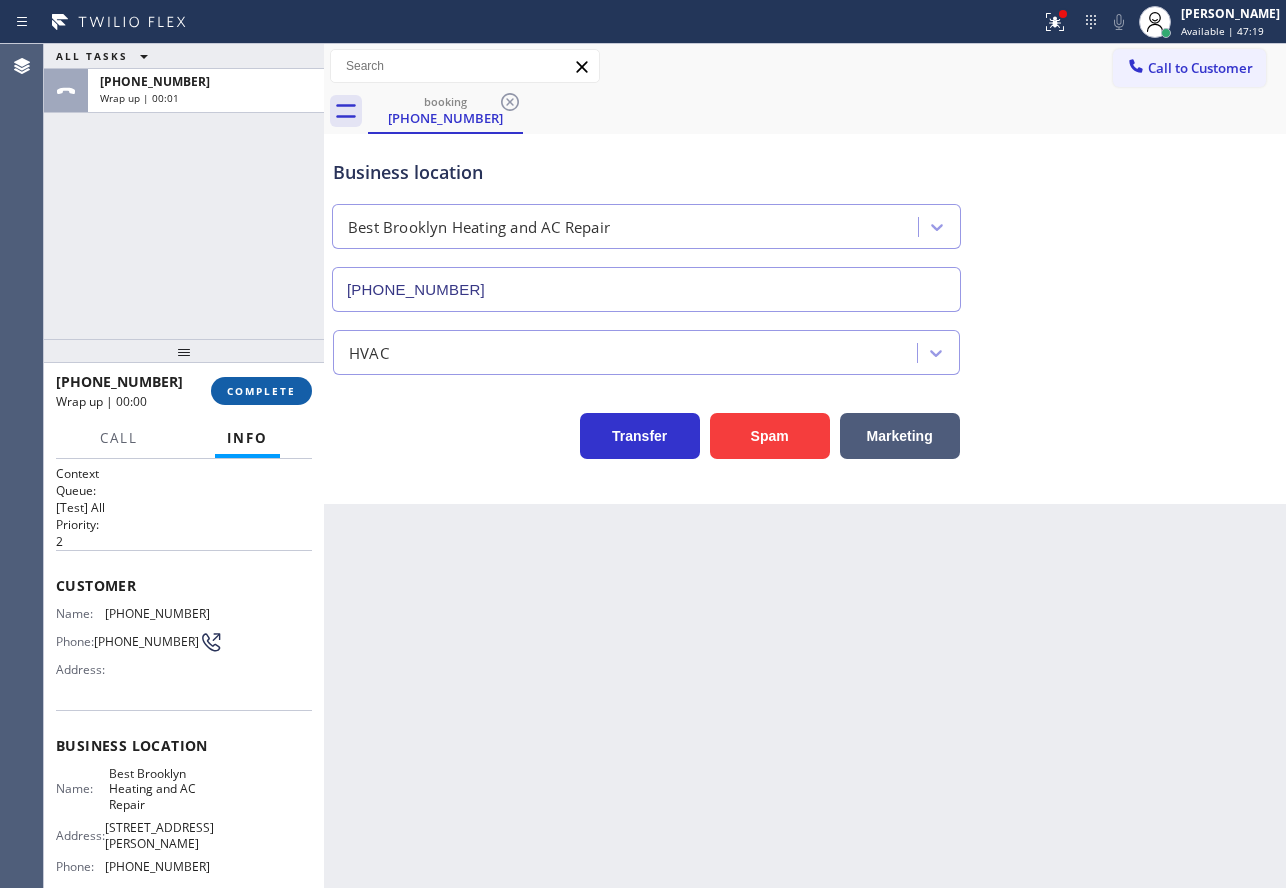 click on "COMPLETE" at bounding box center (261, 391) 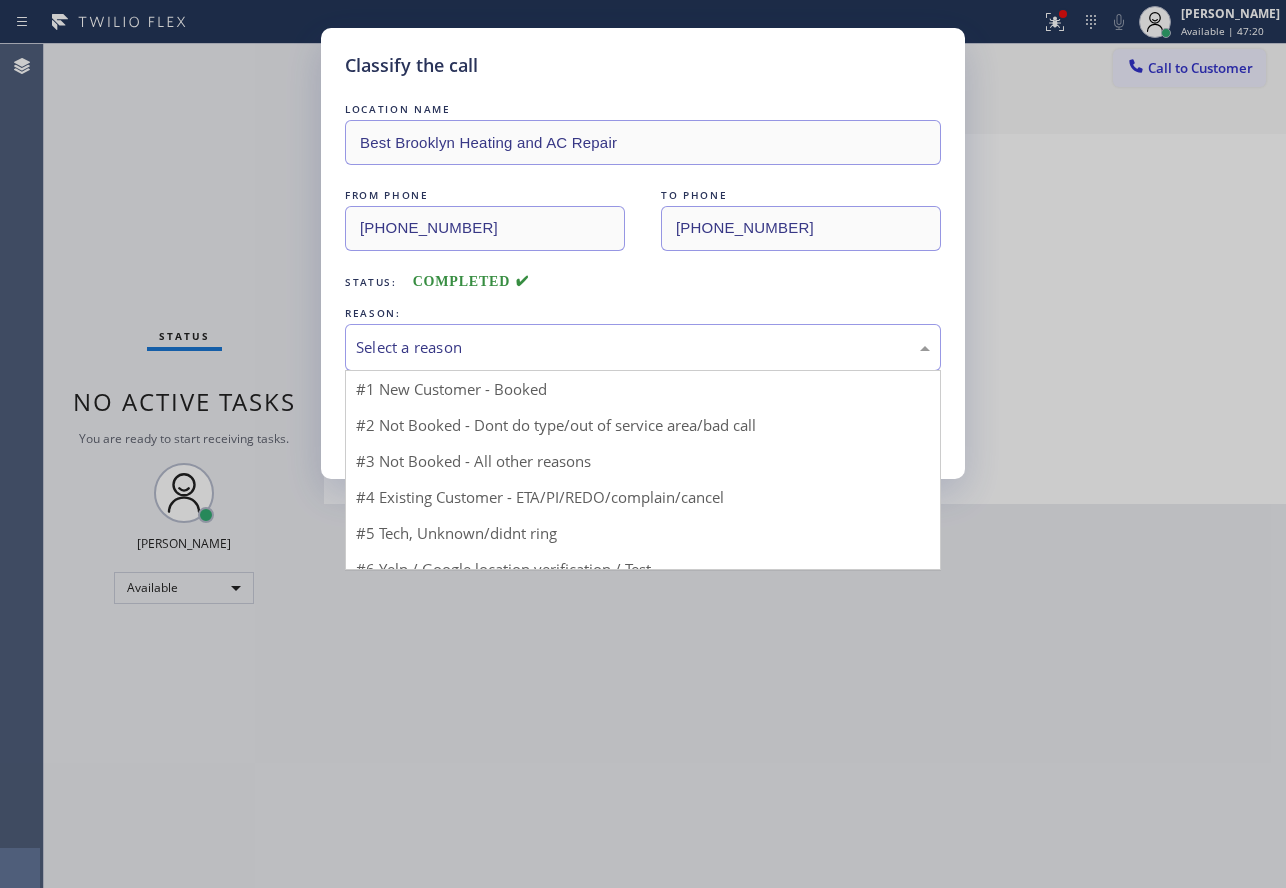 click on "Select a reason" at bounding box center [643, 347] 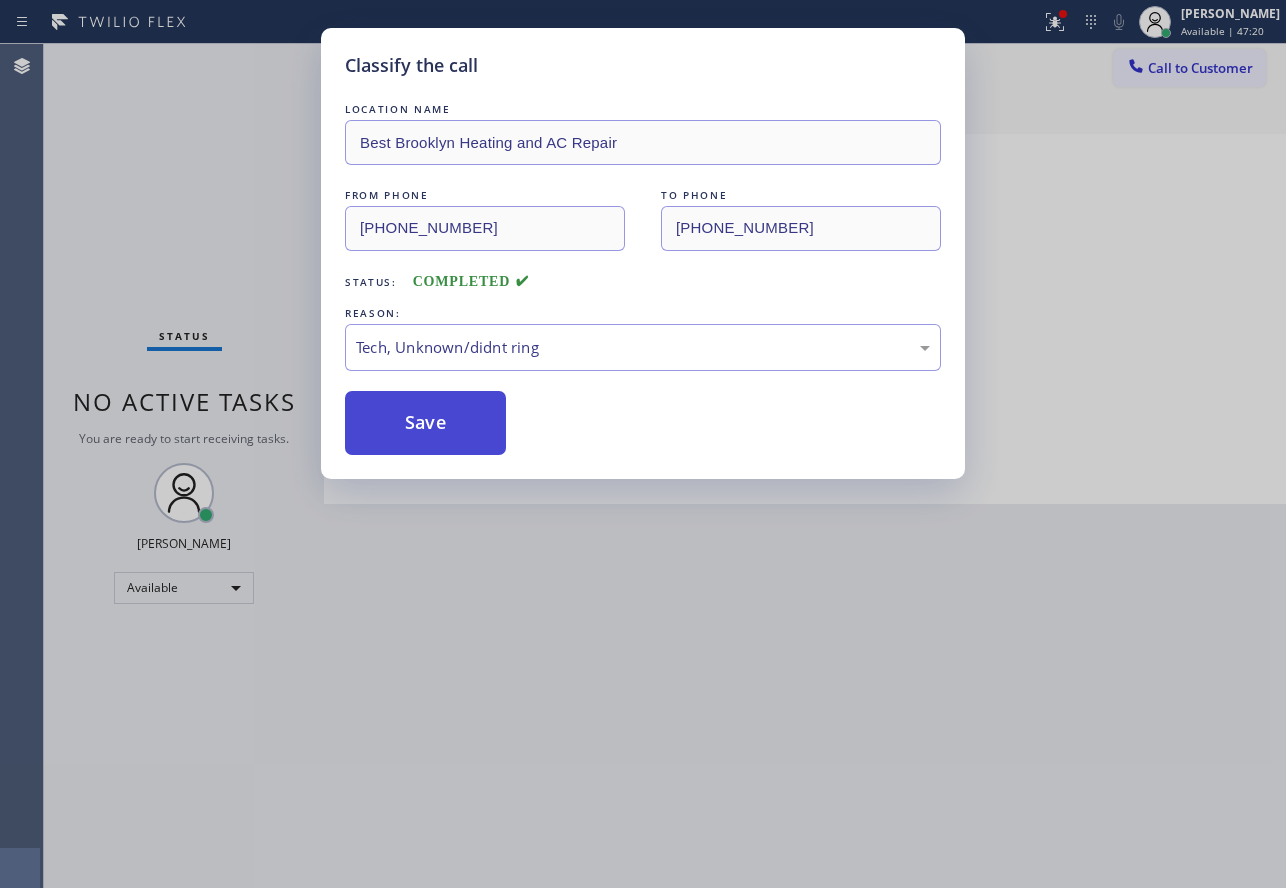 drag, startPoint x: 445, startPoint y: 487, endPoint x: 436, endPoint y: 442, distance: 45.891174 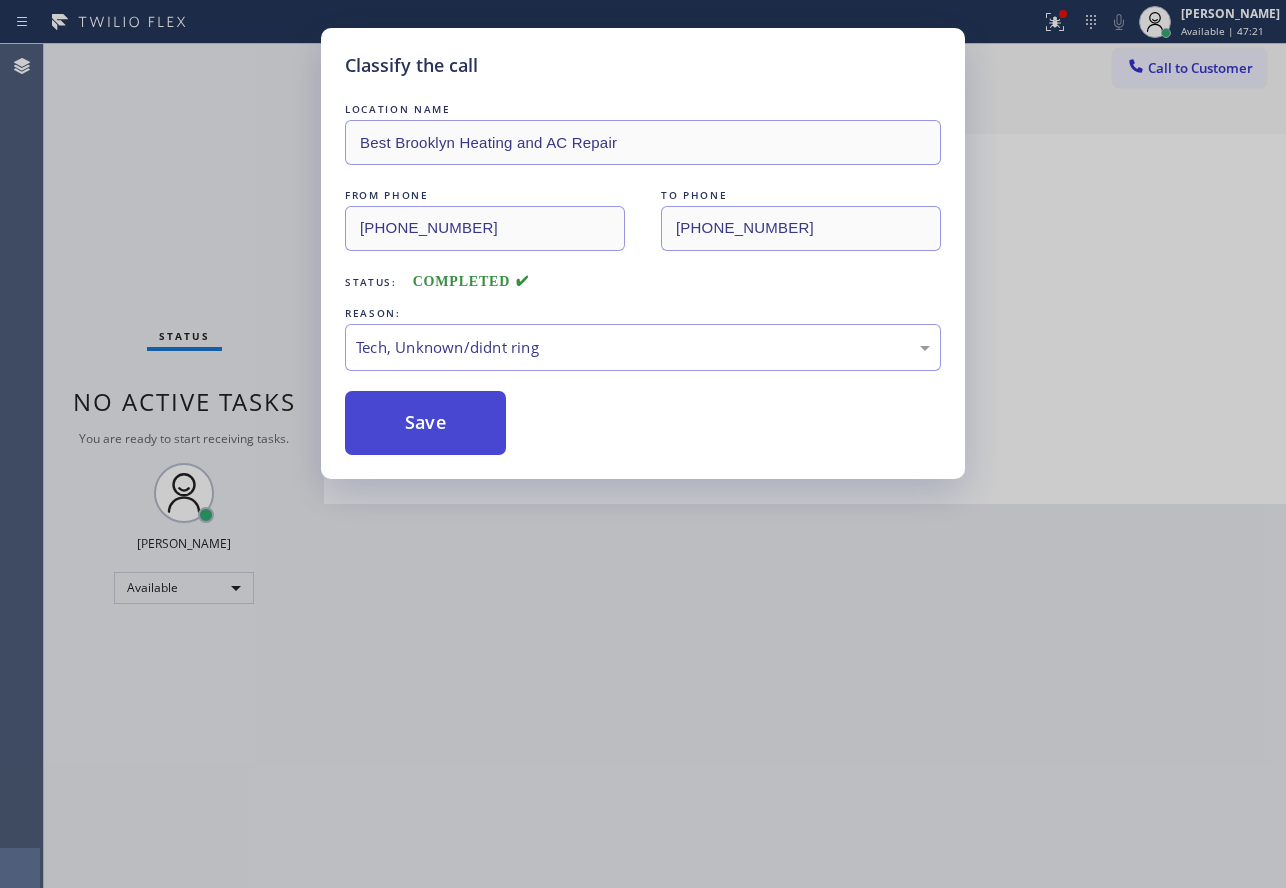 click on "Save" at bounding box center (425, 423) 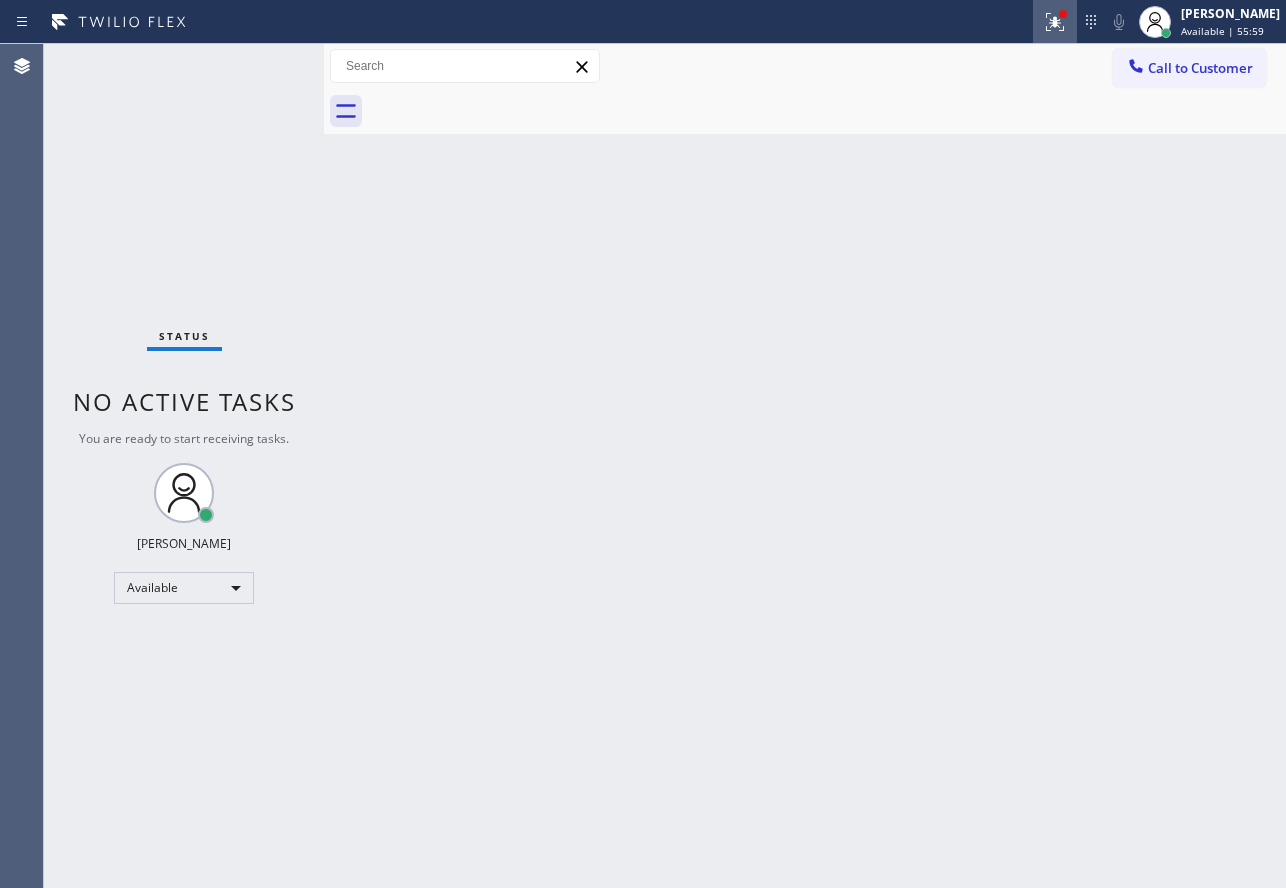 click 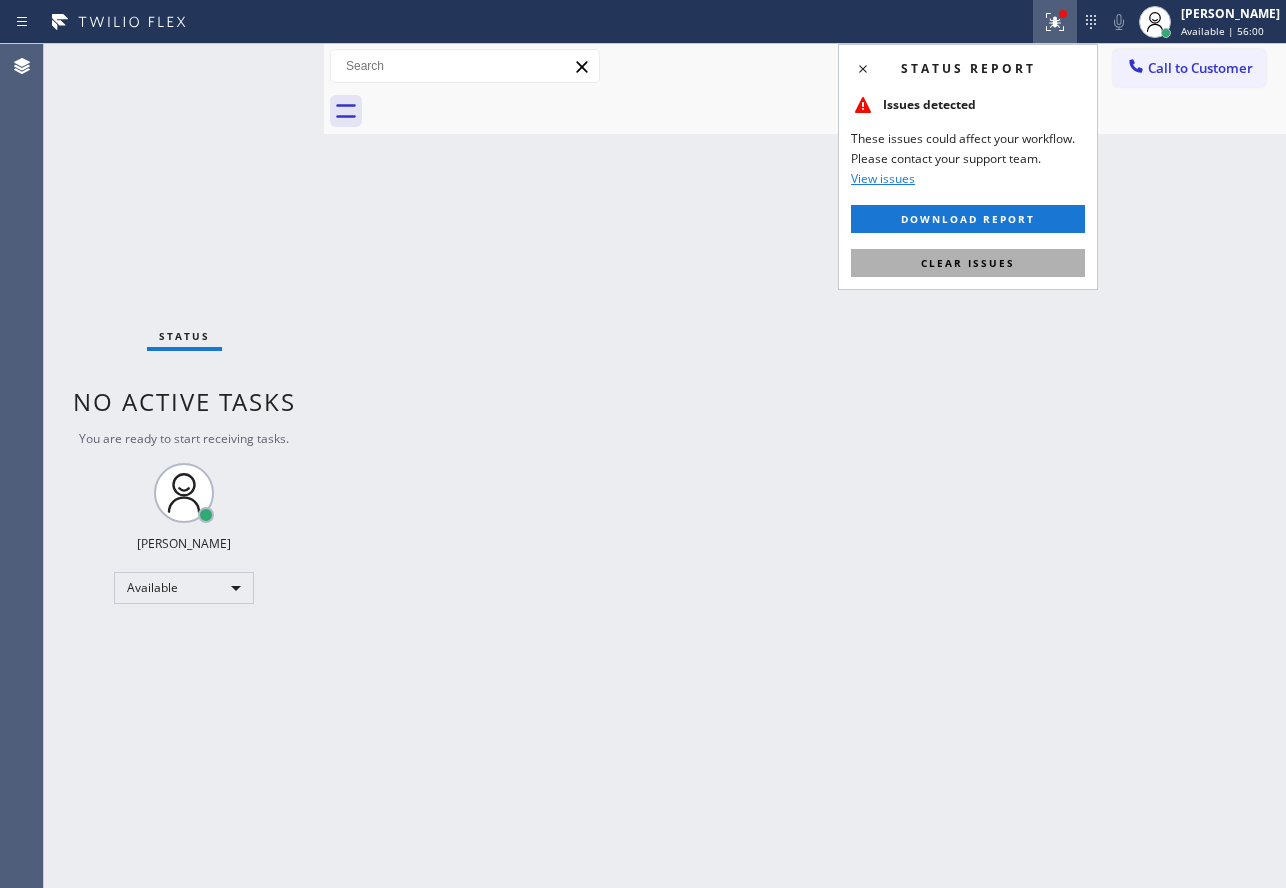 click on "Clear issues" at bounding box center [968, 263] 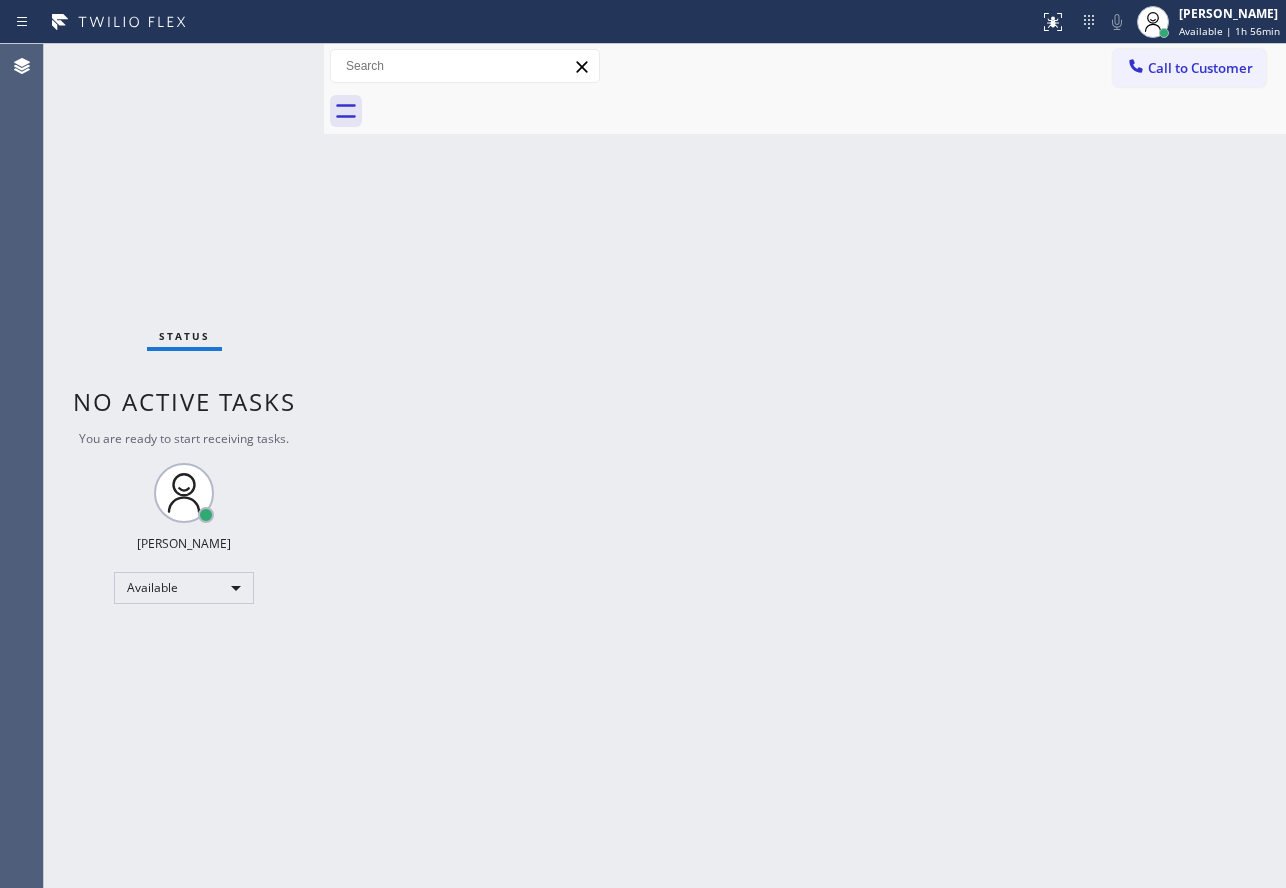 click on "Status   No active tasks     You are ready to start receiving tasks.   [PERSON_NAME] Available" at bounding box center (184, 466) 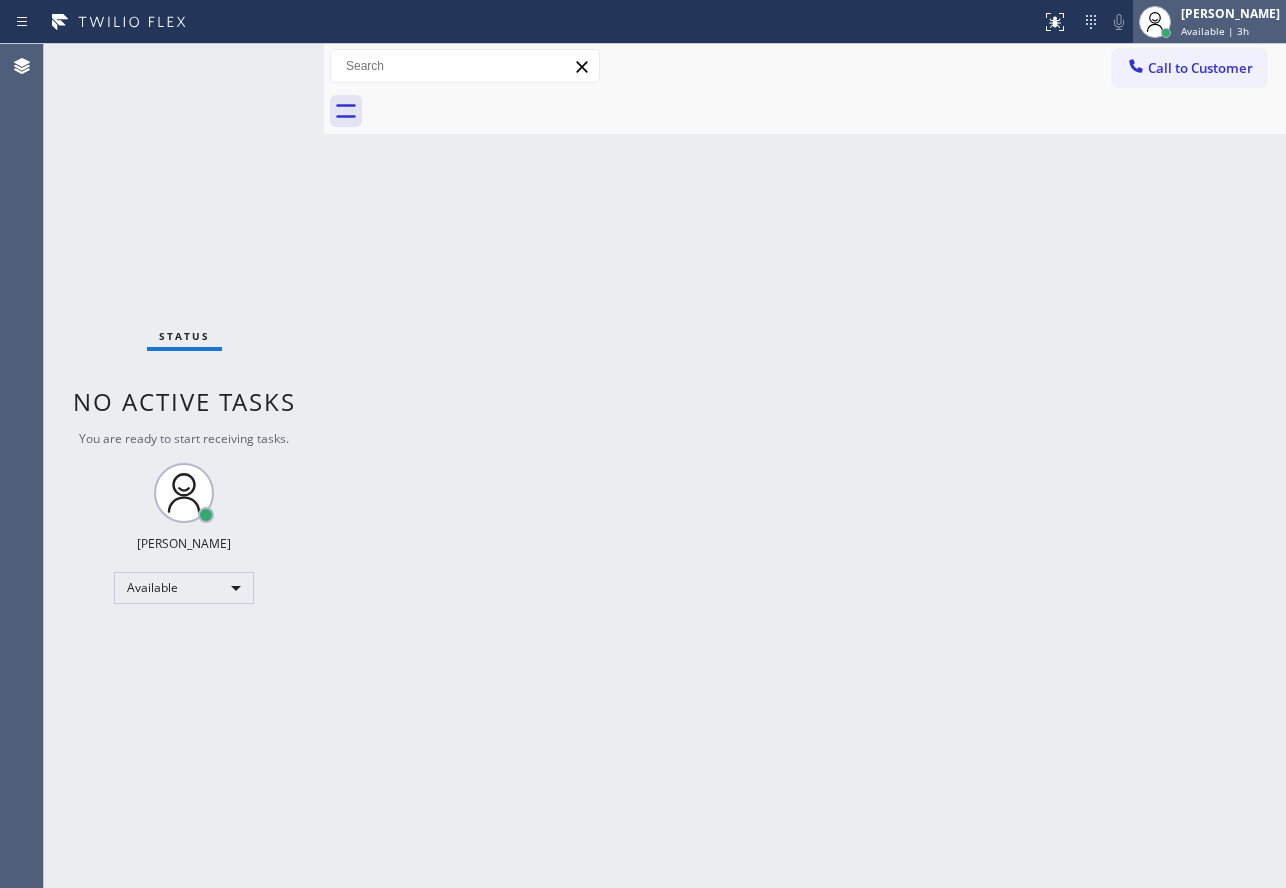 click at bounding box center (1155, 22) 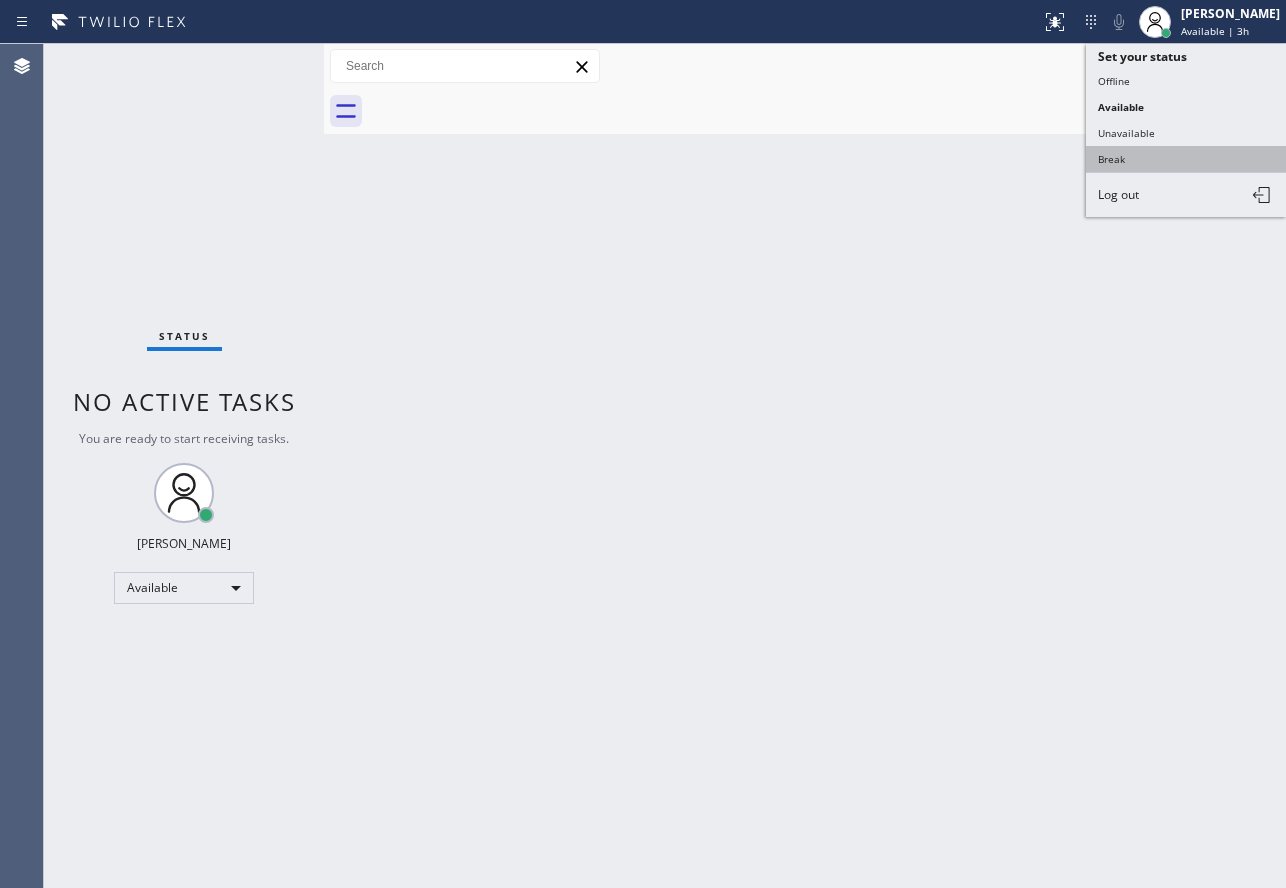click on "Break" at bounding box center [1186, 159] 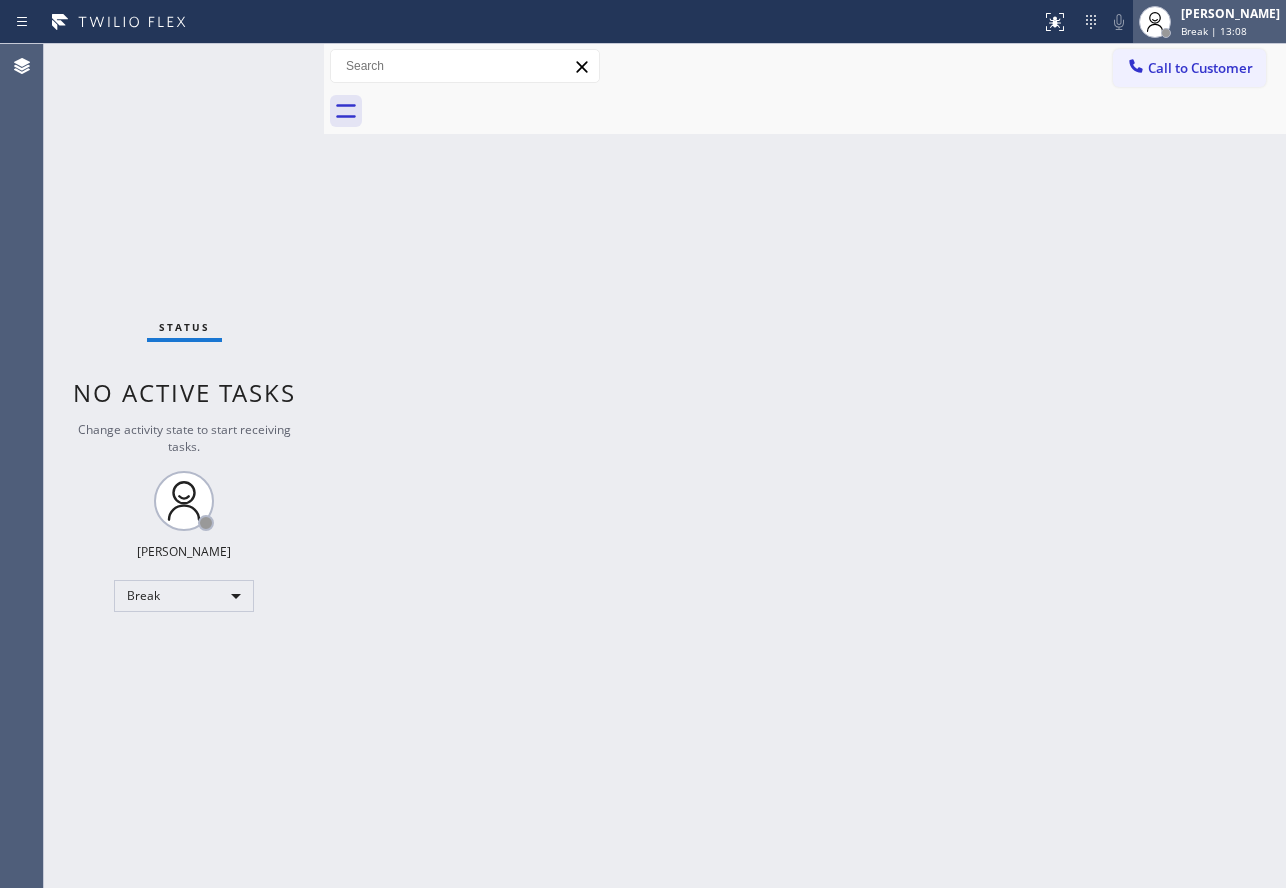 drag, startPoint x: 1226, startPoint y: 43, endPoint x: 1226, endPoint y: 32, distance: 11 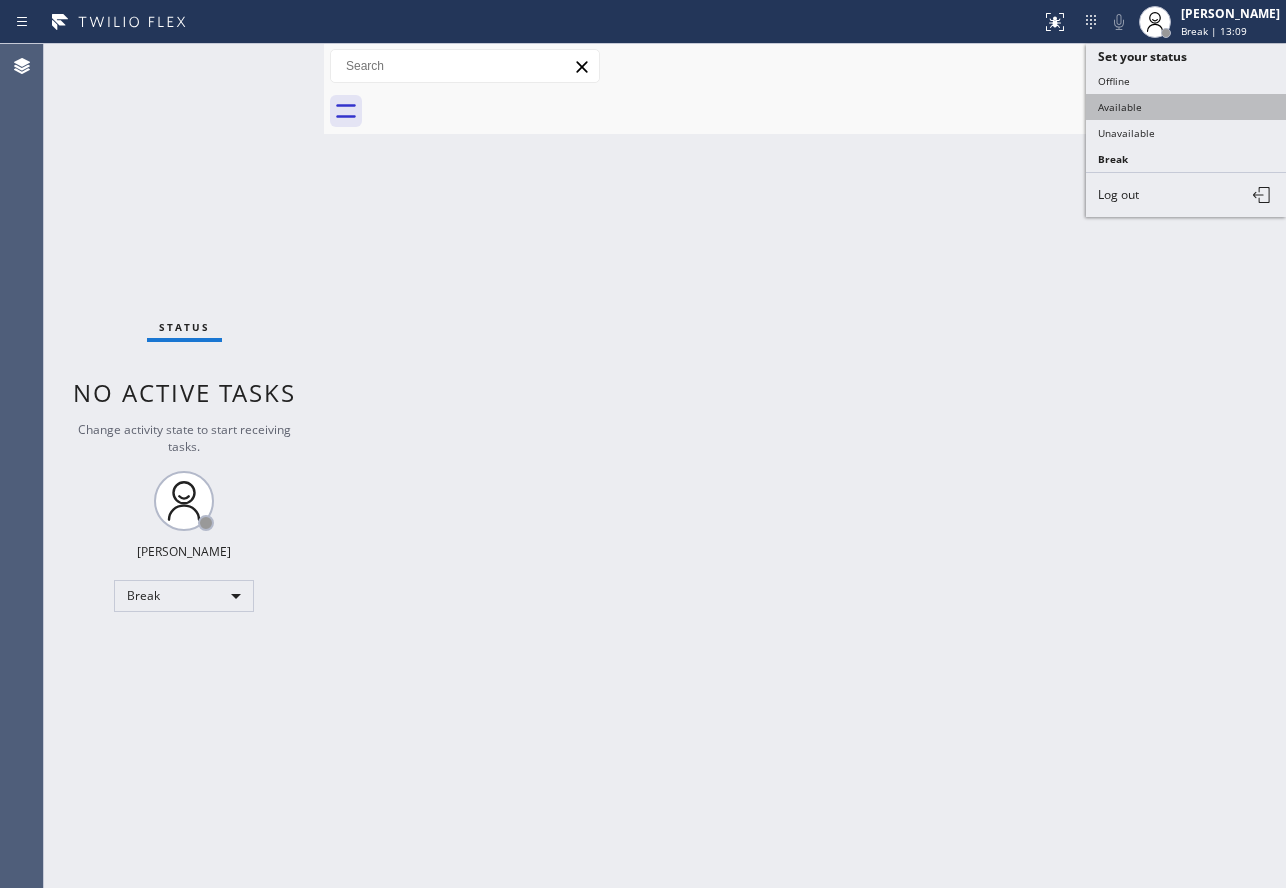 click on "Available" at bounding box center [1186, 107] 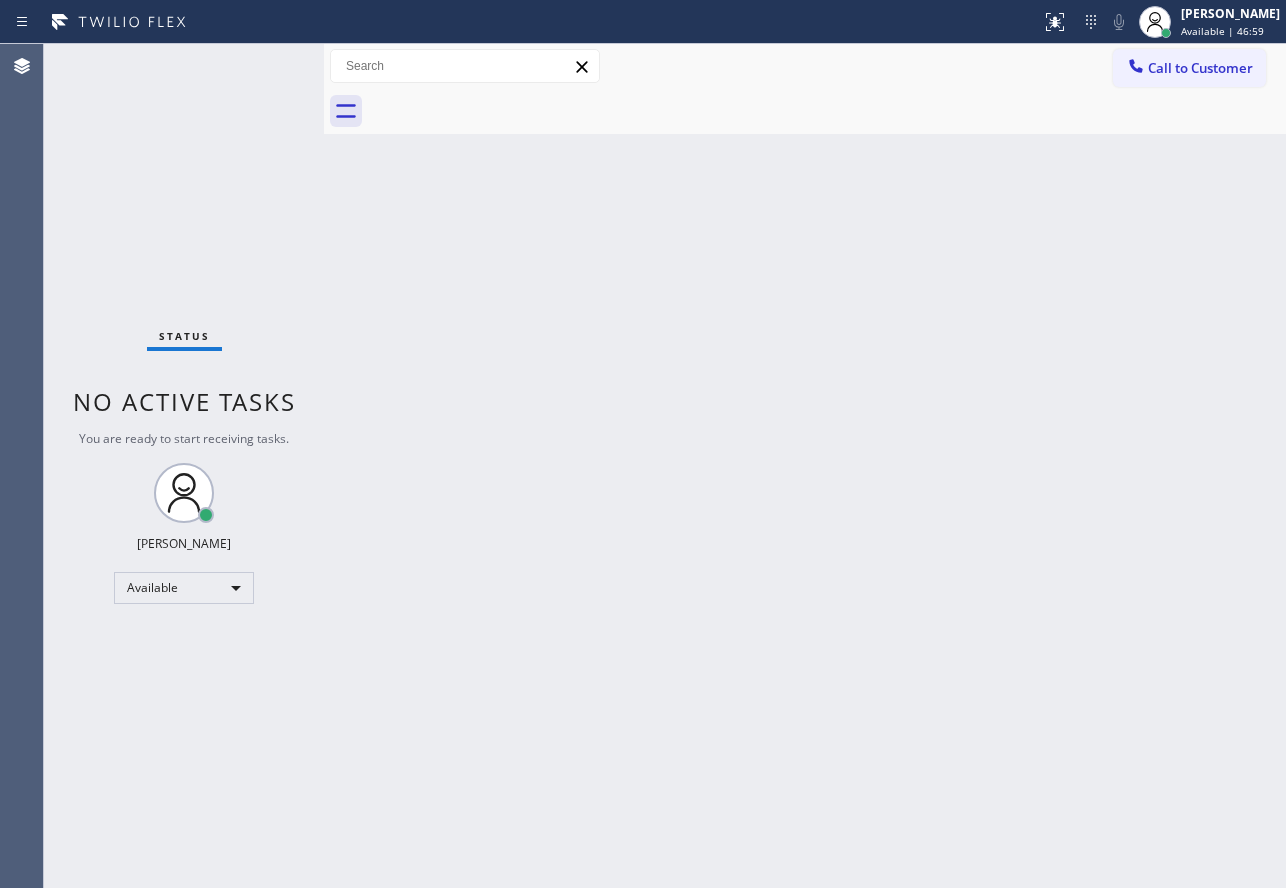 click on "Back to Dashboard Change Sender ID Customers Technicians Select a contact Outbound call Technician Search Technician Your caller id phone number Your caller id phone number Call Technician info Name   Phone none Address none Change Sender ID HVAC +18559994417 5 Star Appliance +18557314952 Appliance Repair +18554611149 Plumbing +18889090120 Air Duct Cleaning +18006865038  Electricians +18005688664 Cancel Change Check personal SMS Reset Change No tabs Call to Customer Outbound call Location E Appliance Repair and HVAC Your caller id phone number (877) 800-0094 Customer number Call Outbound call Technician Search Technician Your caller id phone number Your caller id phone number Call" at bounding box center [805, 466] 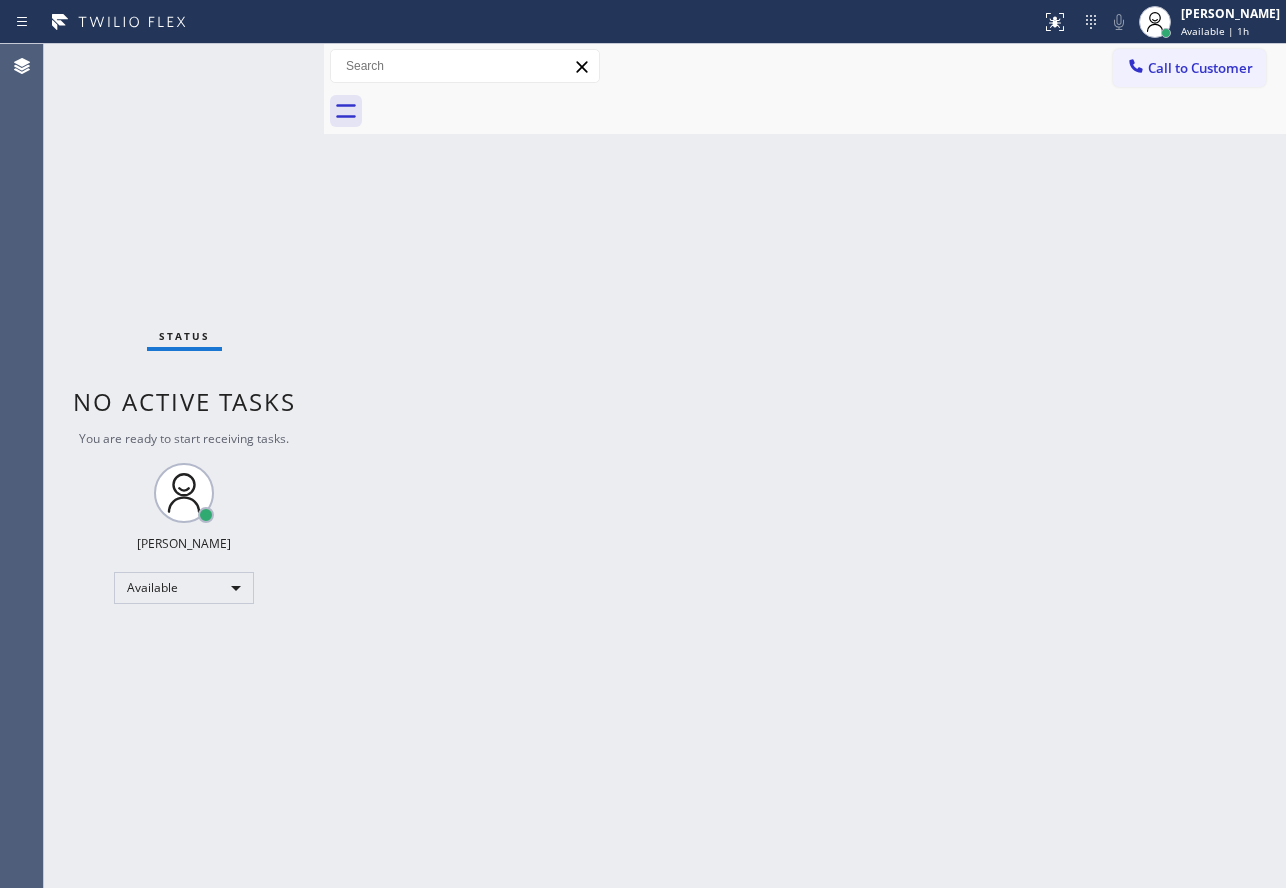 click on "Back to Dashboard Change Sender ID Customers Technicians Select a contact Outbound call Technician Search Technician Your caller id phone number Your caller id phone number Call Technician info Name   Phone none Address none Change Sender ID HVAC +18559994417 5 Star Appliance +18557314952 Appliance Repair +18554611149 Plumbing +18889090120 Air Duct Cleaning +18006865038  Electricians +18005688664 Cancel Change Check personal SMS Reset Change No tabs Call to Customer Outbound call Location E Appliance Repair and HVAC Your caller id phone number (877) 800-0094 Customer number Call Outbound call Technician Search Technician Your caller id phone number Your caller id phone number Call" at bounding box center [805, 466] 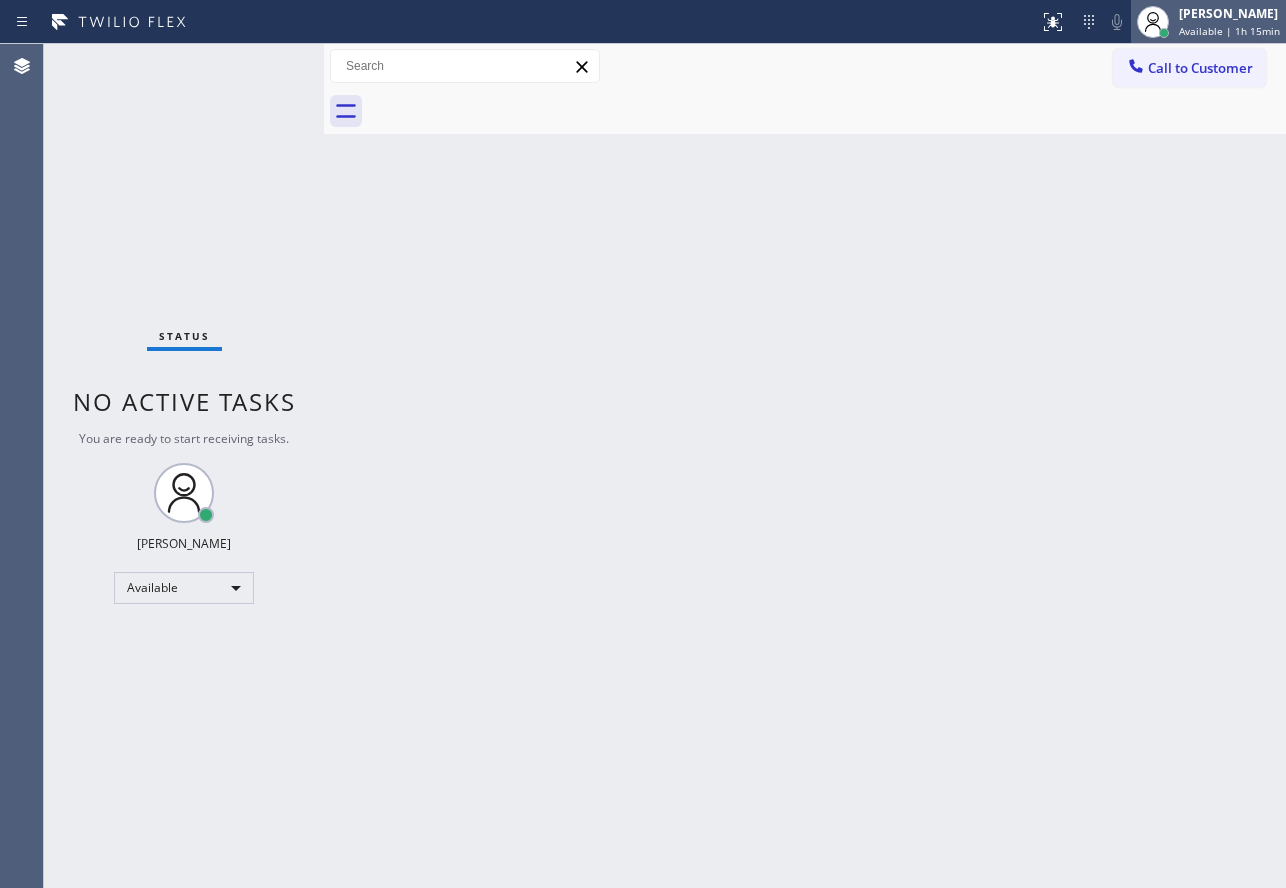 click on "[PERSON_NAME]" at bounding box center (1229, 13) 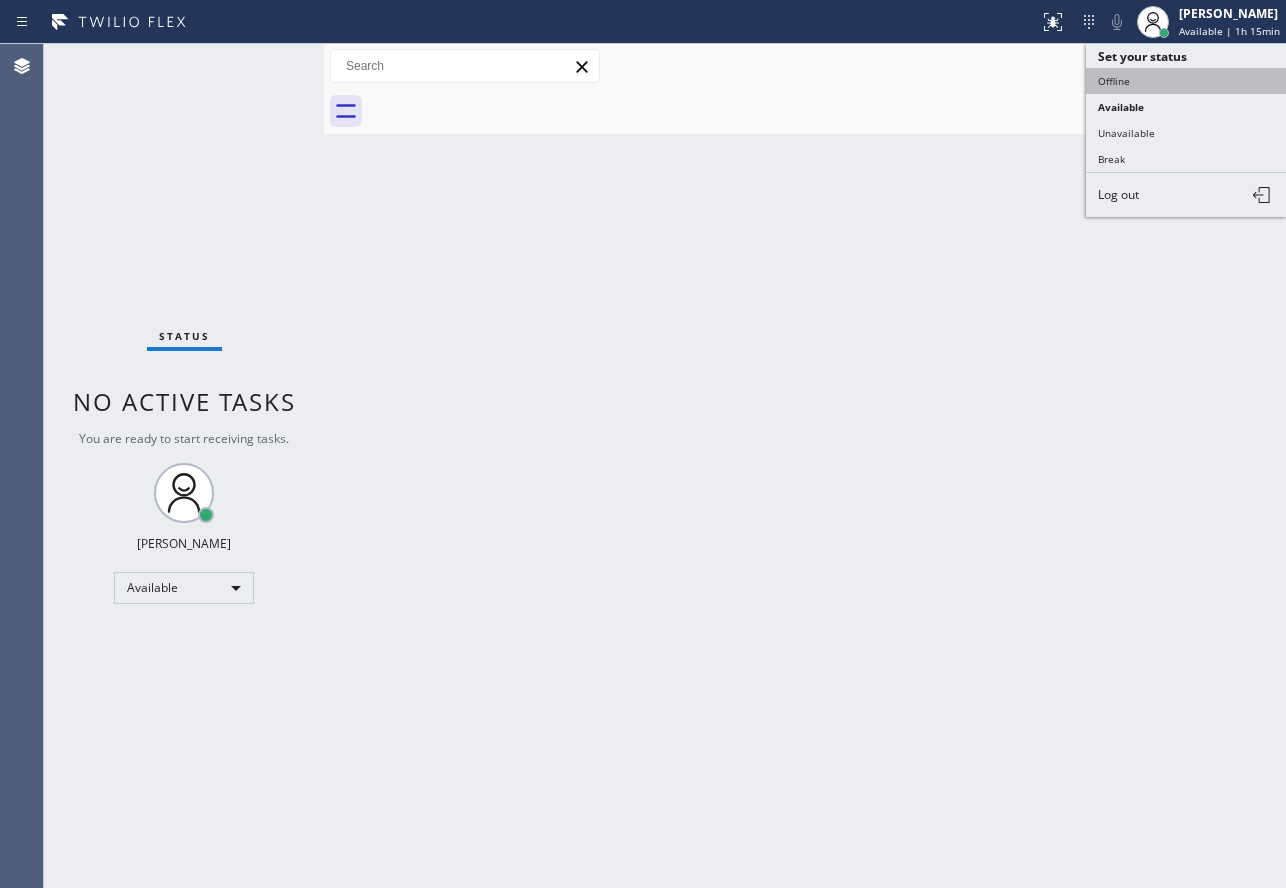 click on "Offline" at bounding box center [1186, 81] 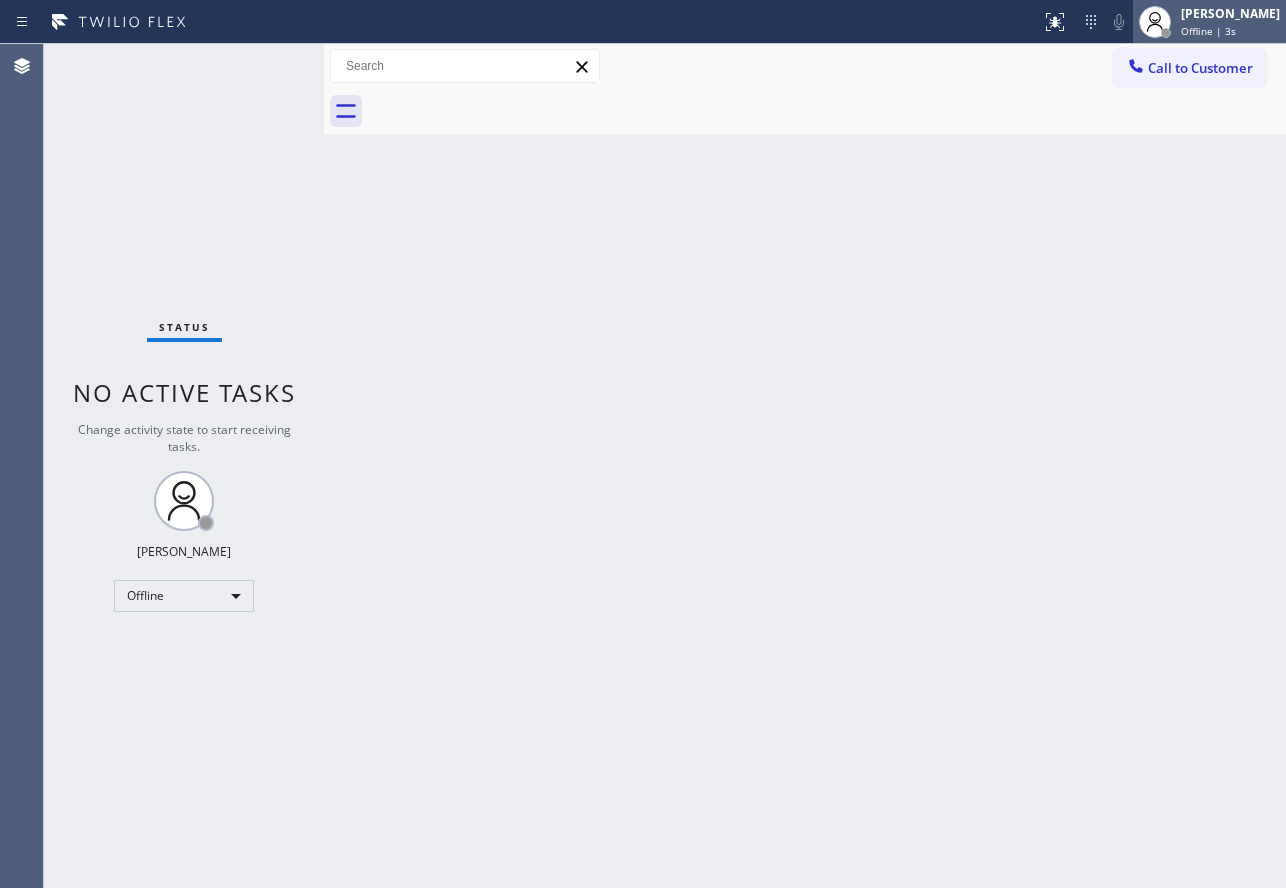 click 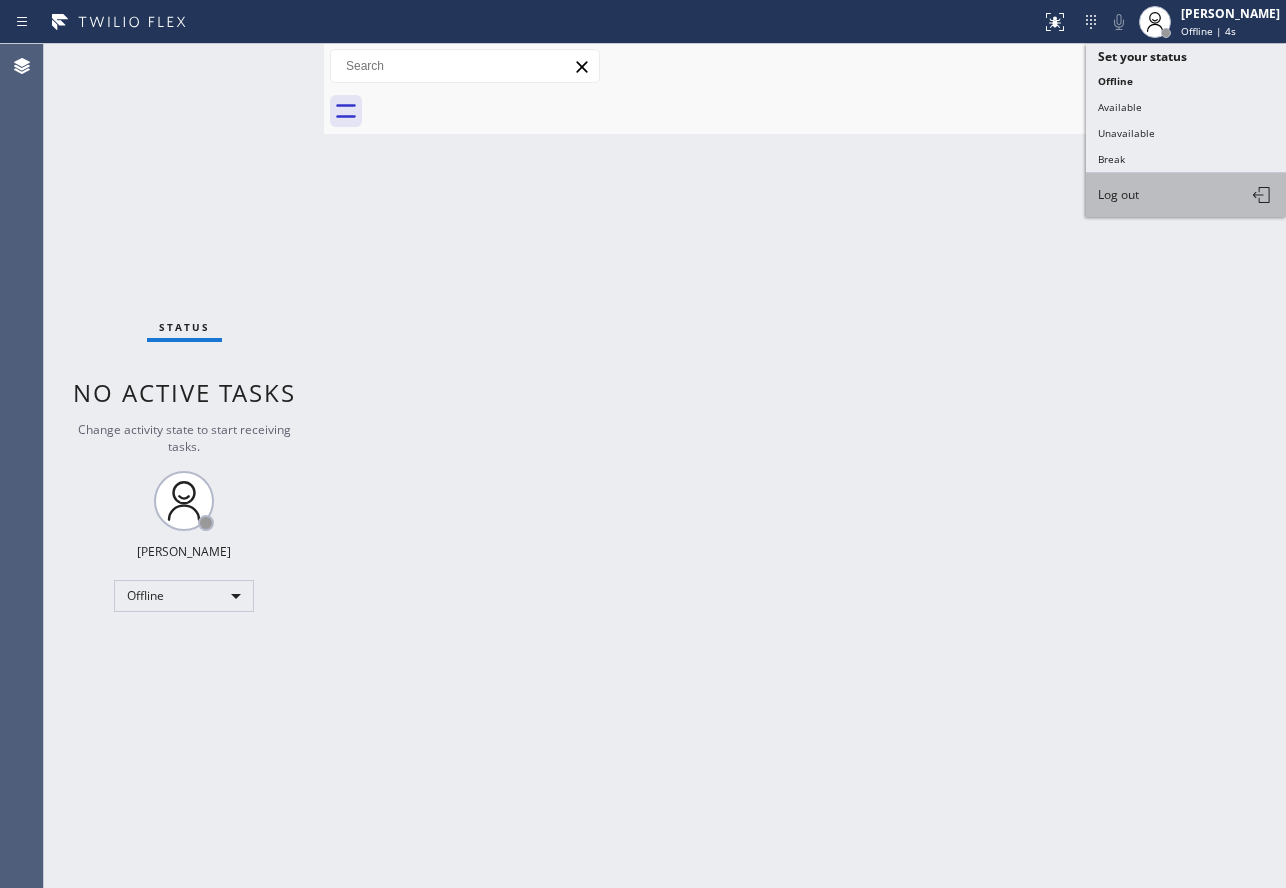 click on "Log out" at bounding box center [1118, 194] 